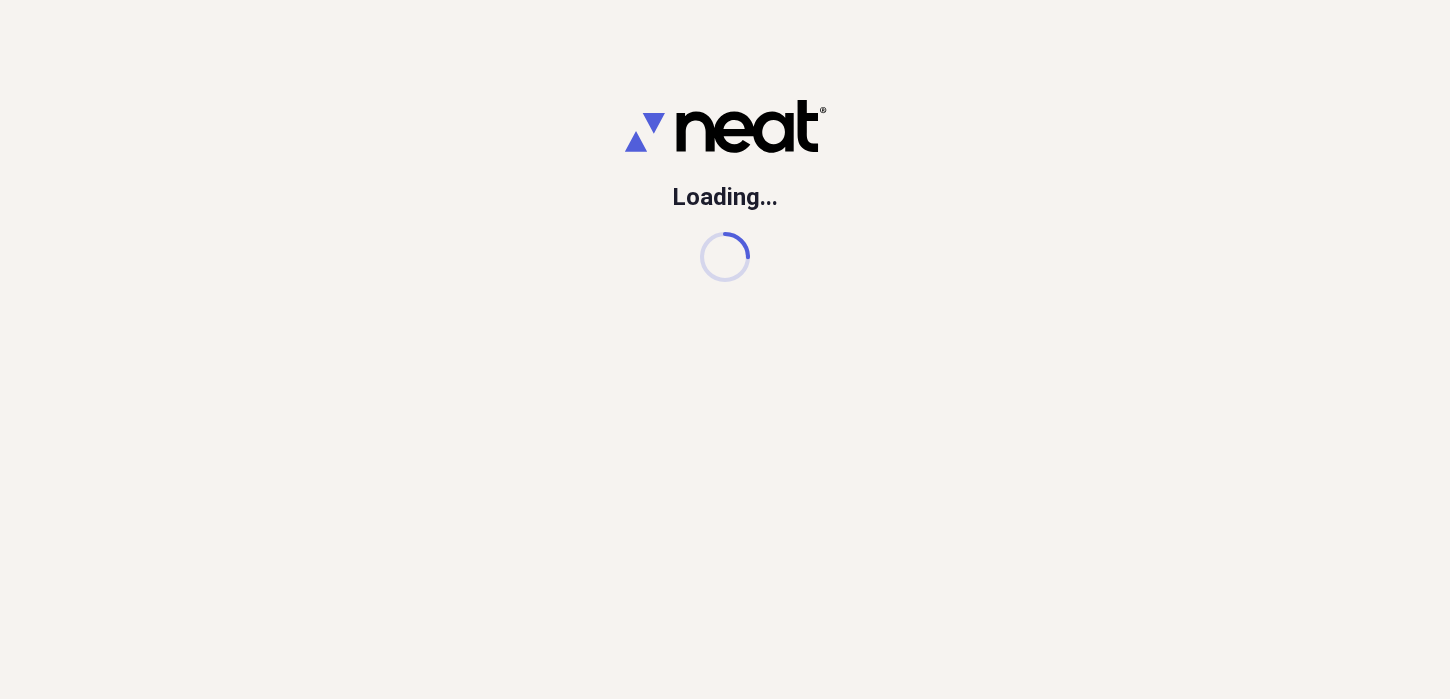 scroll, scrollTop: 0, scrollLeft: 0, axis: both 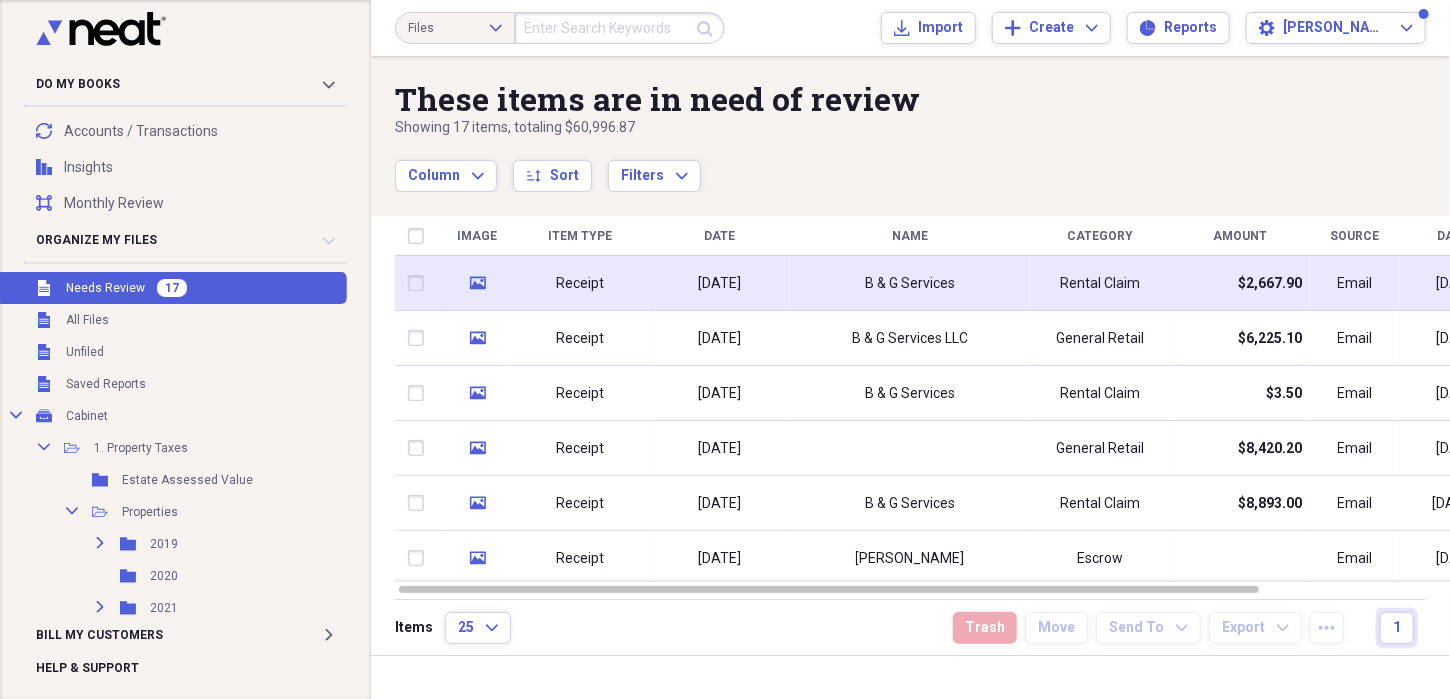 click on "Receipt" at bounding box center [580, 284] 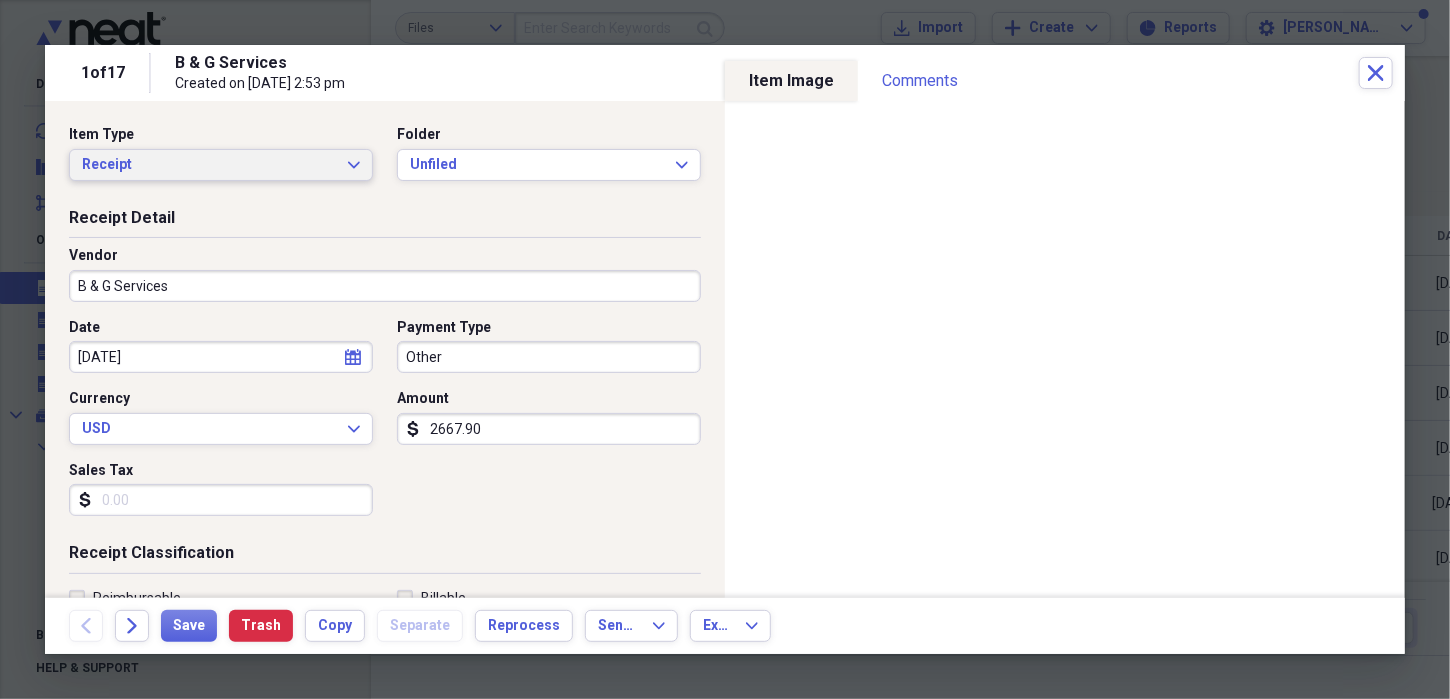 click on "Expand" 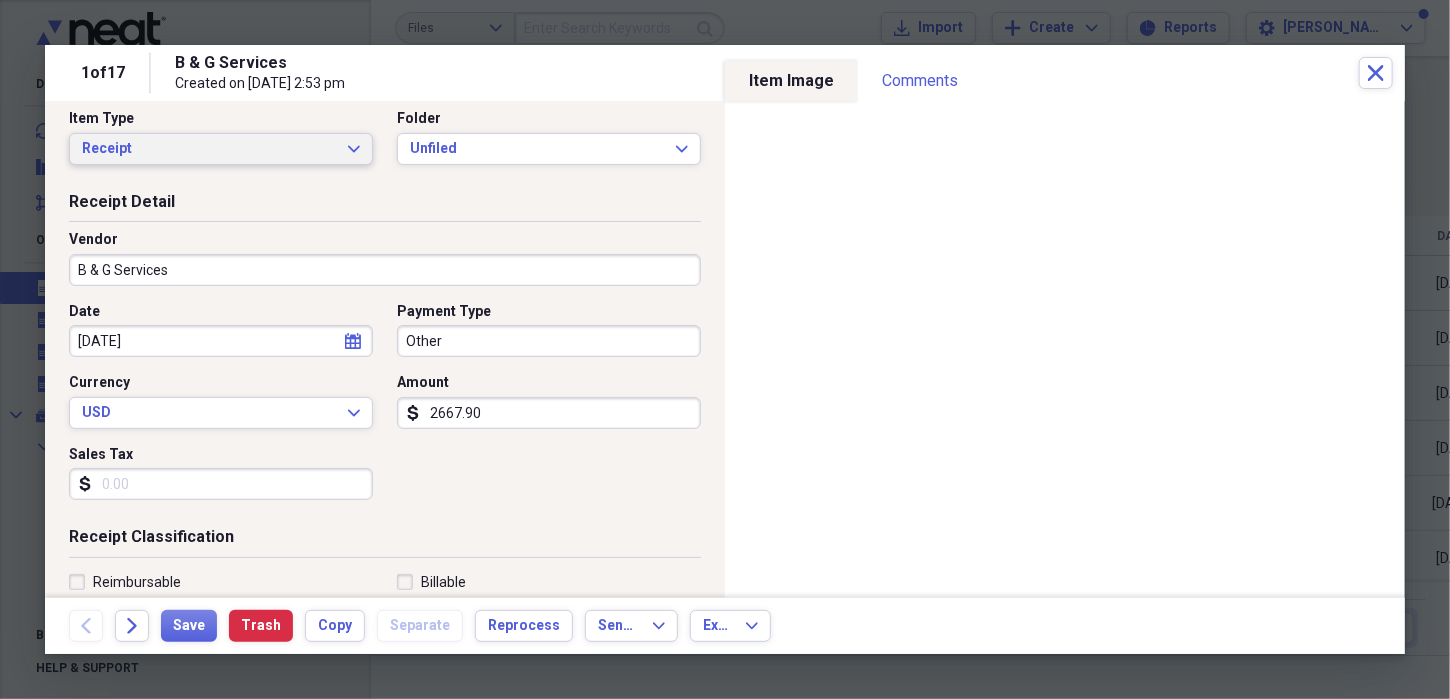 scroll, scrollTop: 0, scrollLeft: 0, axis: both 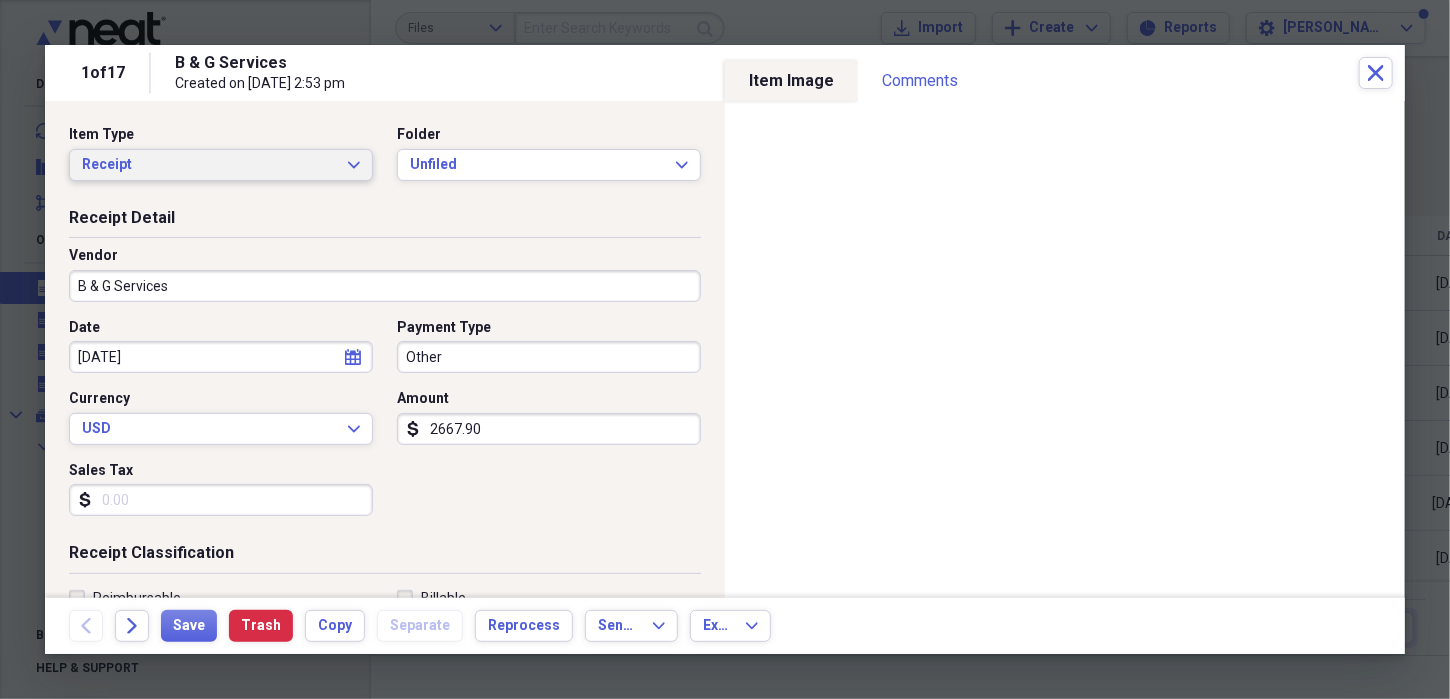 click on "Expand" 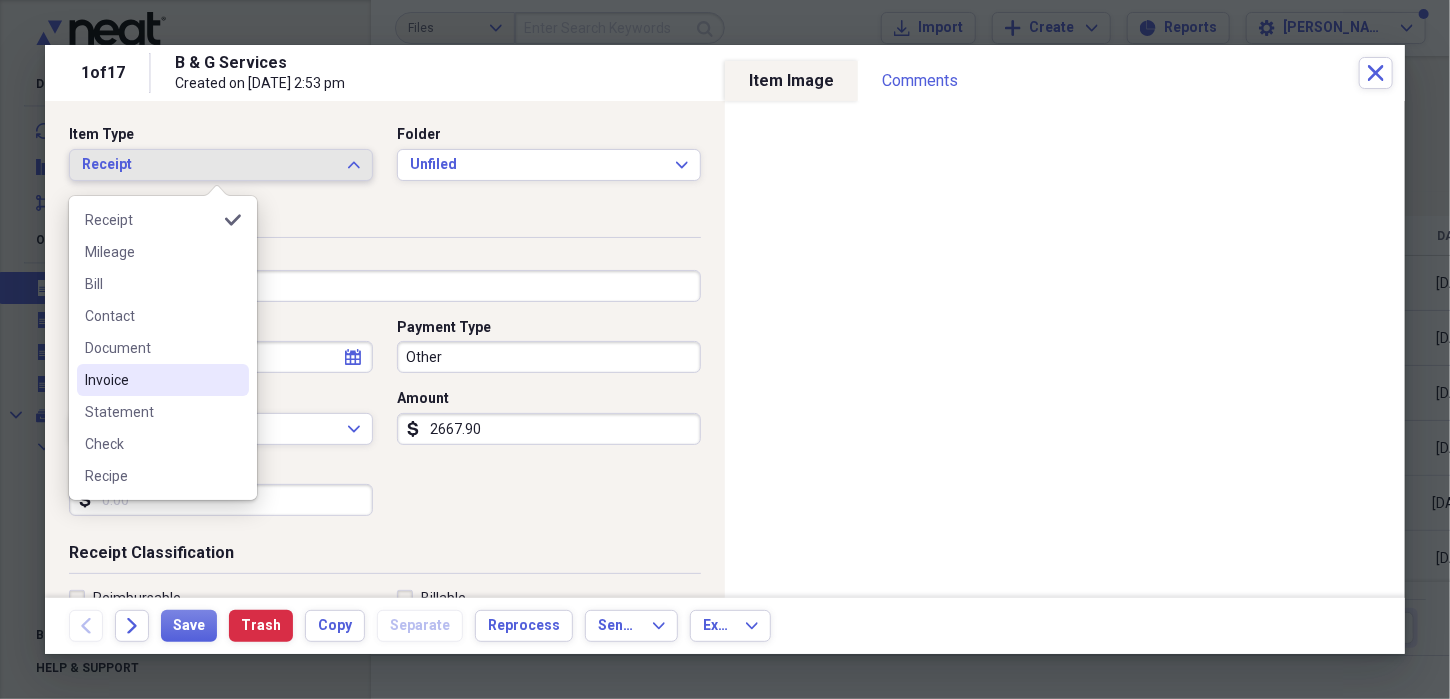 click on "Invoice" at bounding box center (163, 380) 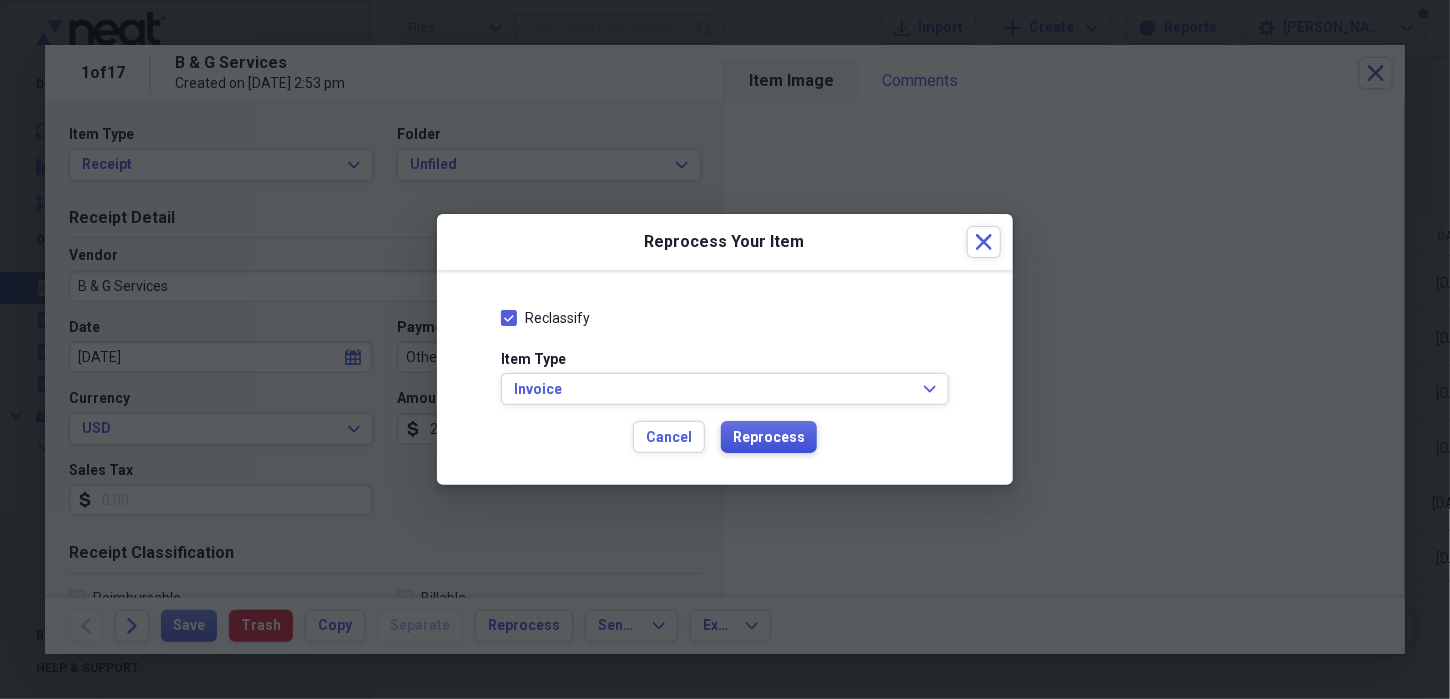 click on "Reprocess" at bounding box center [769, 438] 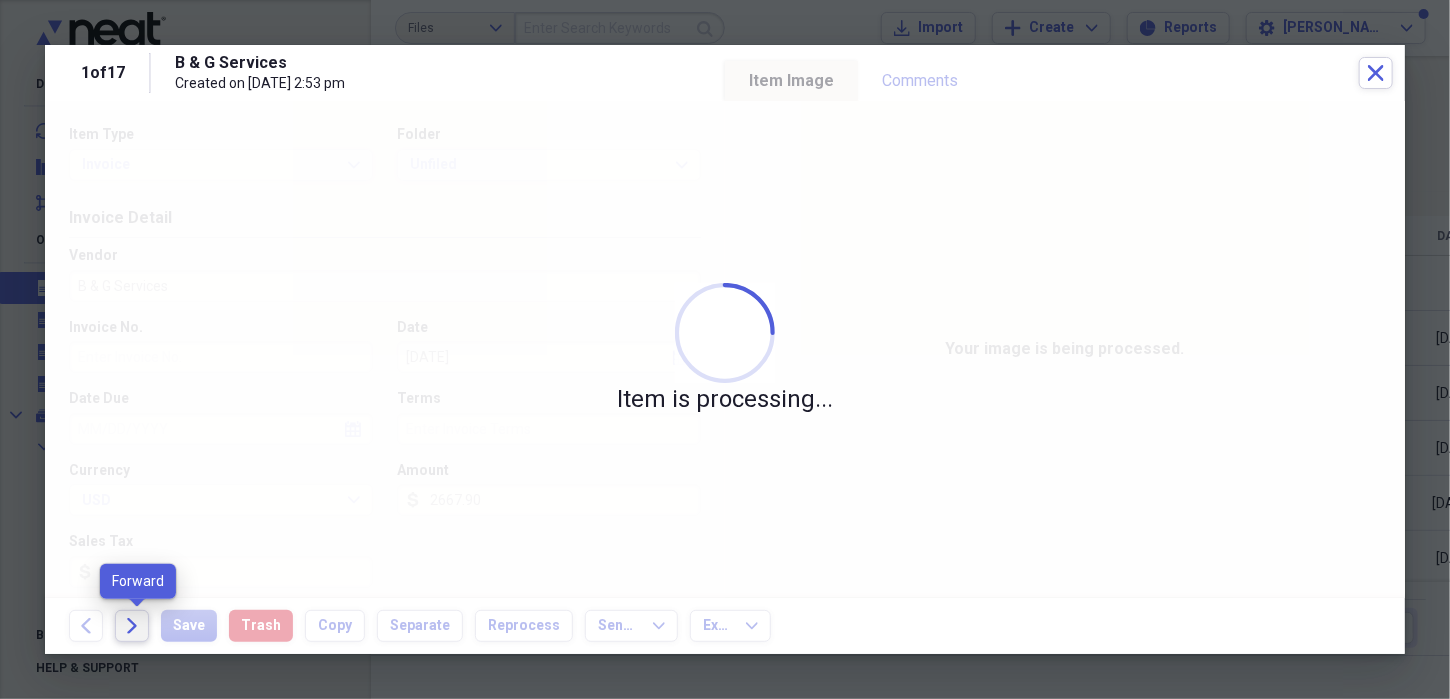click on "Forward" 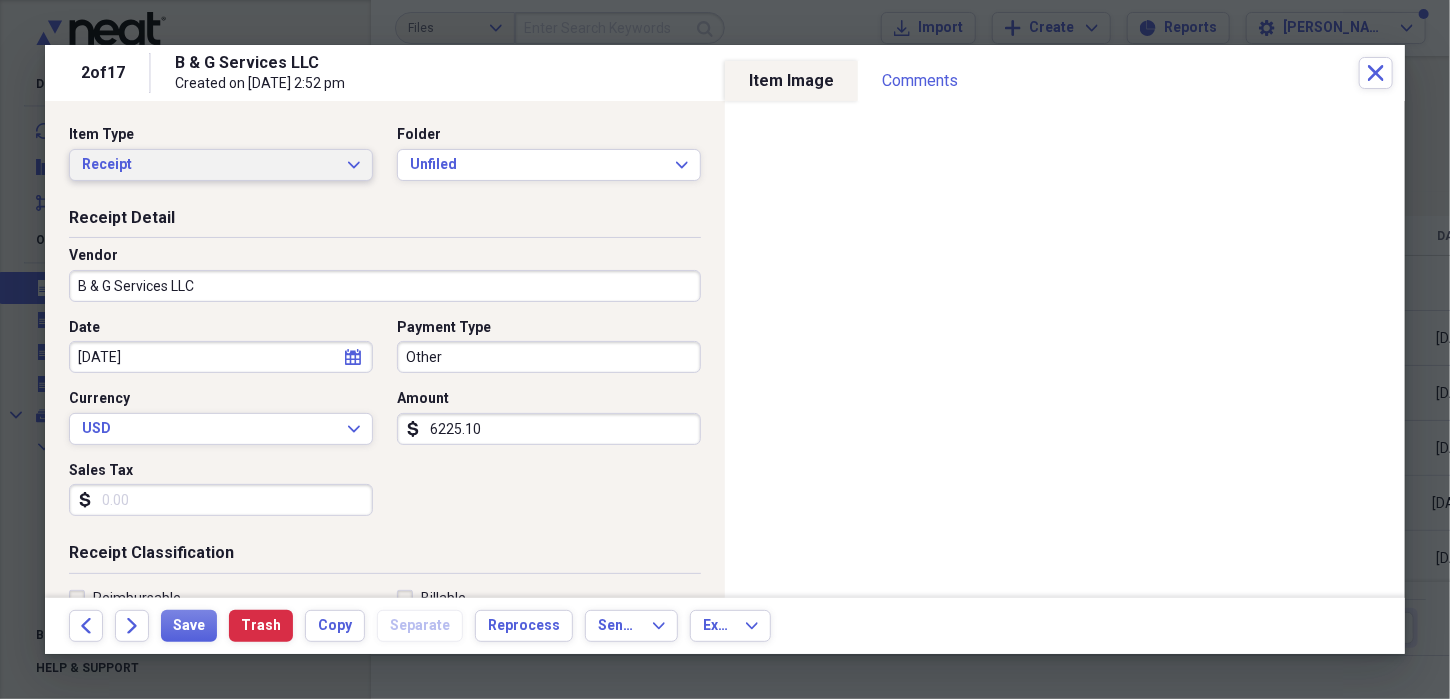 click on "Expand" 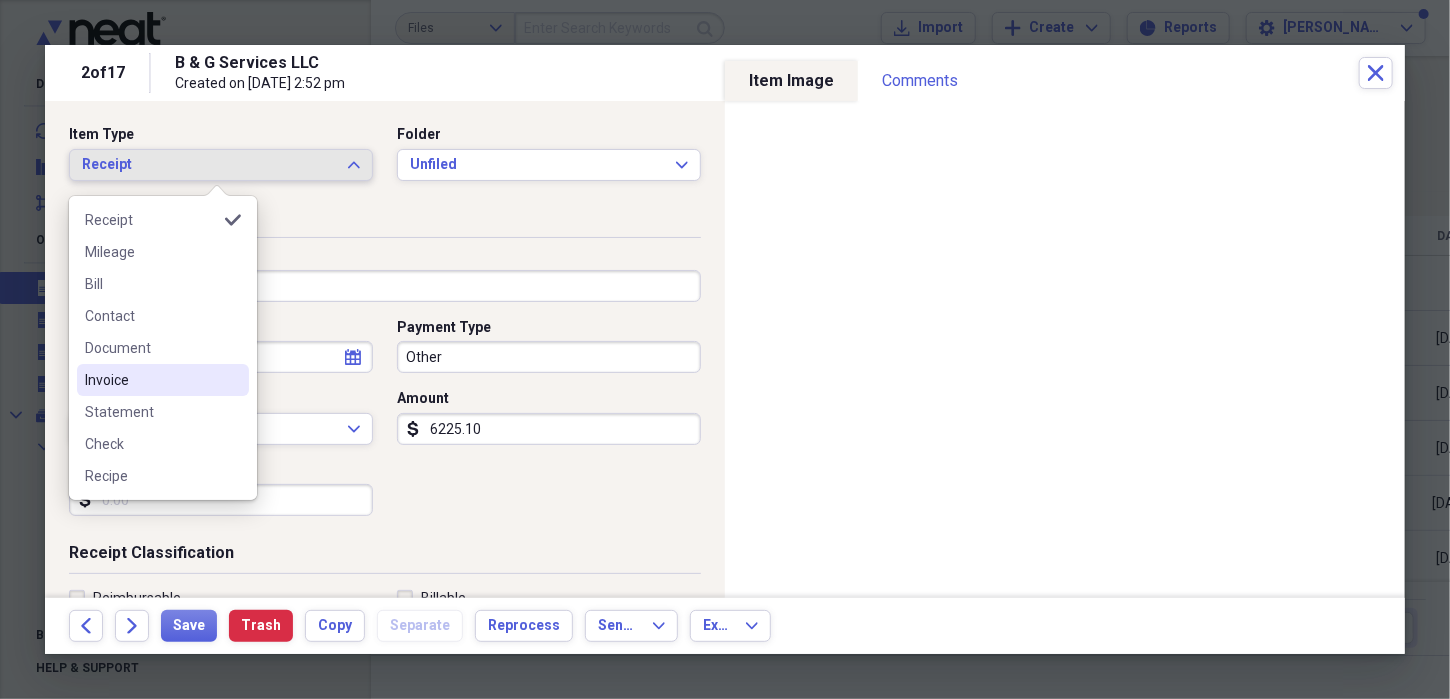 click on "Invoice" at bounding box center [151, 380] 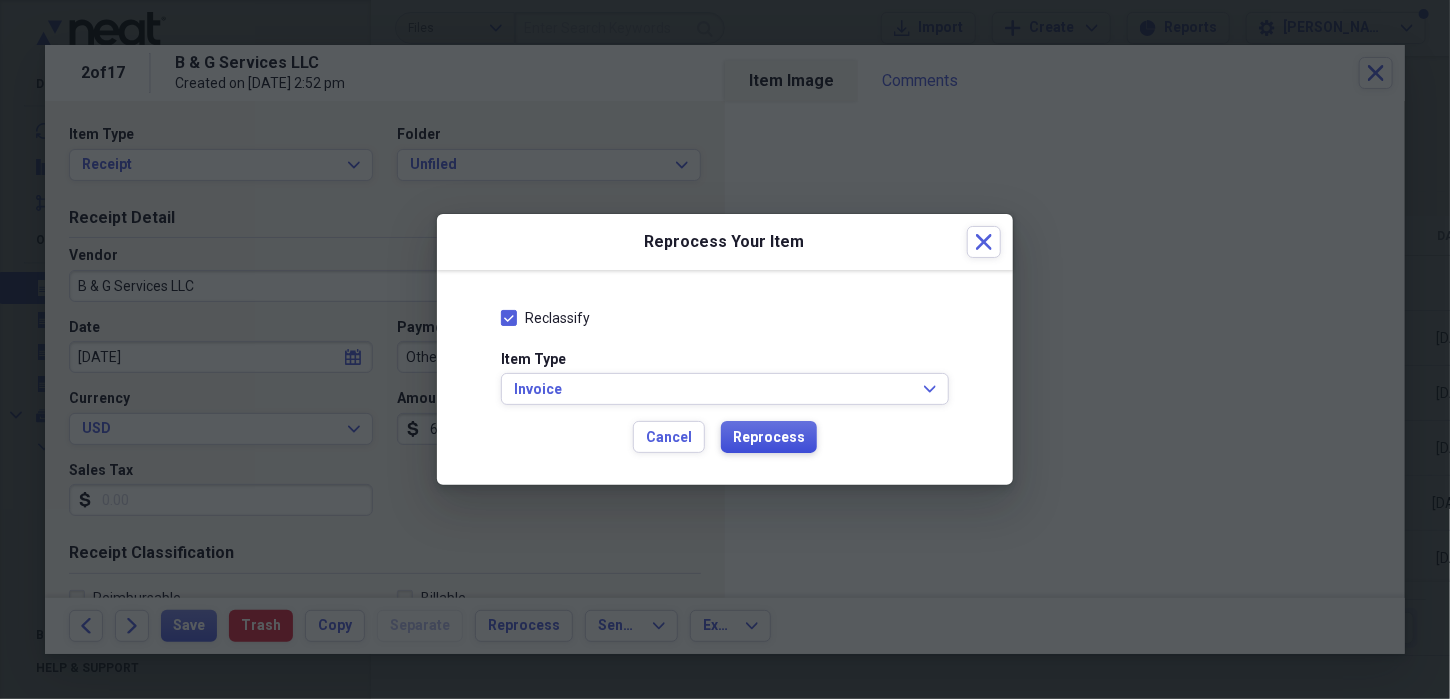 click on "Reprocess" at bounding box center [769, 438] 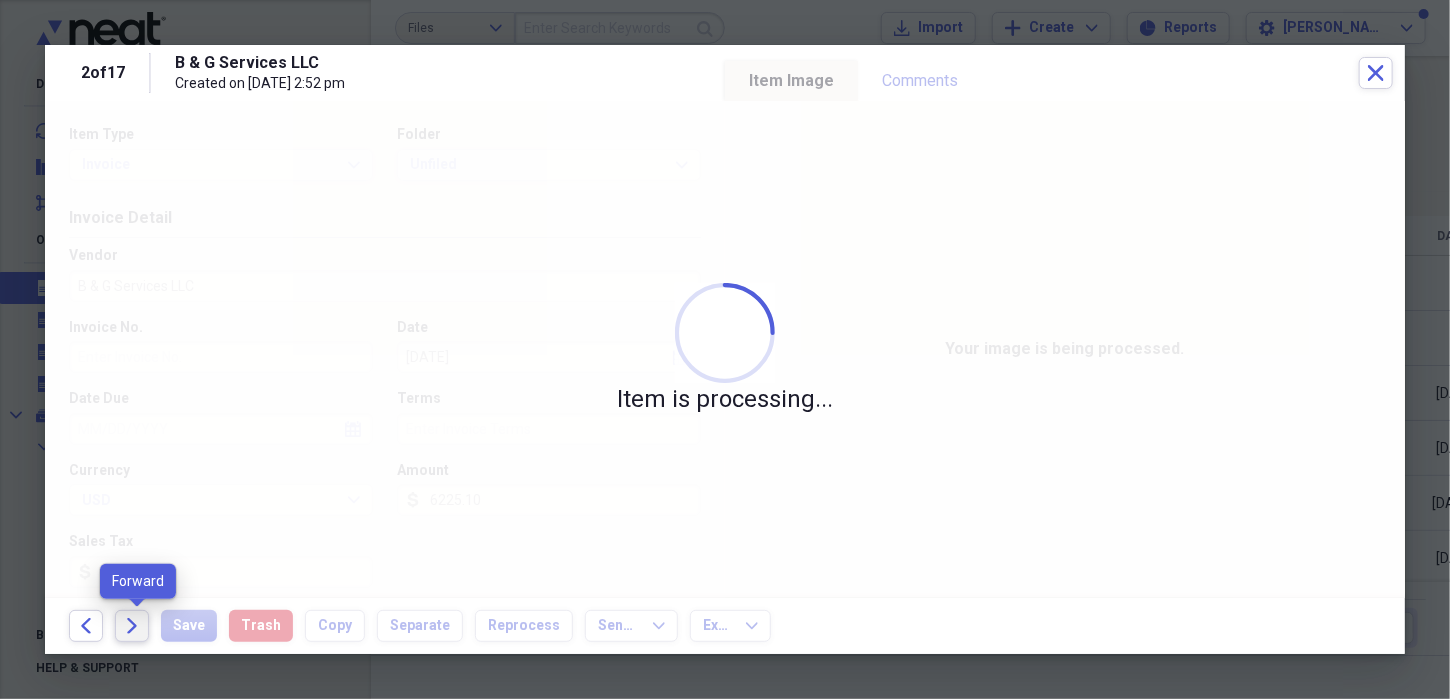 click on "Forward" at bounding box center (132, 626) 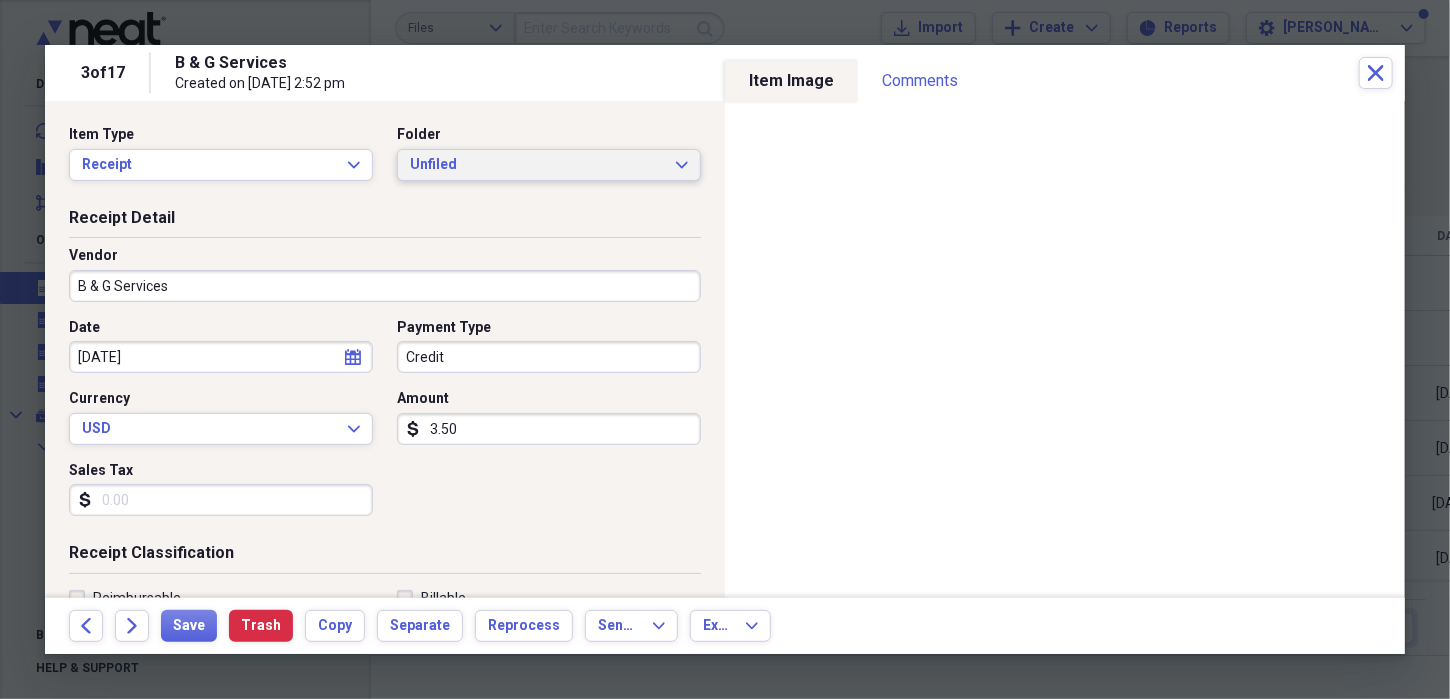 click on "Unfiled Expand" at bounding box center [549, 165] 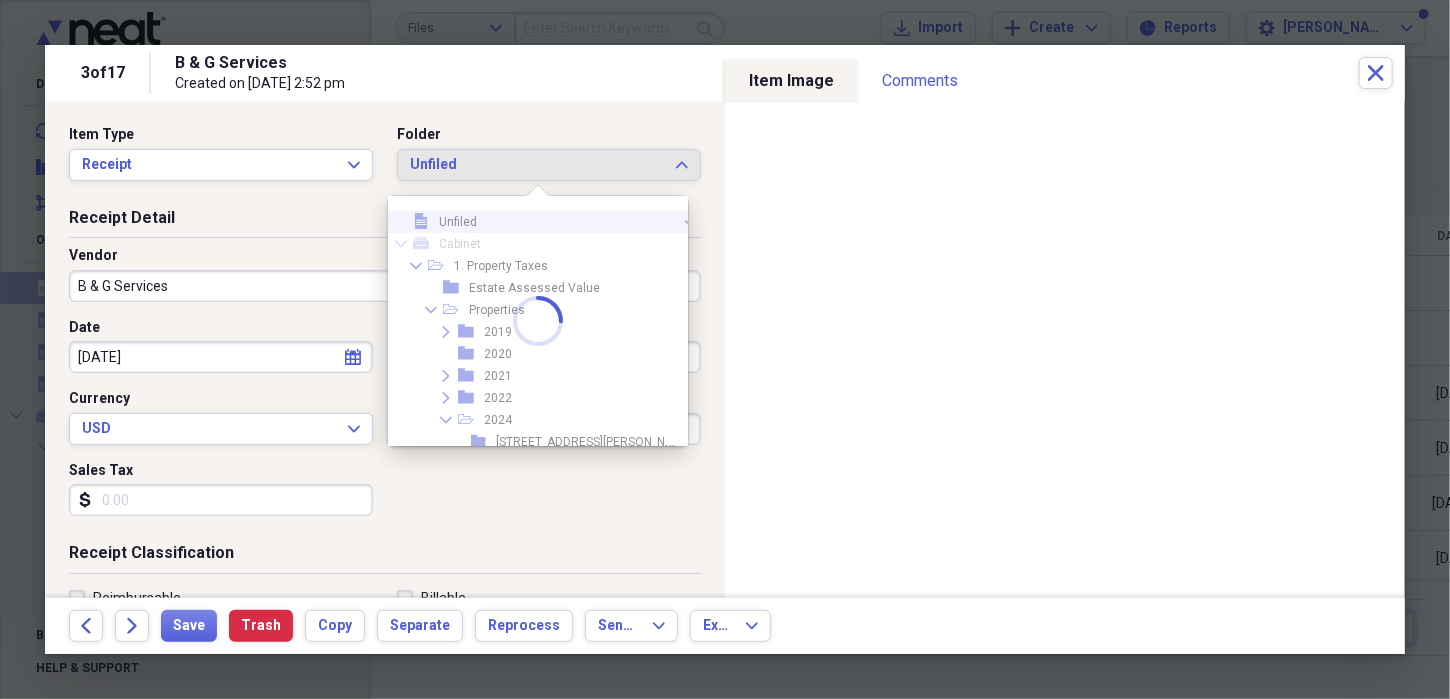 click on "Item Type Receipt Expand Folder Unfiled Expand Receipt Detail Vendor B & G Services Date [DATE] calendar Calendar Payment Type Credit Currency USD Expand Amount dollar-sign 3.50 Sales Tax dollar-sign Receipt Classification Reimbursable Billable Category Rental Claim Tax Category No Form - Non-deductible Expand Customer Project Product Location Class Notes" at bounding box center [385, 349] 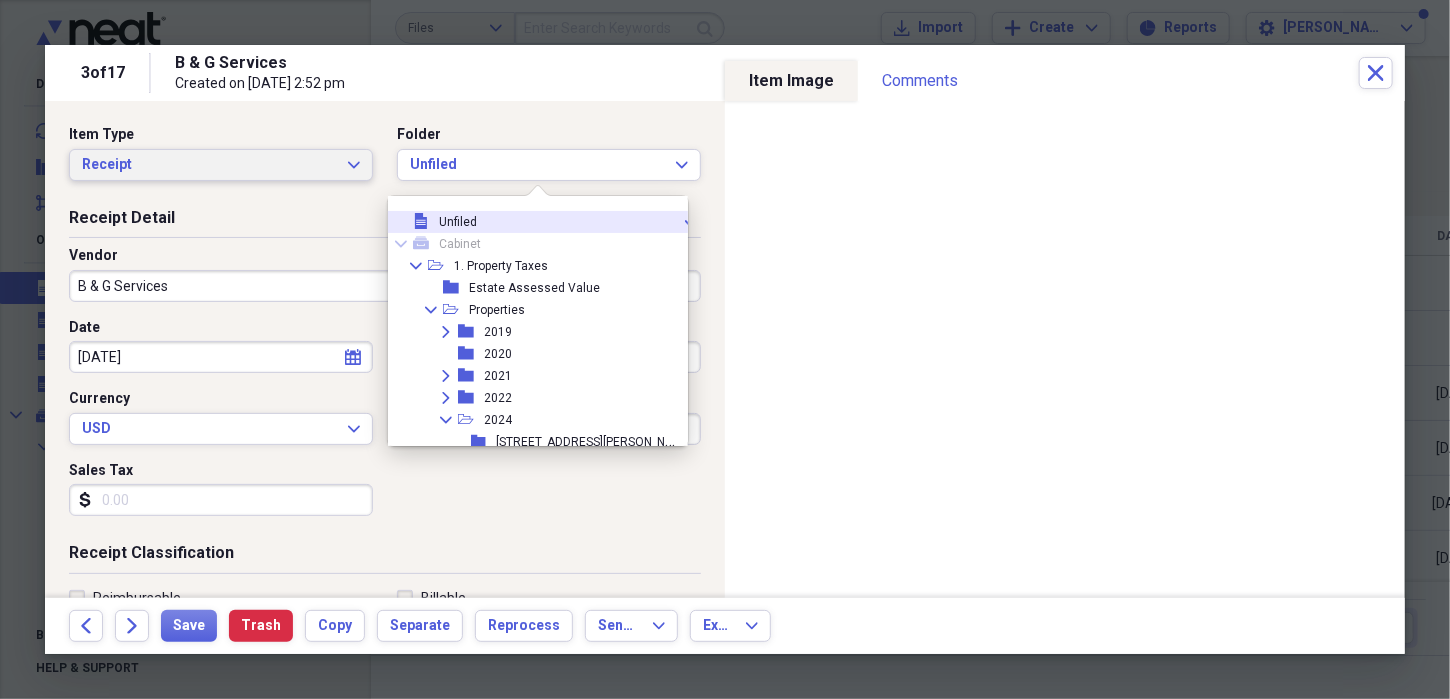 click on "Expand" 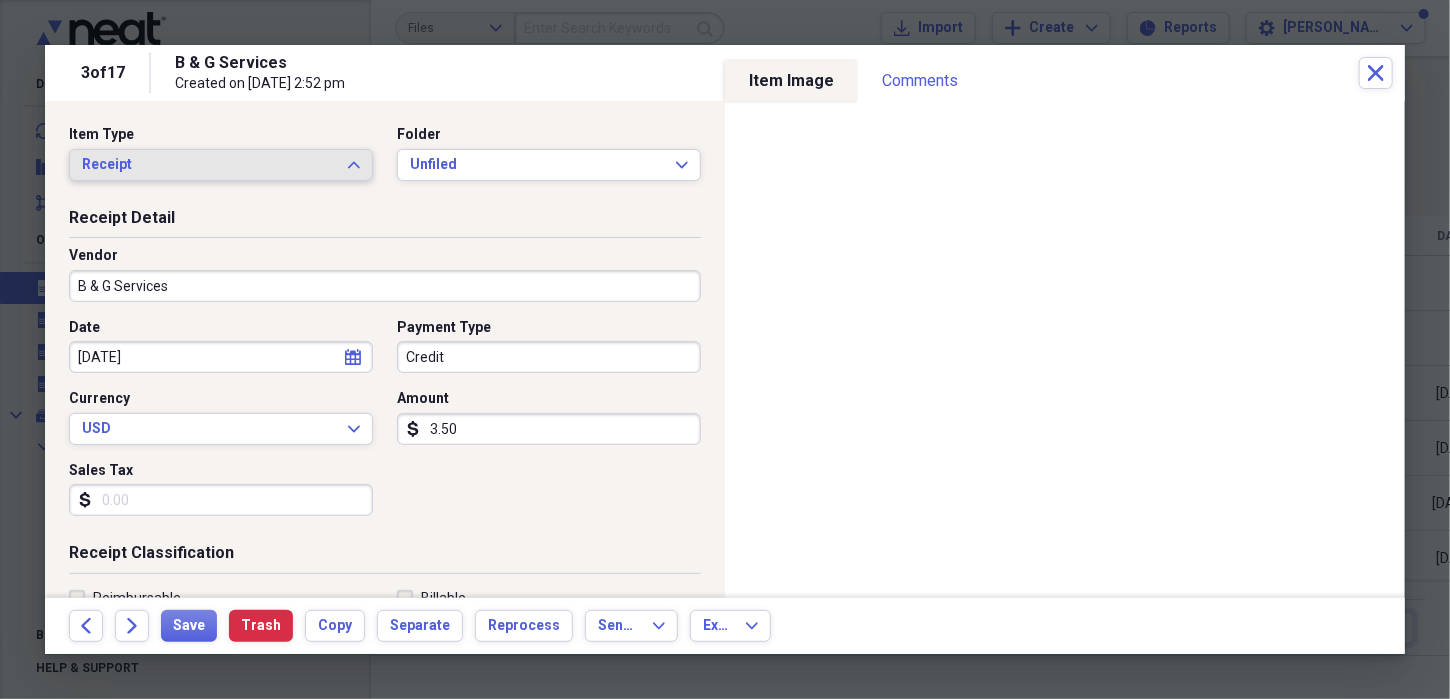 click on "Expand" 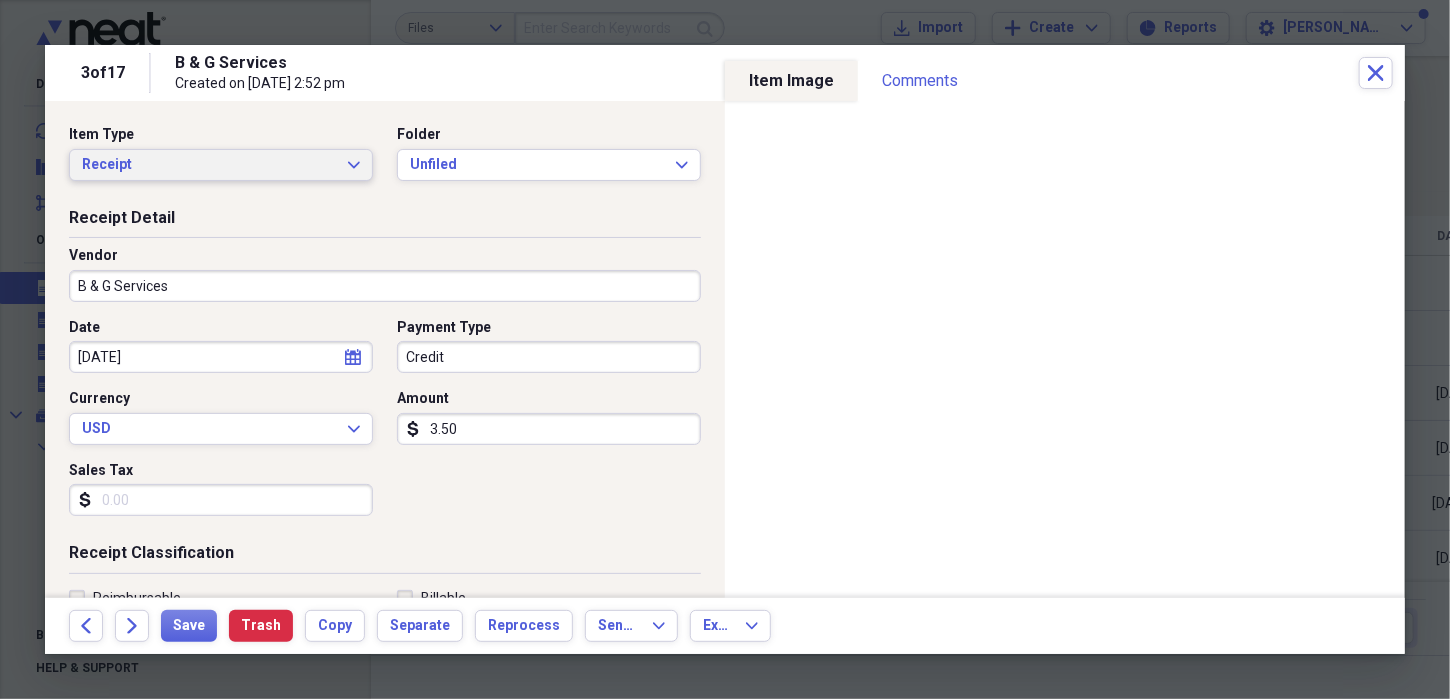 click on "Receipt Expand" at bounding box center (221, 165) 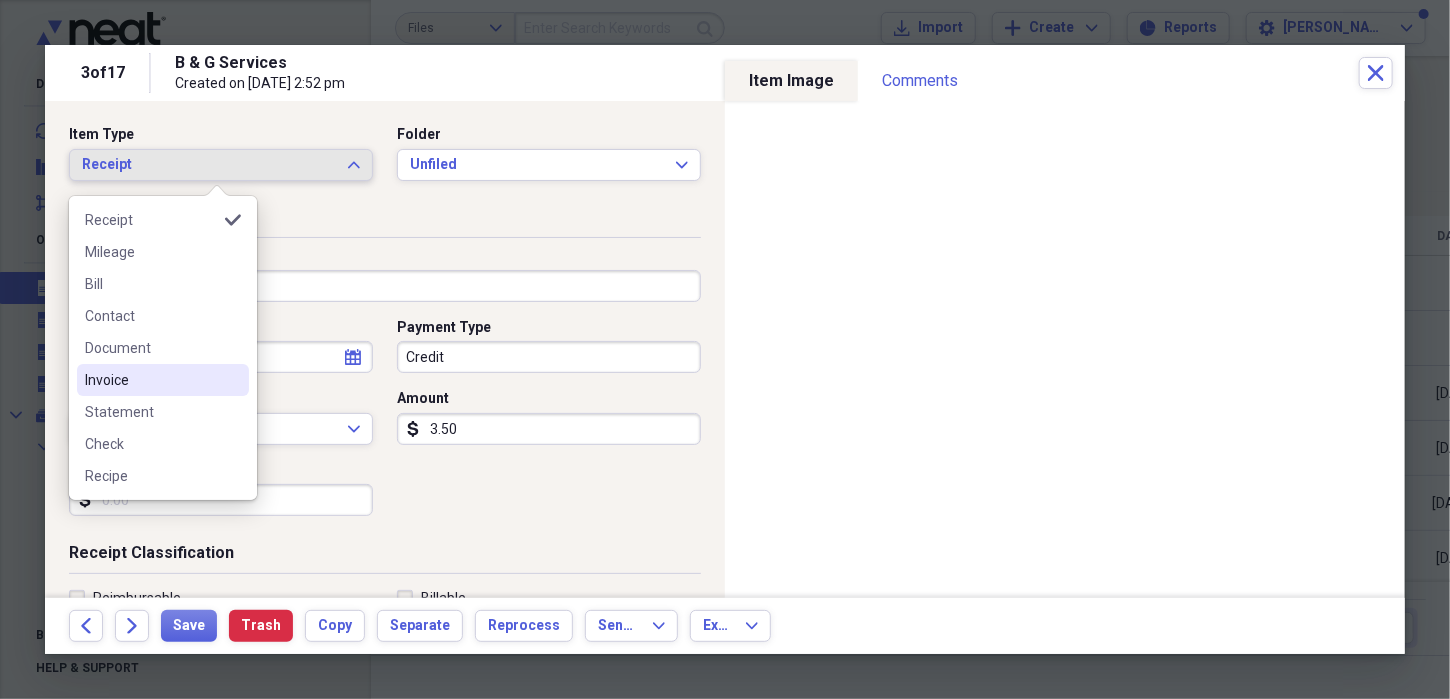 click on "Invoice" at bounding box center (151, 380) 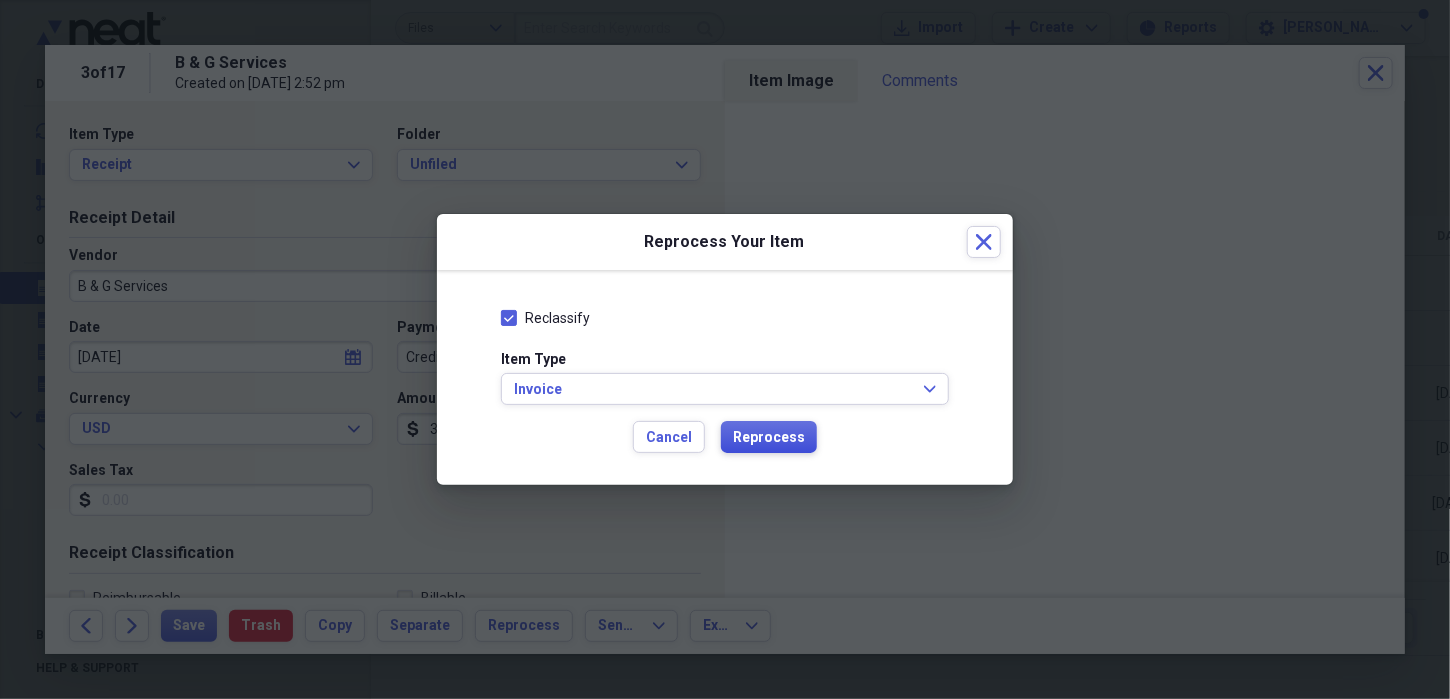click on "Reprocess" at bounding box center (769, 438) 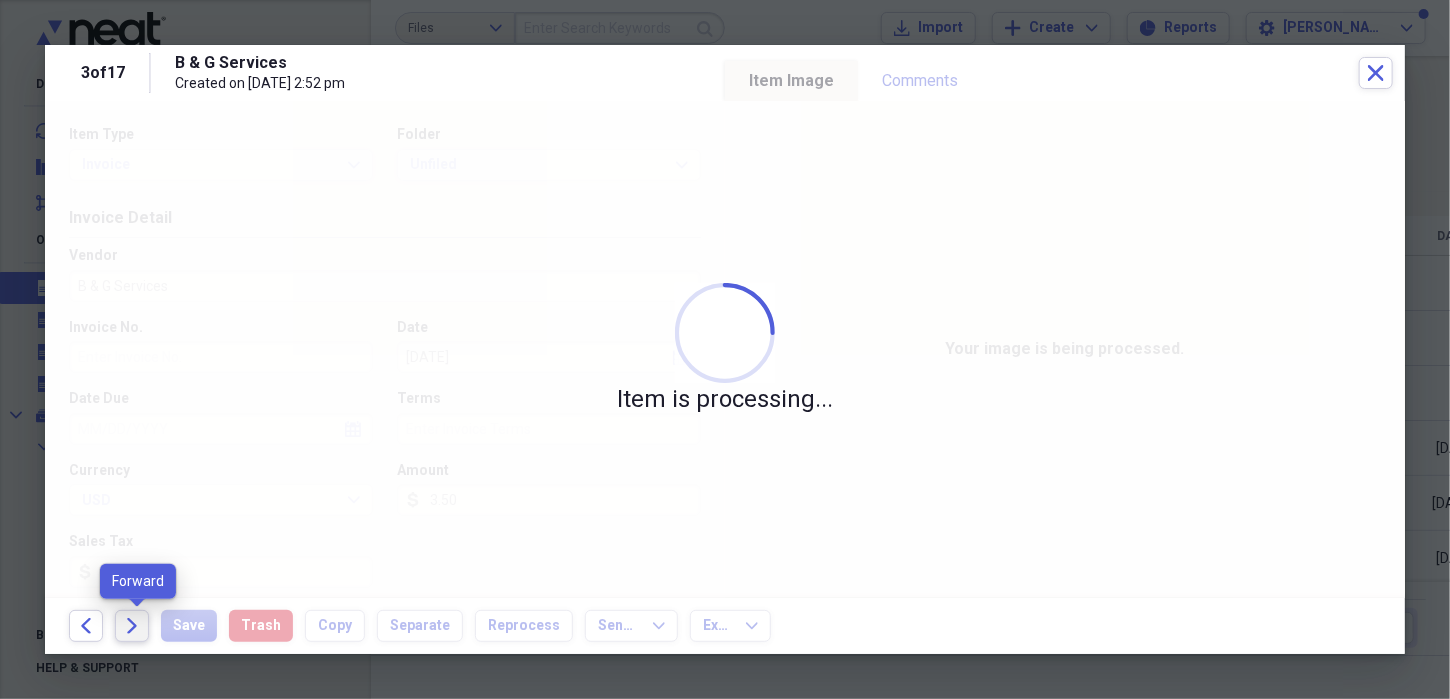 click 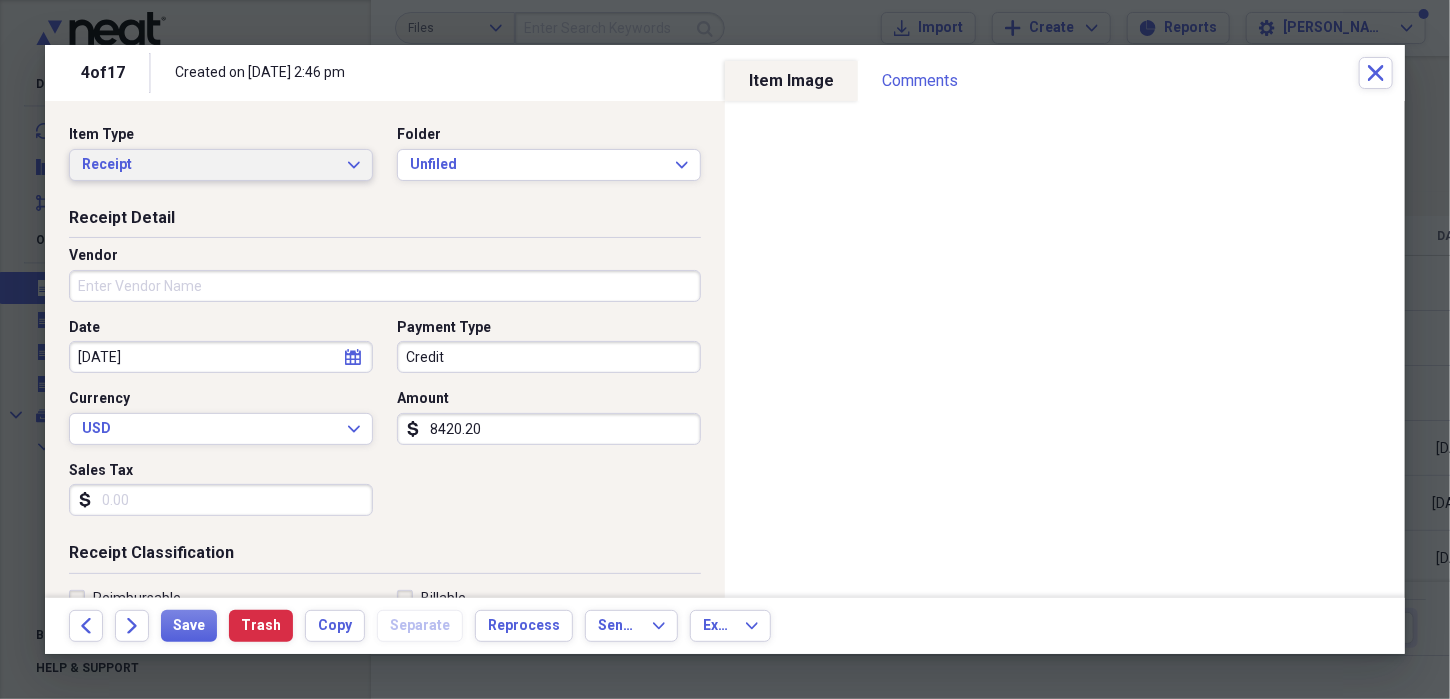 click 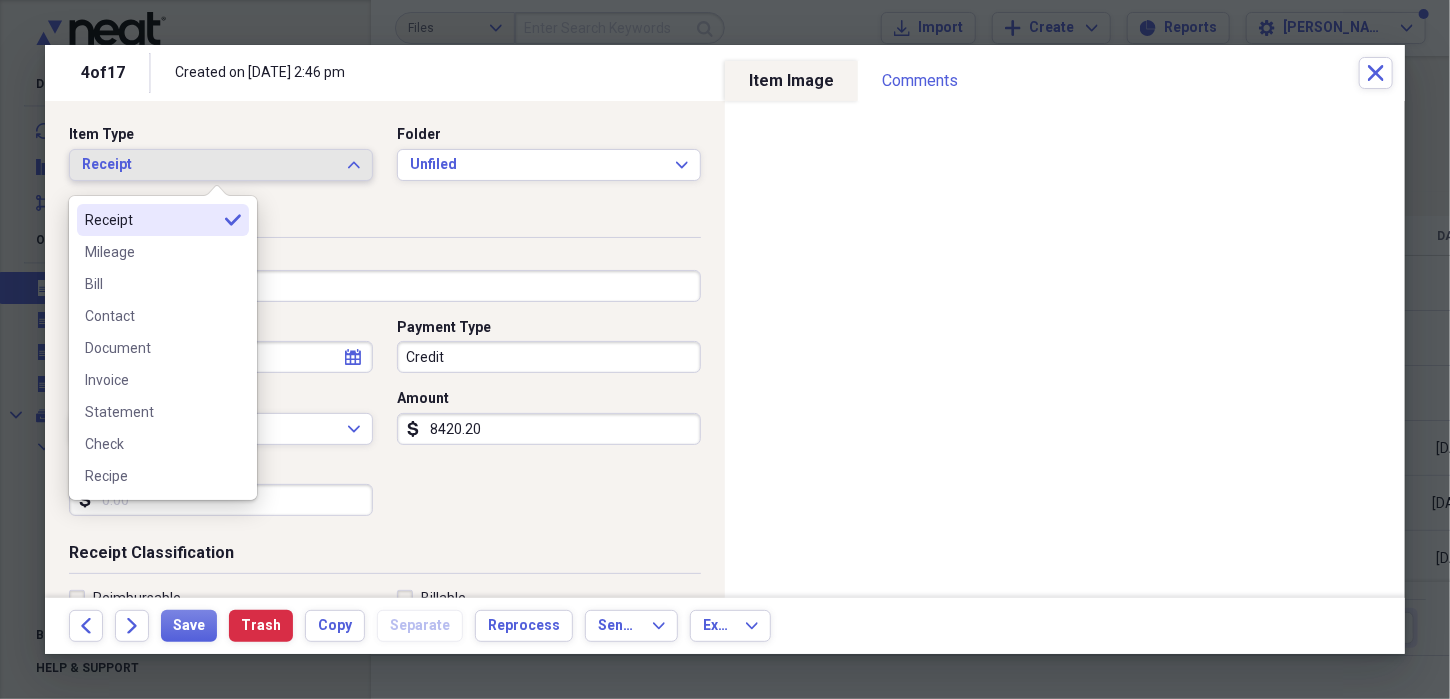 click on "Receipt" at bounding box center (151, 220) 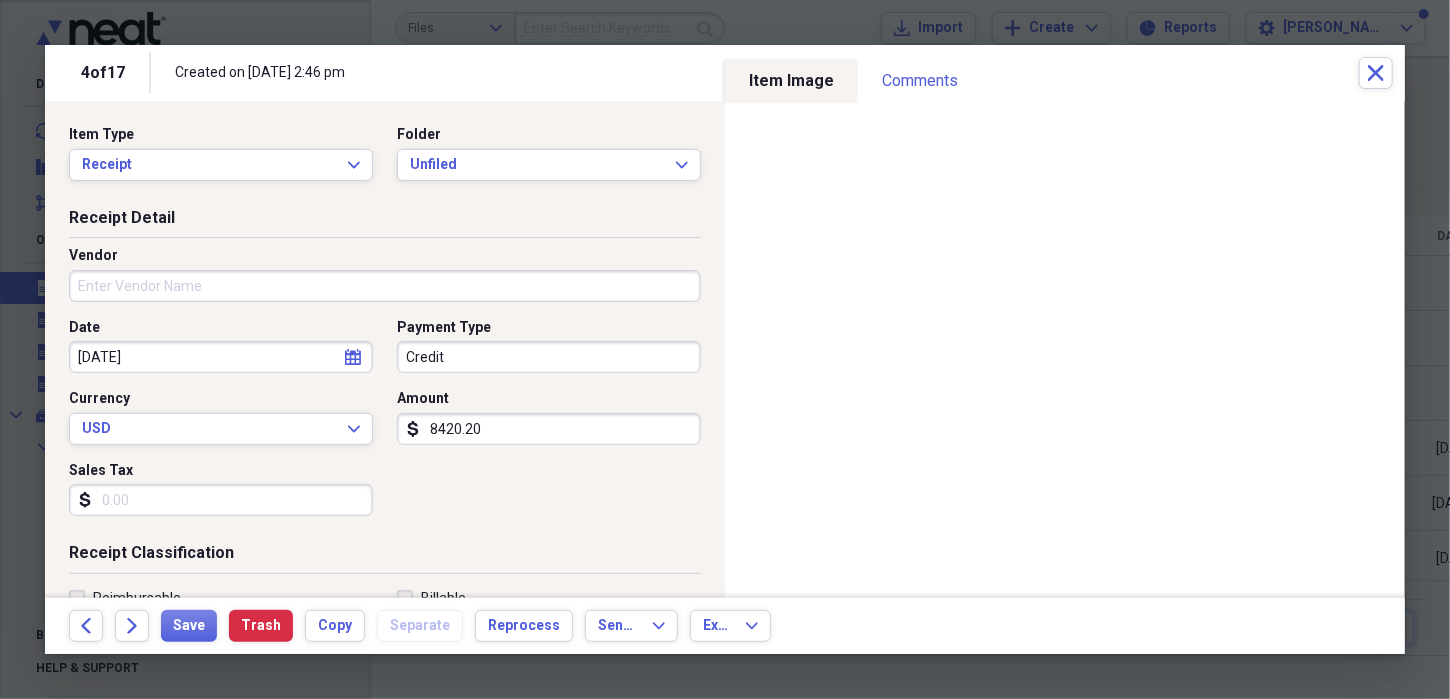 click on "Vendor" at bounding box center [385, 286] 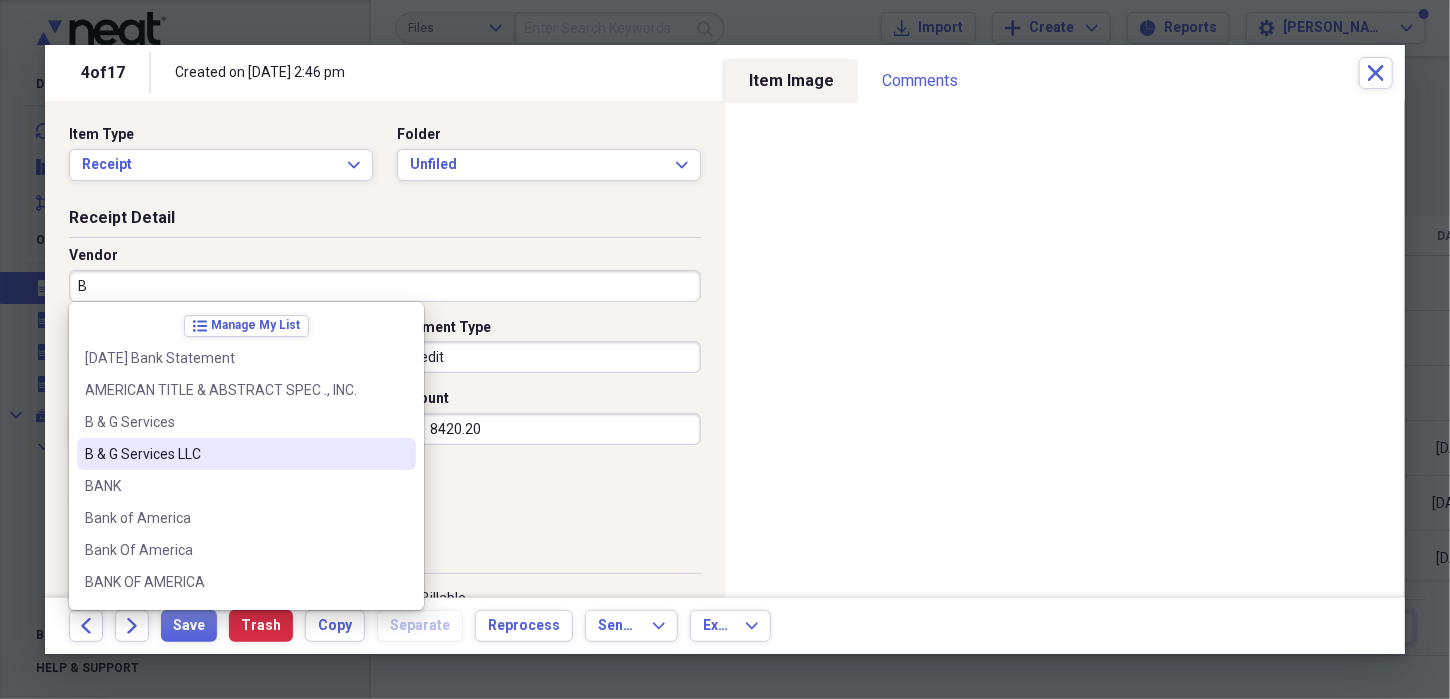 click on "B & G Services LLC" at bounding box center (246, 454) 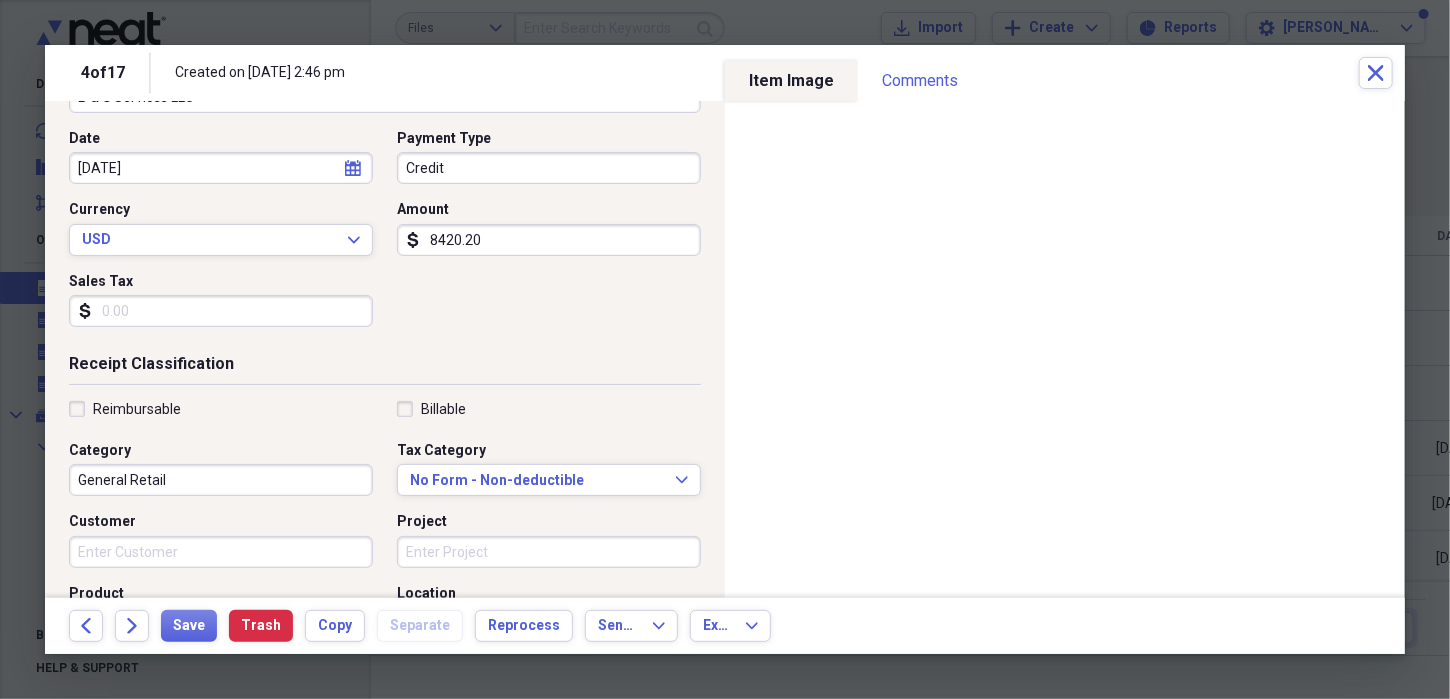scroll, scrollTop: 200, scrollLeft: 0, axis: vertical 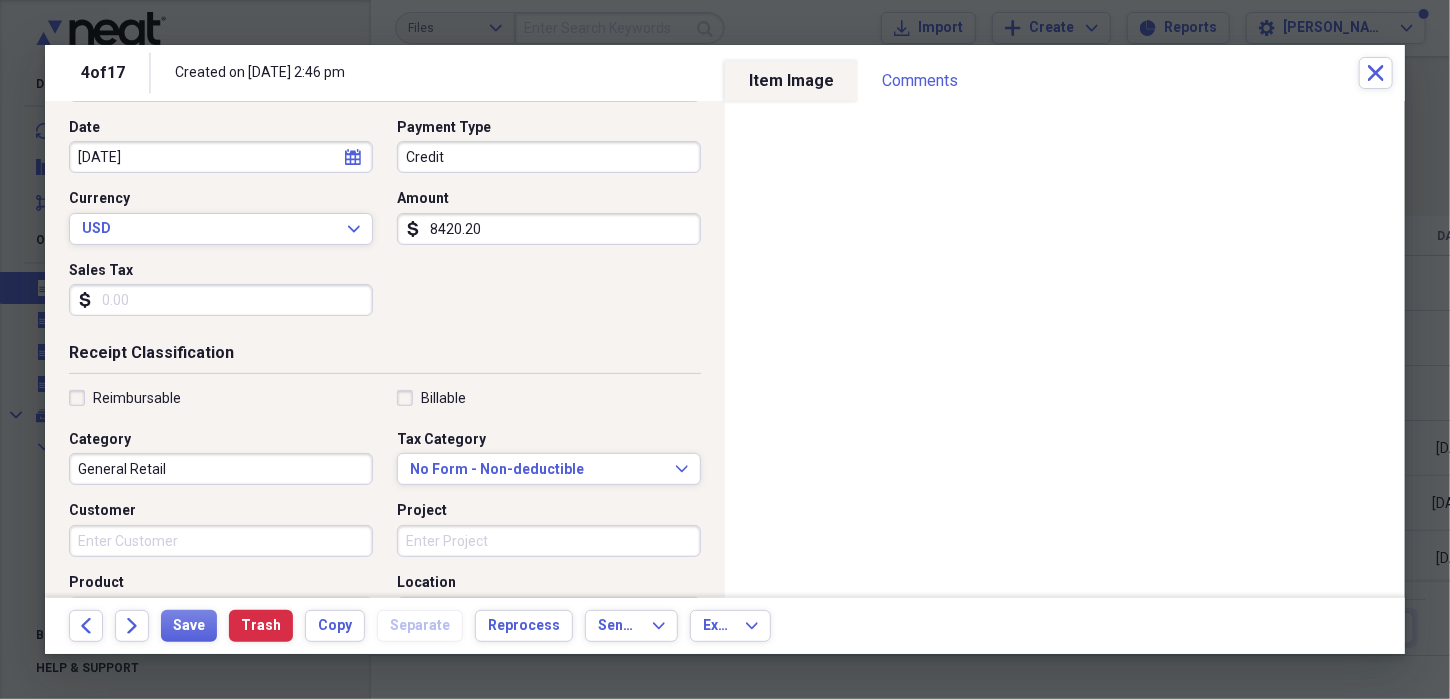 click on "Reimbursable" at bounding box center [125, 398] 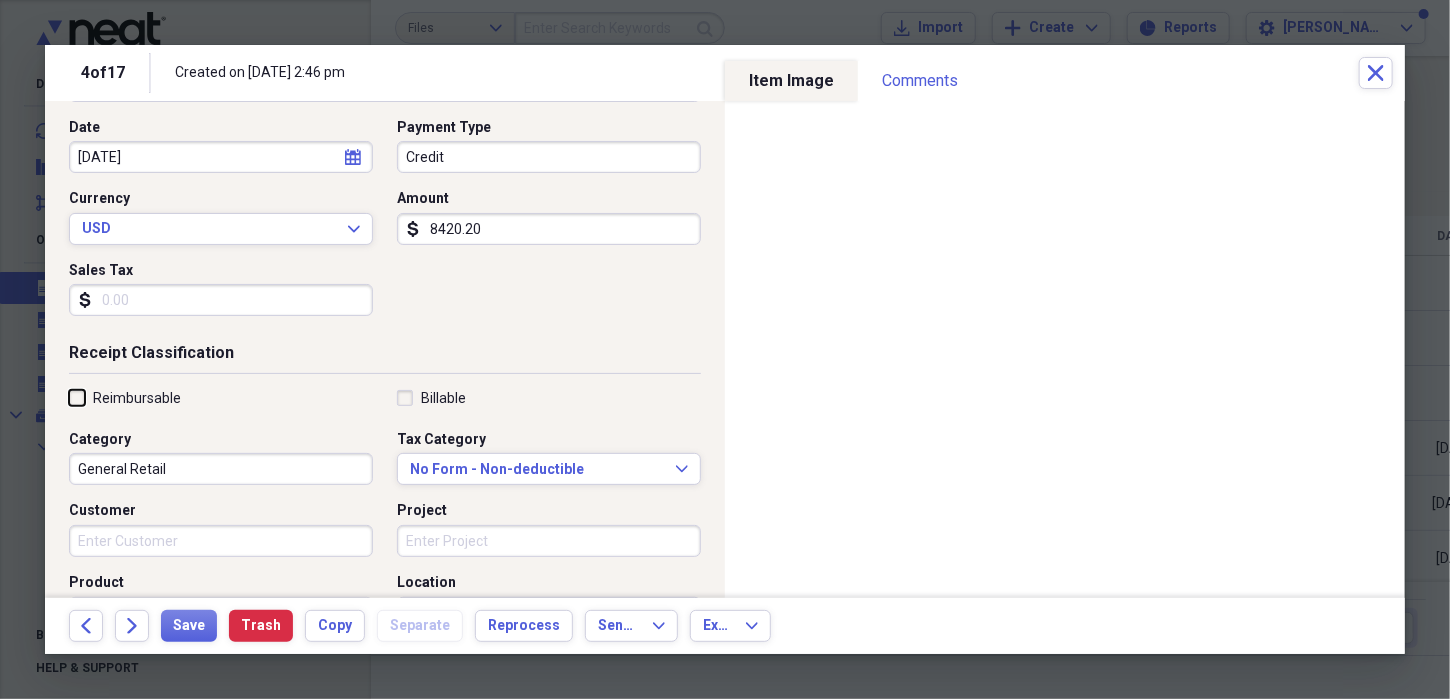 click on "Reimbursable" at bounding box center (69, 397) 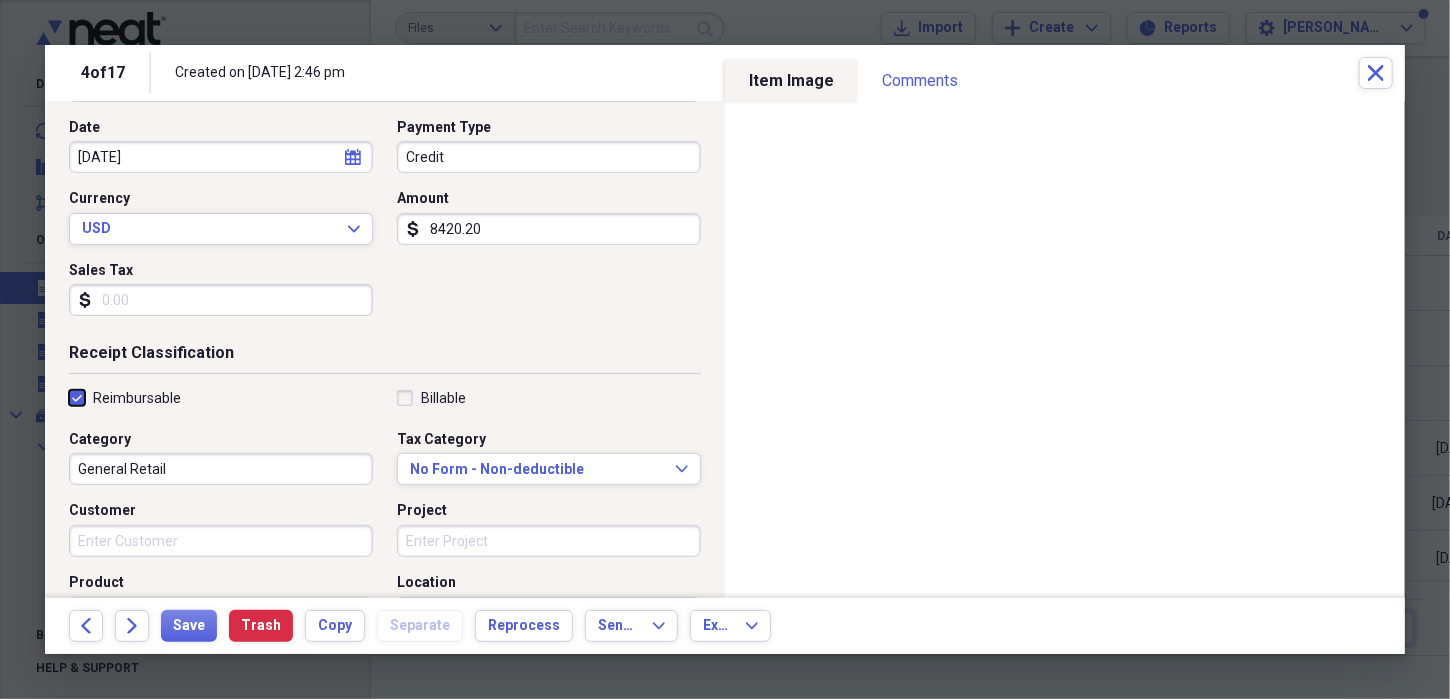 checkbox on "true" 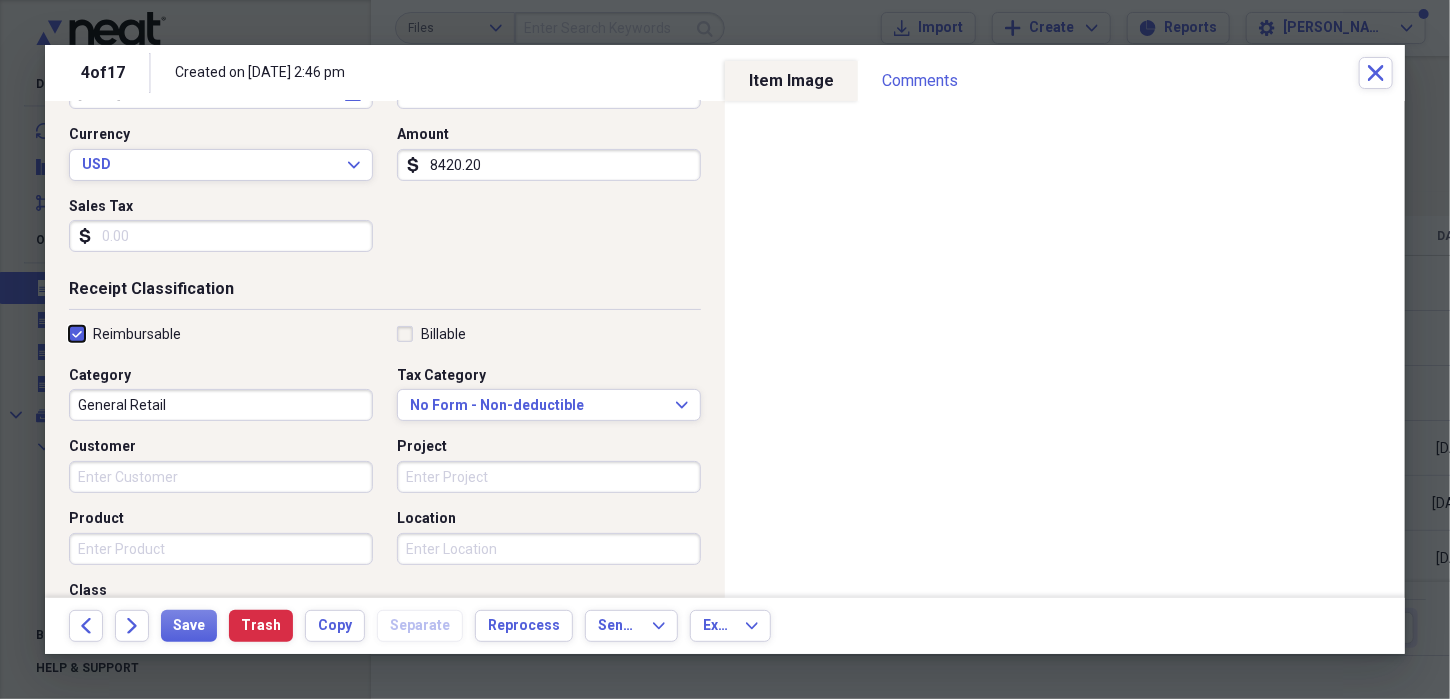 scroll, scrollTop: 300, scrollLeft: 0, axis: vertical 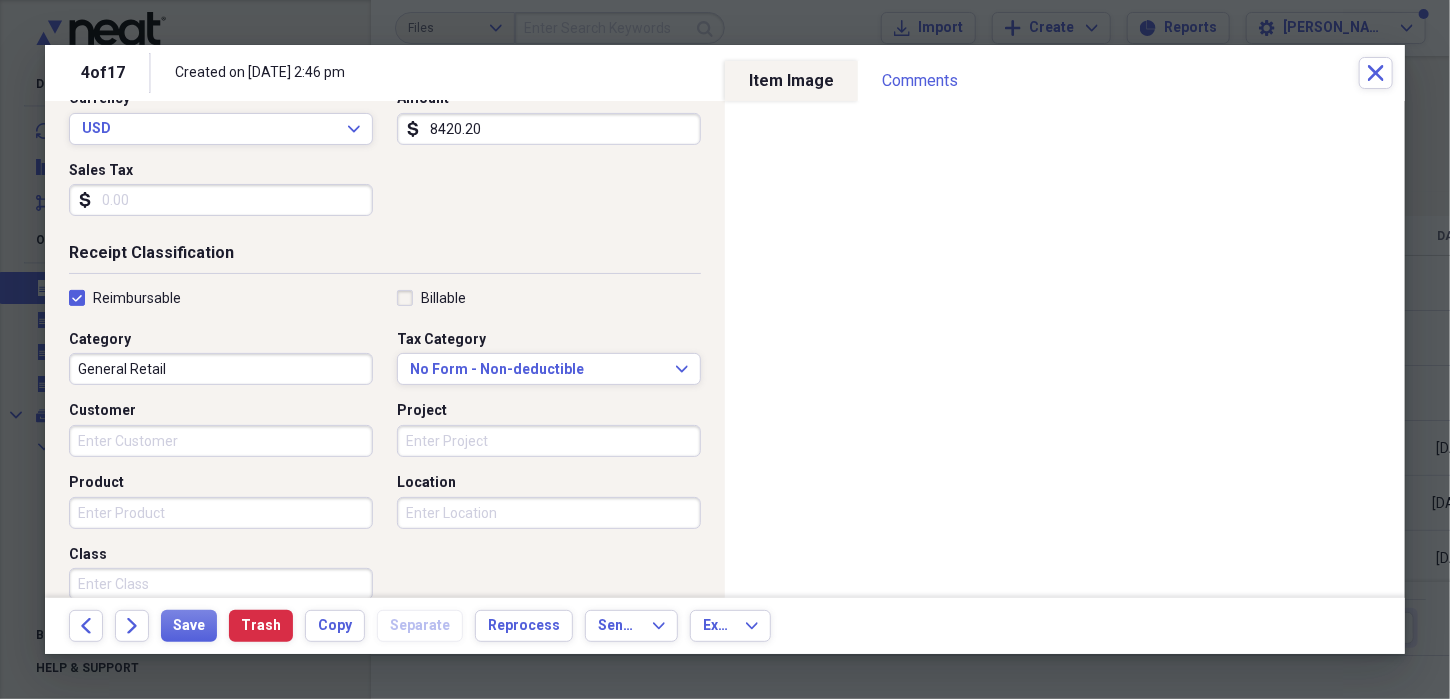click on "Location" at bounding box center (549, 513) 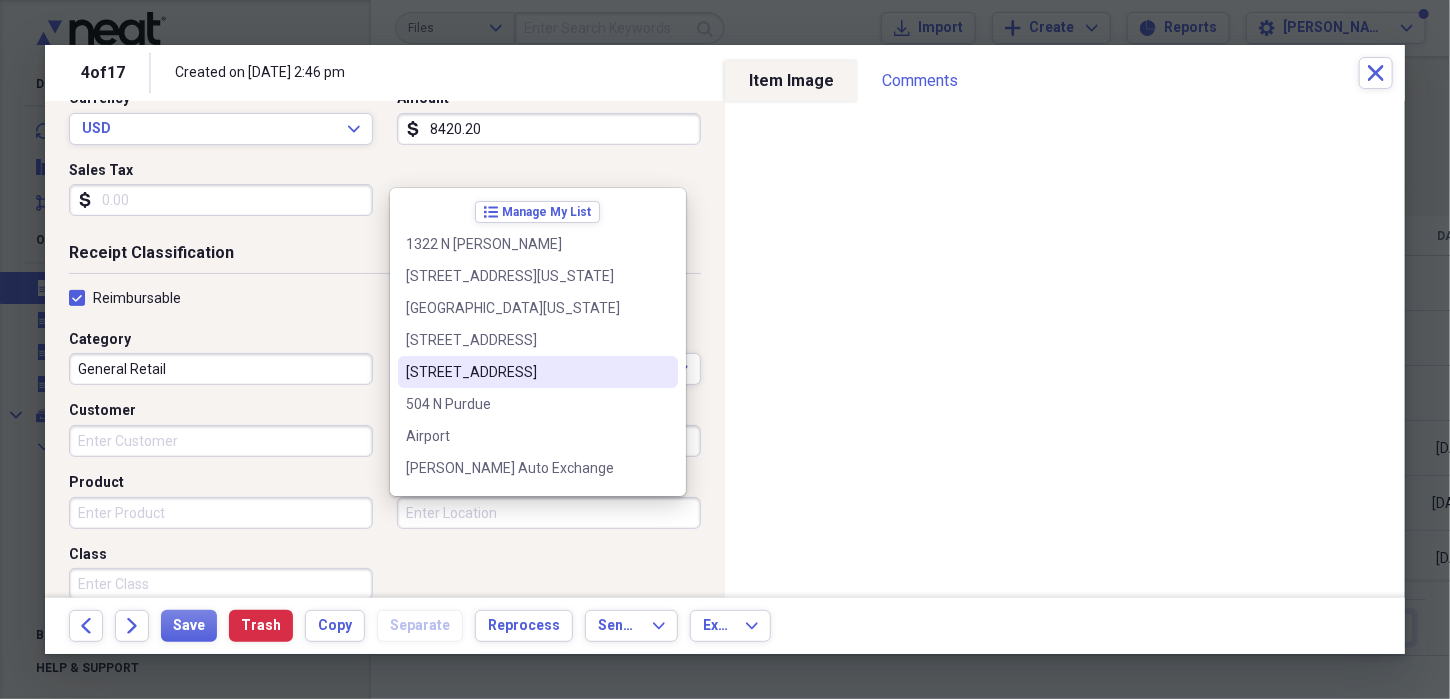 click on "[STREET_ADDRESS]" at bounding box center [526, 372] 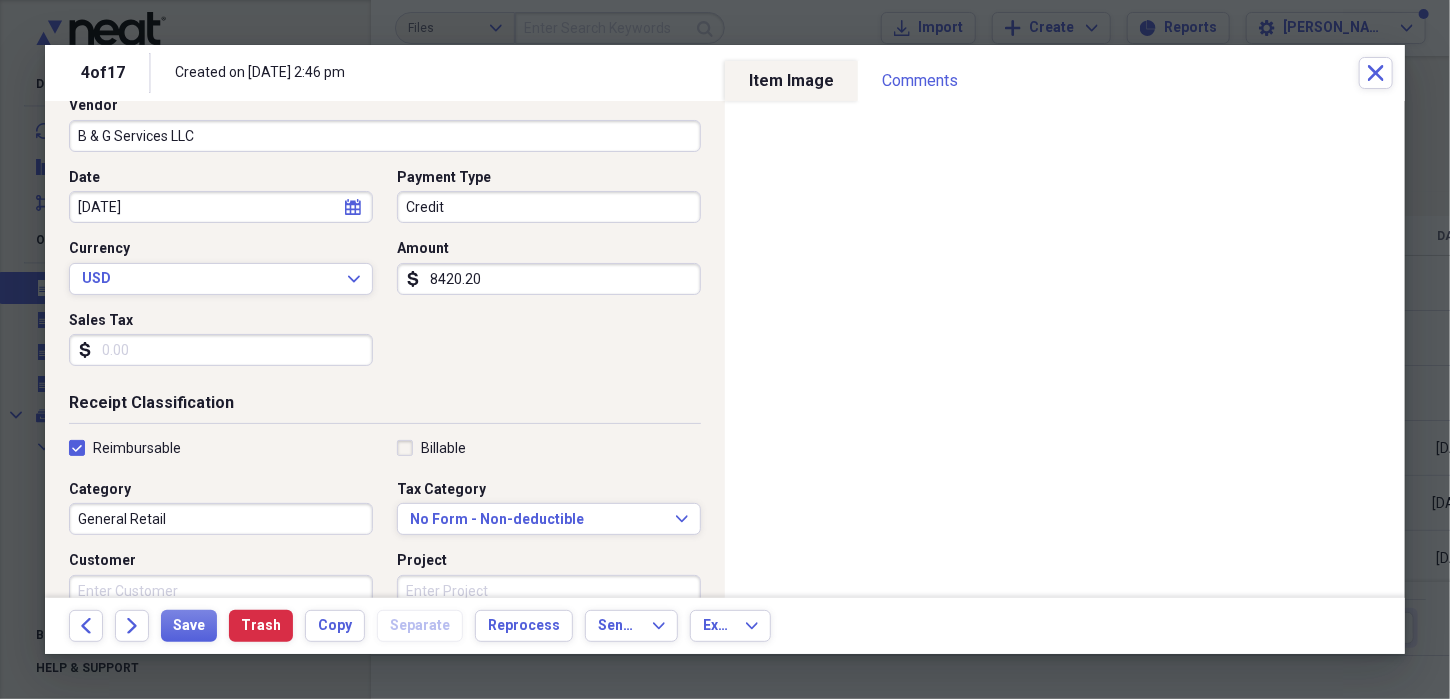 scroll, scrollTop: 0, scrollLeft: 0, axis: both 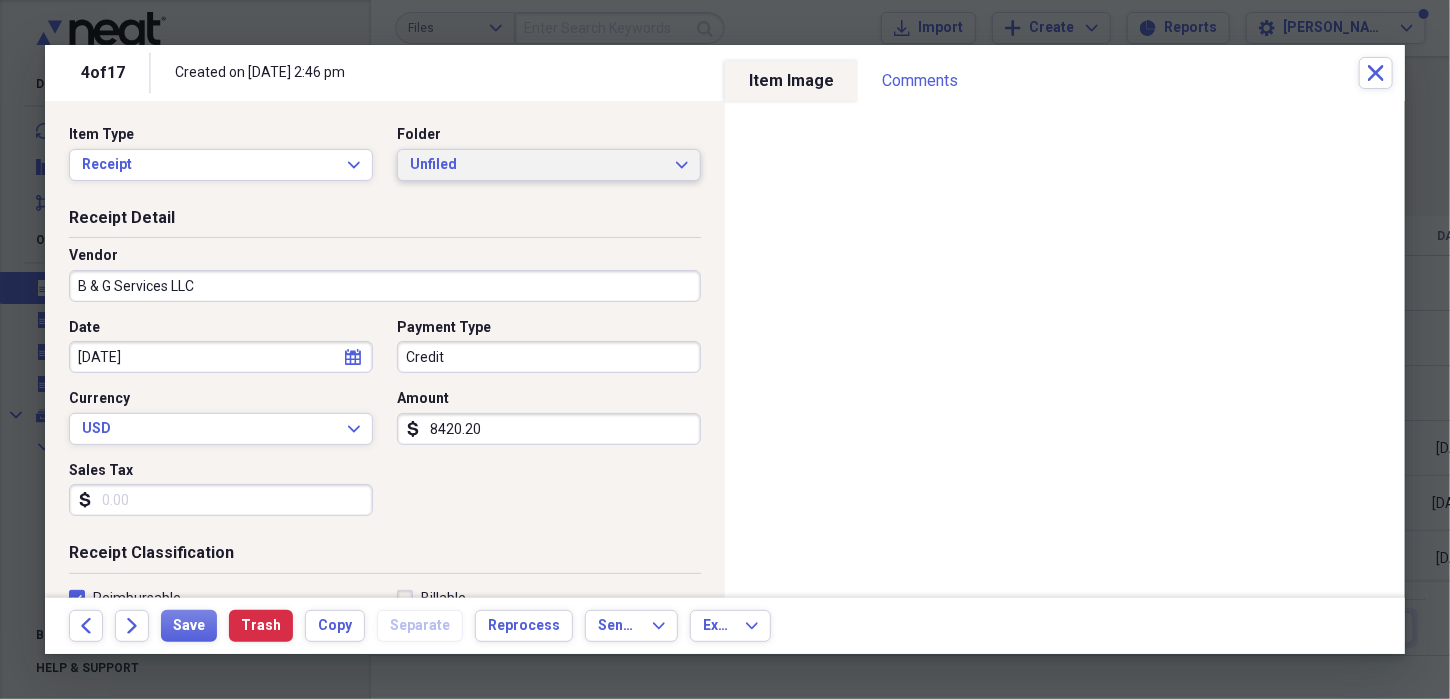 click on "Expand" 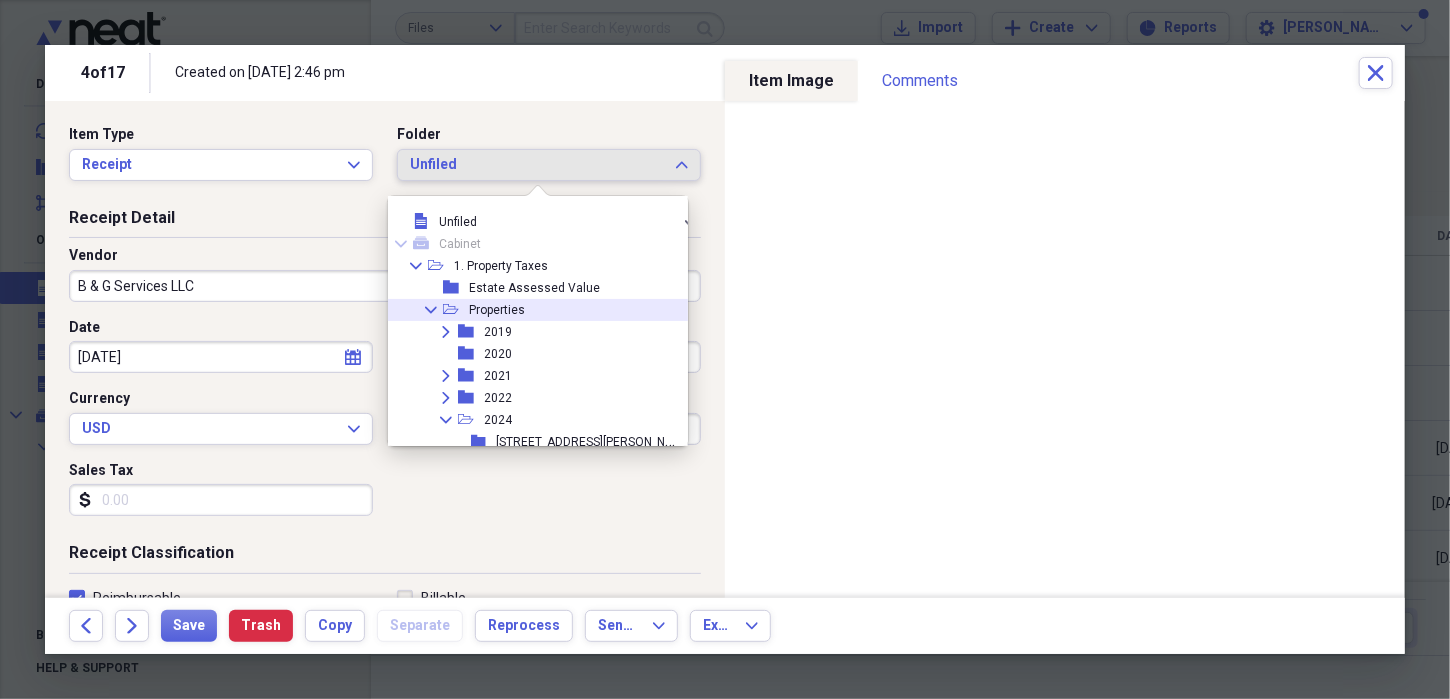 click on "Collapse" 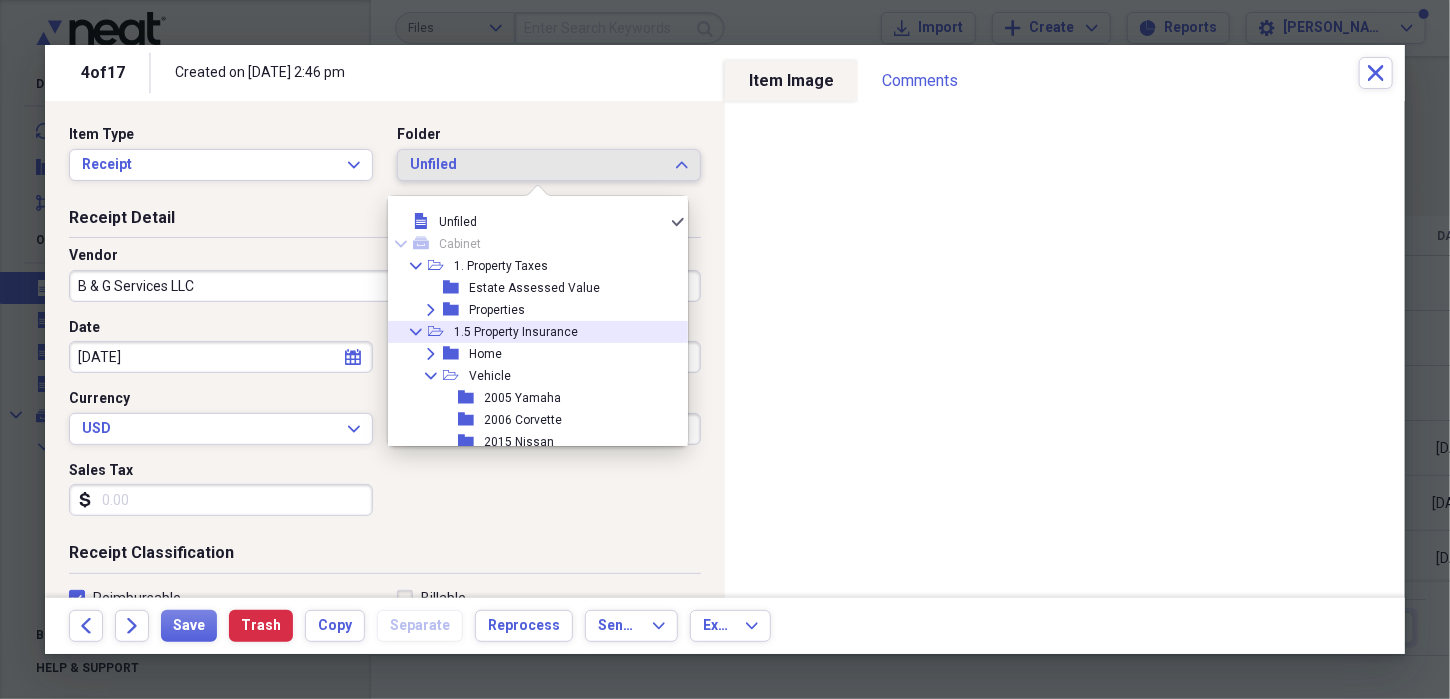 click on "Collapse" 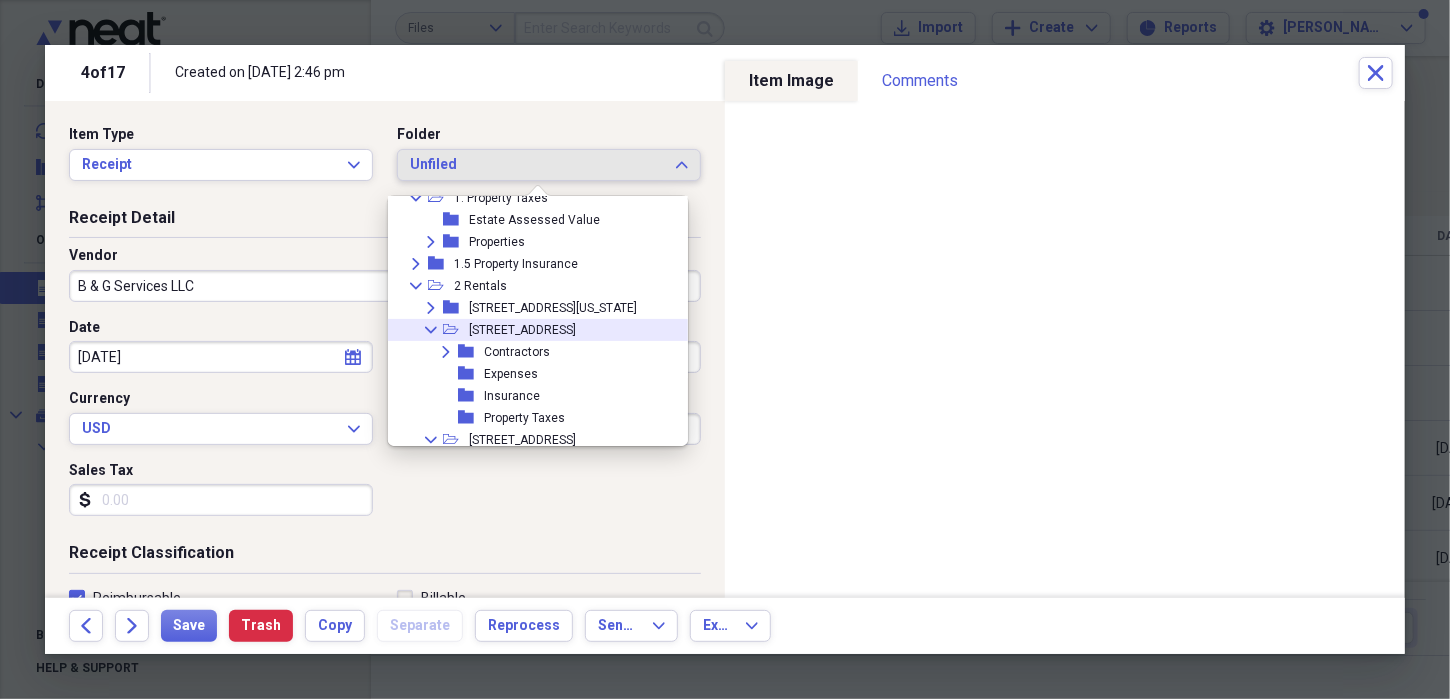 scroll, scrollTop: 100, scrollLeft: 0, axis: vertical 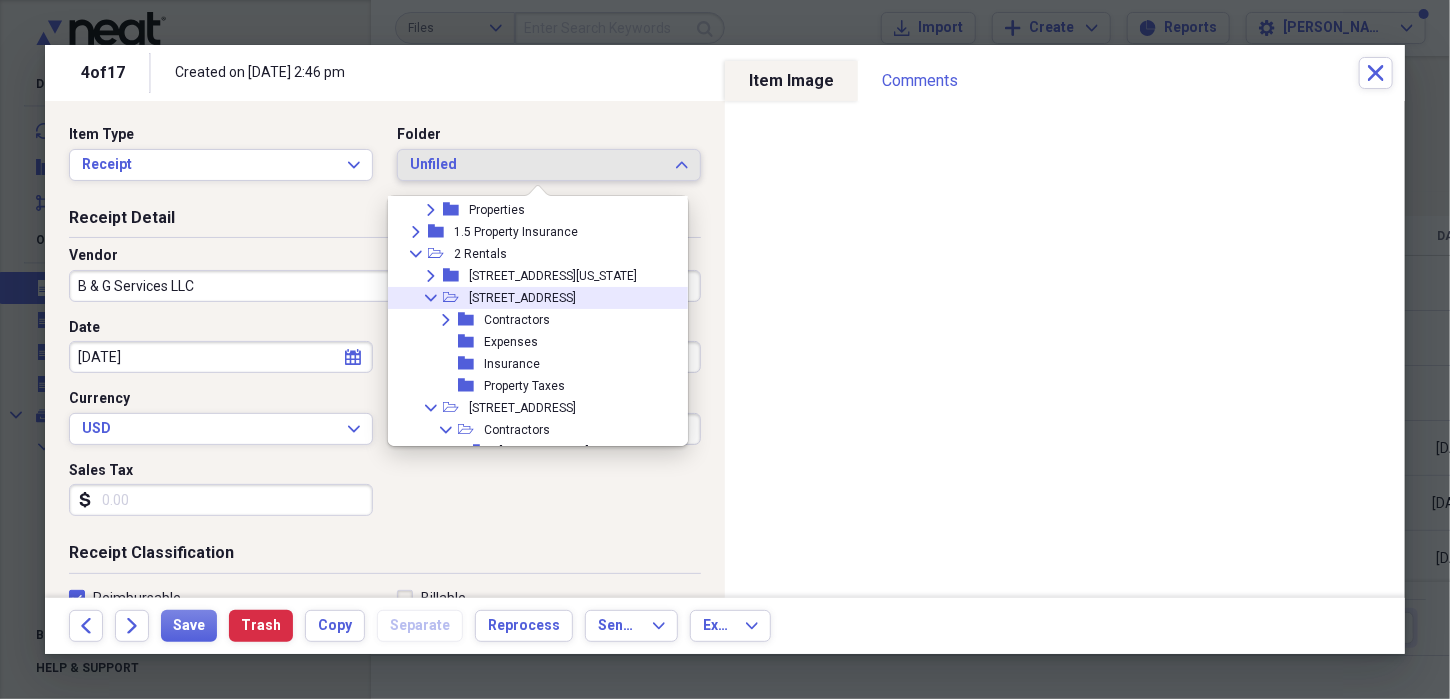 click on "Collapse" at bounding box center (431, 298) 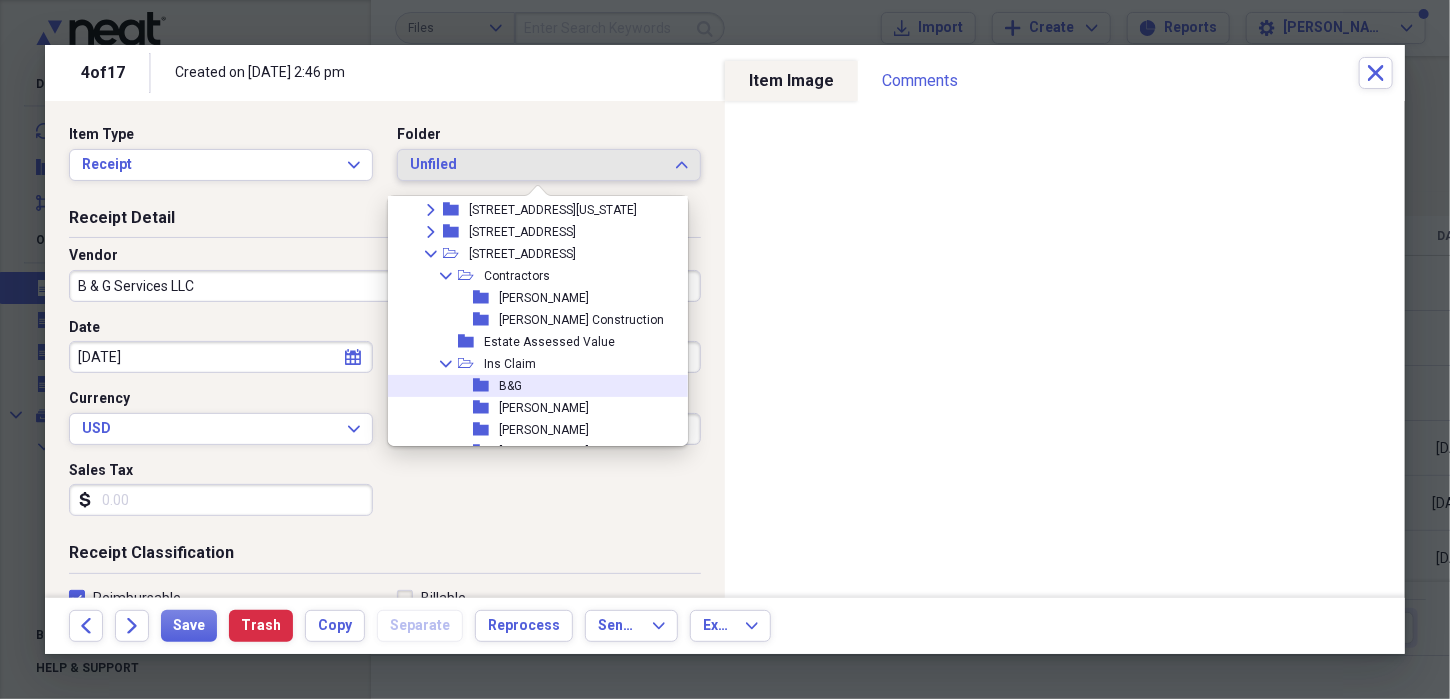scroll, scrollTop: 187, scrollLeft: 0, axis: vertical 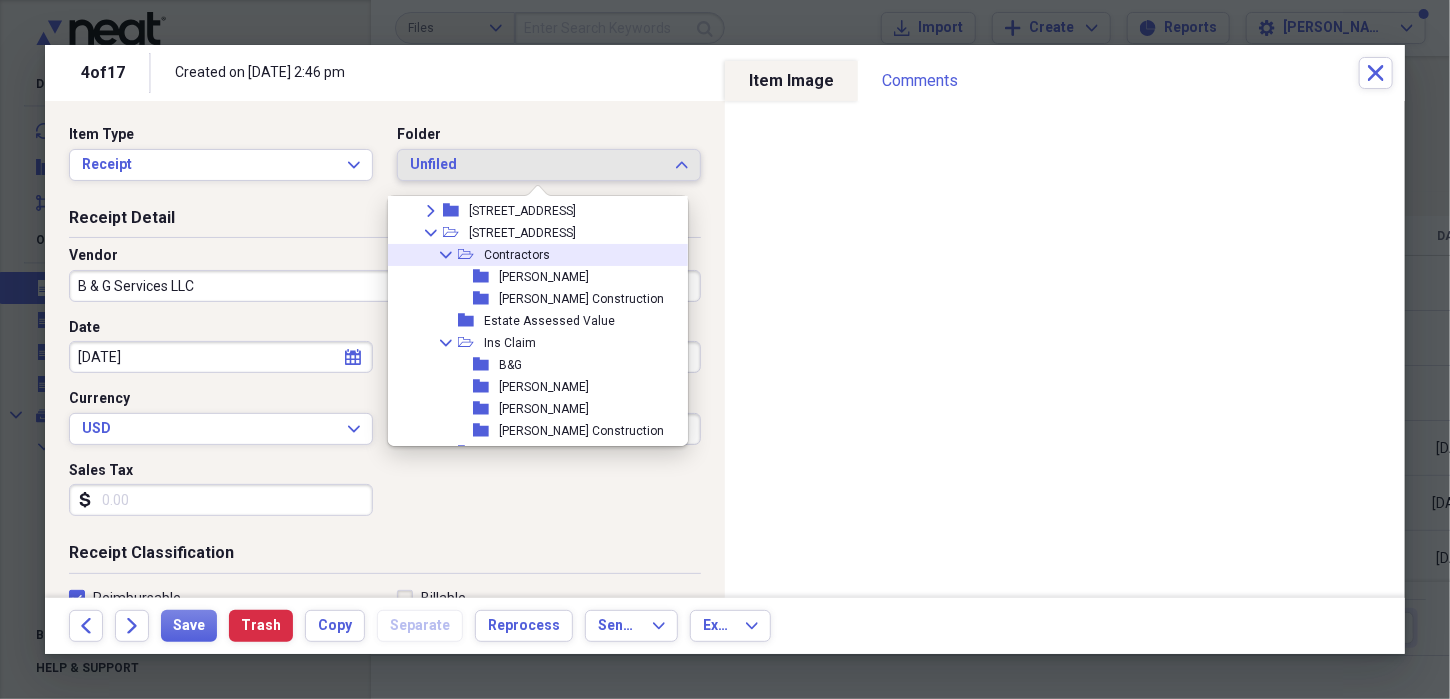 click on "Collapse" at bounding box center (446, 255) 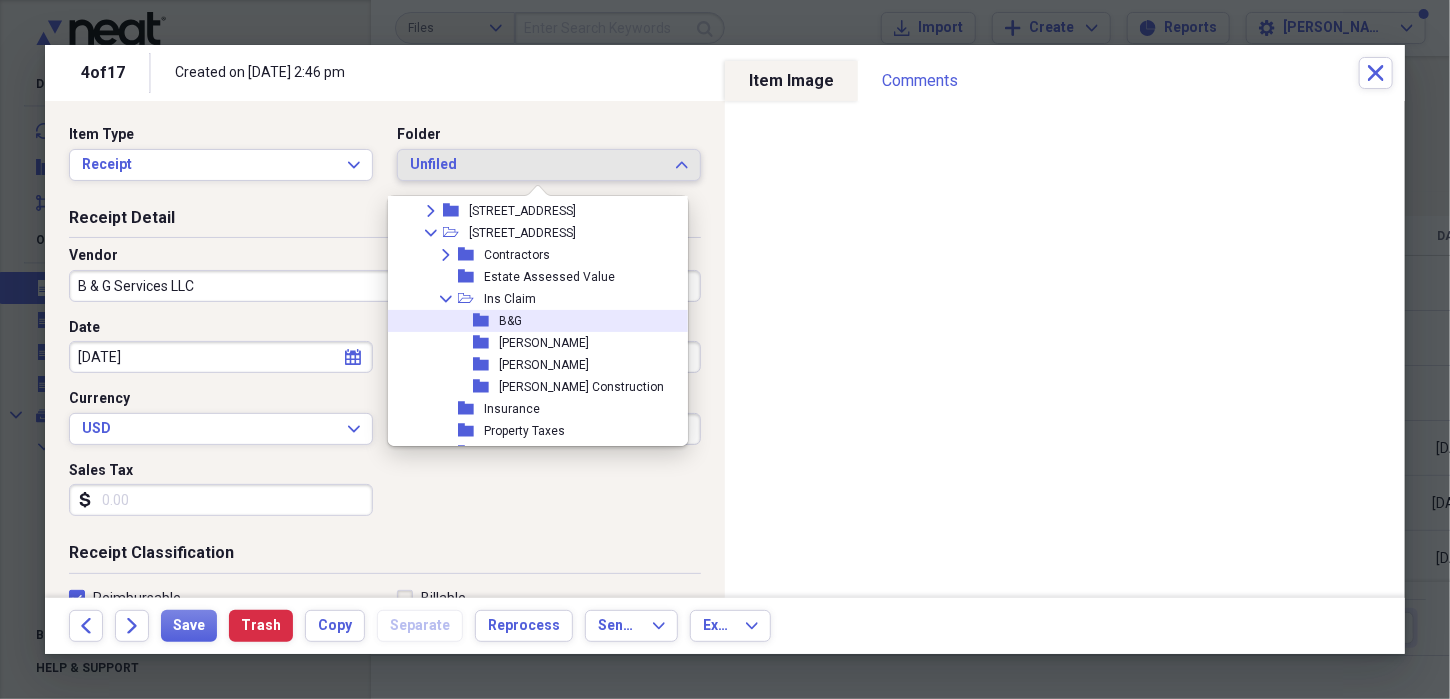 click on "B&G" at bounding box center [510, 321] 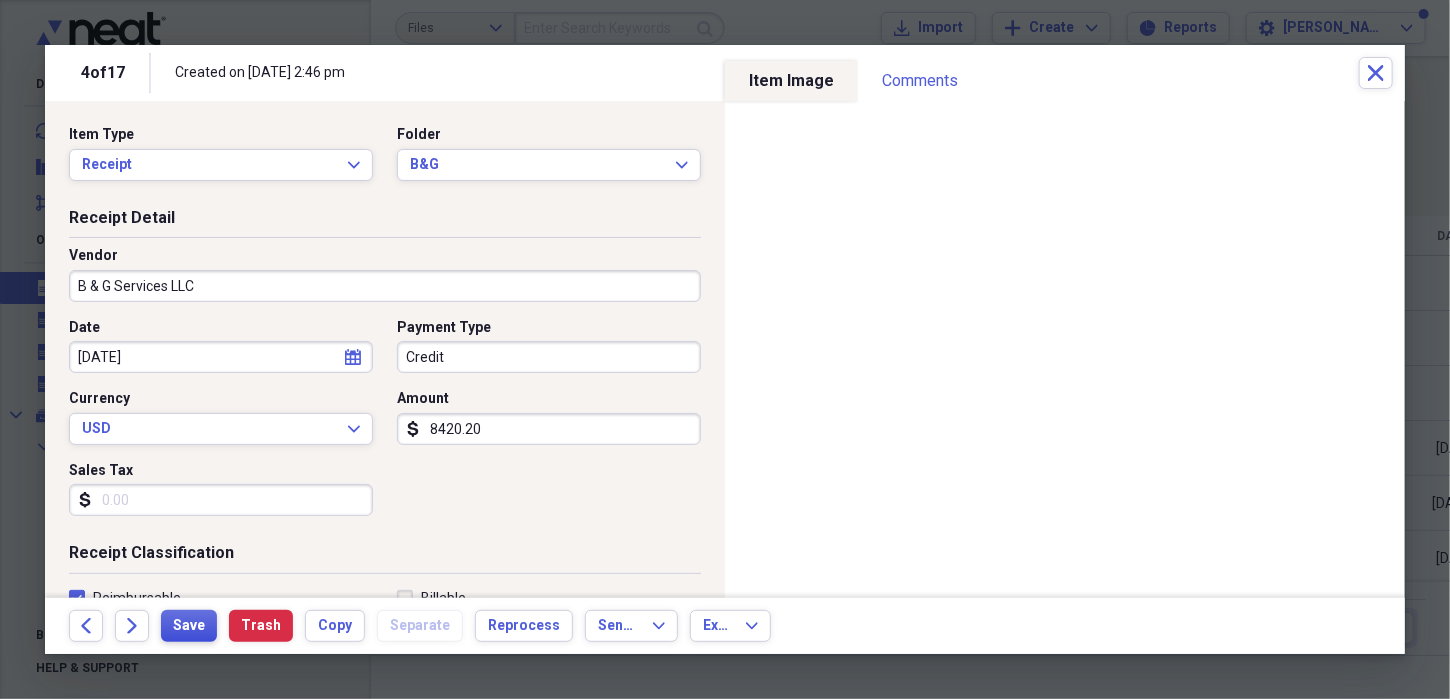 click on "Save" at bounding box center (189, 626) 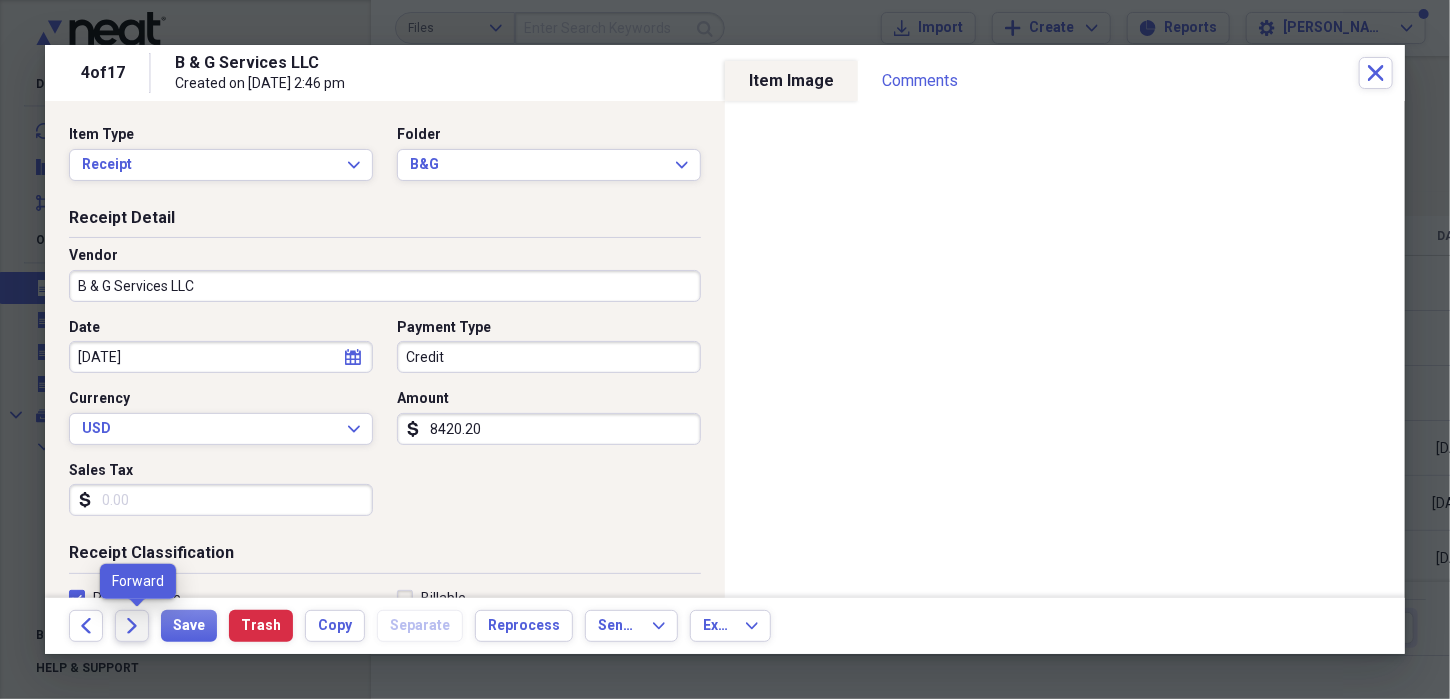click on "Forward" 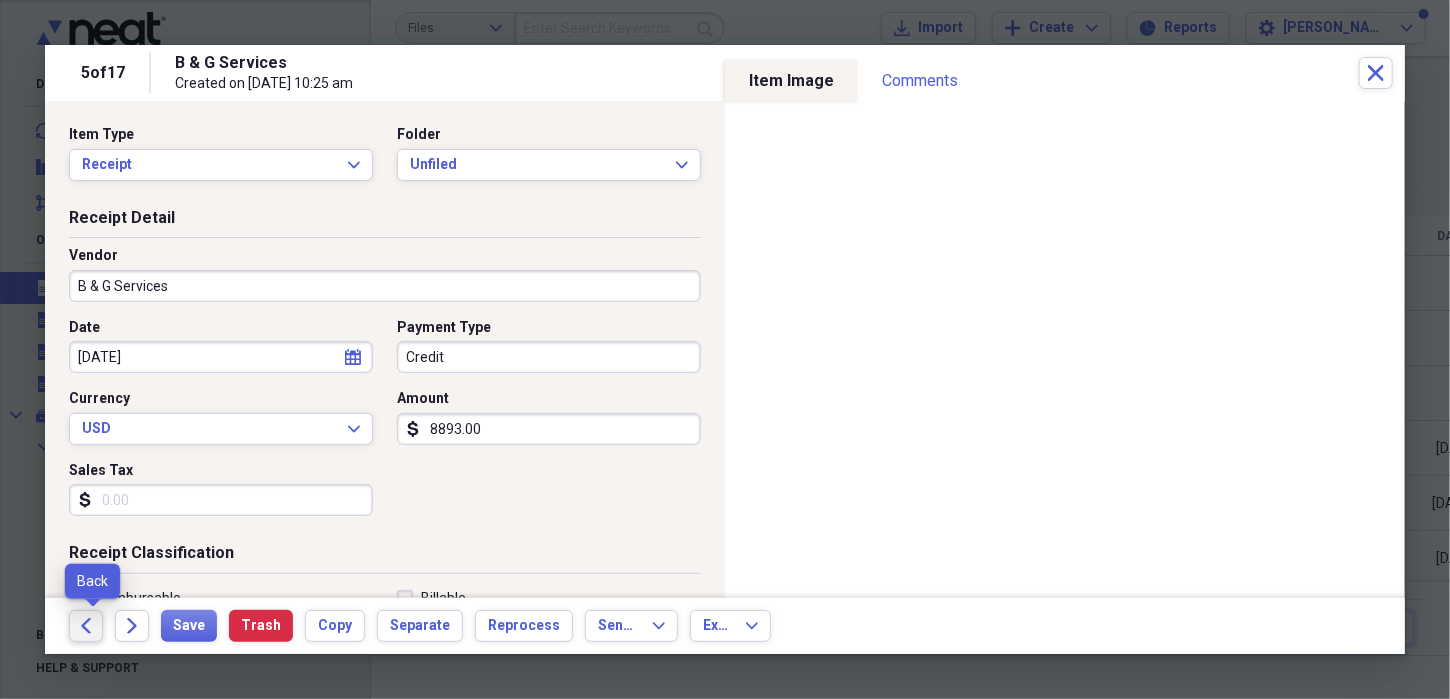 click on "Back" 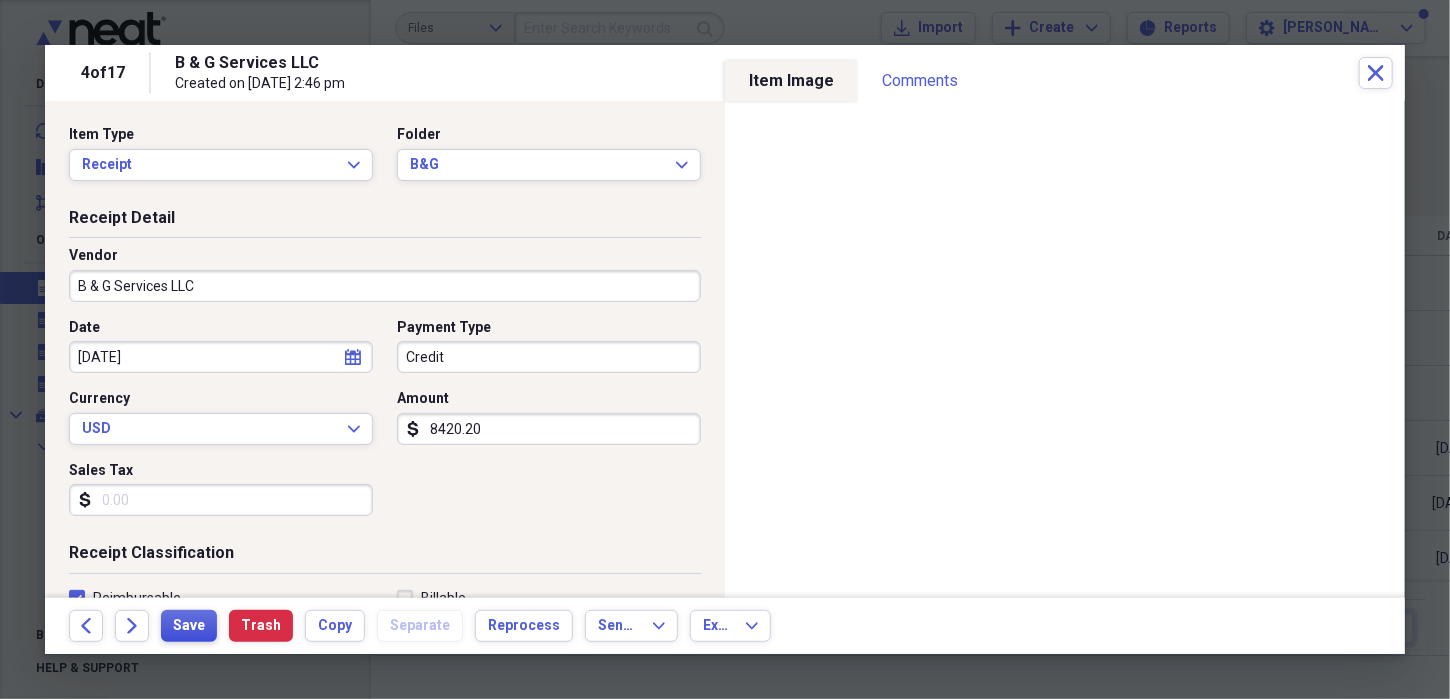 click on "Save" at bounding box center (189, 626) 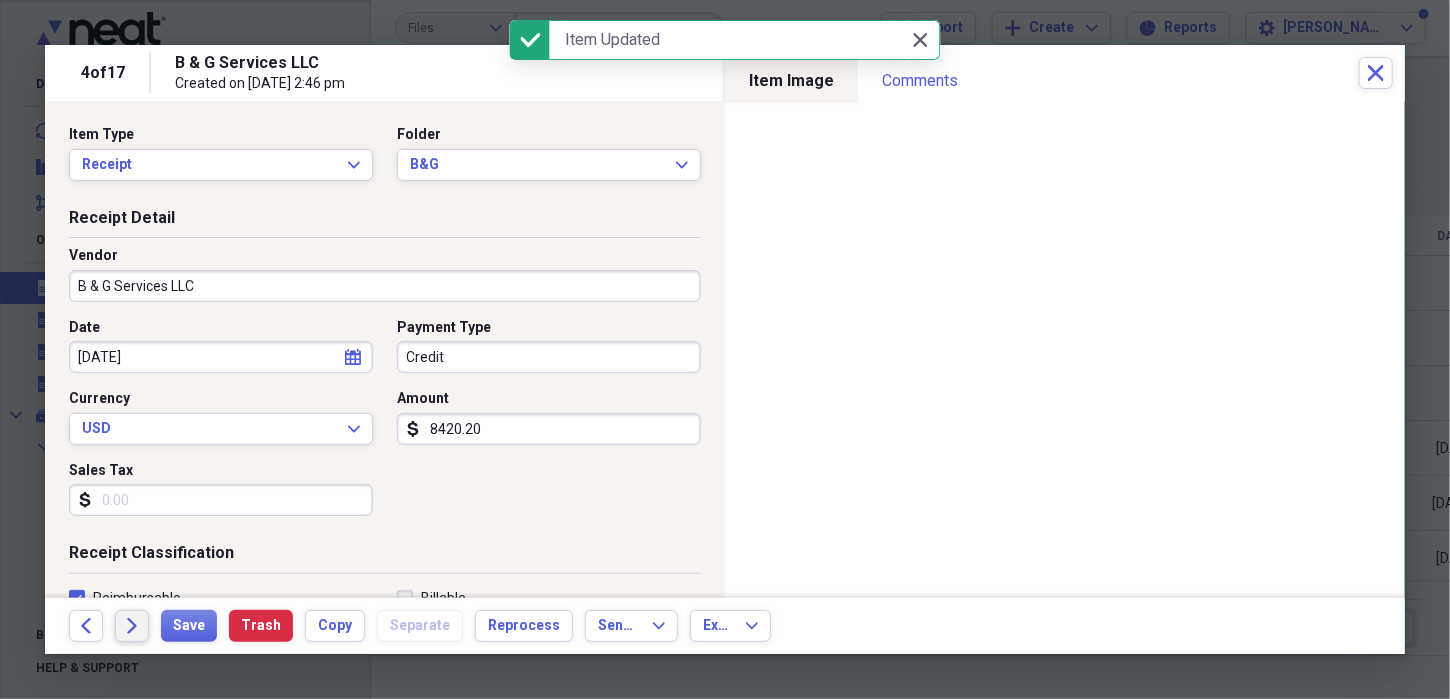 click on "Forward" 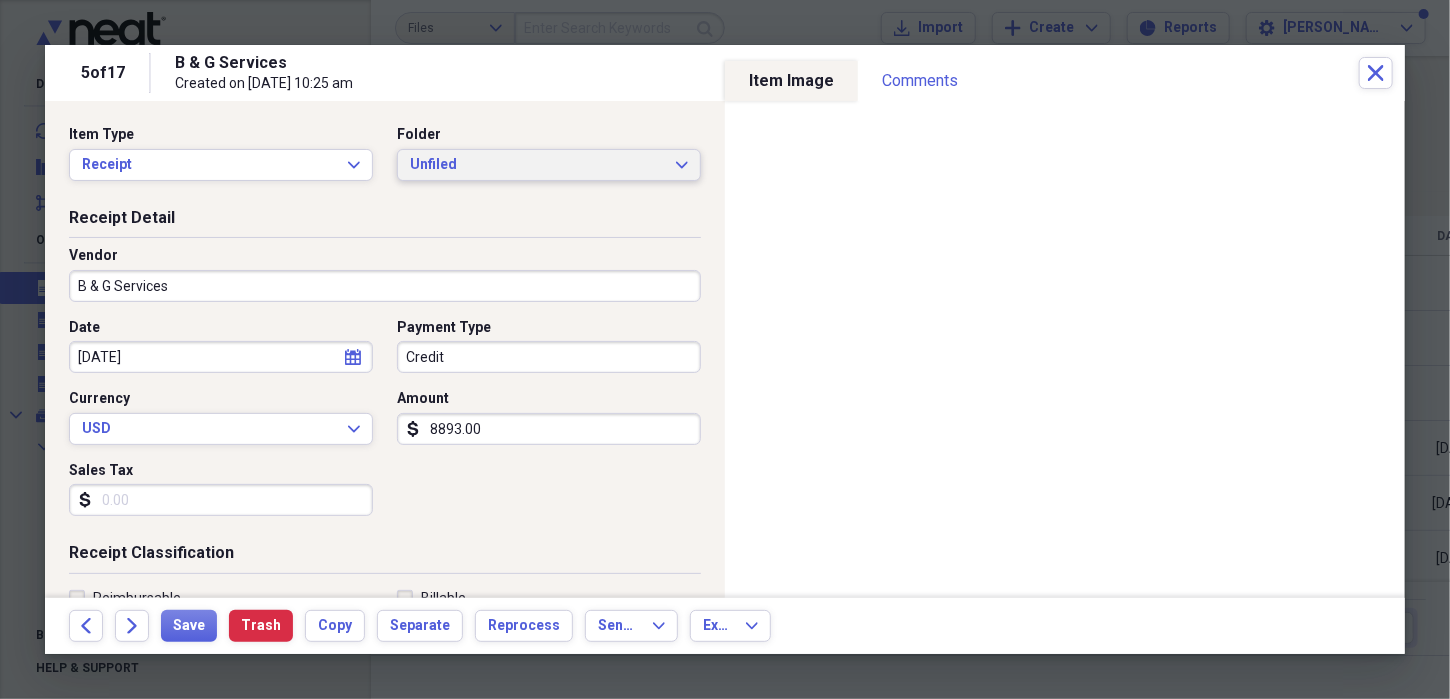 click on "Expand" 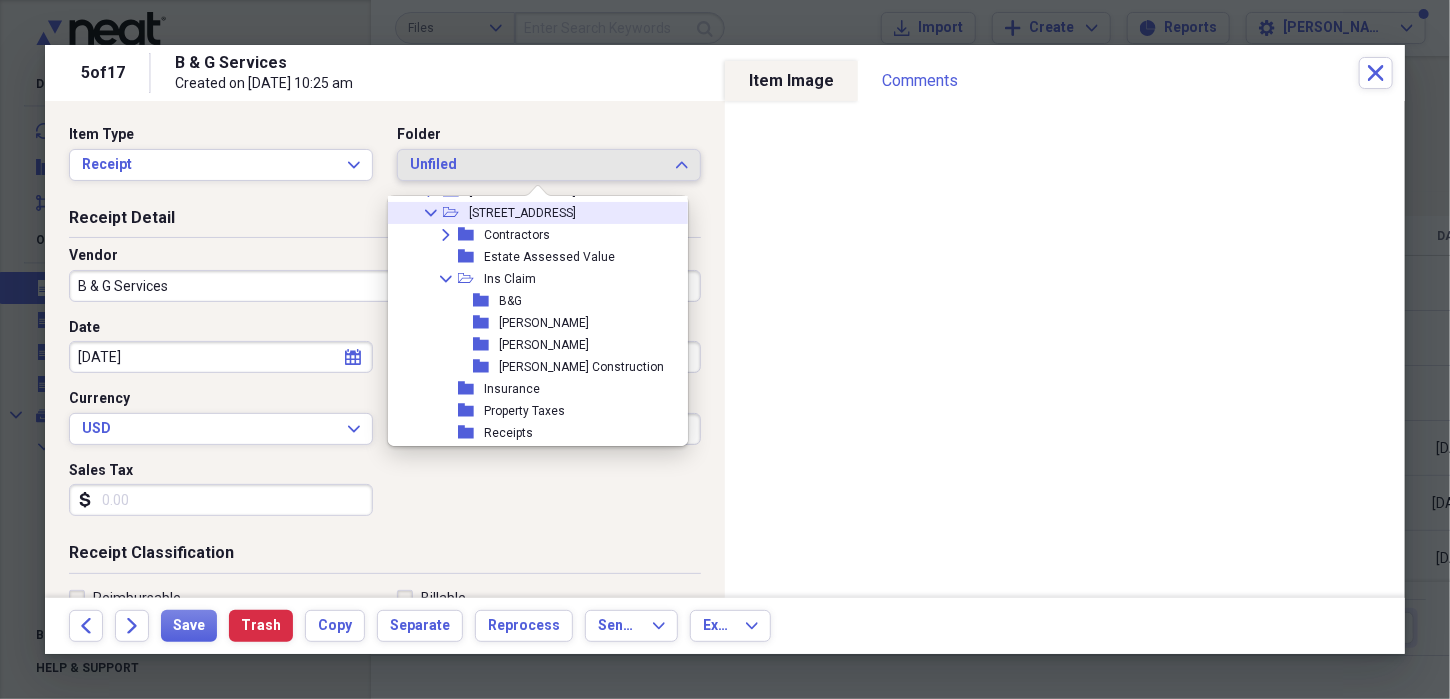 scroll, scrollTop: 232, scrollLeft: 0, axis: vertical 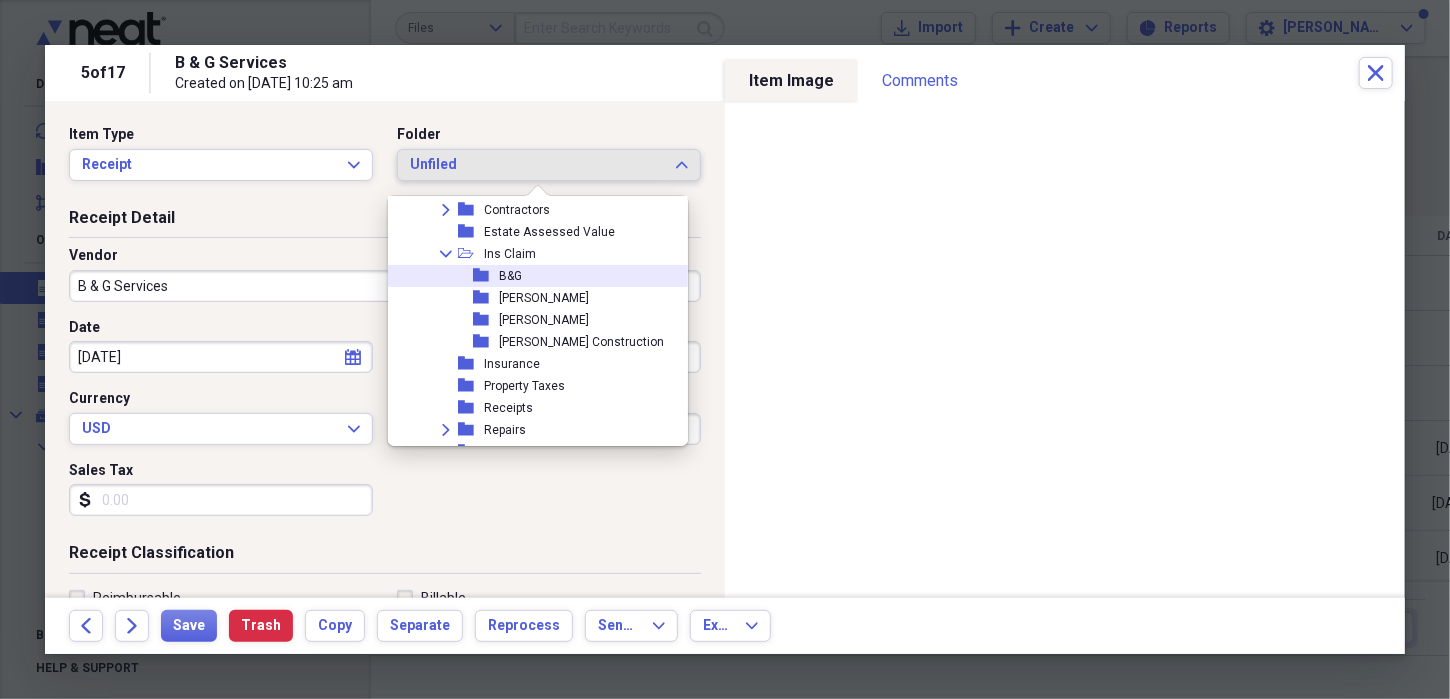click on "folder" at bounding box center [486, 276] 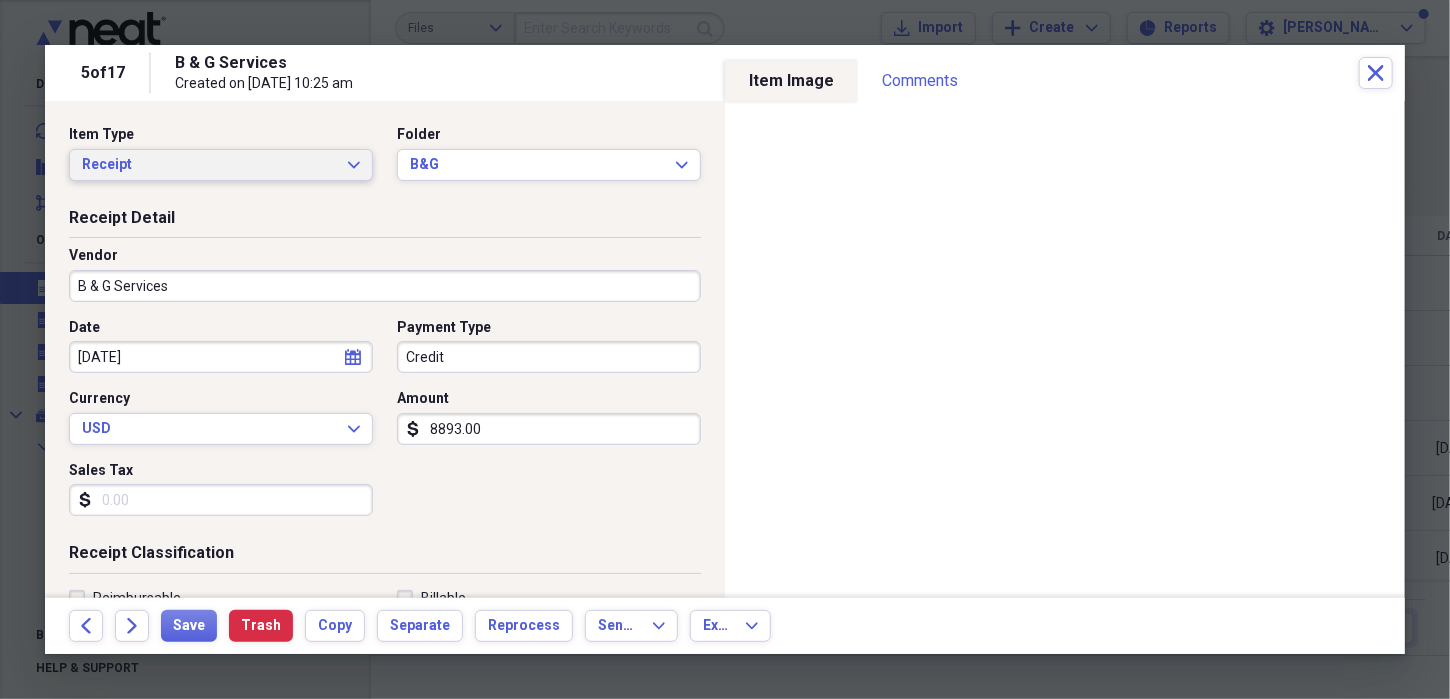 click on "Receipt Expand" at bounding box center (221, 165) 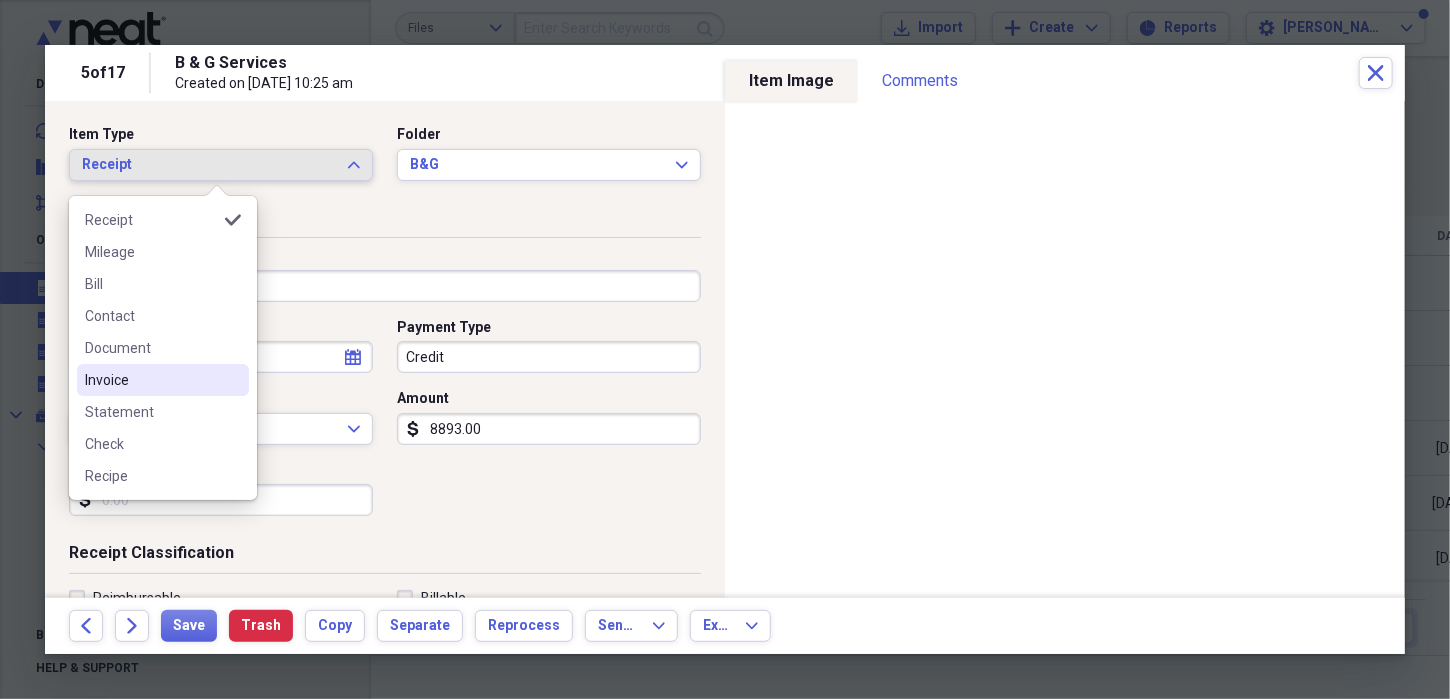 click on "Invoice" at bounding box center (151, 380) 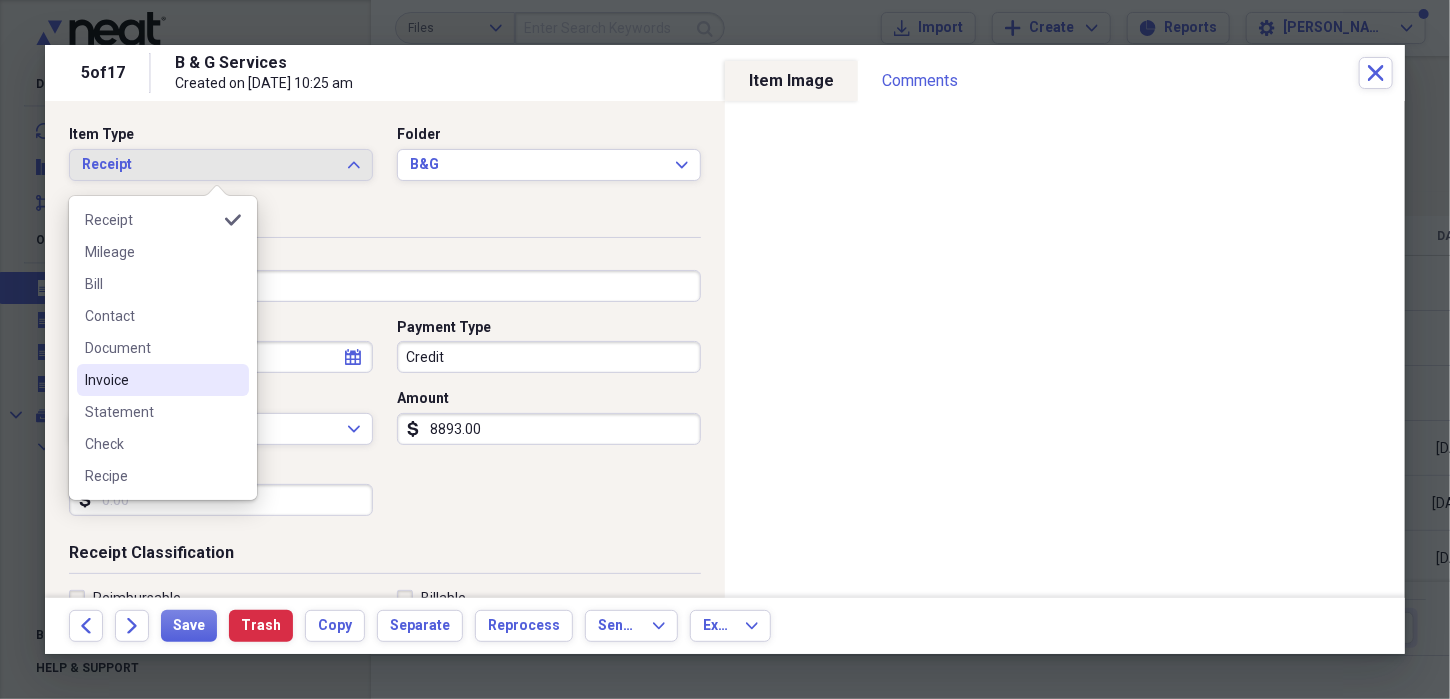 click on "Invoice" at bounding box center (151, 380) 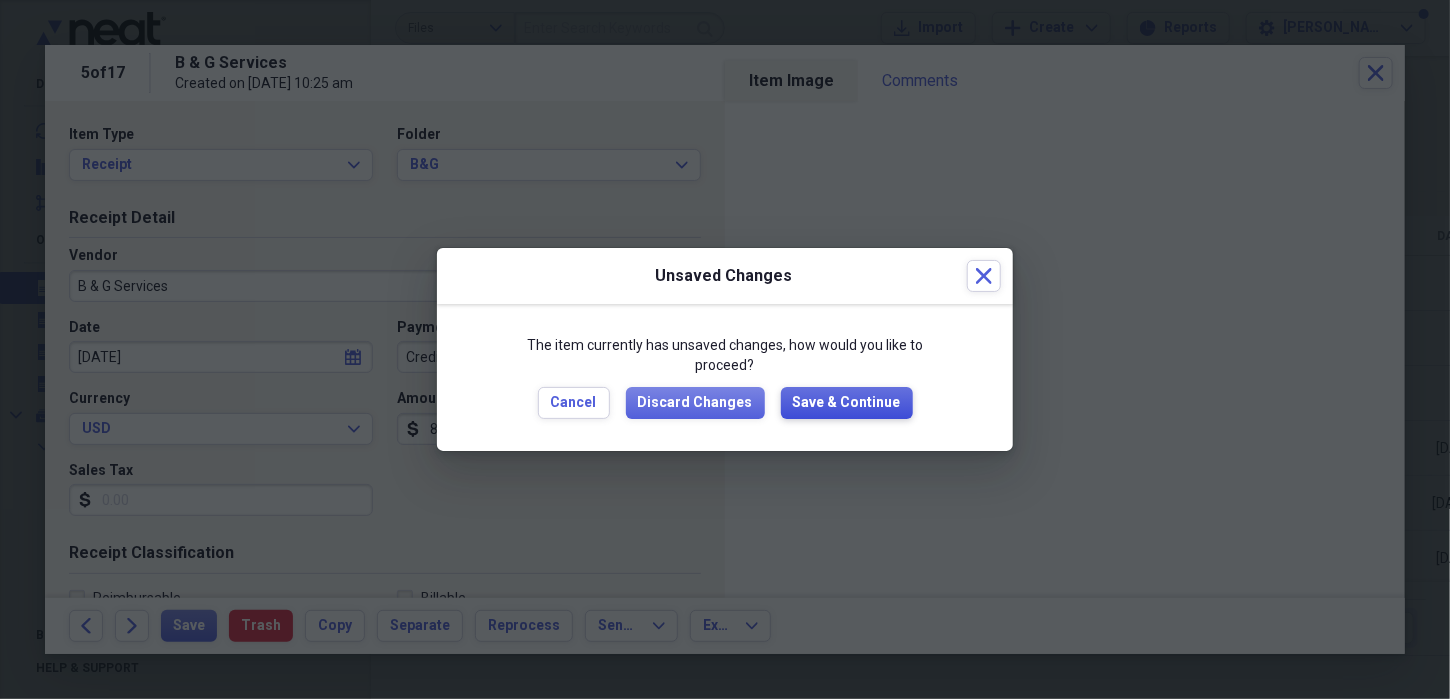 click on "Save & Continue" at bounding box center (847, 403) 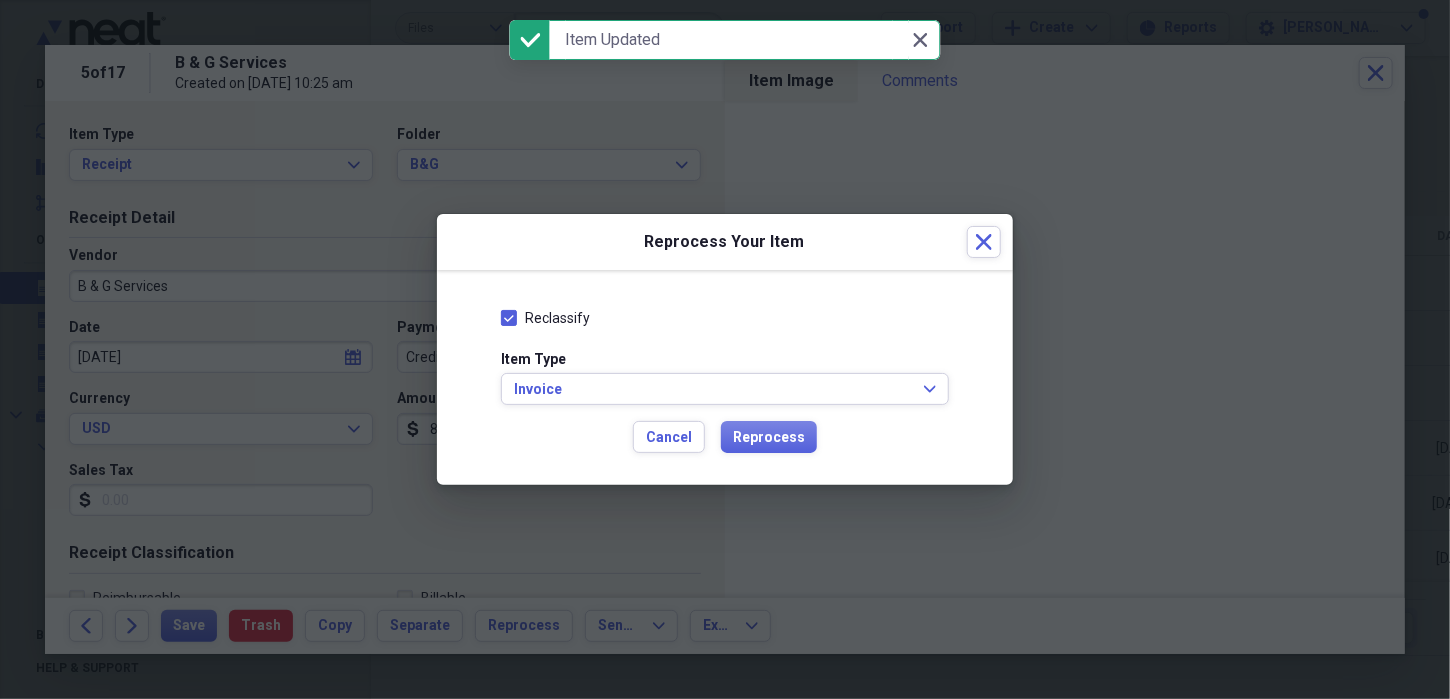 click on "Reclassify Item Type Invoice Expand Cancel Reprocess" at bounding box center [725, 378] 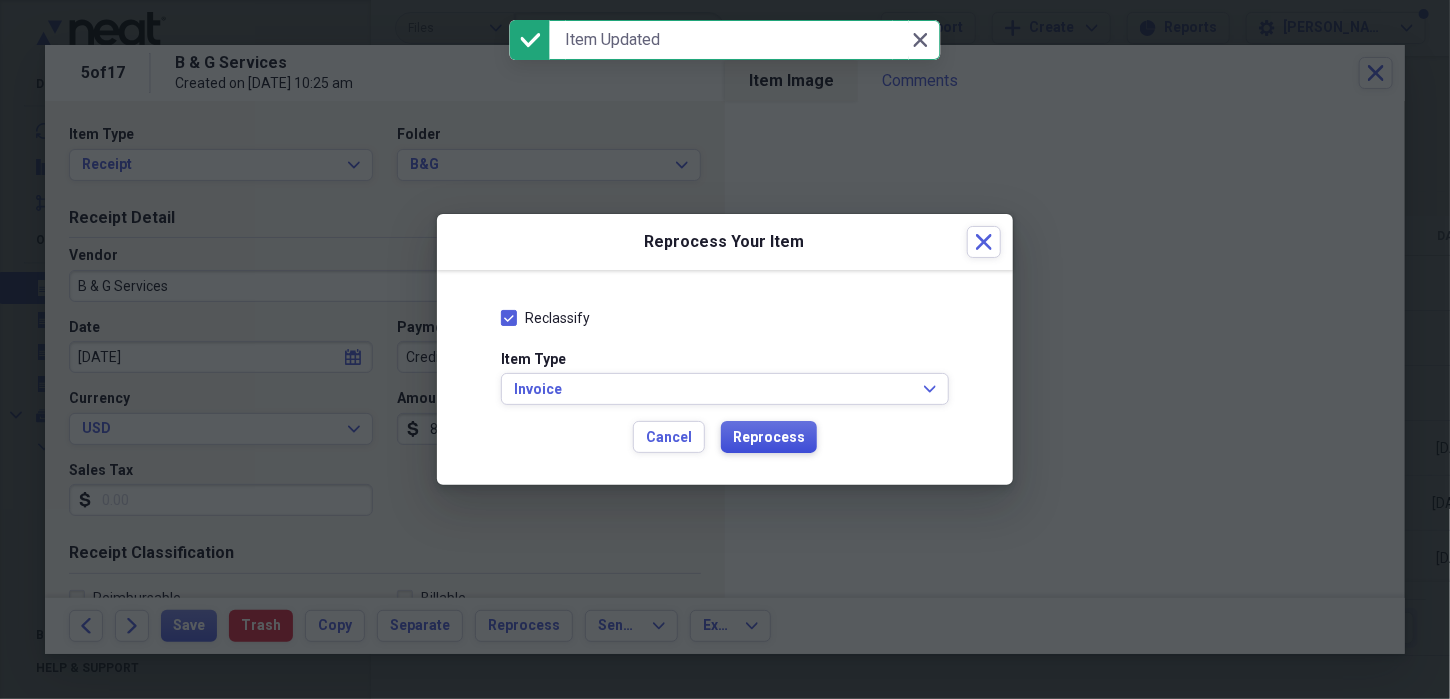 click on "Reprocess" at bounding box center (769, 438) 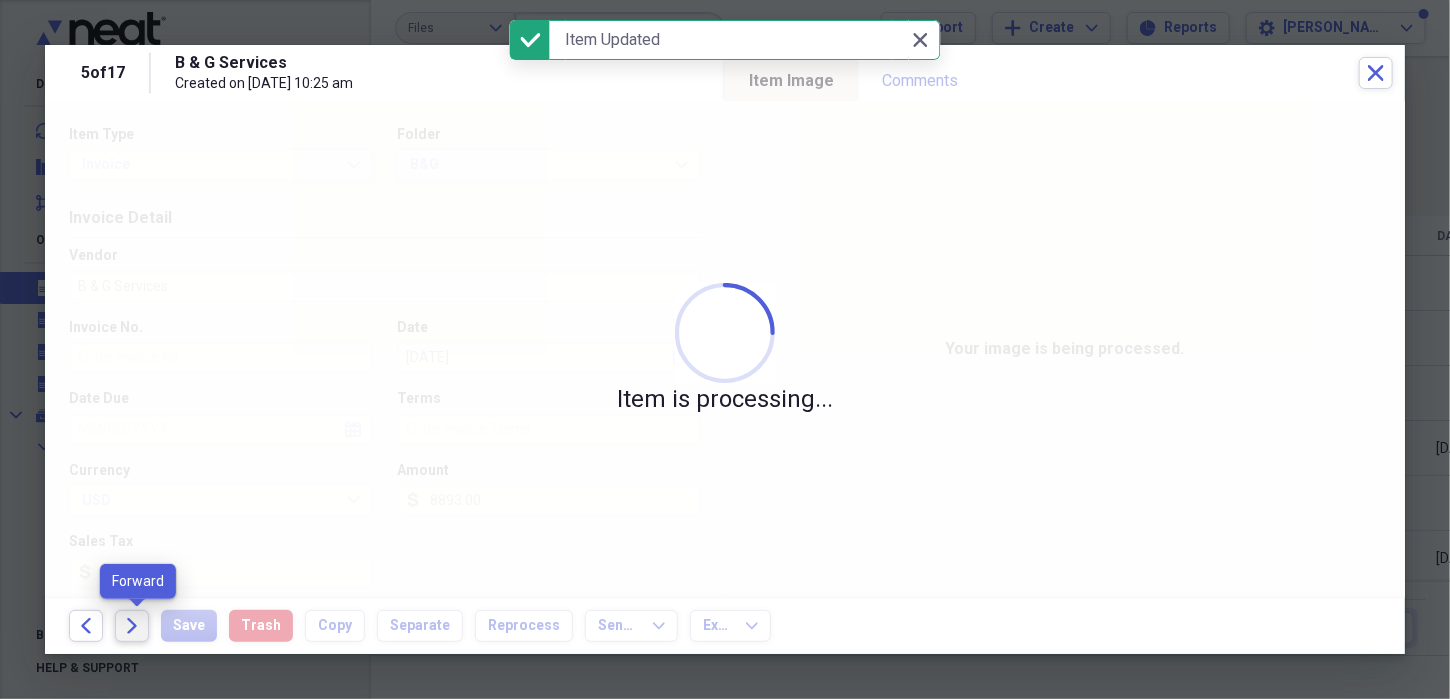 click 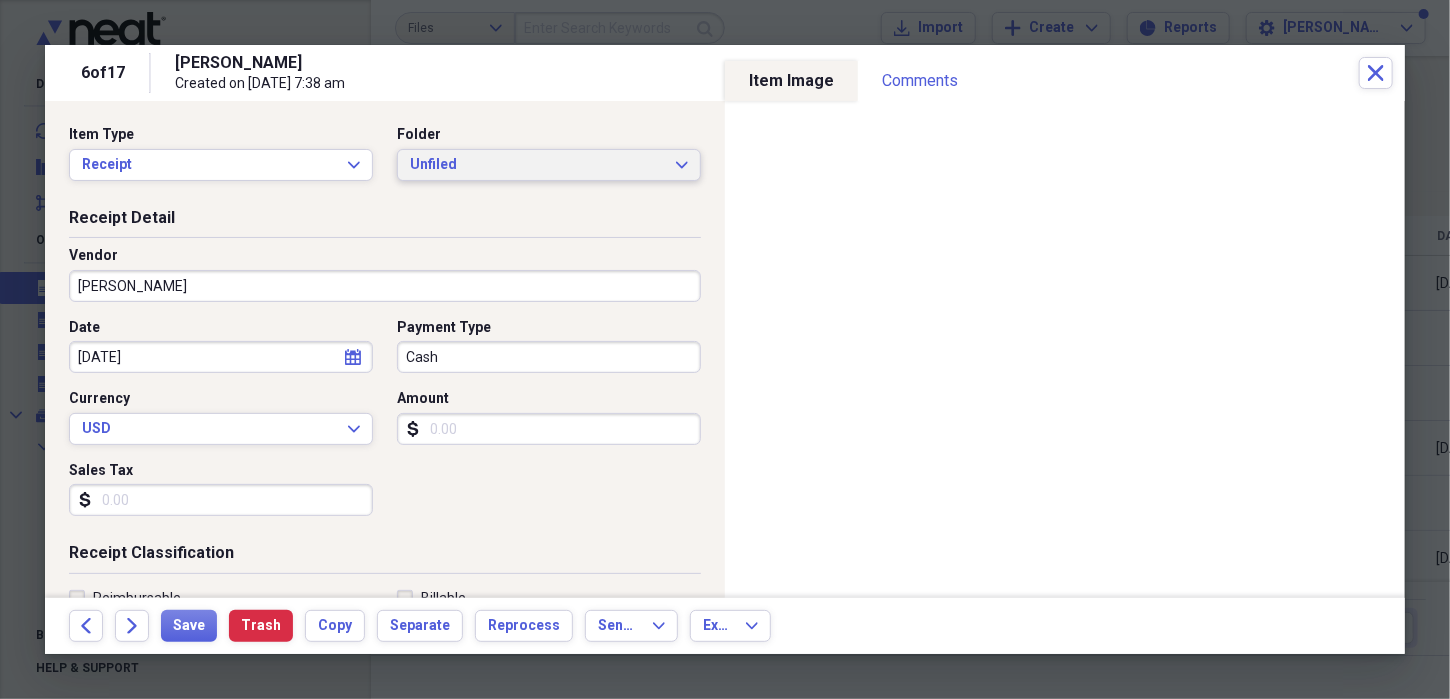click on "Expand" 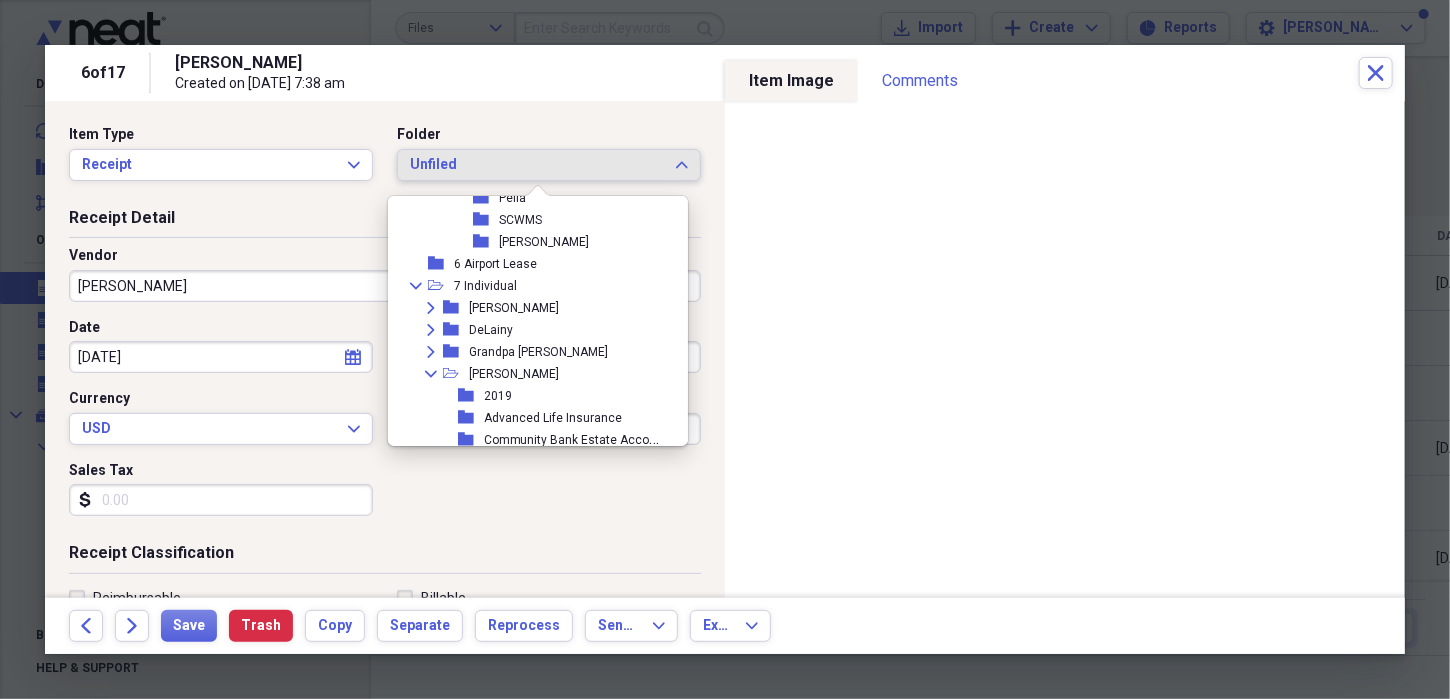 scroll, scrollTop: 1400, scrollLeft: 0, axis: vertical 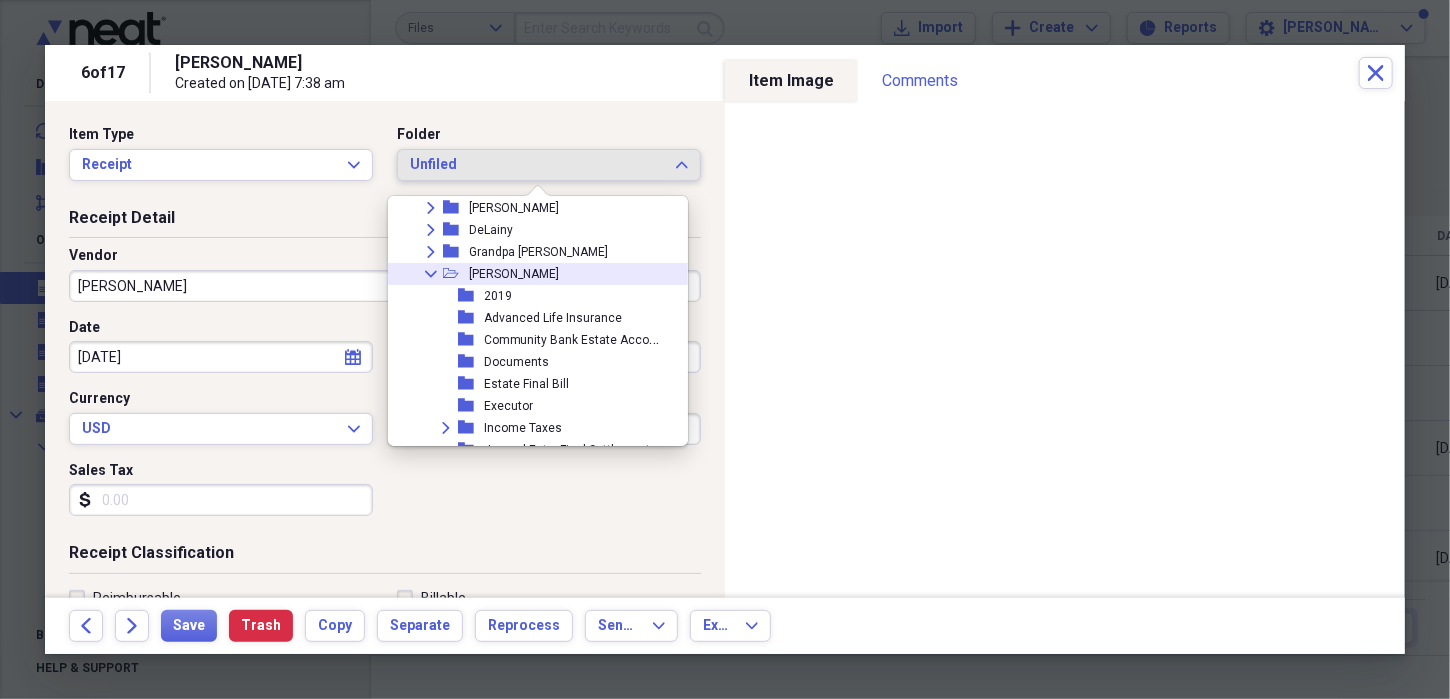 click on "Collapse" at bounding box center (431, 274) 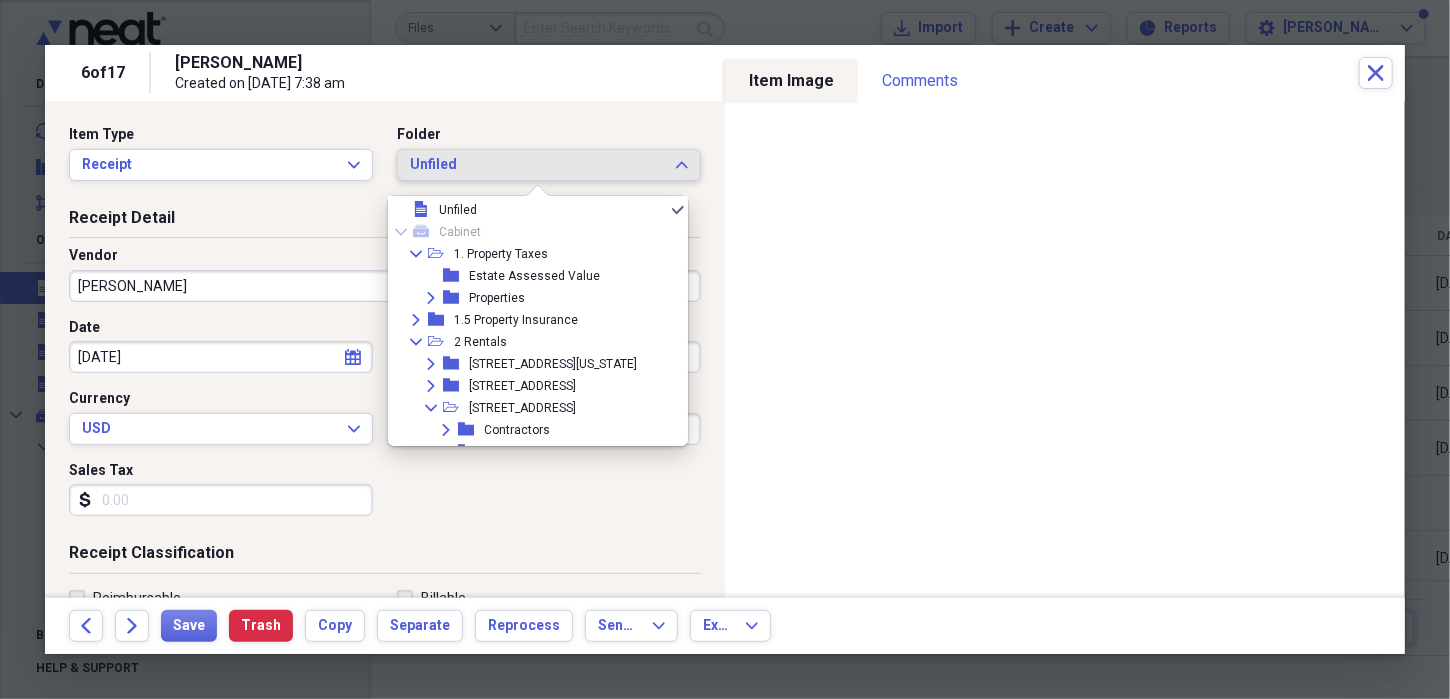 scroll, scrollTop: 0, scrollLeft: 0, axis: both 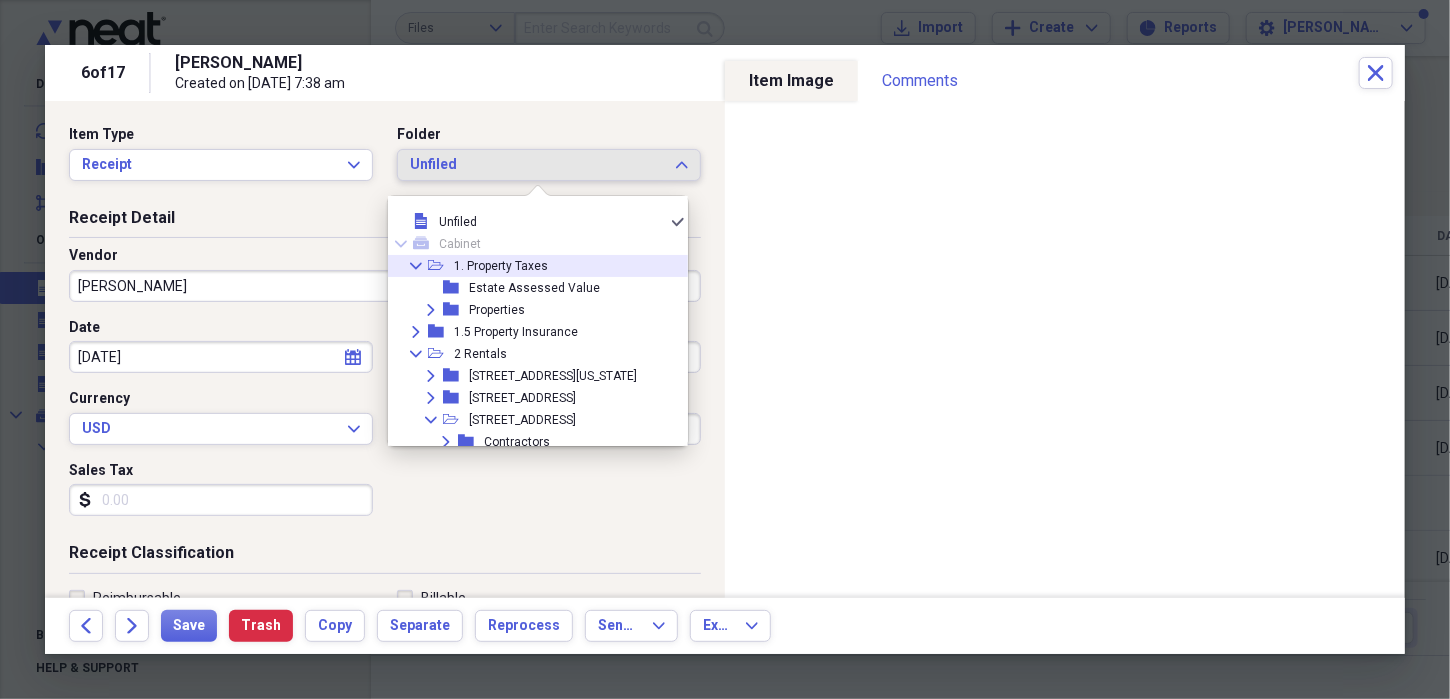 click on "Collapse" 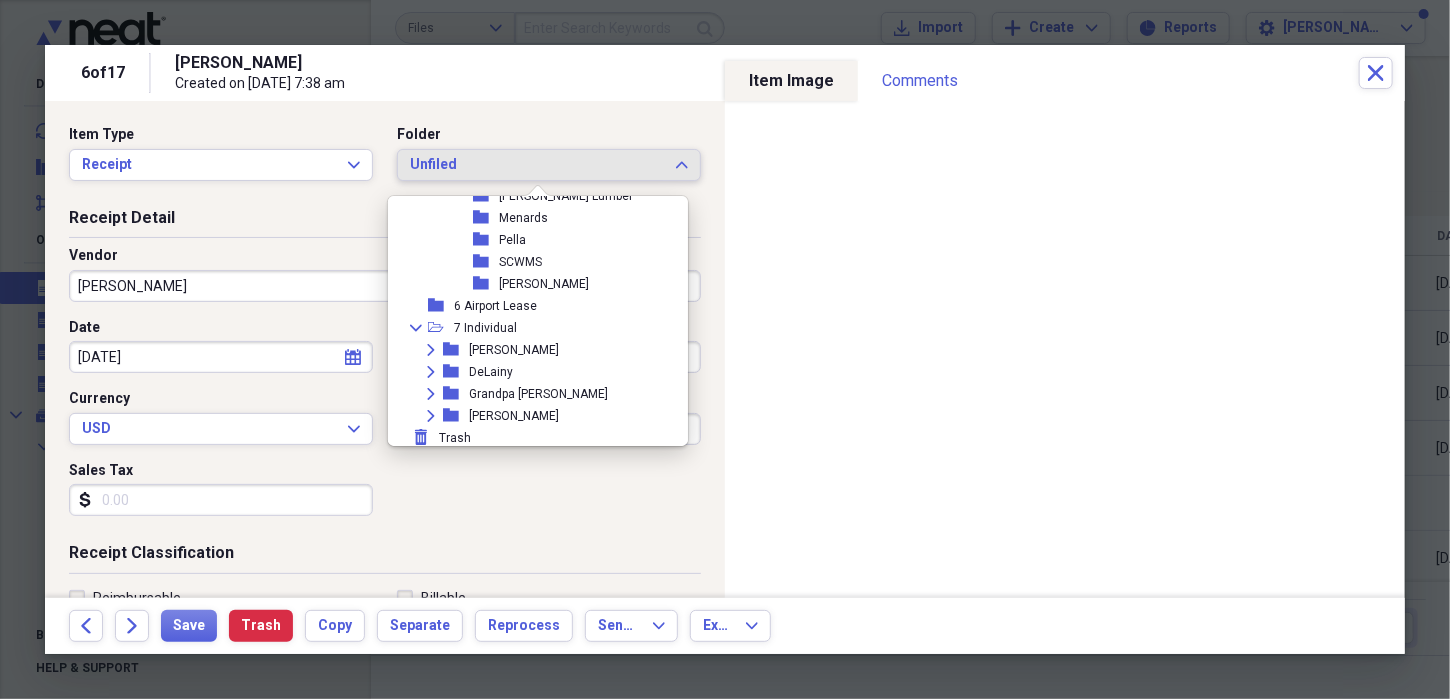 scroll, scrollTop: 1216, scrollLeft: 0, axis: vertical 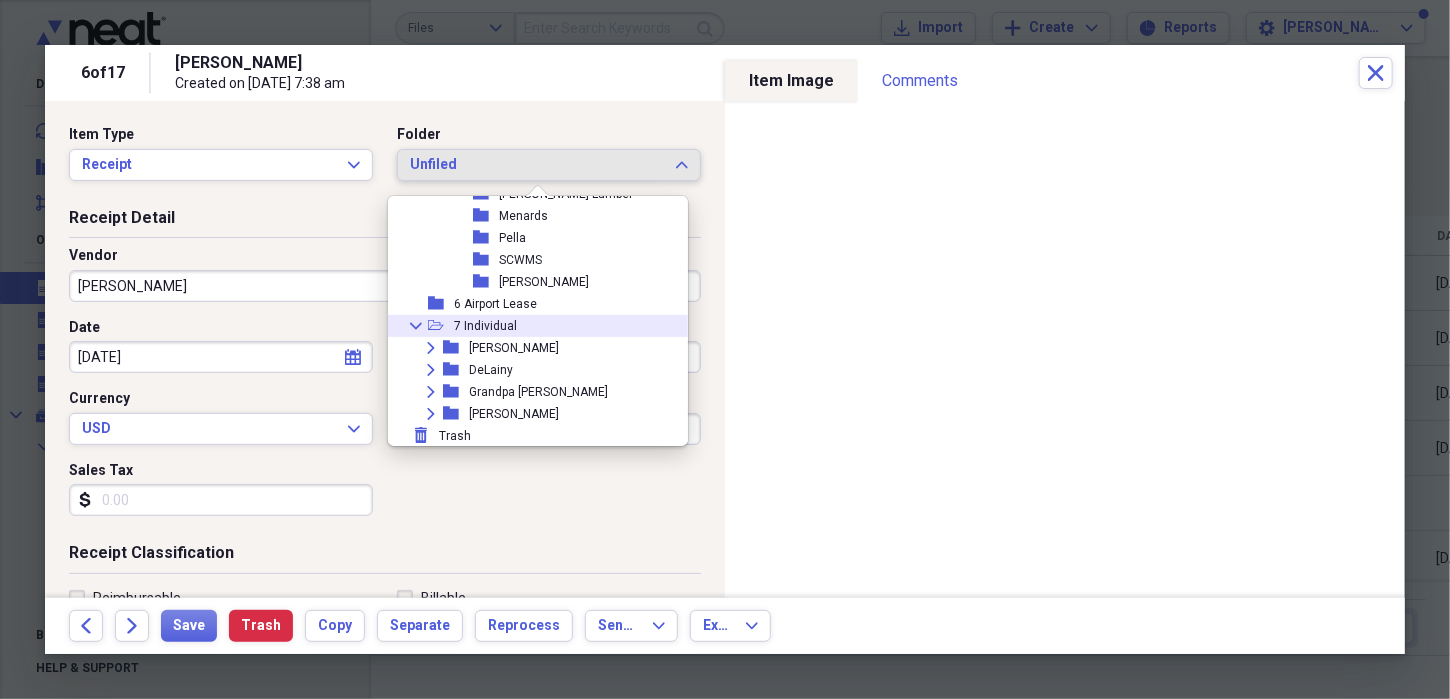 click on "7 Individual" at bounding box center (485, 326) 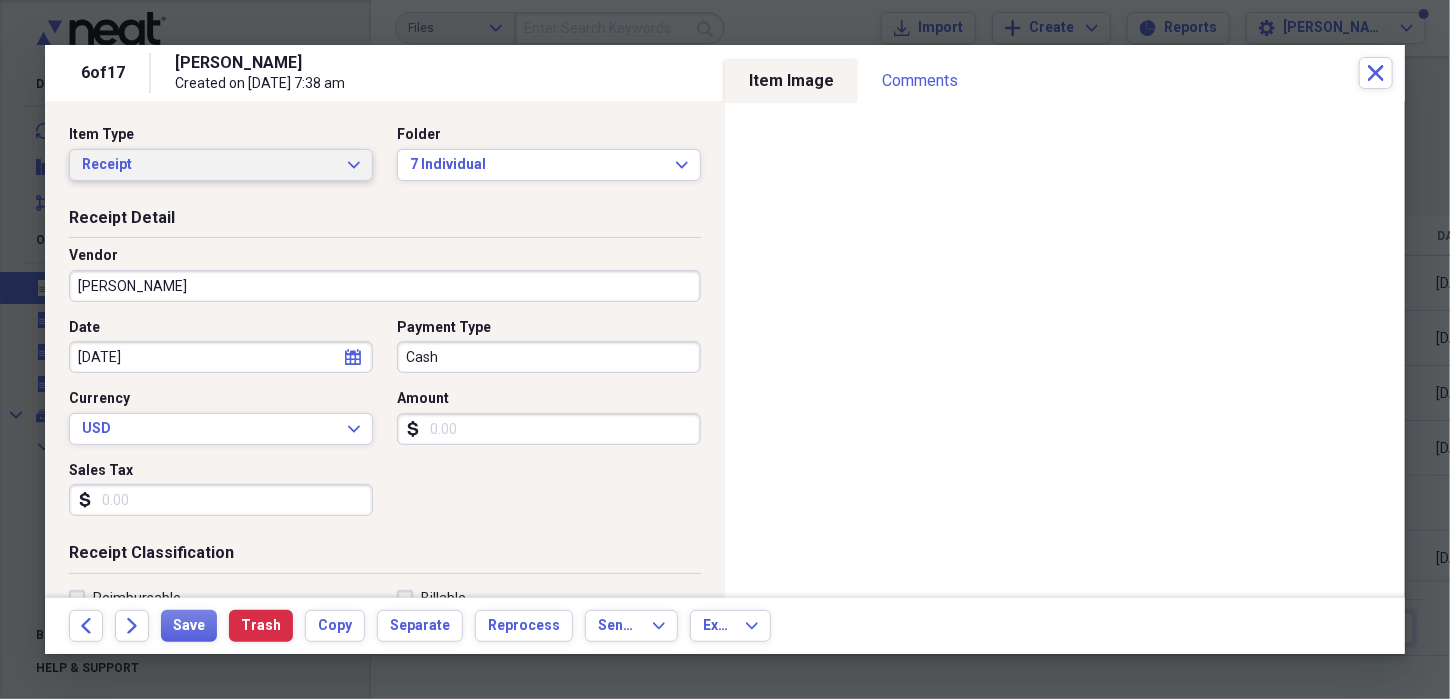 click on "Receipt Expand" at bounding box center [221, 165] 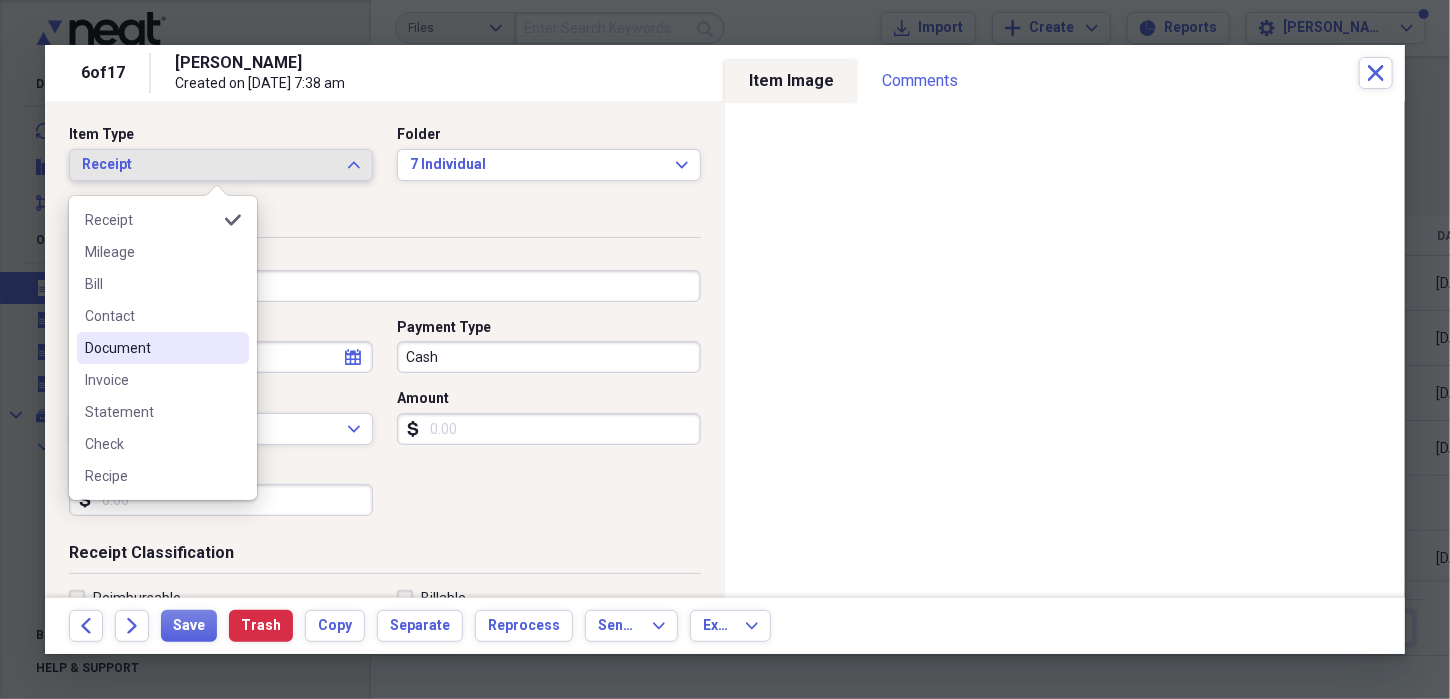 click on "Document" at bounding box center [151, 348] 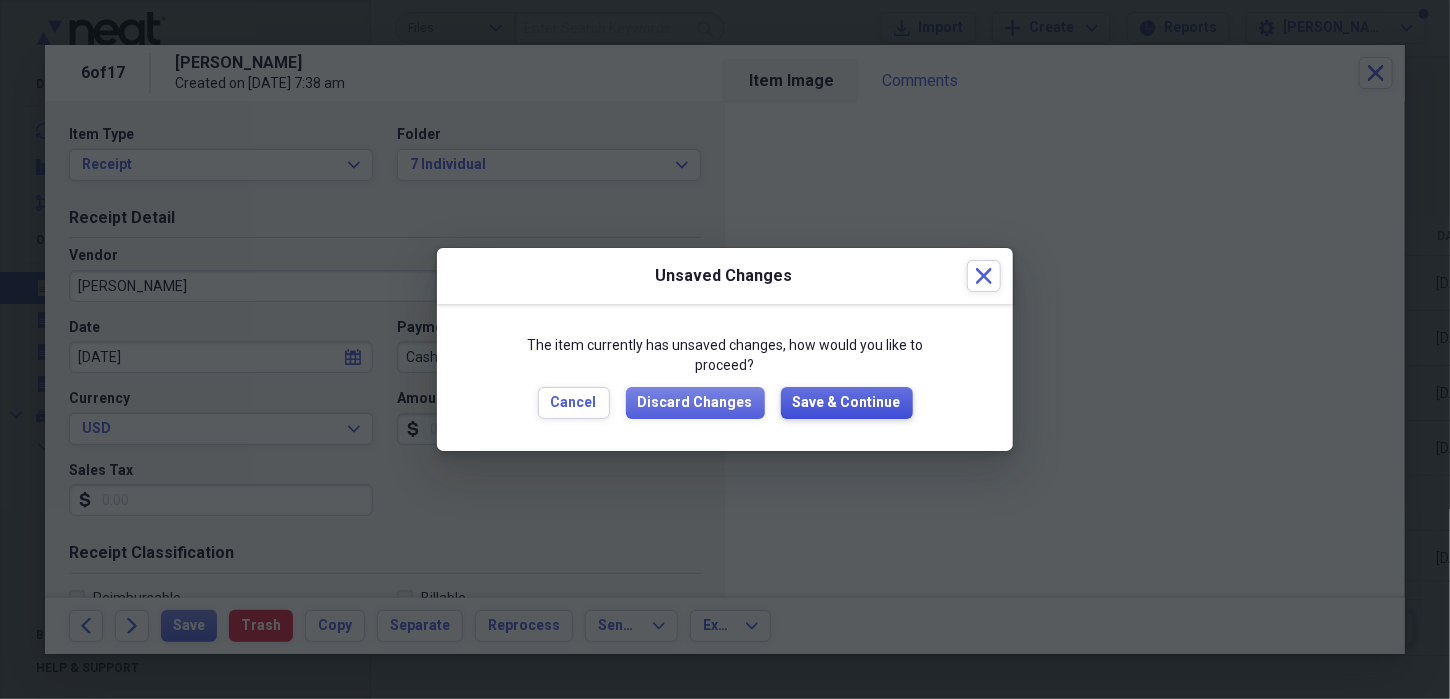 click on "Save & Continue" at bounding box center (847, 403) 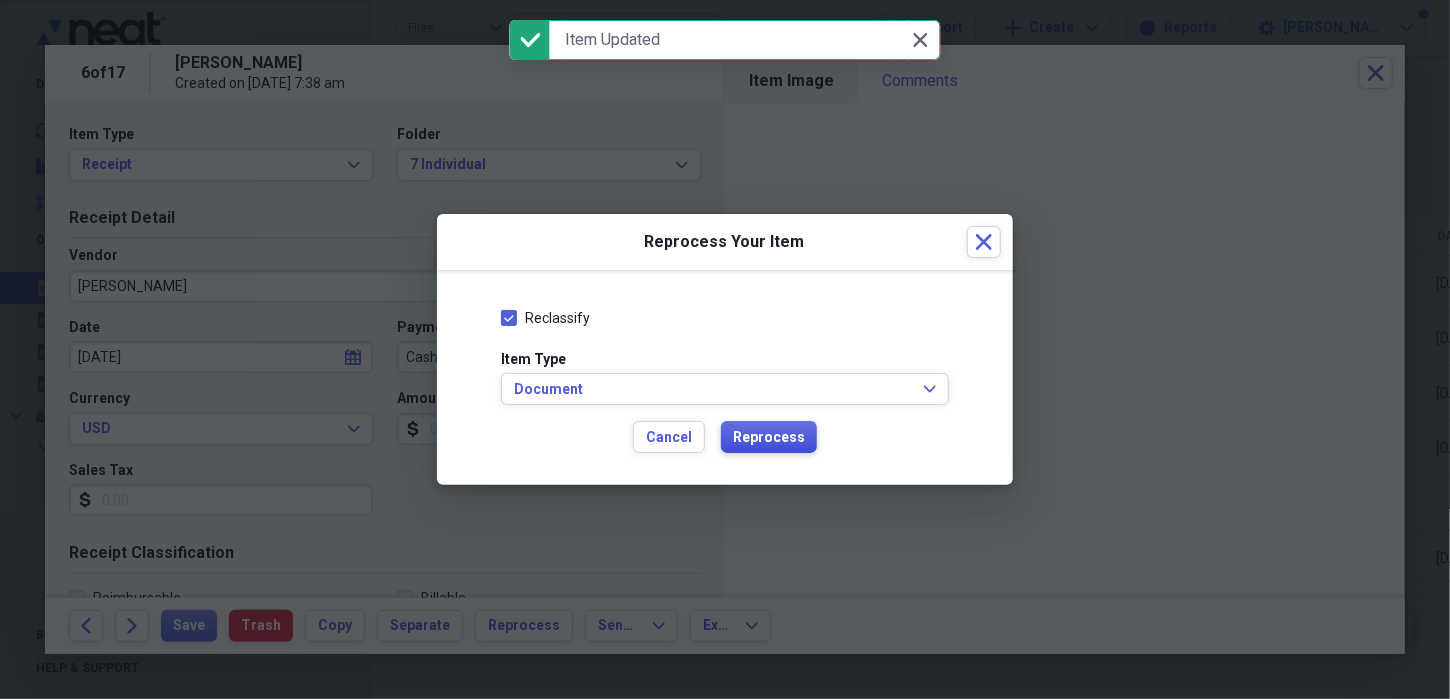 click on "Reprocess" at bounding box center (769, 438) 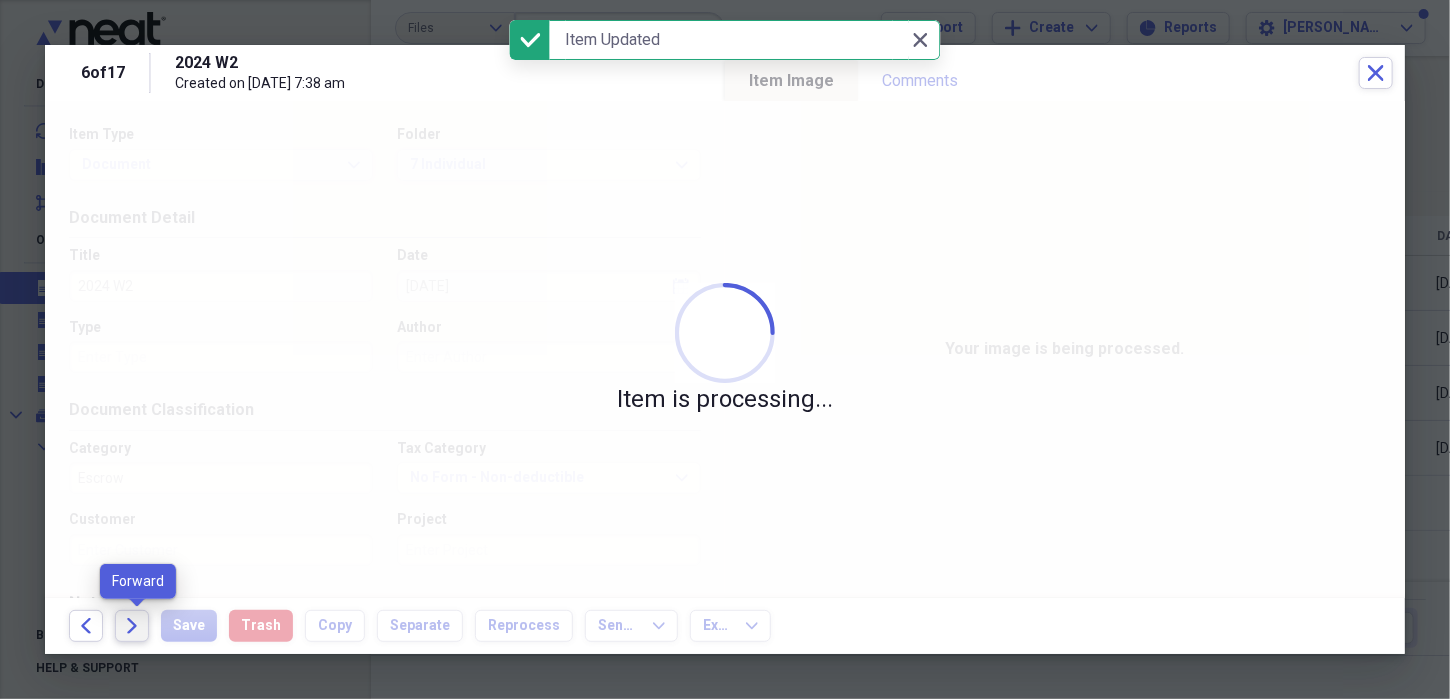 click on "Forward" 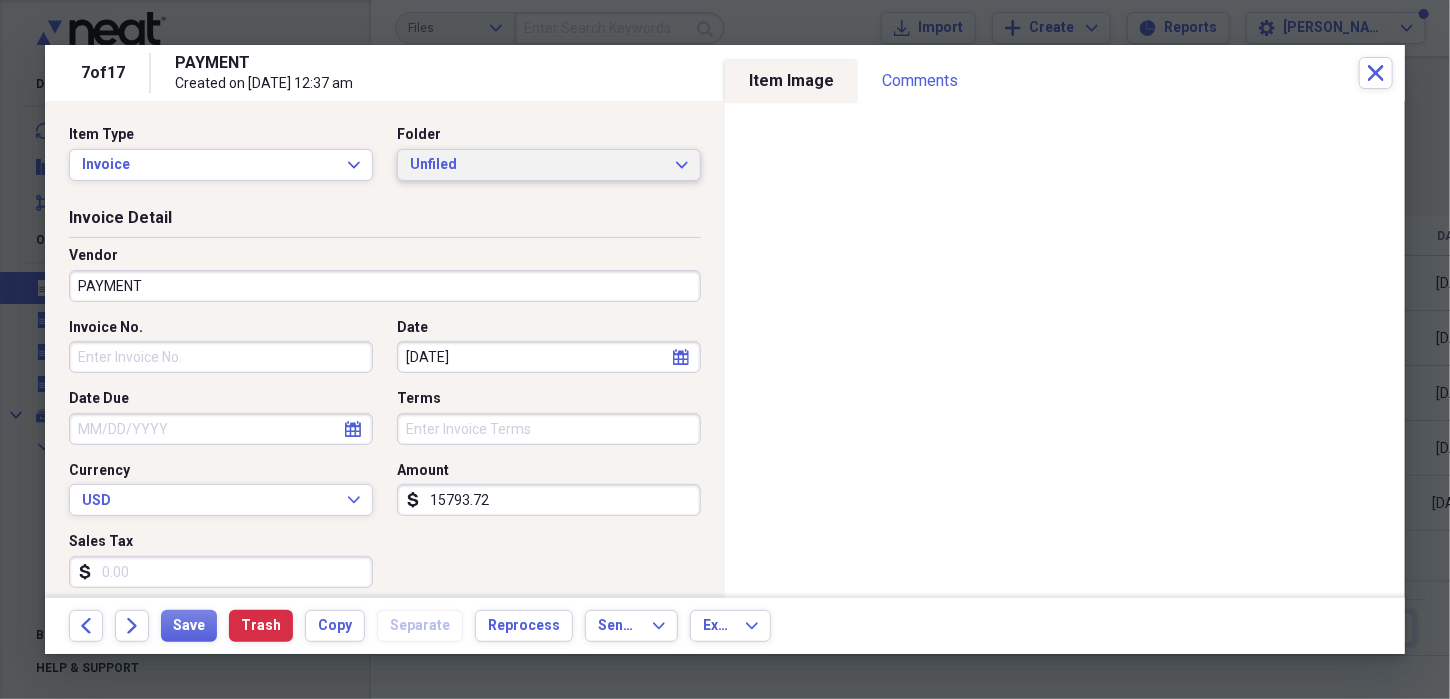 click on "Expand" 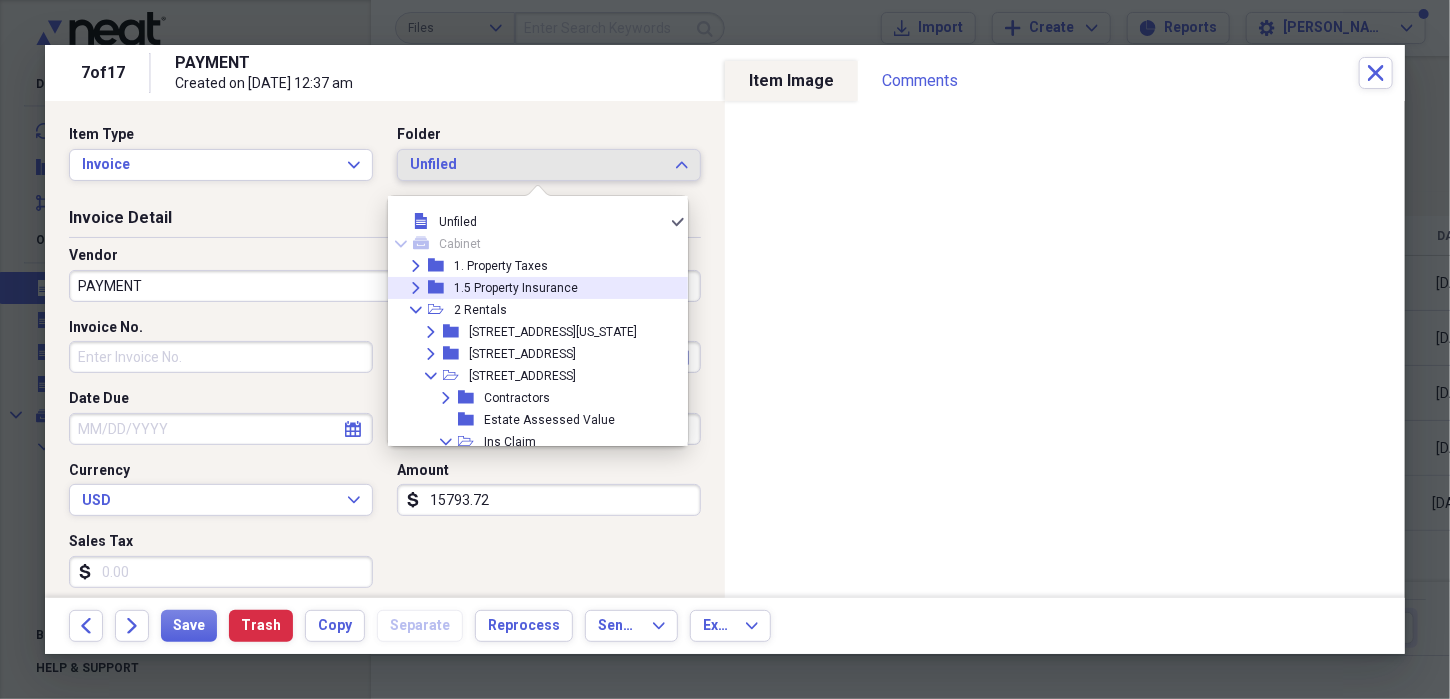 click on "Expand folder 1.5 Property Insurance" at bounding box center [530, 288] 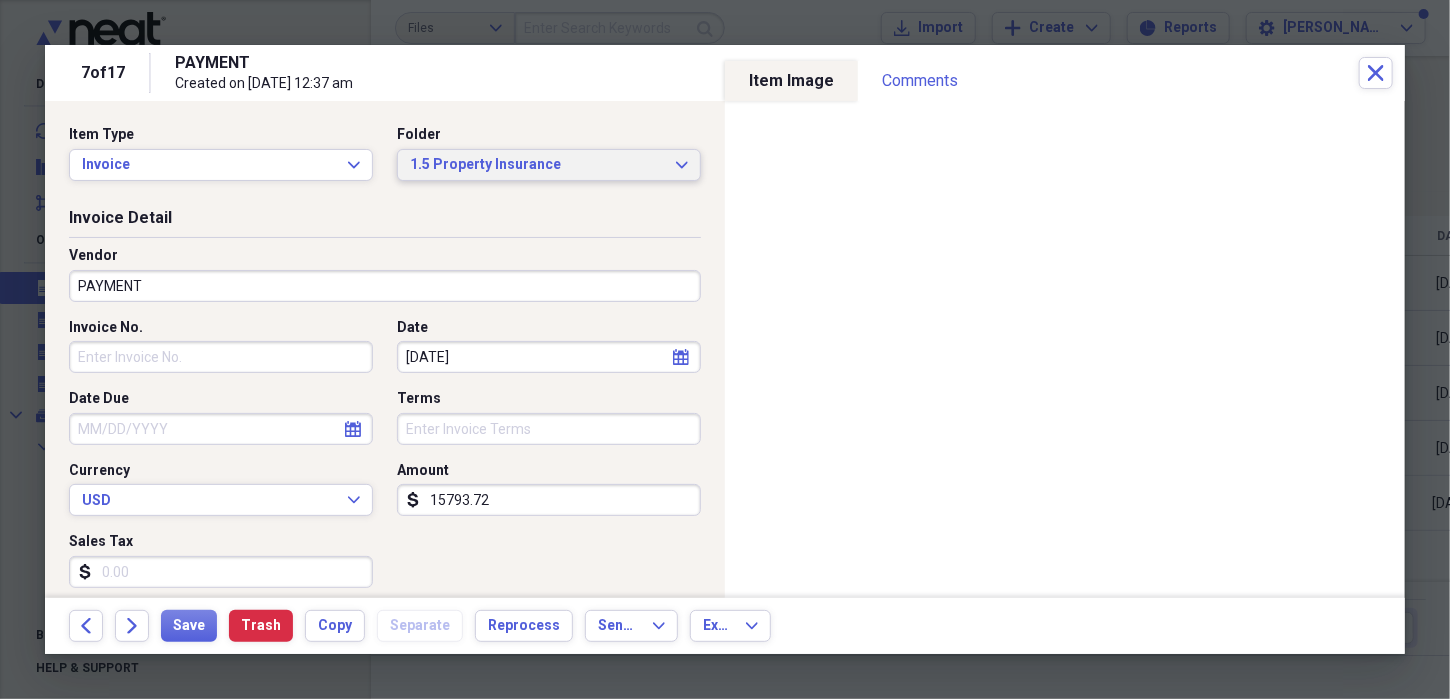 click on "1.5 Property Insurance Expand" at bounding box center (549, 165) 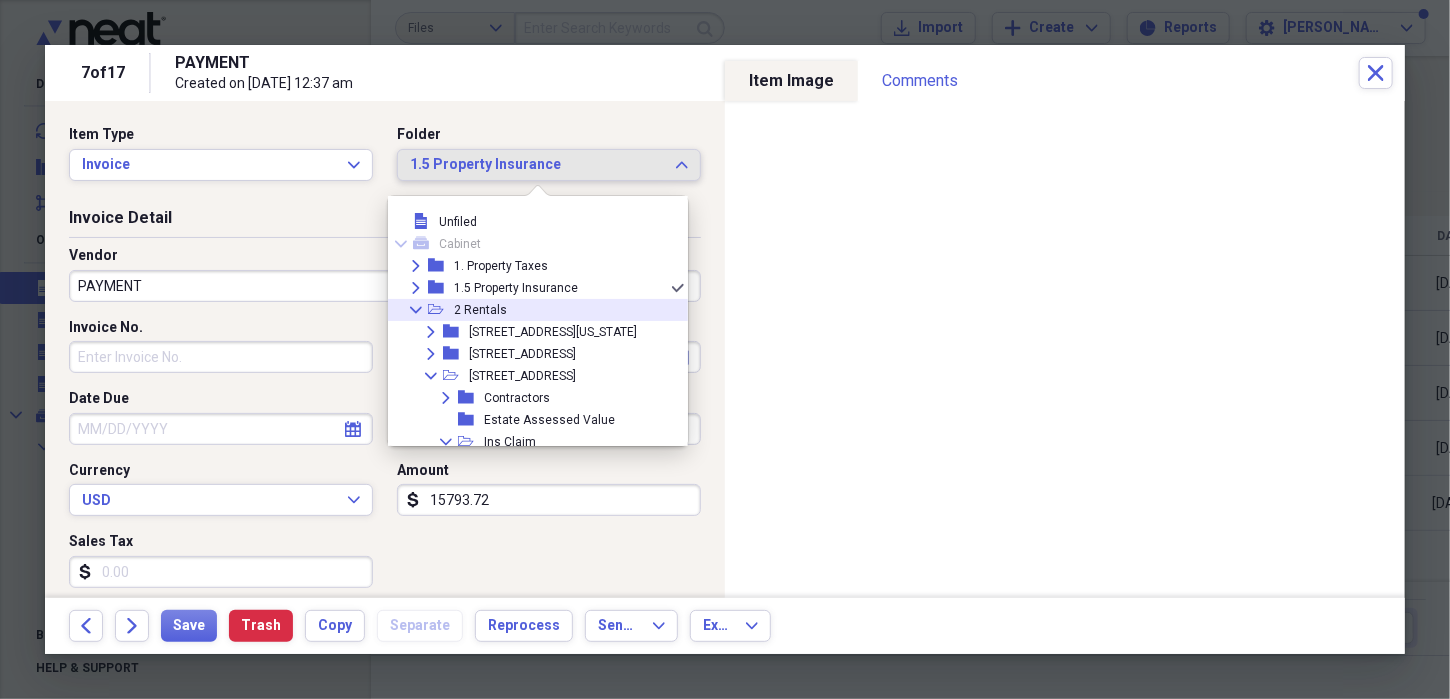 click on "2 Rentals" at bounding box center (480, 310) 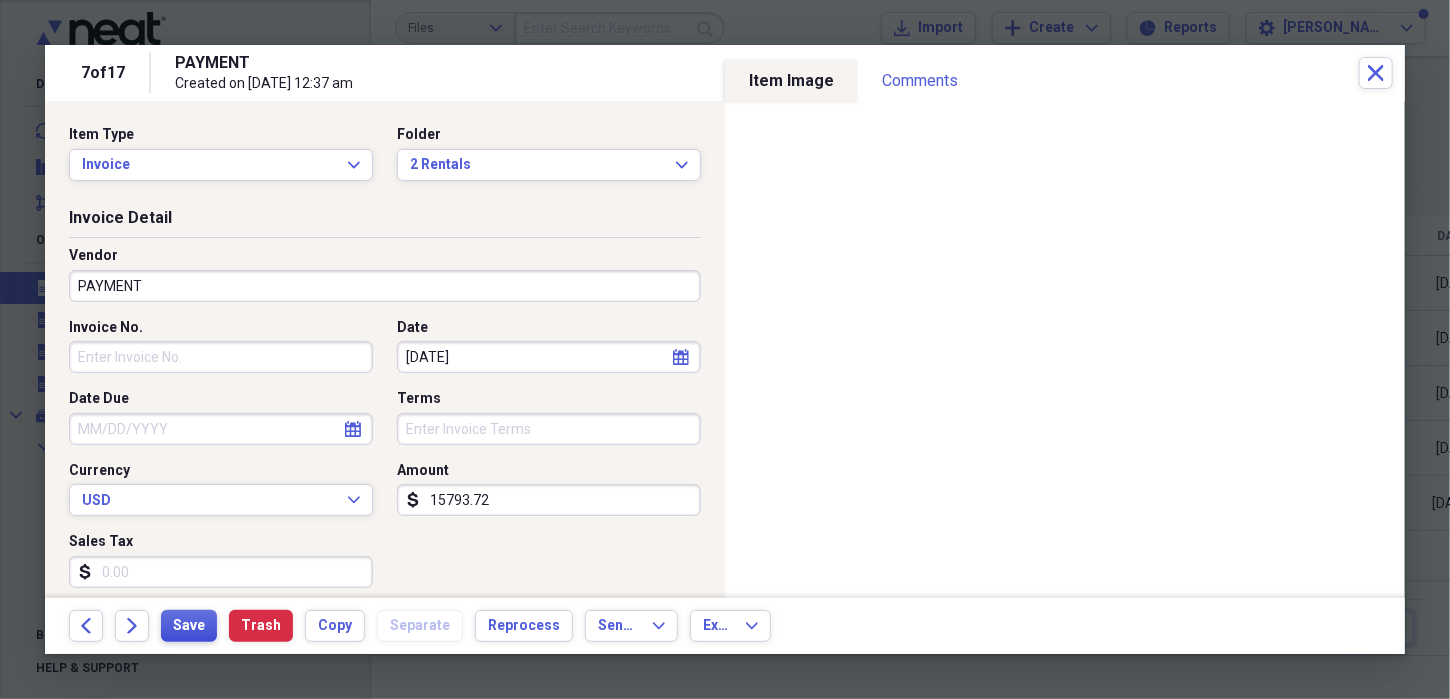 click on "Save" at bounding box center [189, 626] 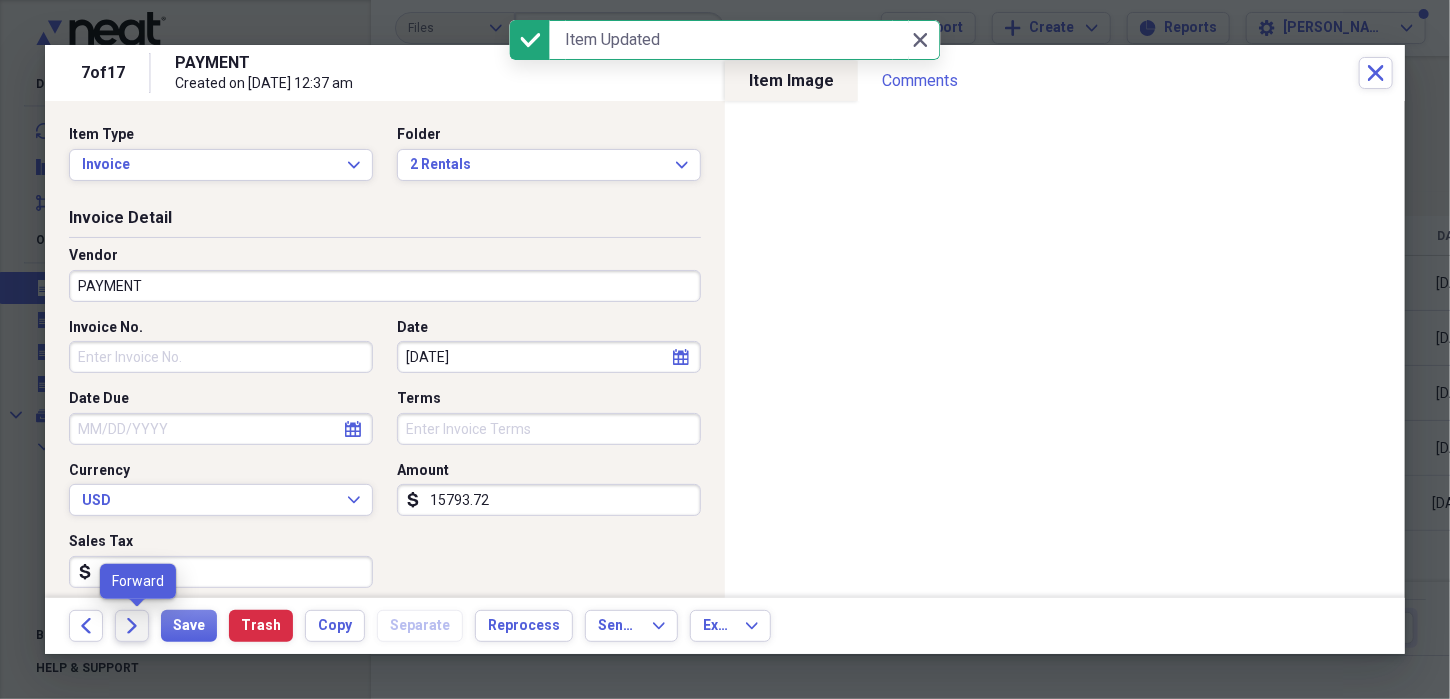 click on "Forward" 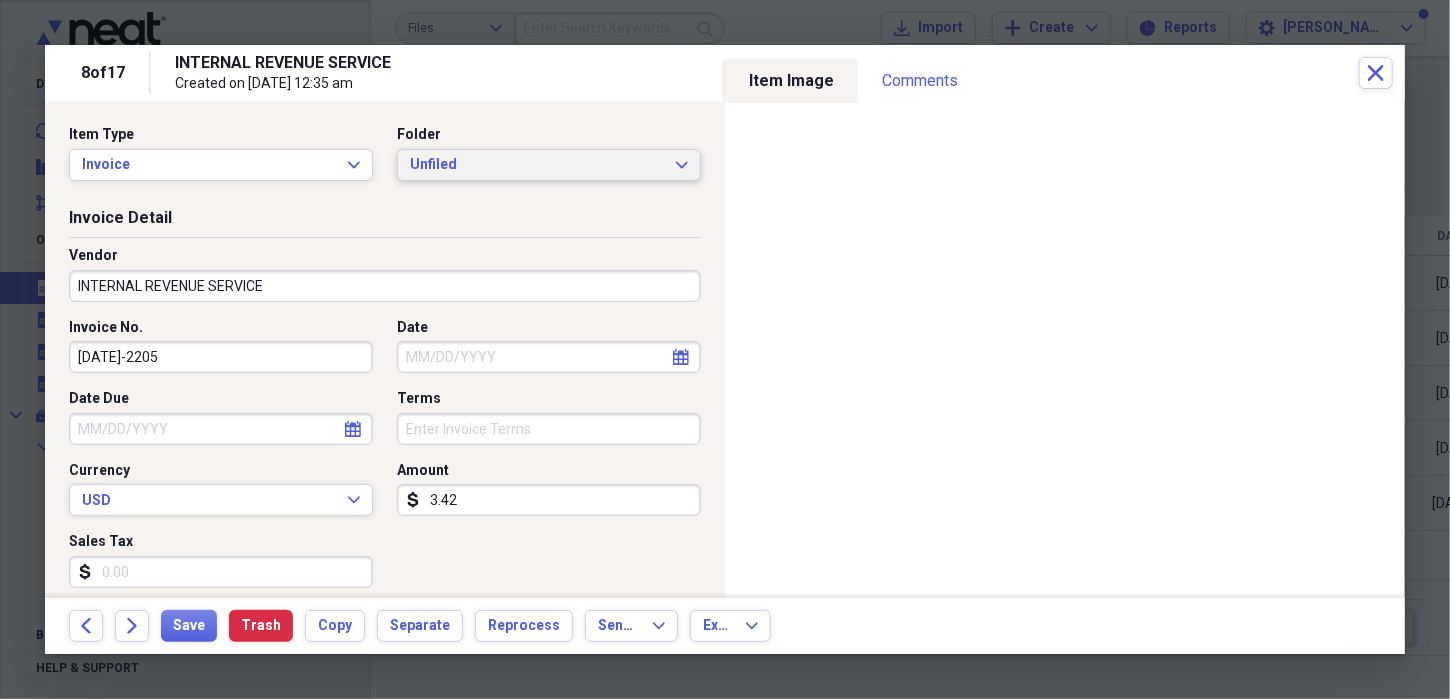 click on "Unfiled Expand" at bounding box center [549, 165] 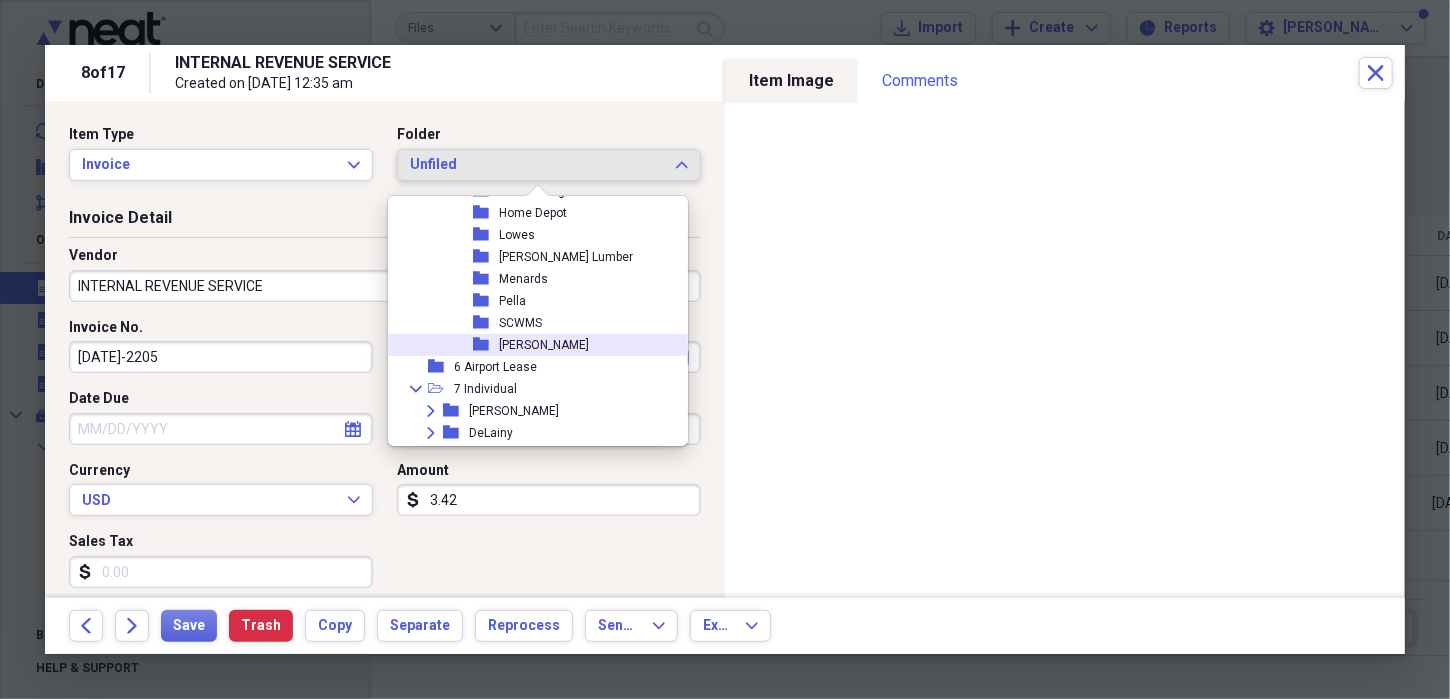 scroll, scrollTop: 1200, scrollLeft: 0, axis: vertical 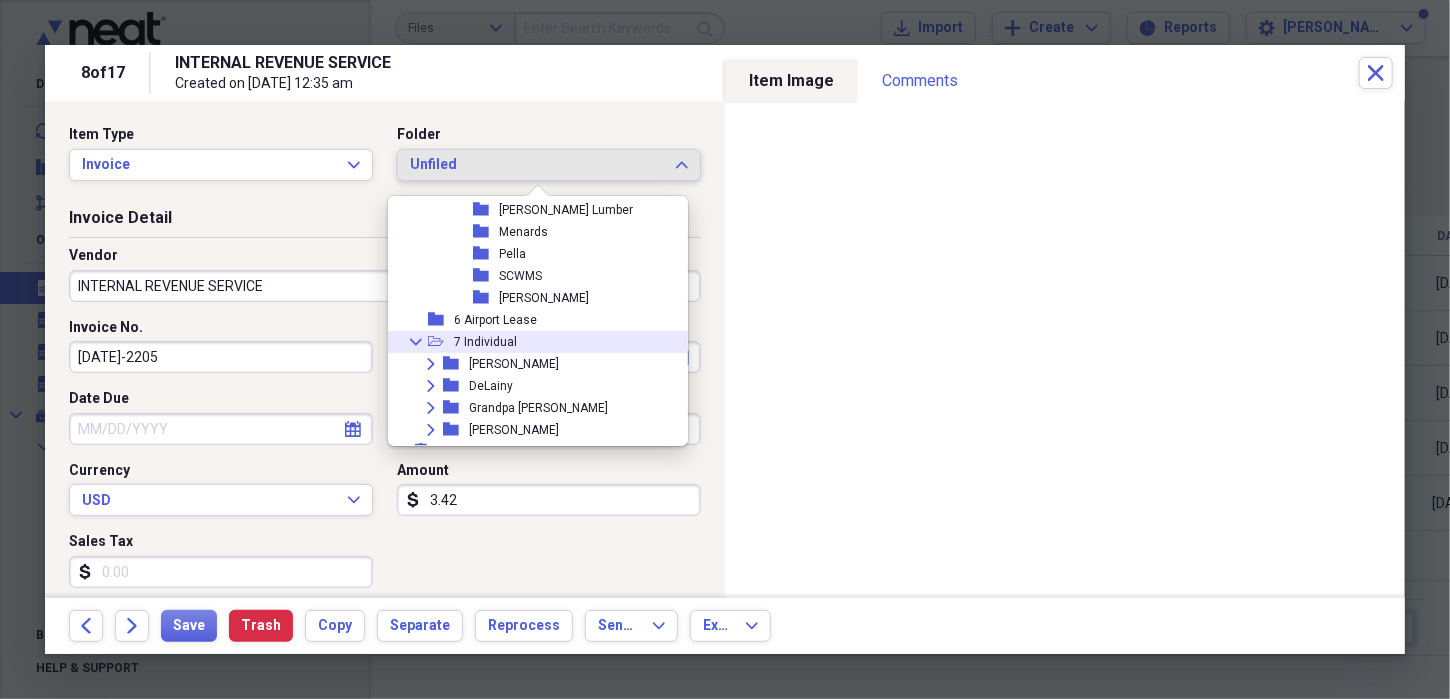 click on "7 Individual" at bounding box center [485, 342] 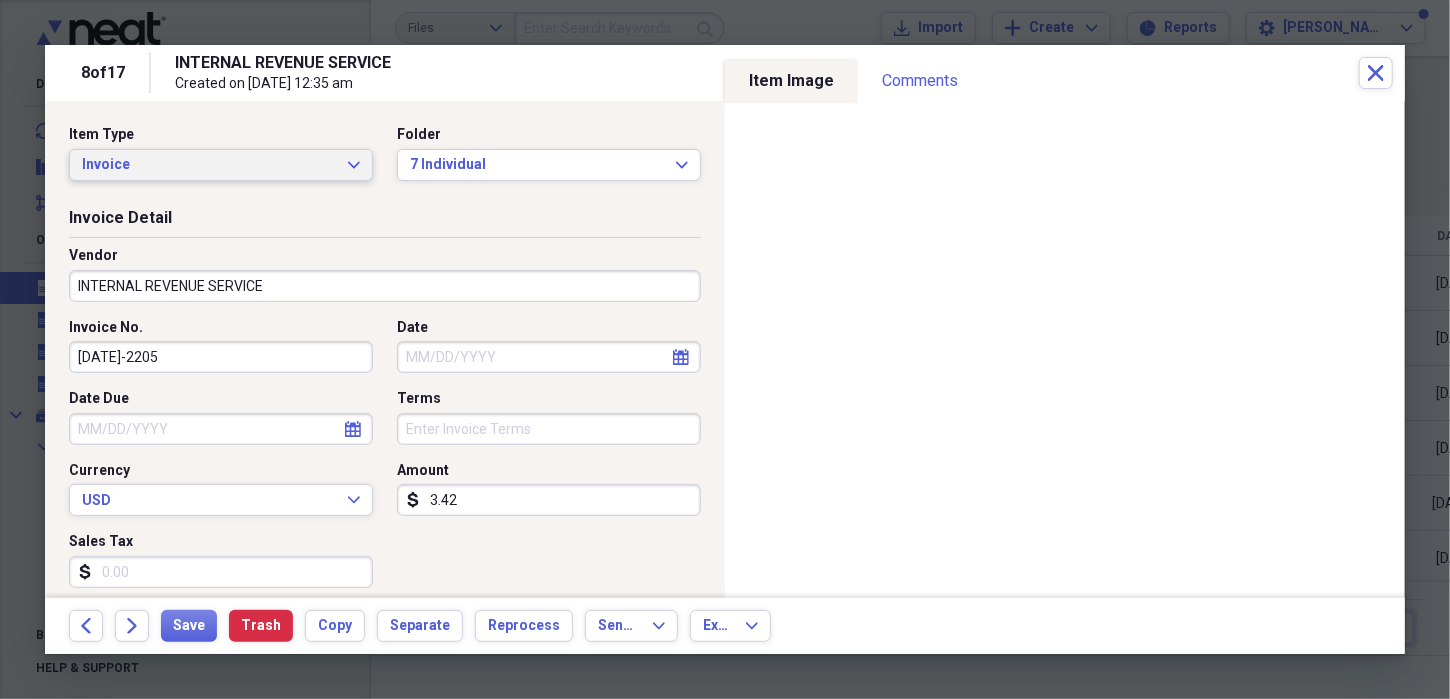 click on "Expand" 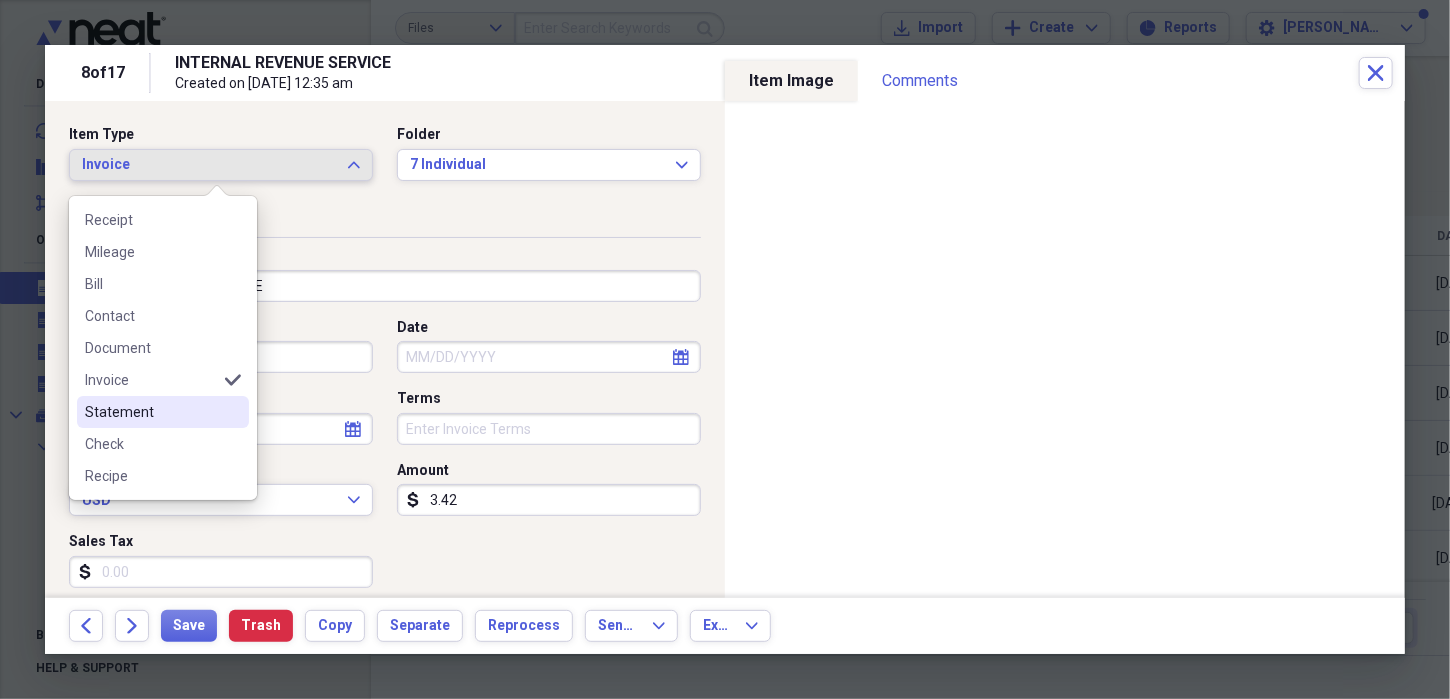 click on "Statement" at bounding box center [151, 412] 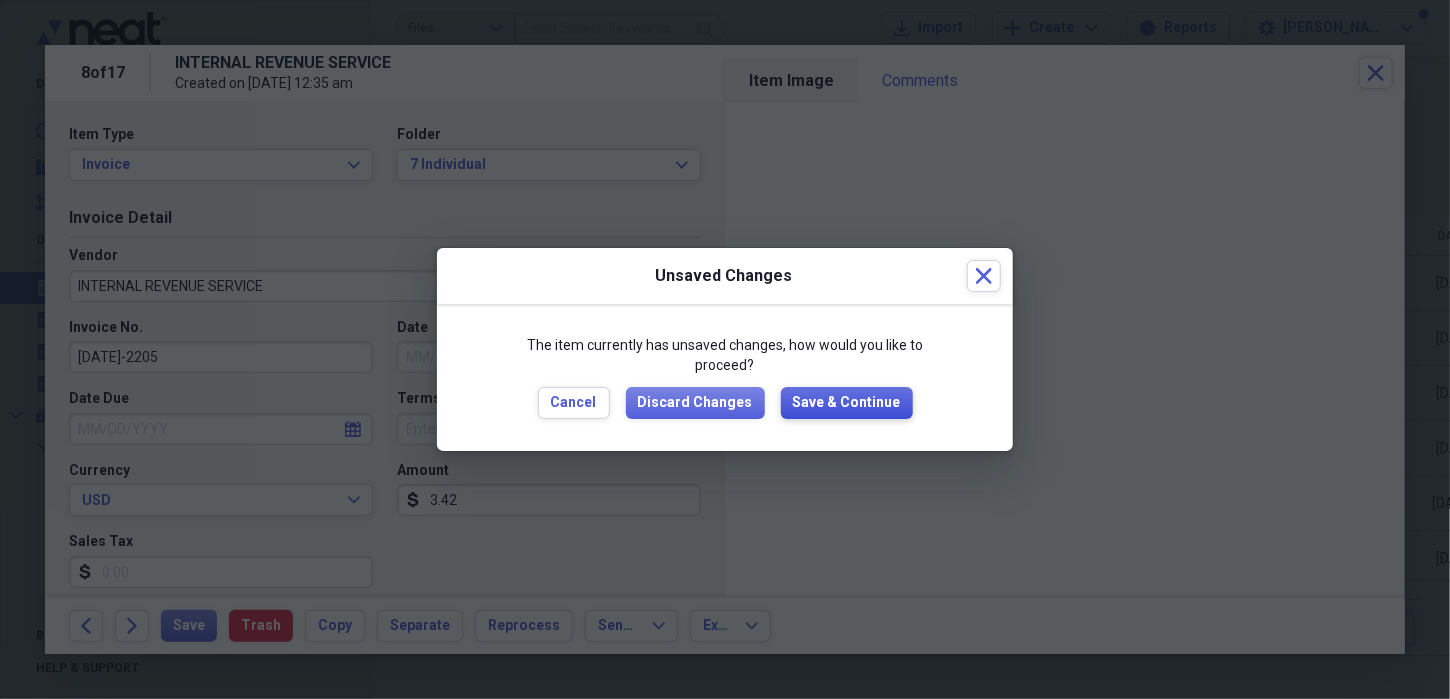 click on "Save & Continue" at bounding box center (847, 403) 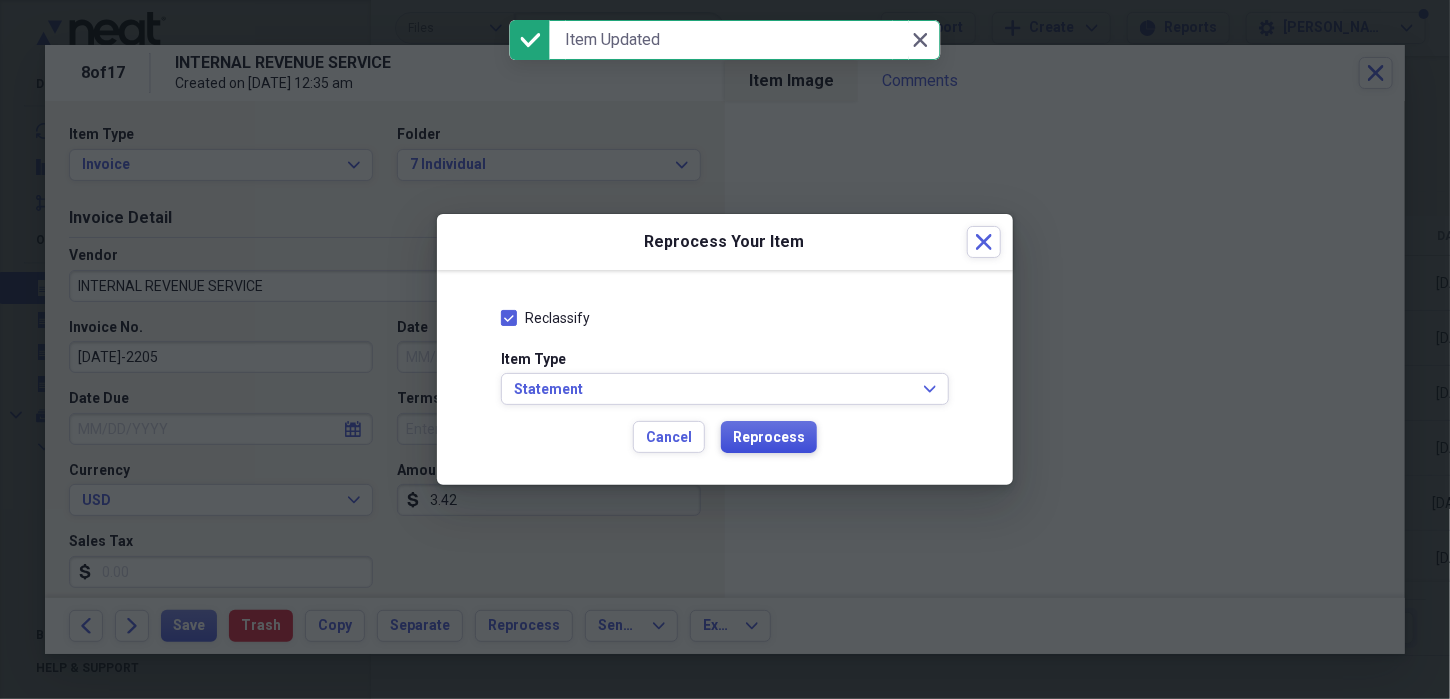 click on "Reprocess" at bounding box center (769, 438) 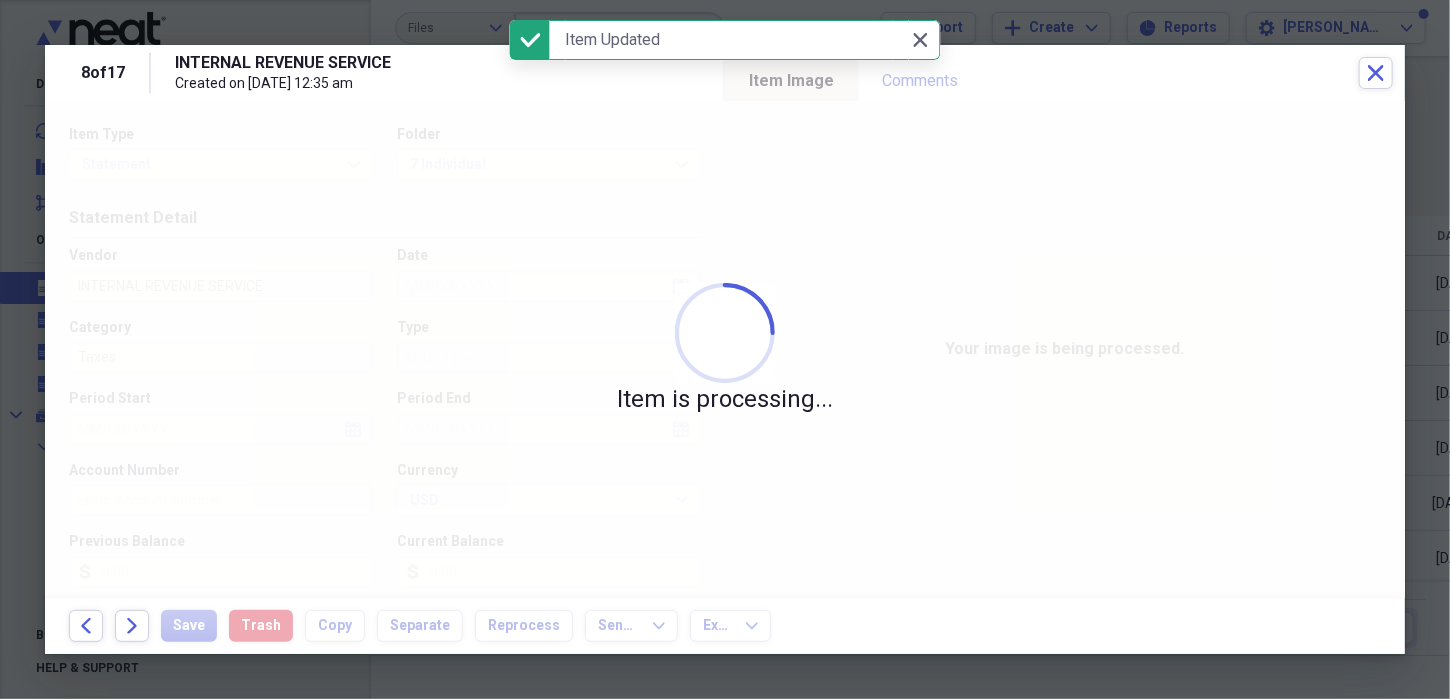type on "3.42" 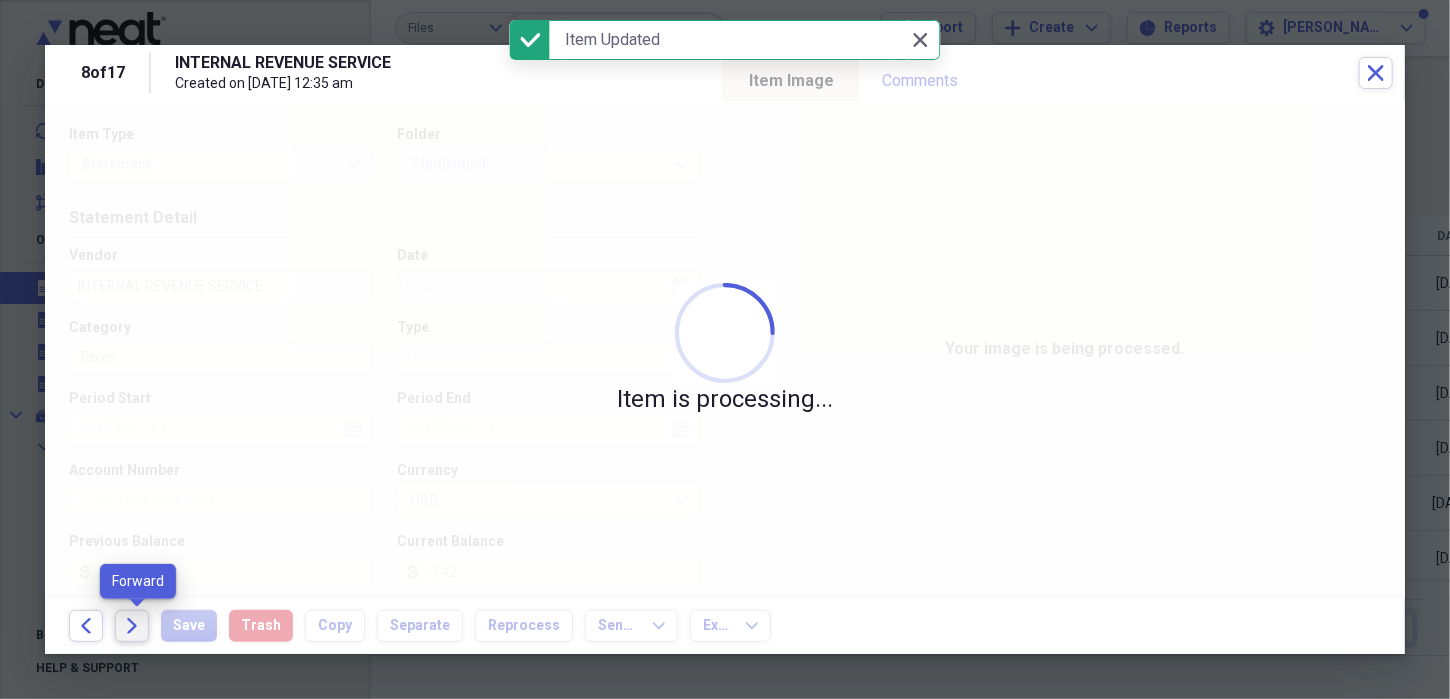 click on "Forward" 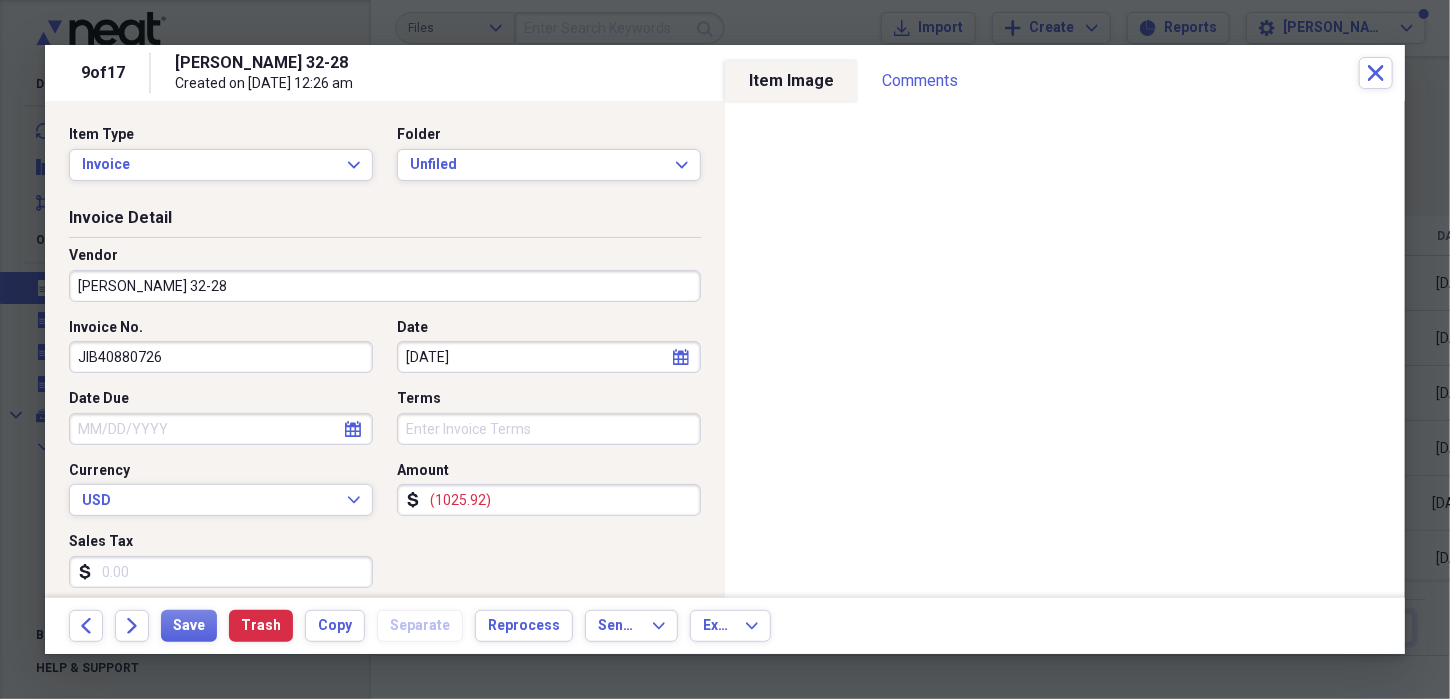 click on "Item Type Invoice Expand Folder Unfiled Expand" at bounding box center (385, 161) 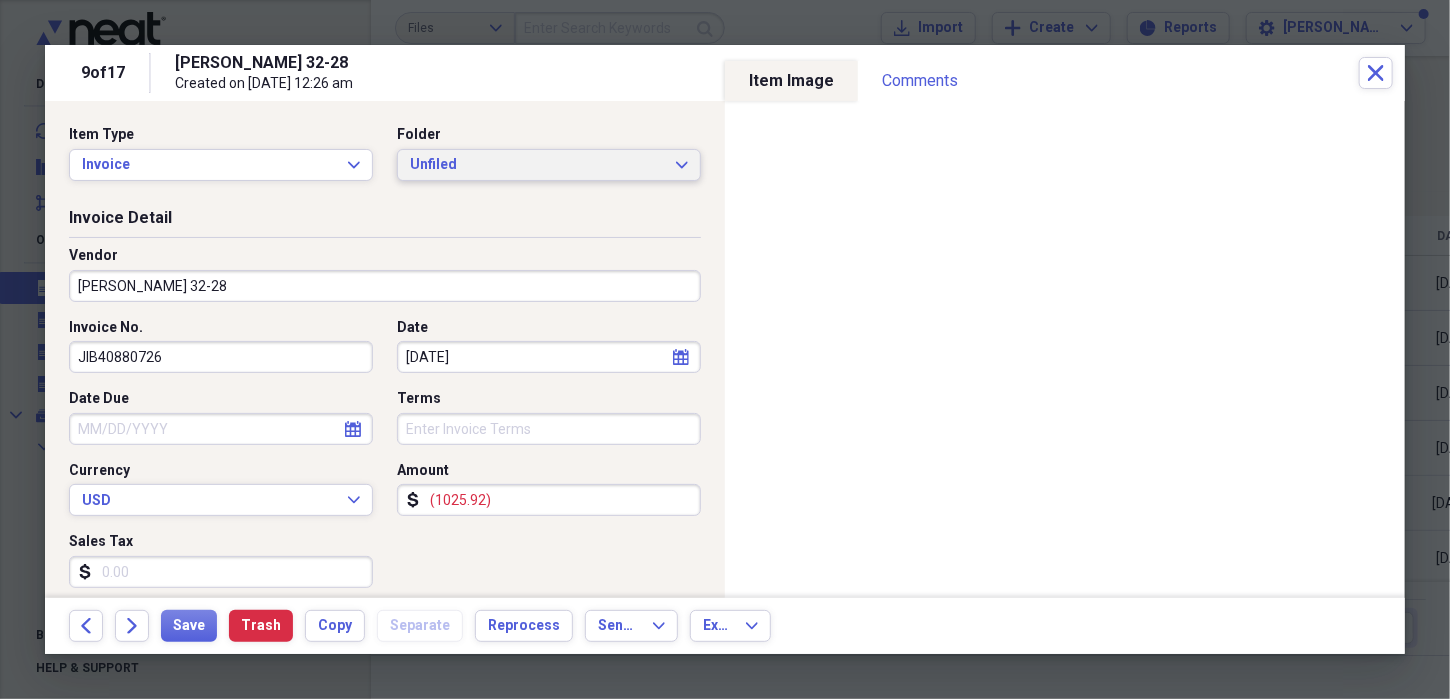 click on "Unfiled Expand" at bounding box center [549, 165] 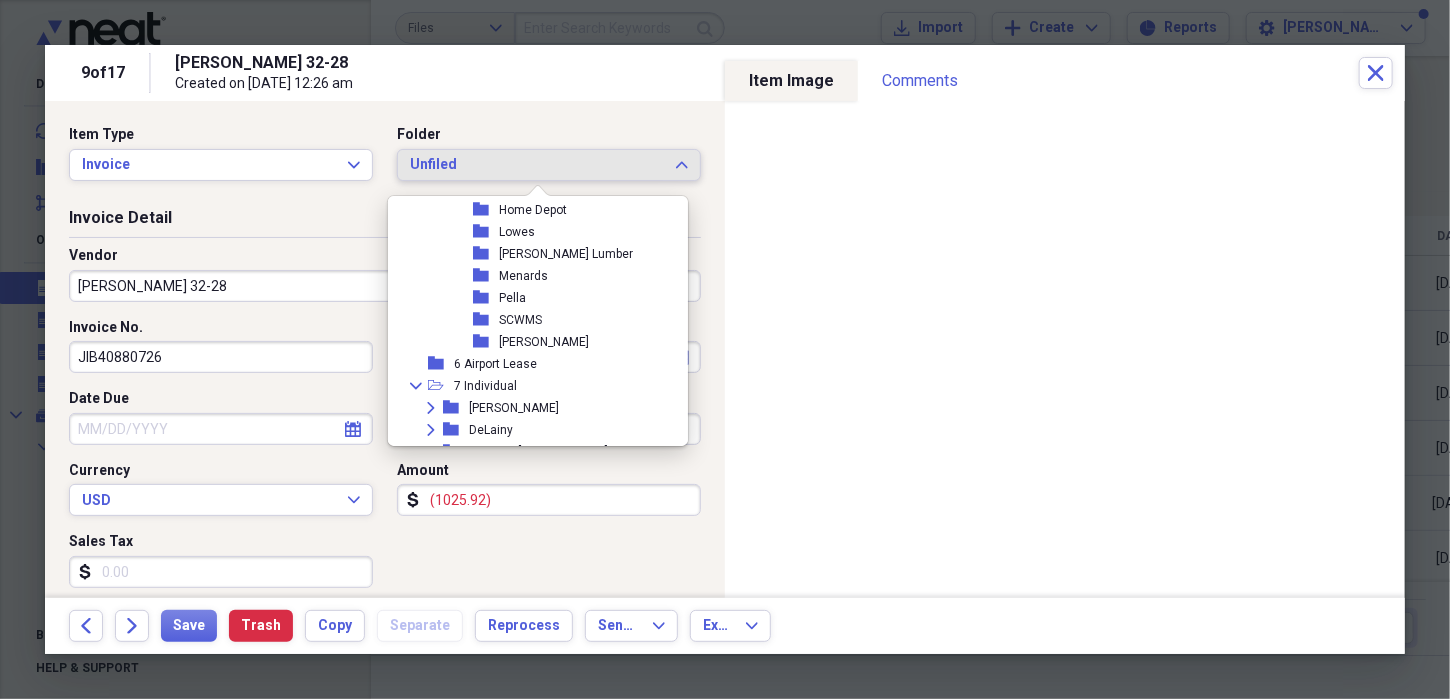 scroll, scrollTop: 1216, scrollLeft: 0, axis: vertical 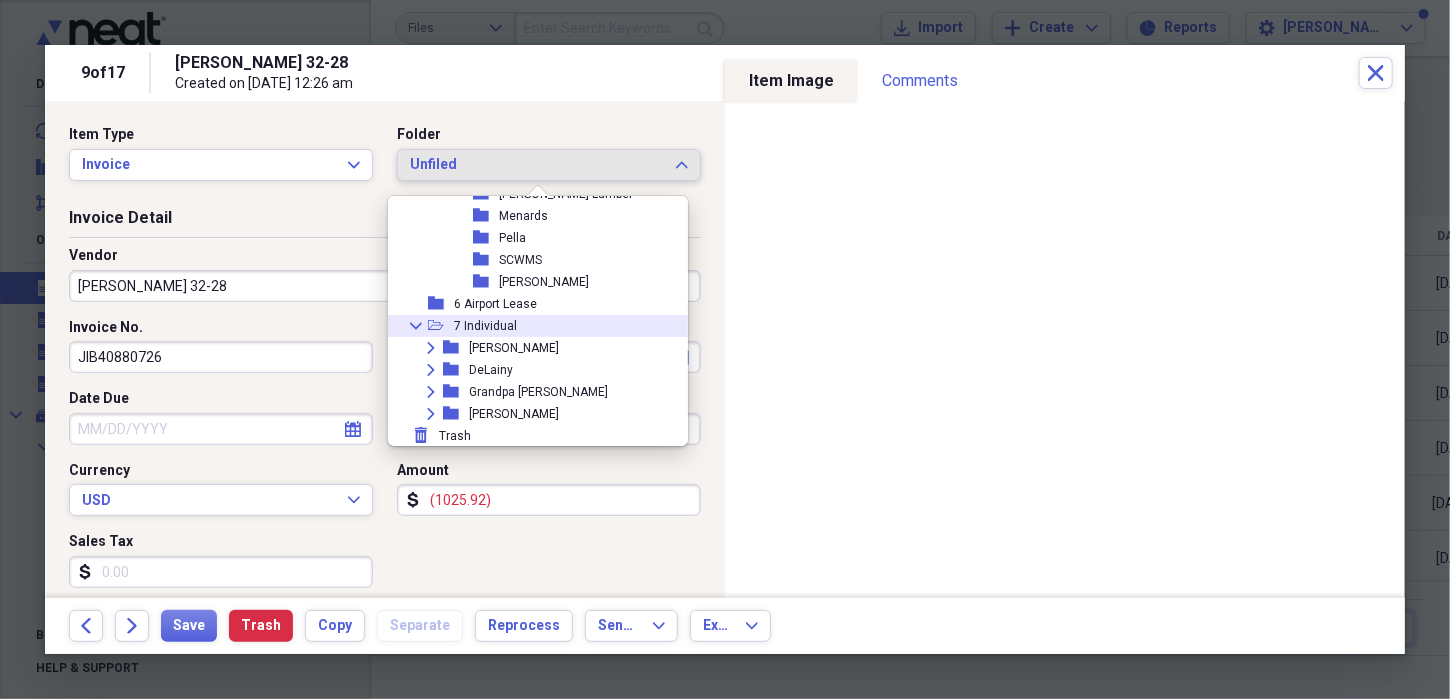 click on "7 Individual" at bounding box center (485, 326) 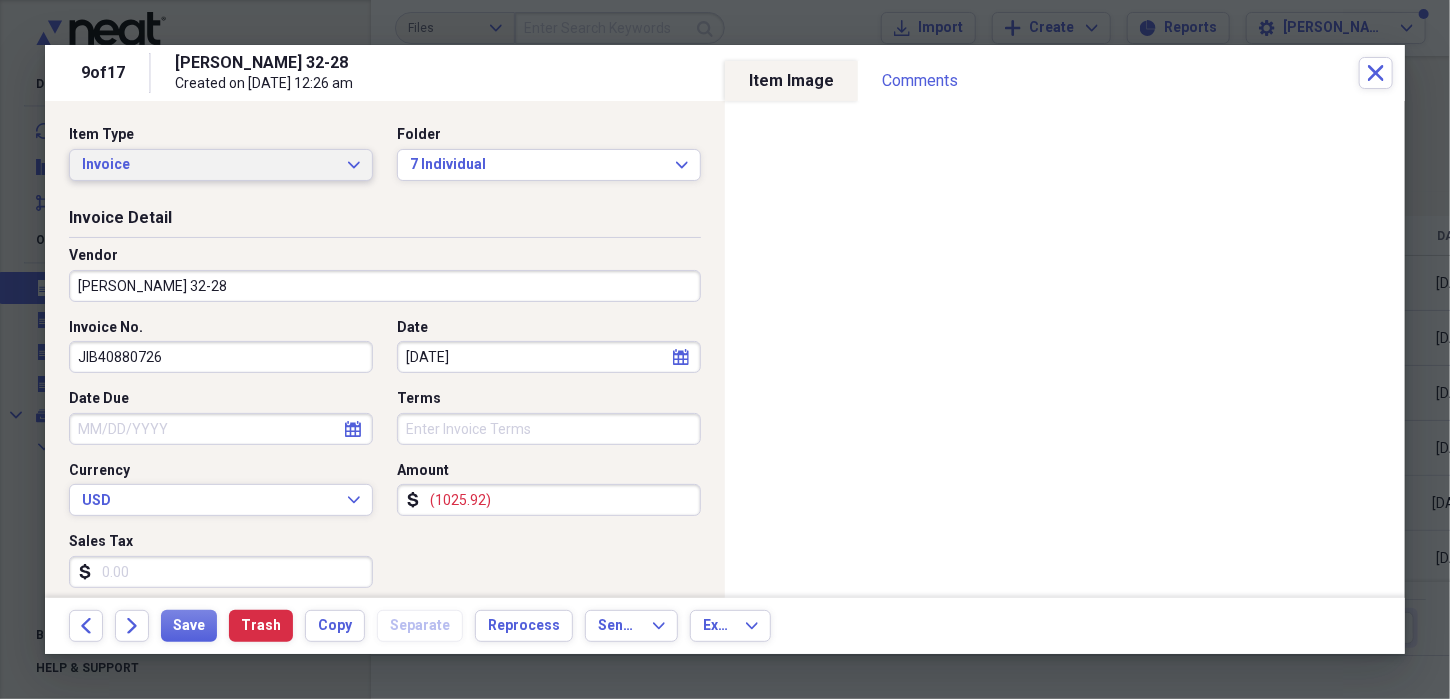 click on "Expand" 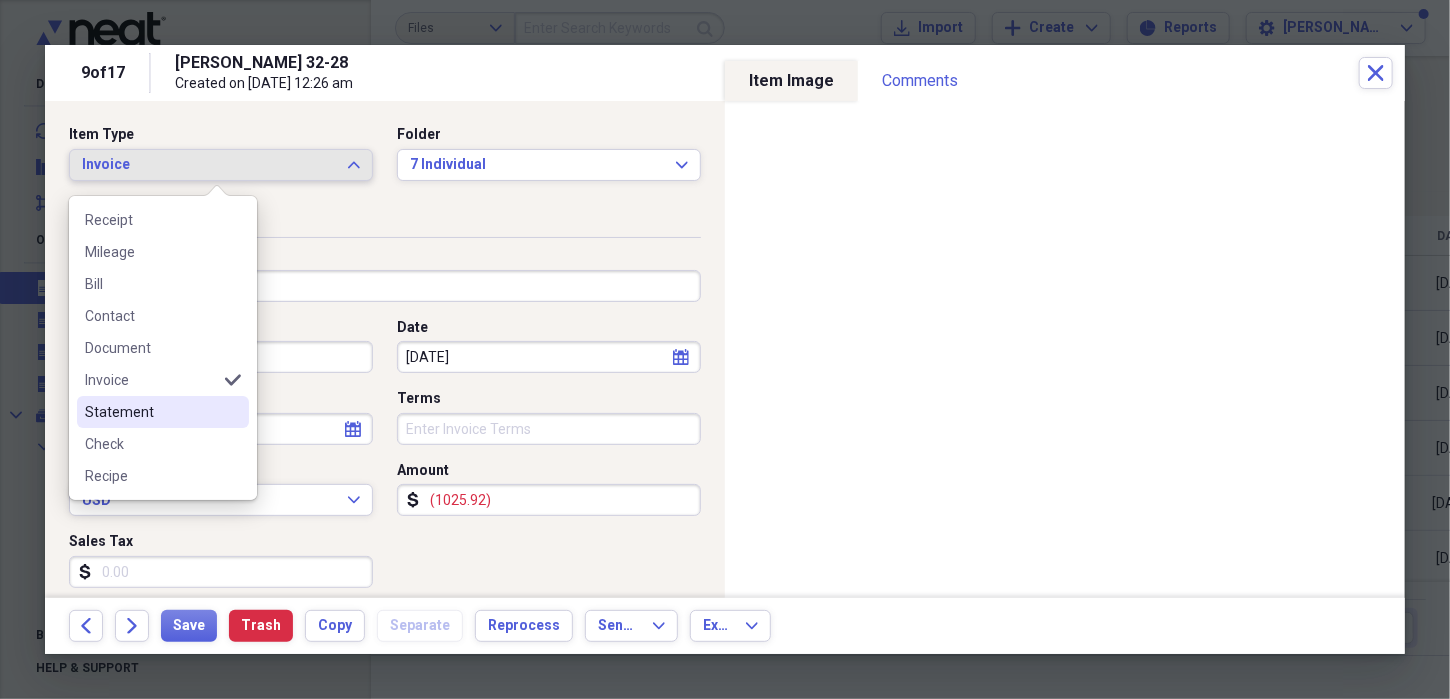 click on "Statement" at bounding box center (151, 412) 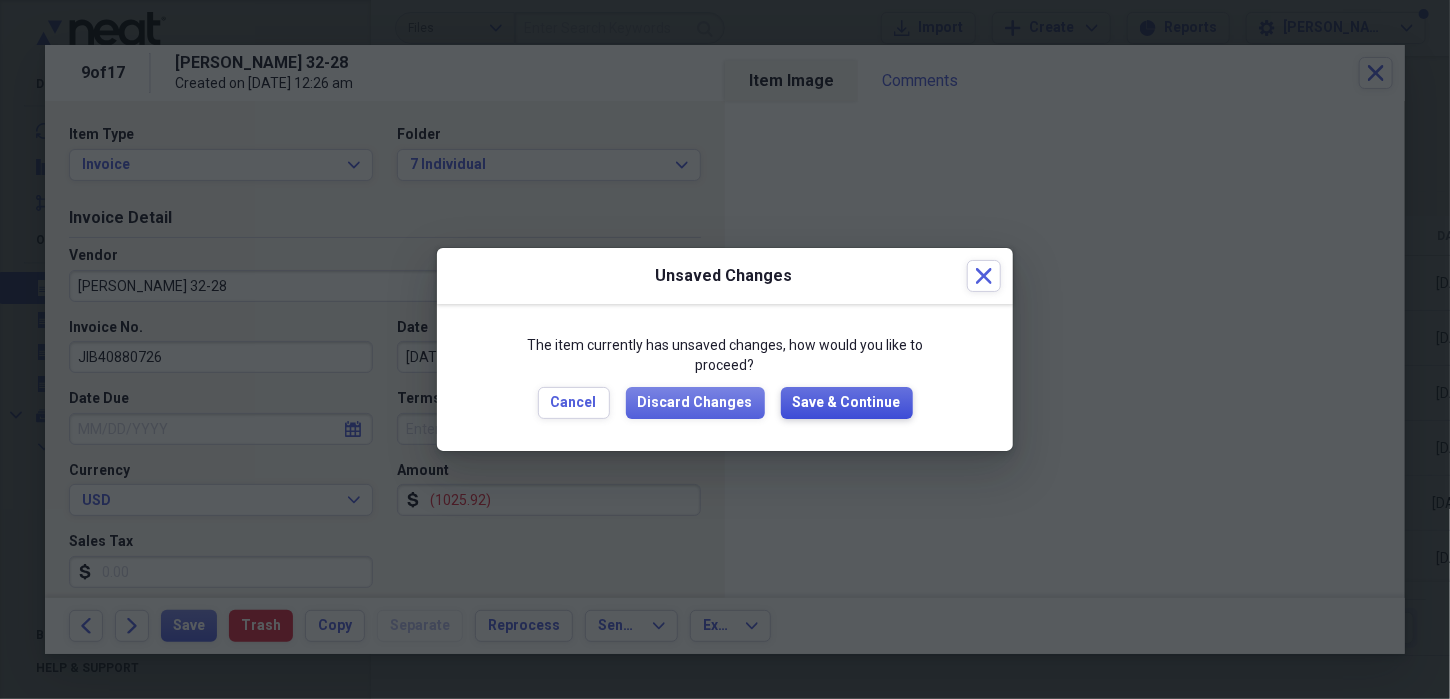 click on "Save & Continue" at bounding box center (847, 403) 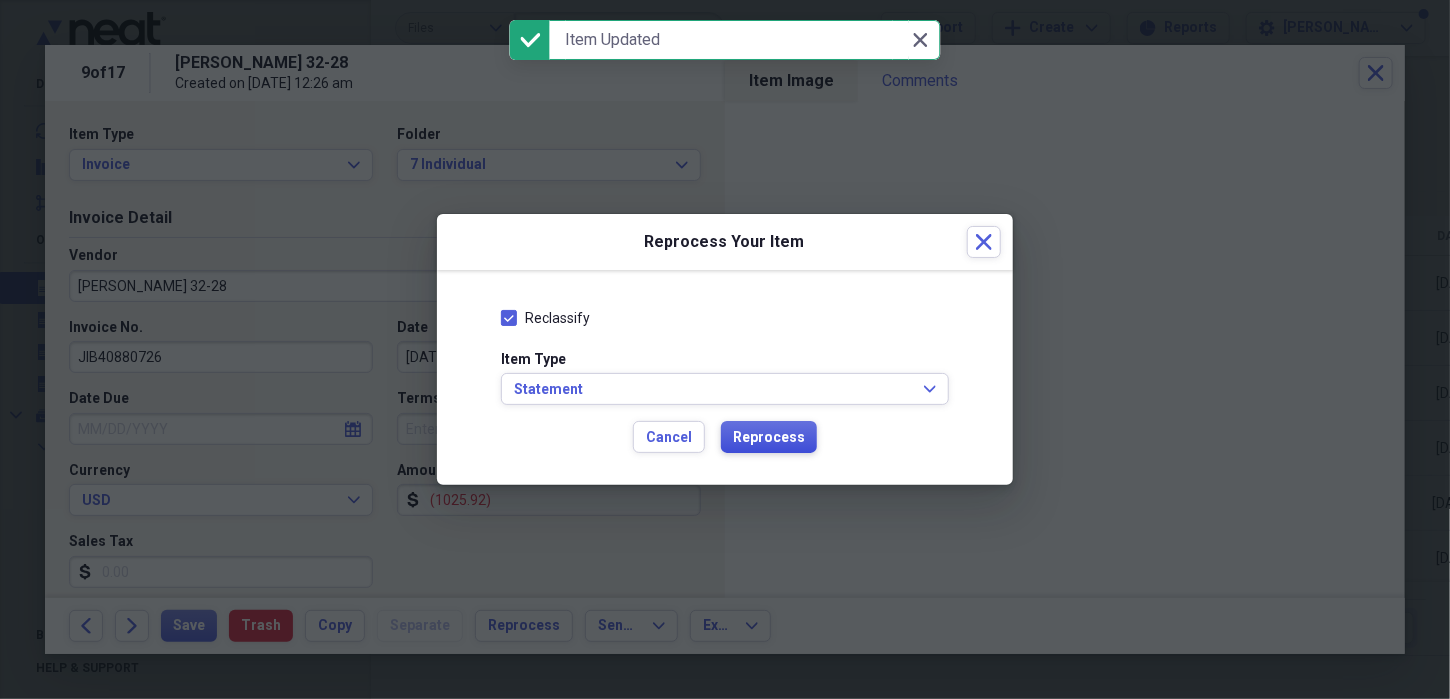 click on "Reprocess" at bounding box center (769, 438) 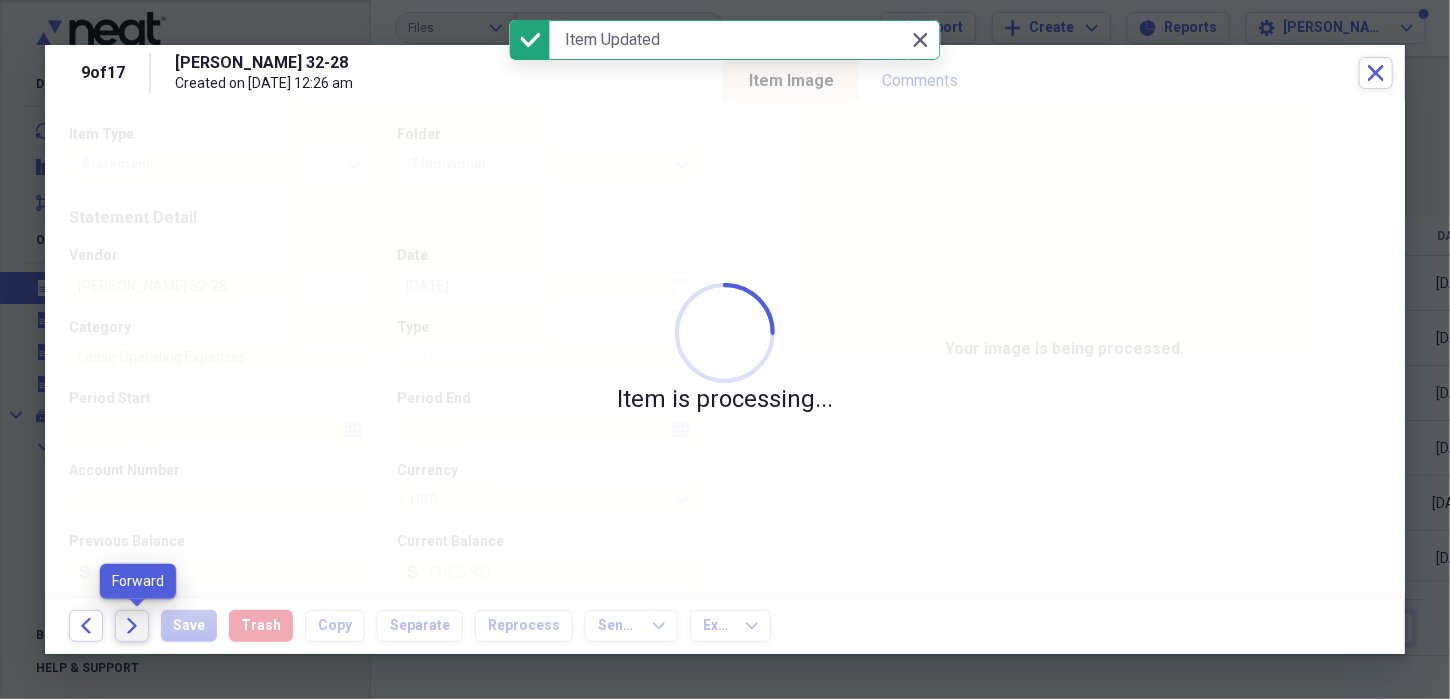 click on "Forward" 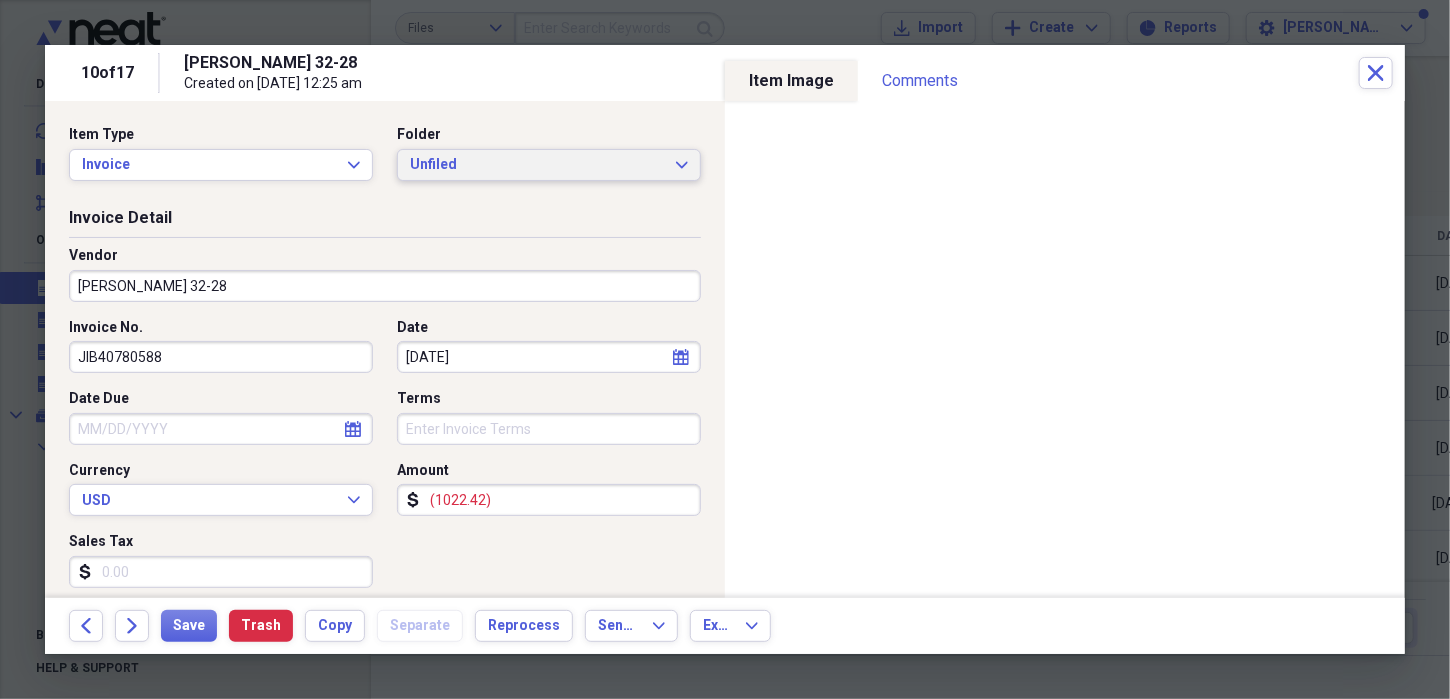 click on "Unfiled" at bounding box center (537, 165) 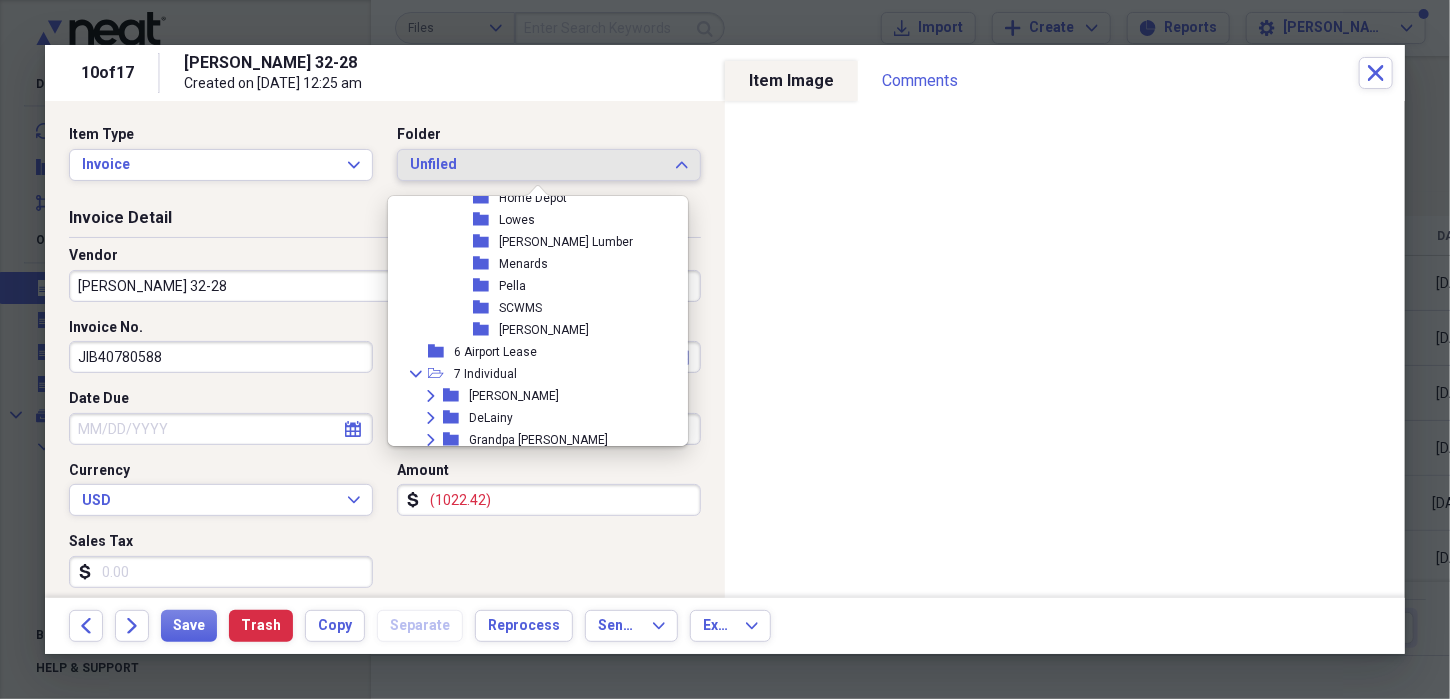 scroll, scrollTop: 1200, scrollLeft: 0, axis: vertical 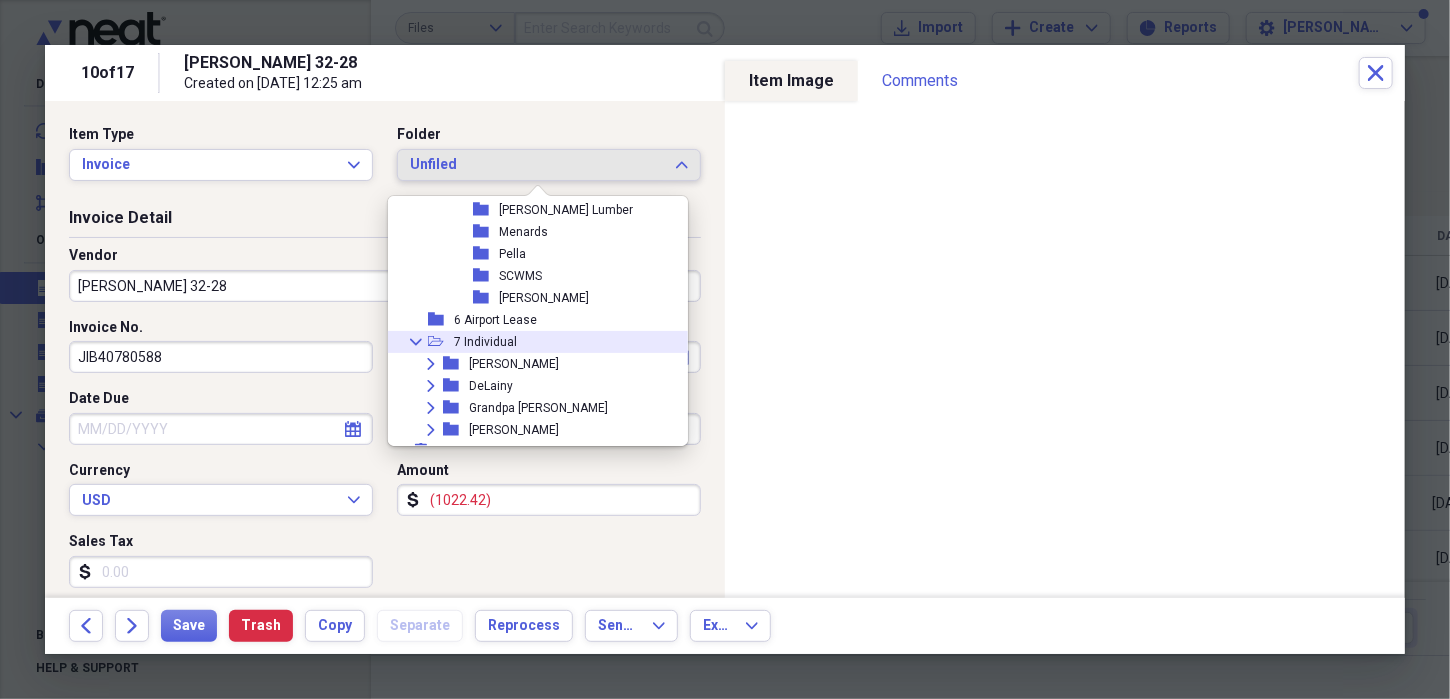 click on "7 Individual" at bounding box center (485, 342) 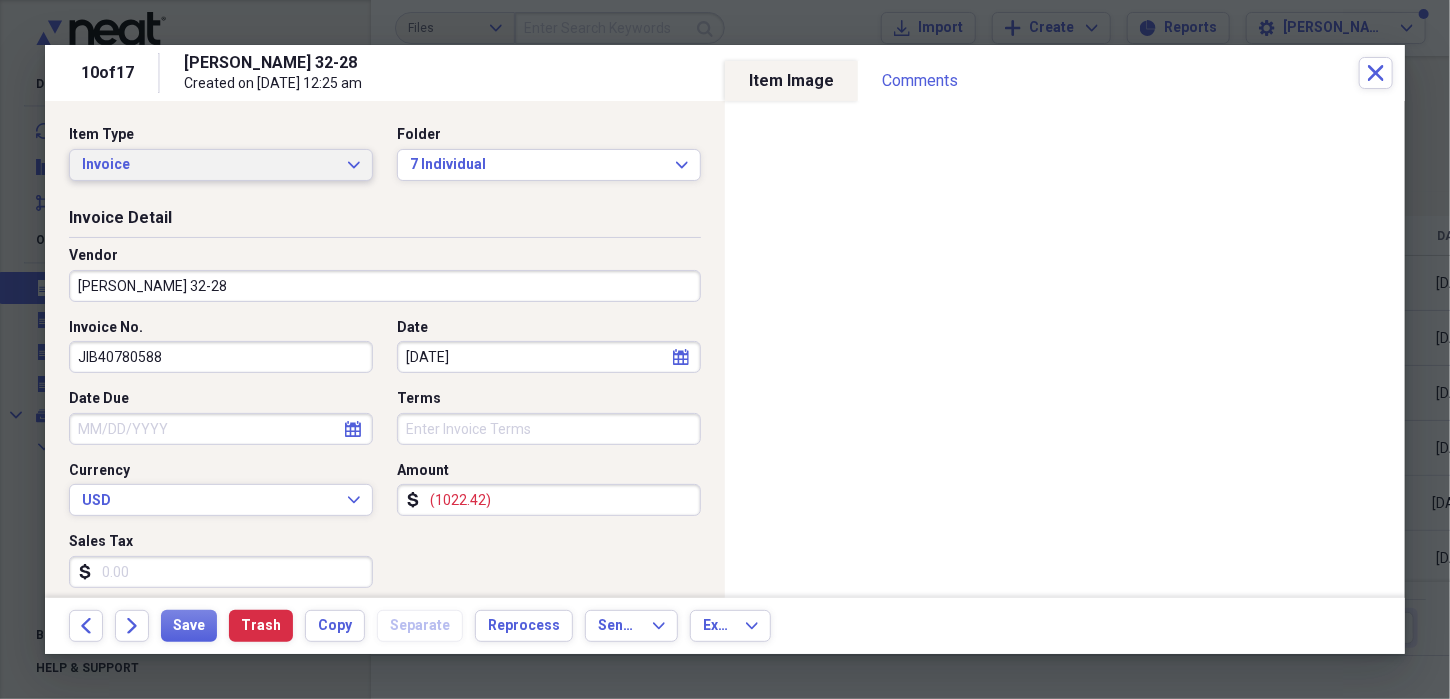 click on "Invoice Expand" at bounding box center [221, 165] 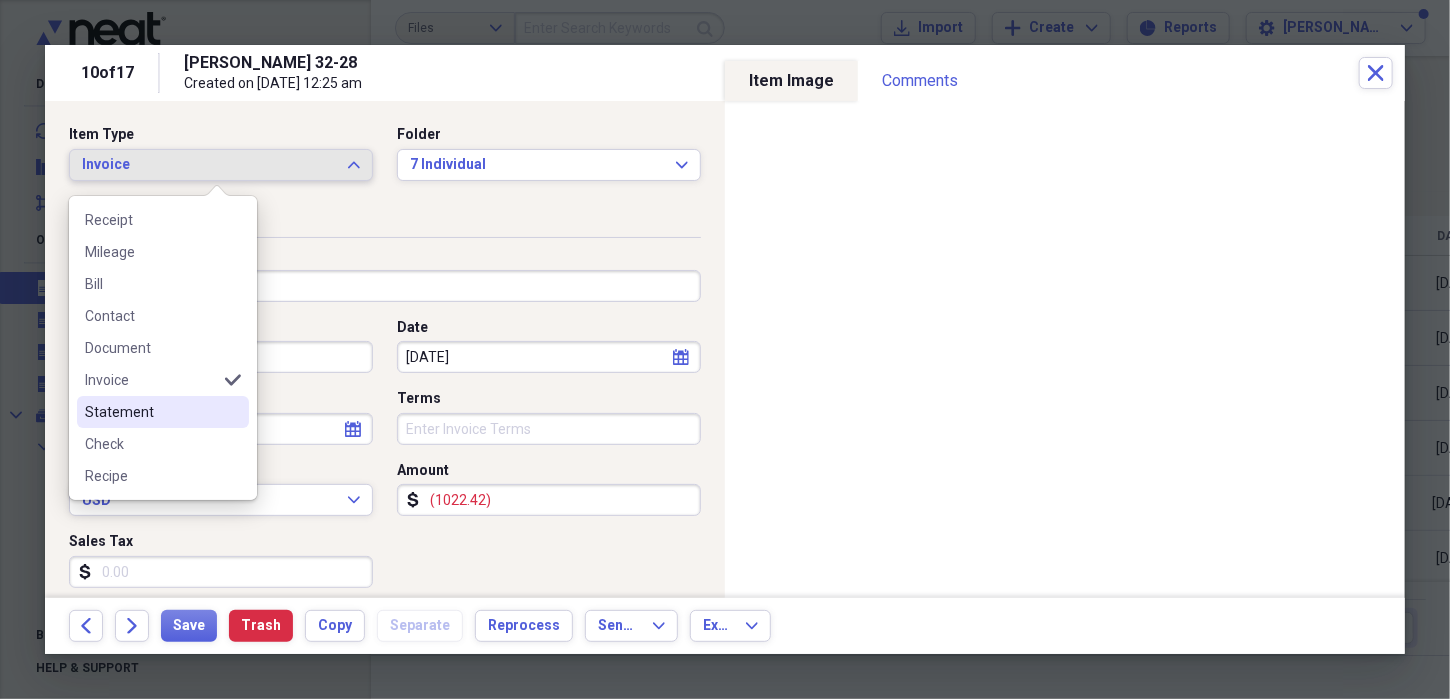 click on "Statement" at bounding box center [163, 412] 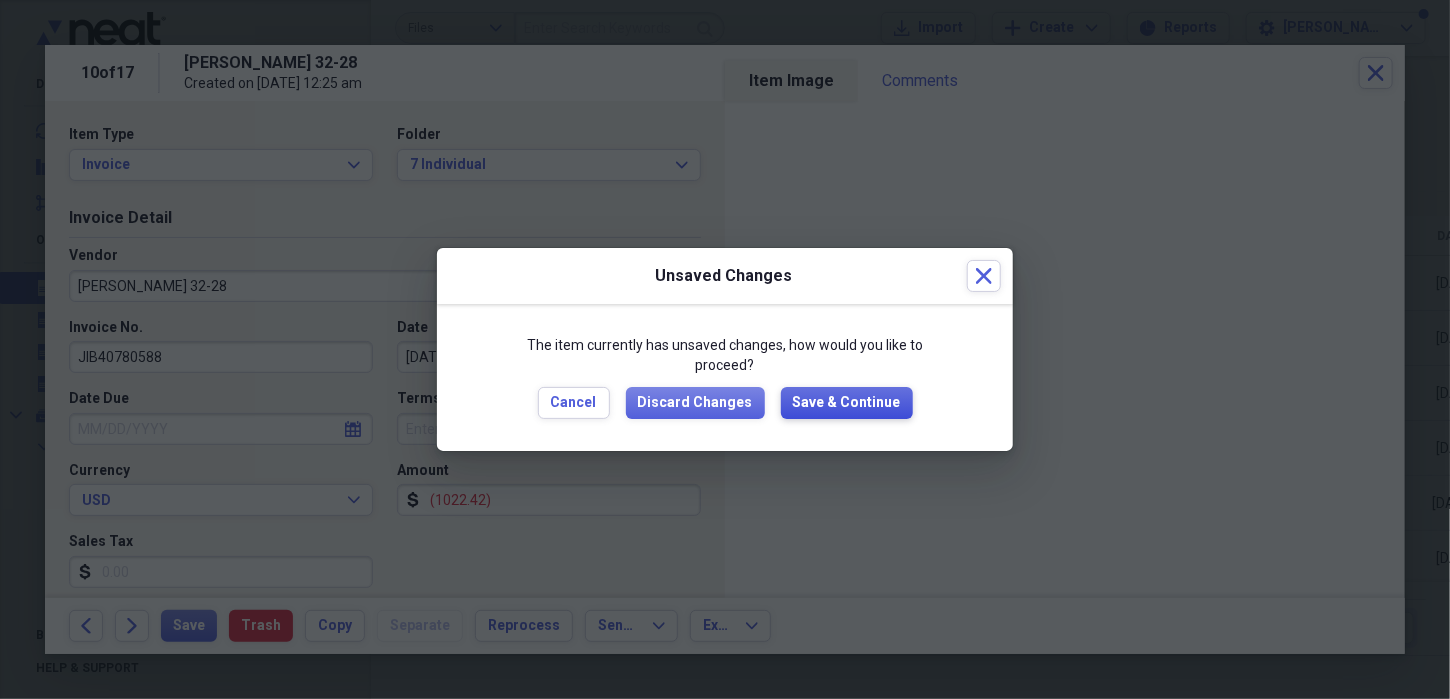 click on "Save & Continue" at bounding box center (847, 403) 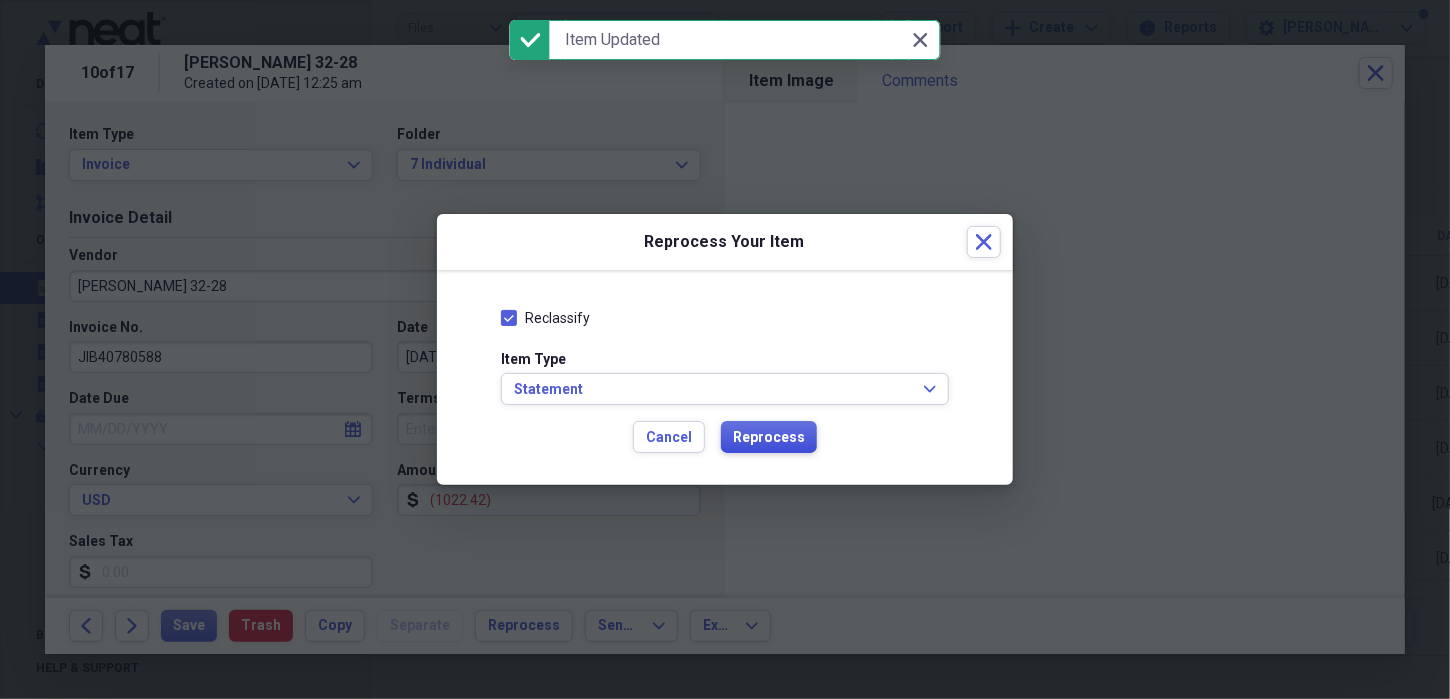 click on "Reprocess" at bounding box center [769, 437] 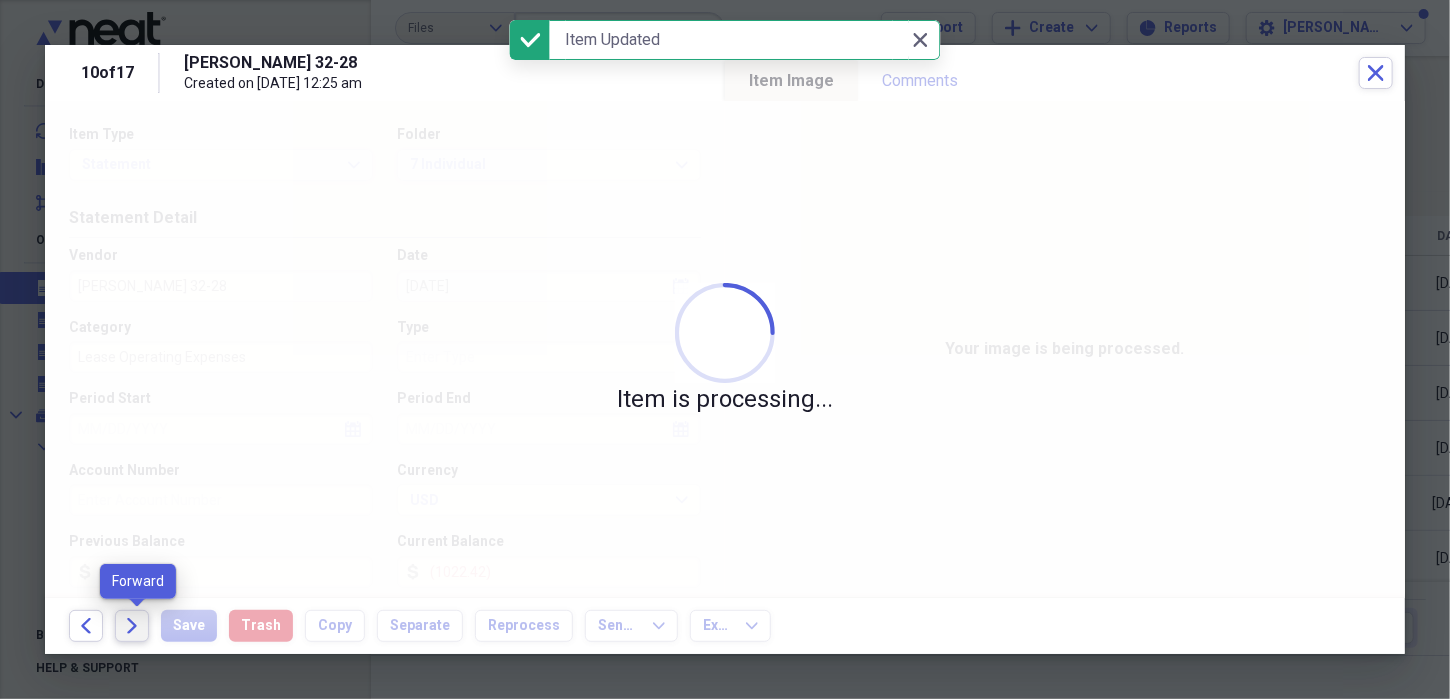 click on "Forward" 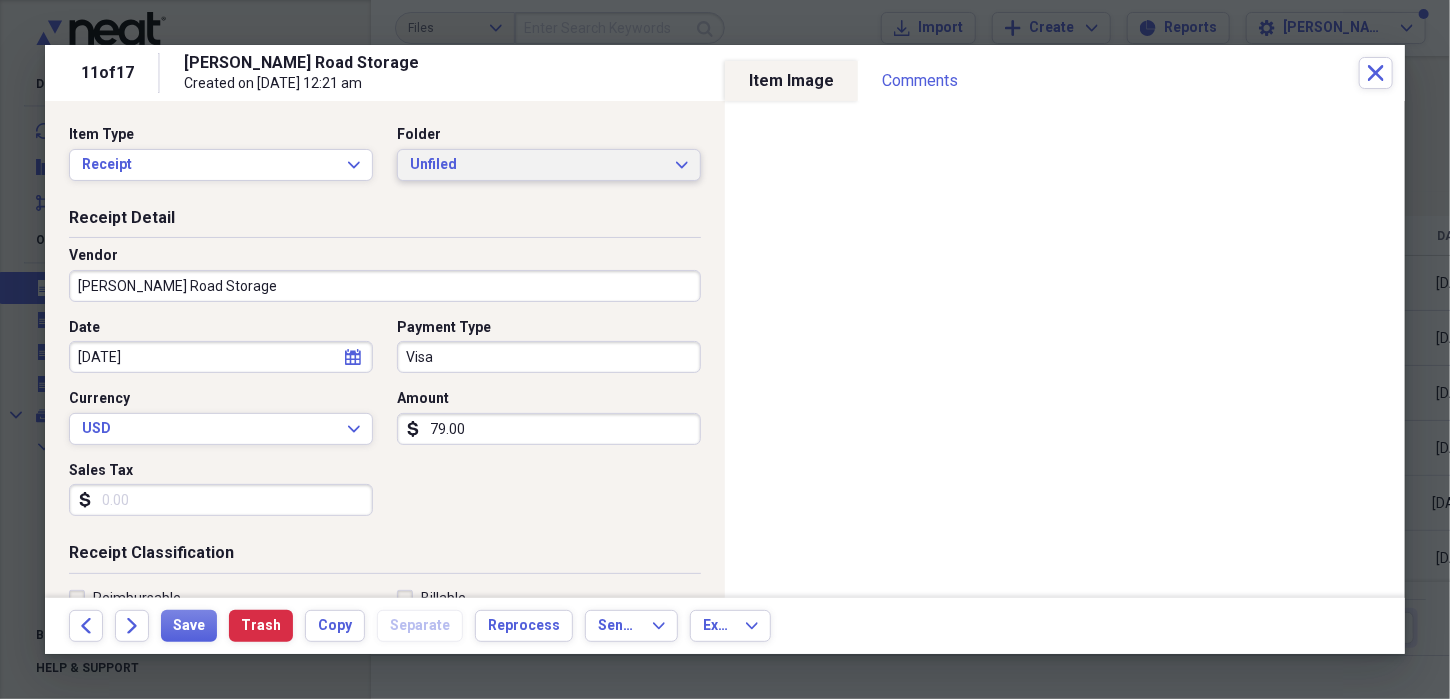 click on "Unfiled" at bounding box center (537, 165) 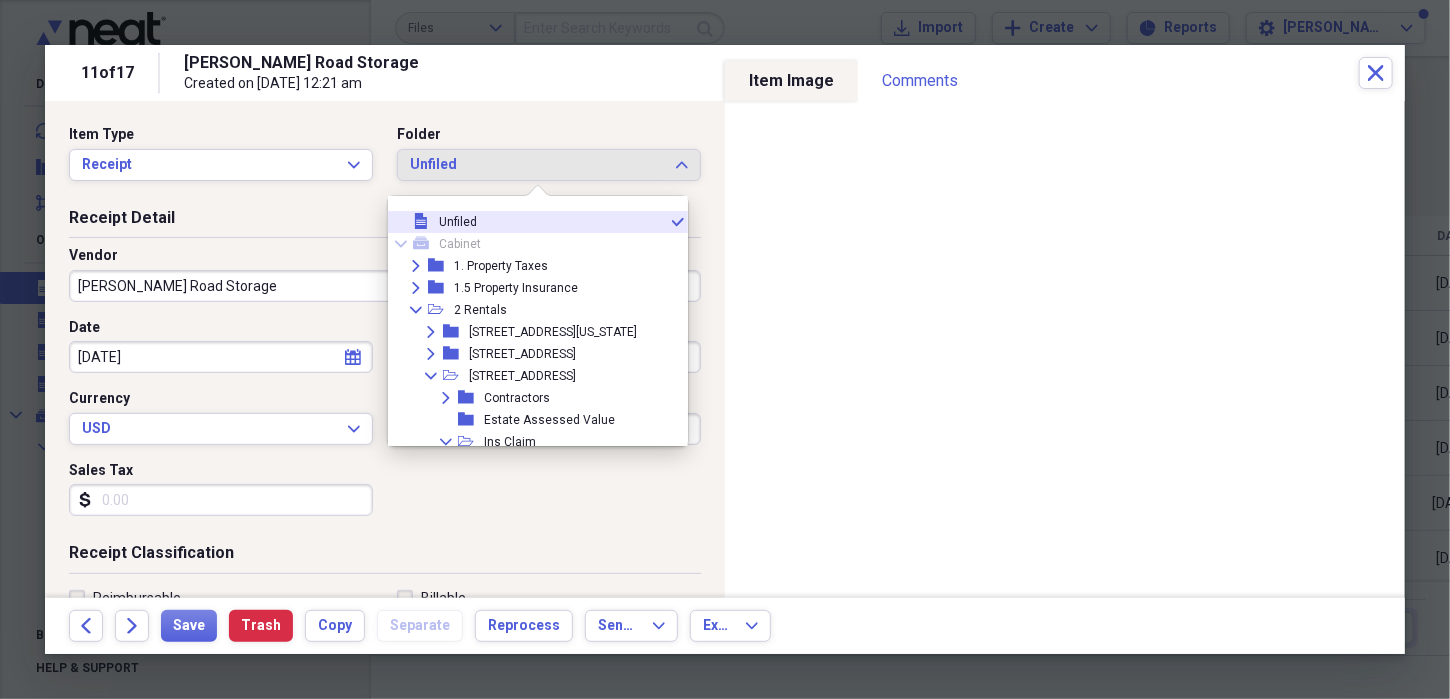 click on "Receipt Detail" at bounding box center (385, 222) 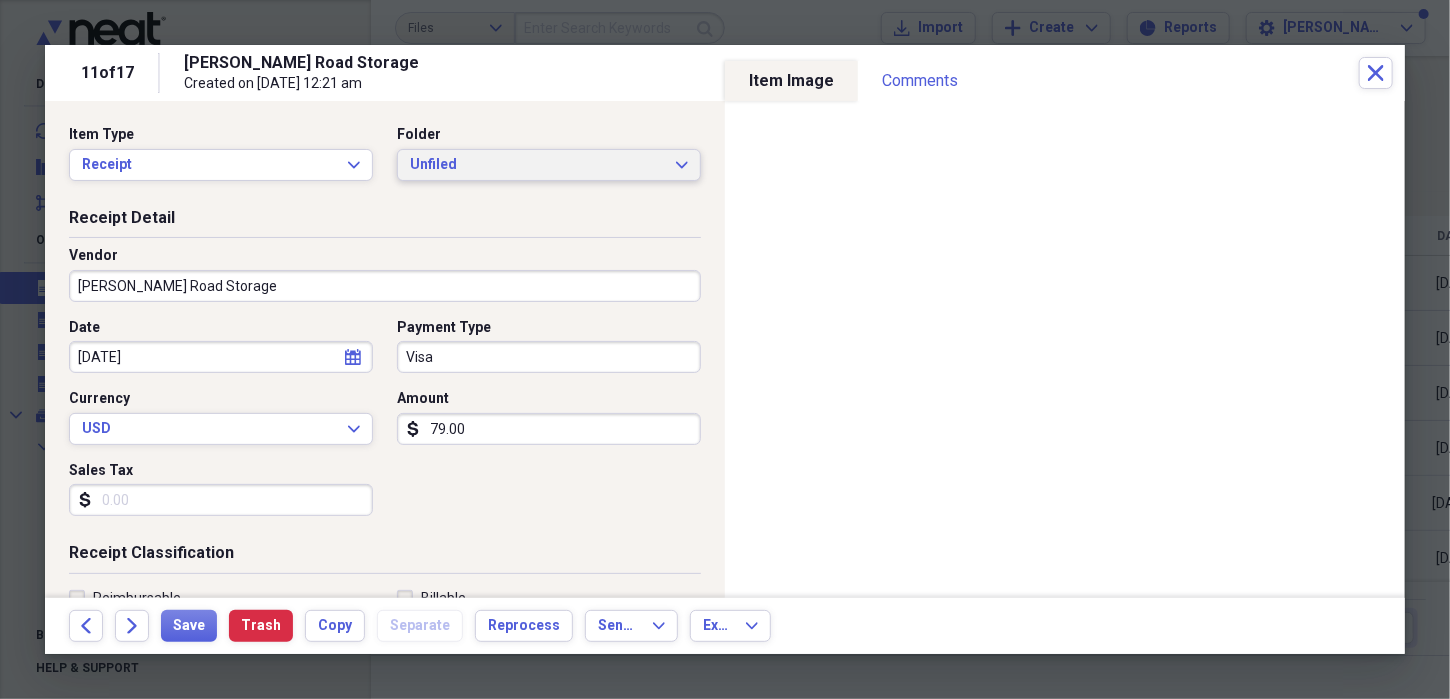 click on "Unfiled Expand" at bounding box center [549, 165] 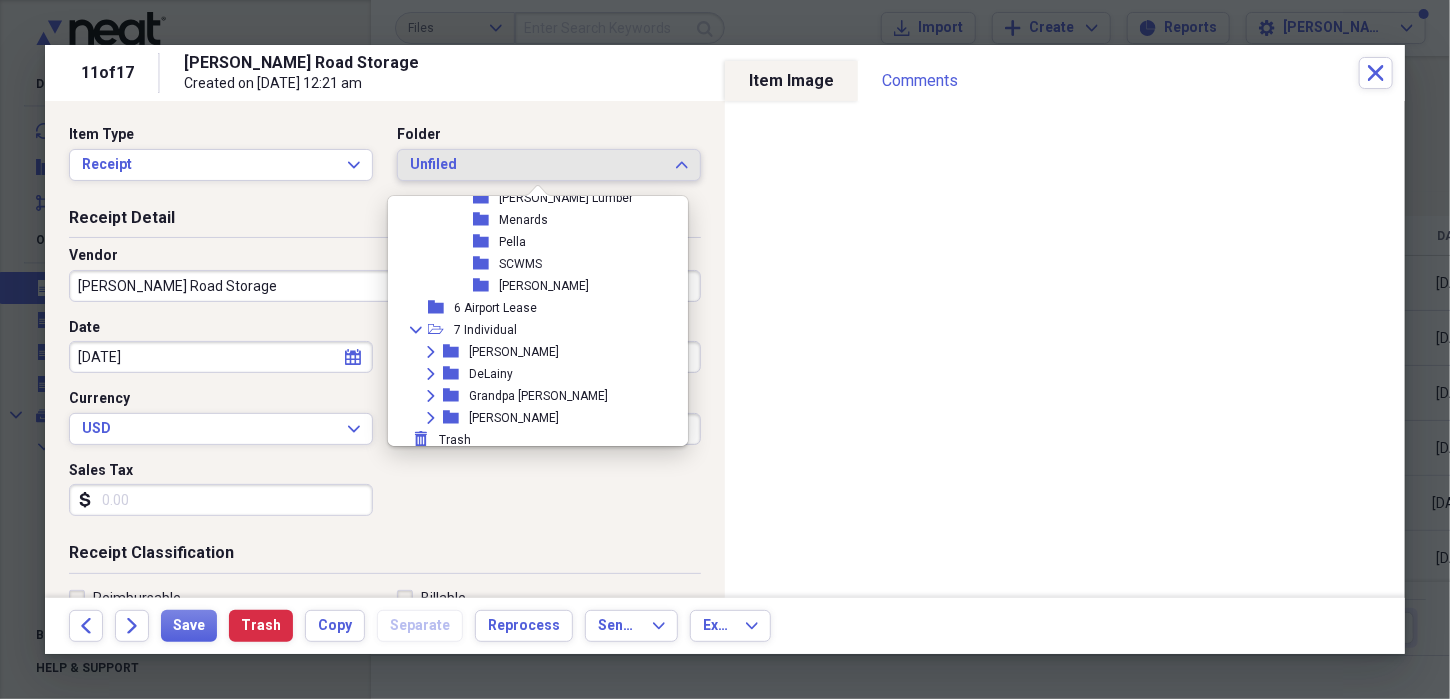 scroll, scrollTop: 1216, scrollLeft: 0, axis: vertical 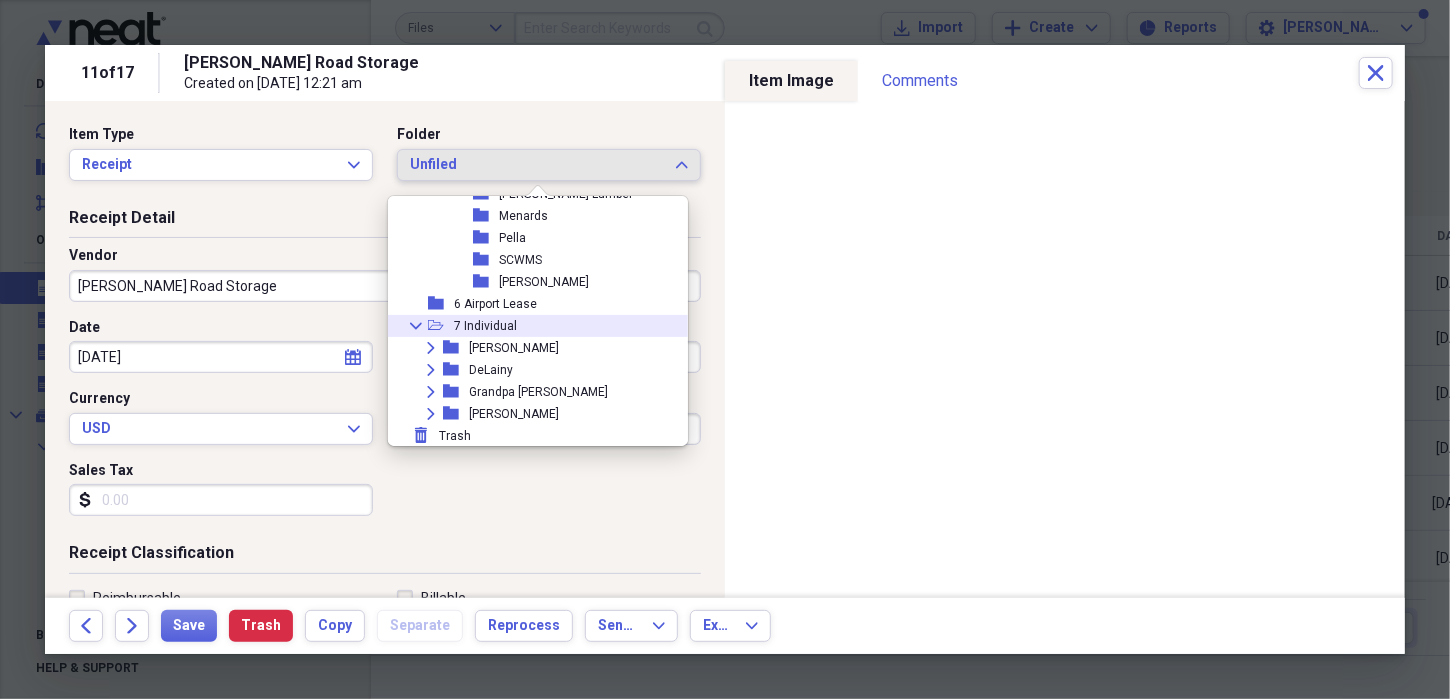 click on "7 Individual" at bounding box center [485, 326] 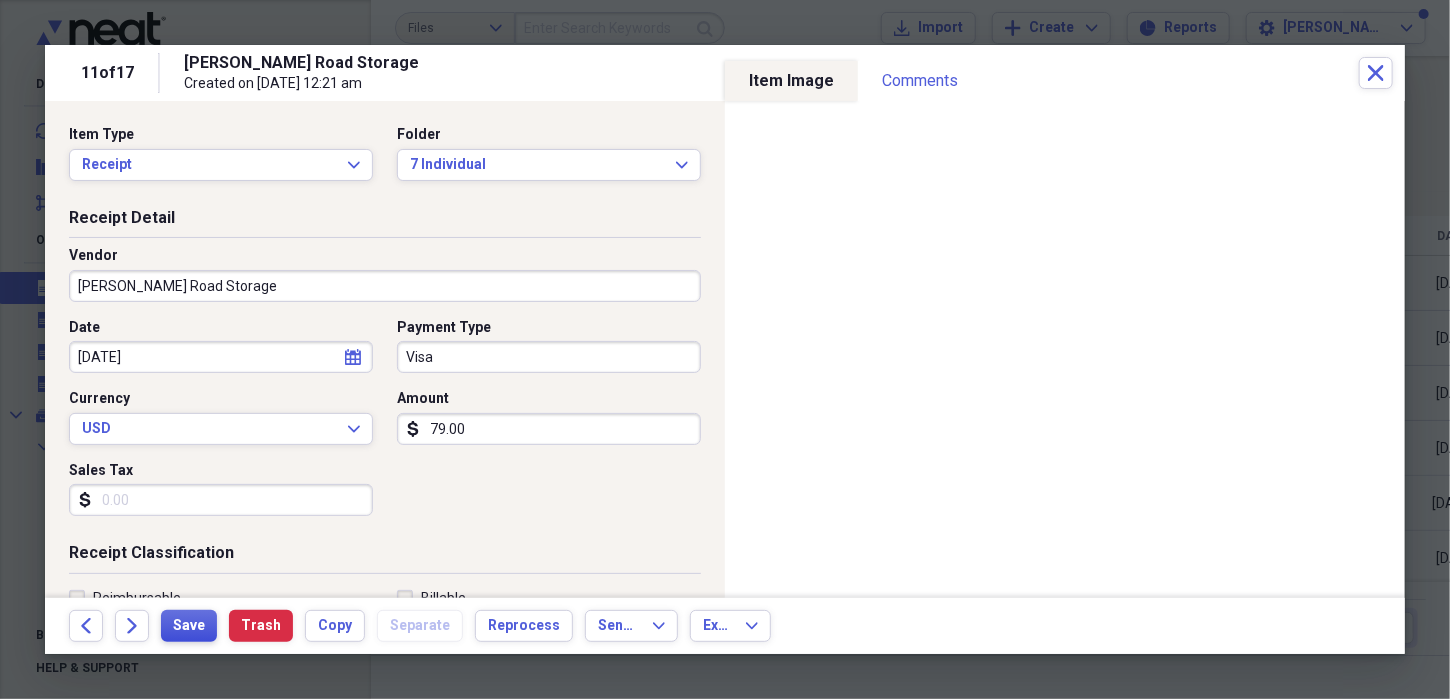 click on "Save" at bounding box center [189, 626] 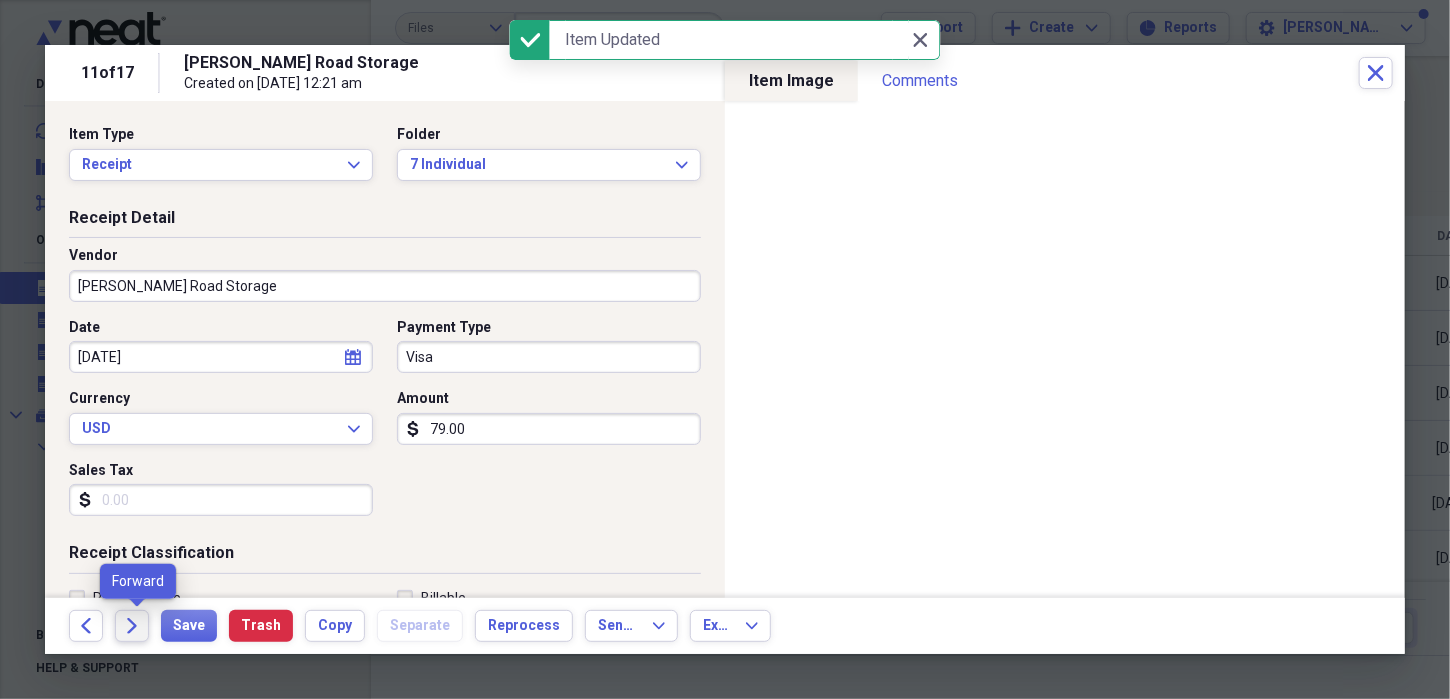 click on "Forward" 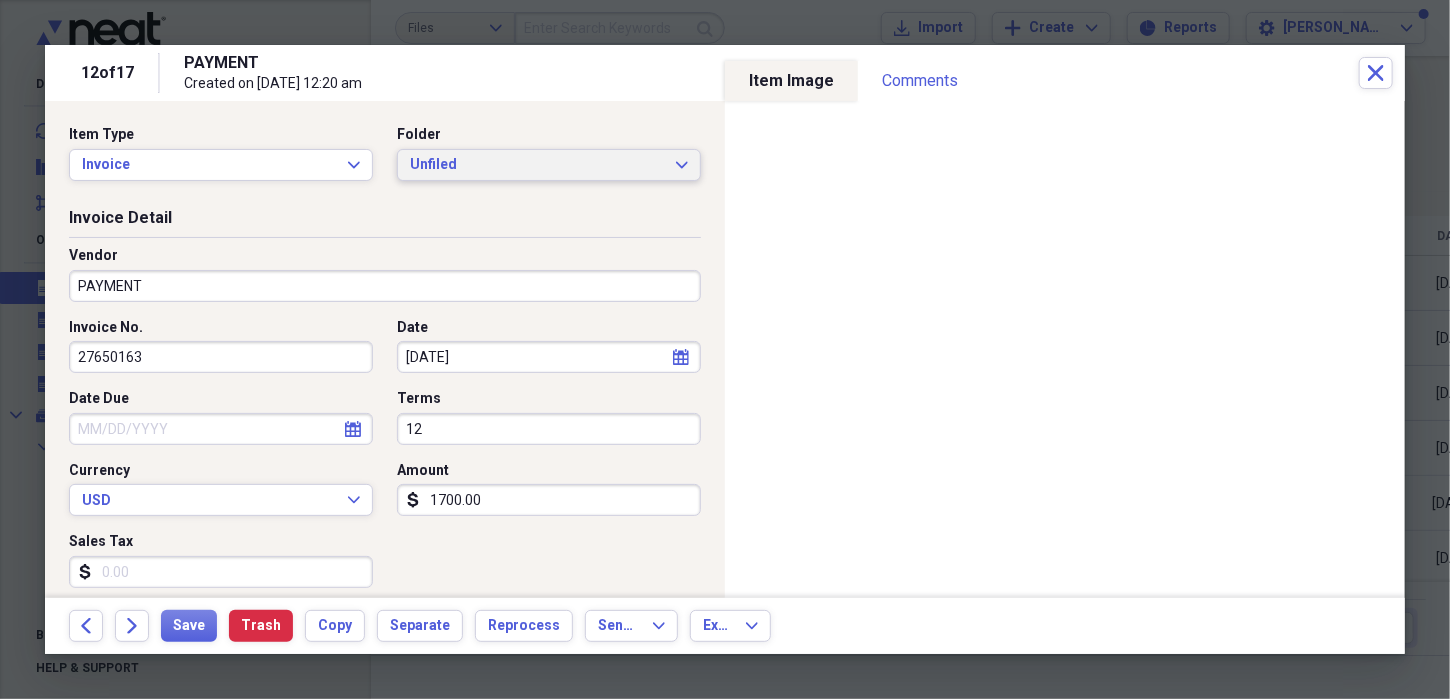 click on "Unfiled Expand" at bounding box center (549, 165) 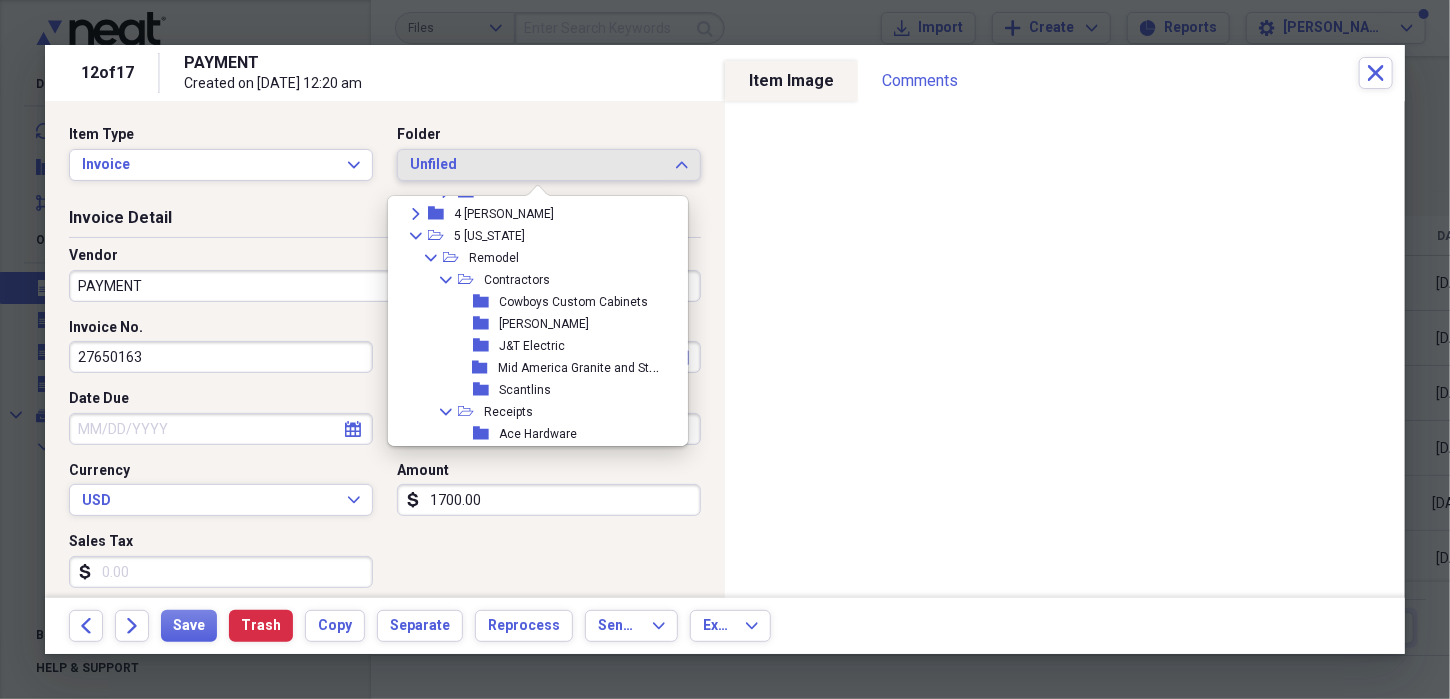 scroll, scrollTop: 700, scrollLeft: 0, axis: vertical 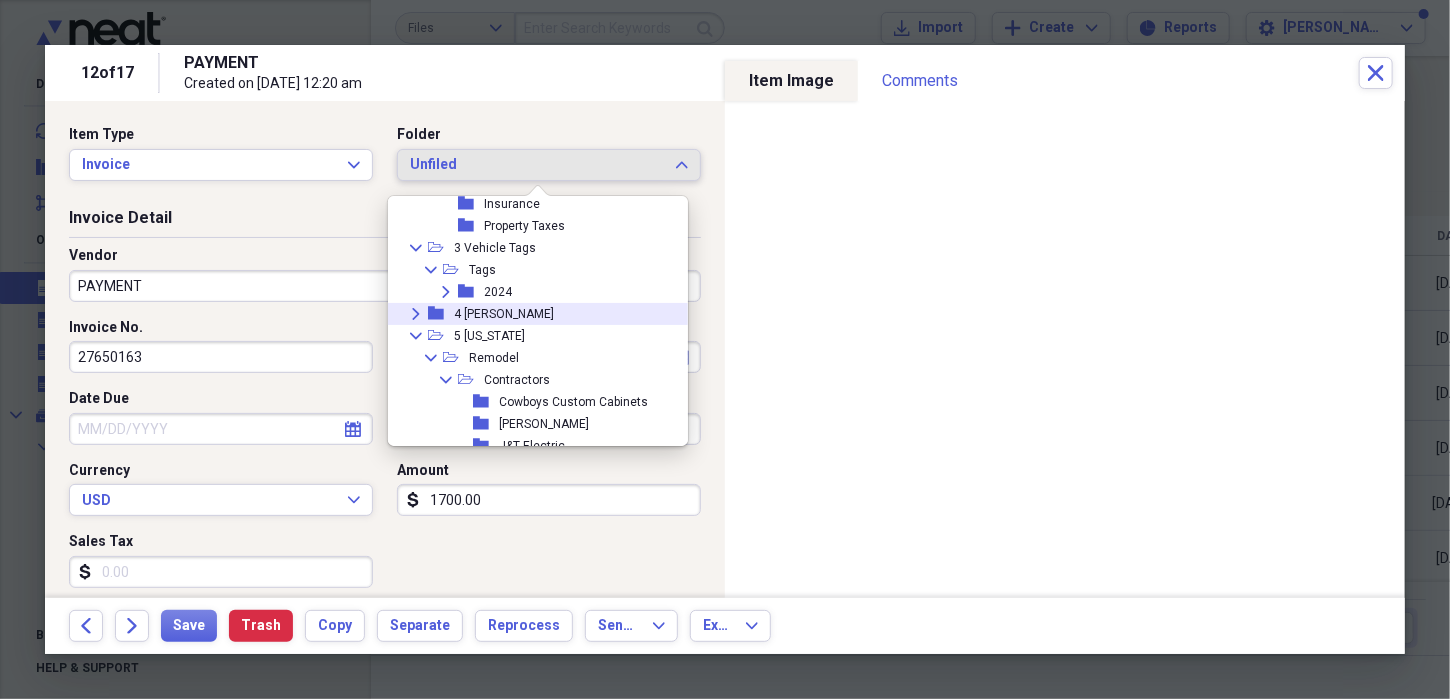 click on "Expand" 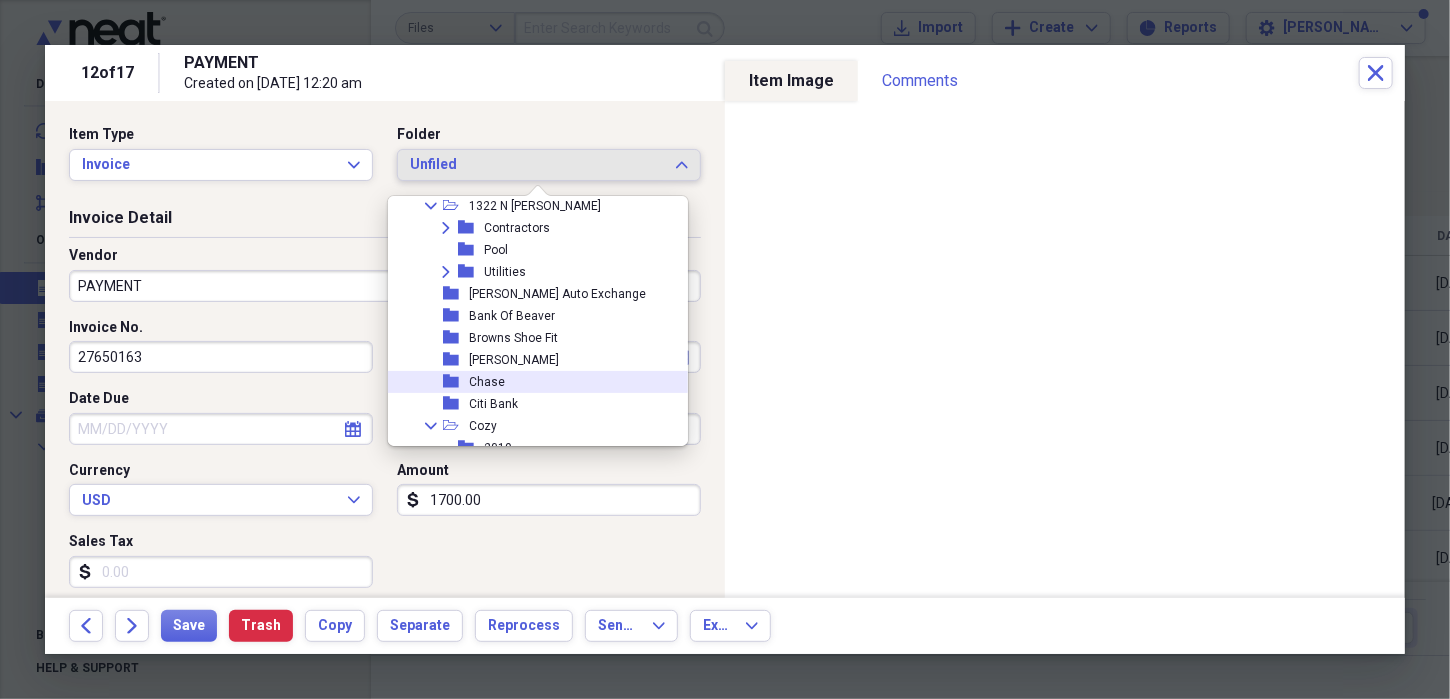 scroll, scrollTop: 800, scrollLeft: 0, axis: vertical 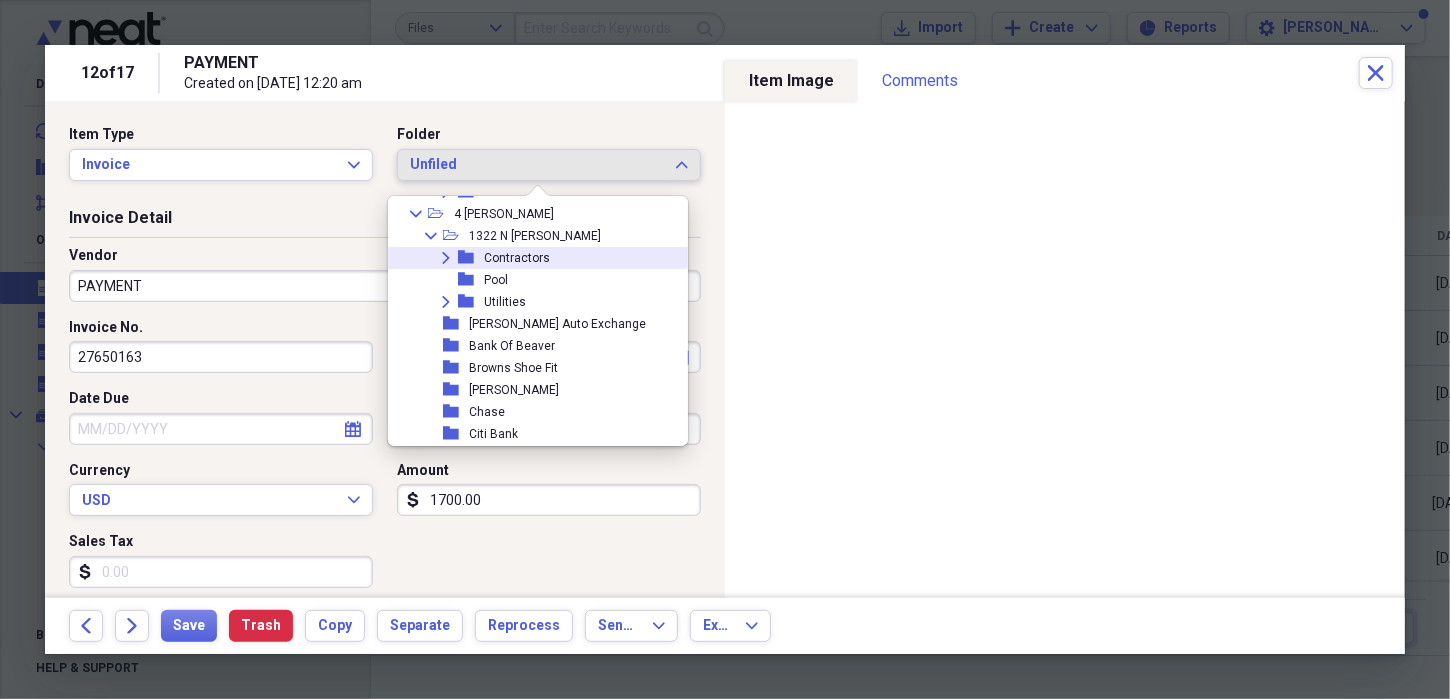 click on "Expand" 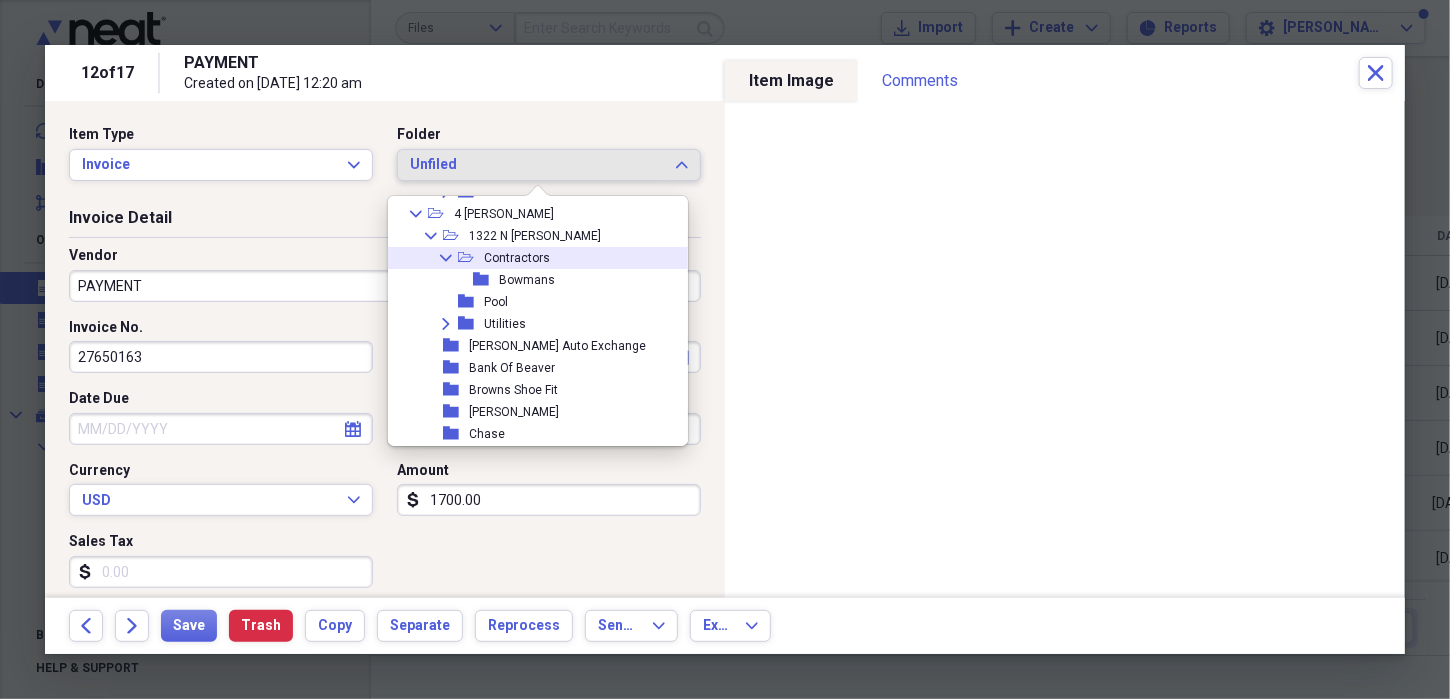 click on "Collapse" 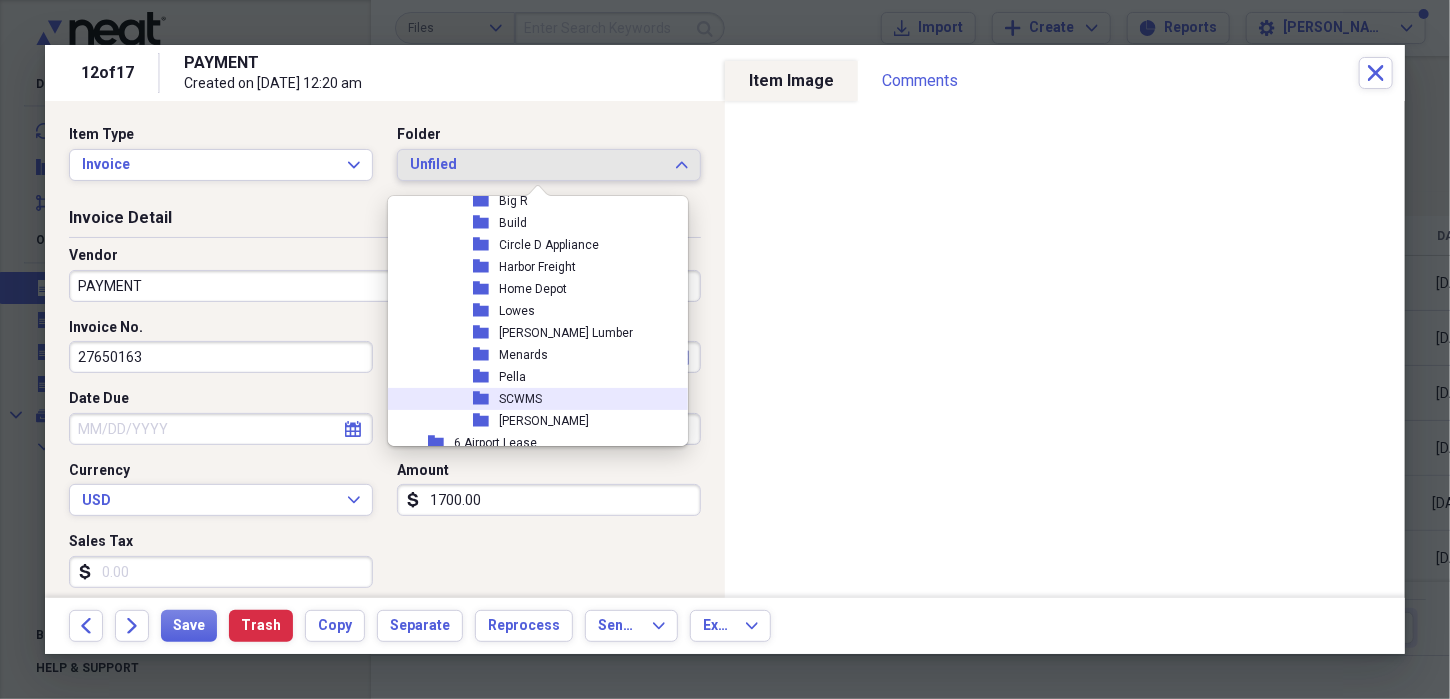 scroll, scrollTop: 2100, scrollLeft: 0, axis: vertical 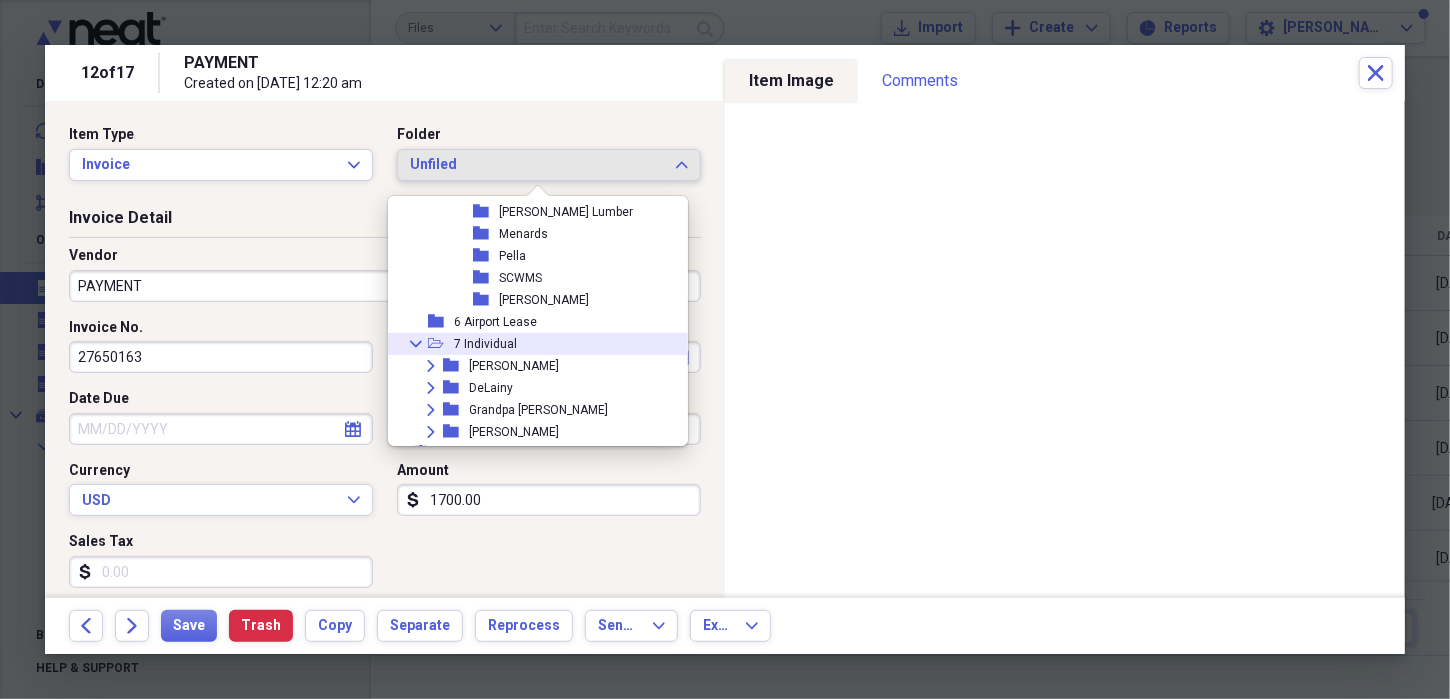 click on "7 Individual" at bounding box center (485, 344) 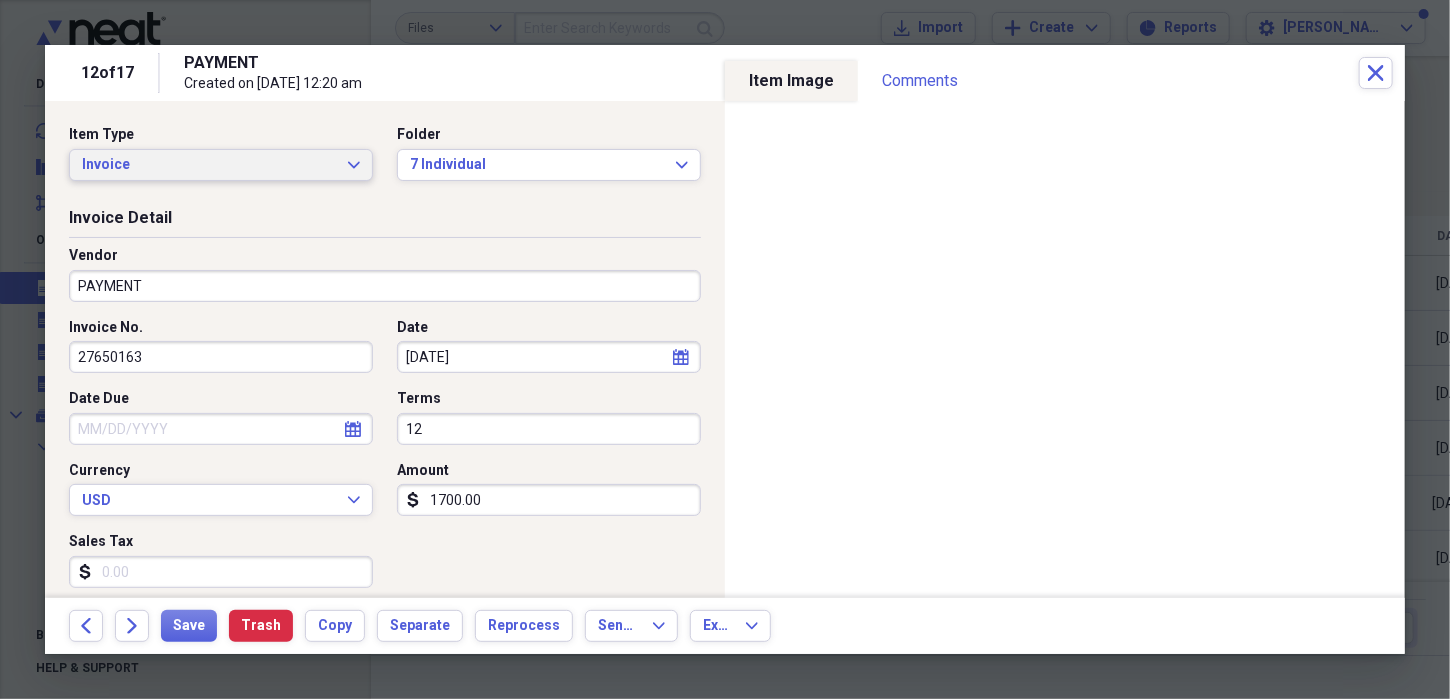 click on "Invoice Expand" at bounding box center (221, 165) 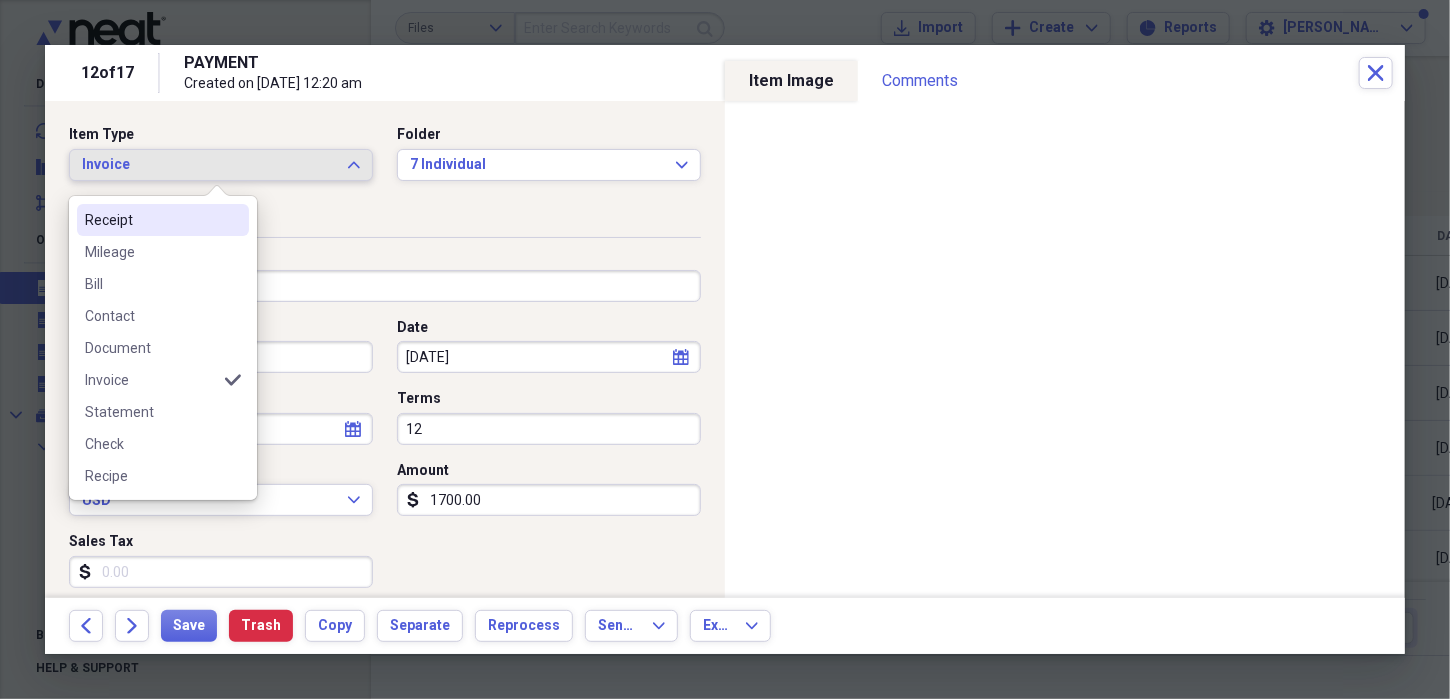 click on "Receipt" at bounding box center (151, 220) 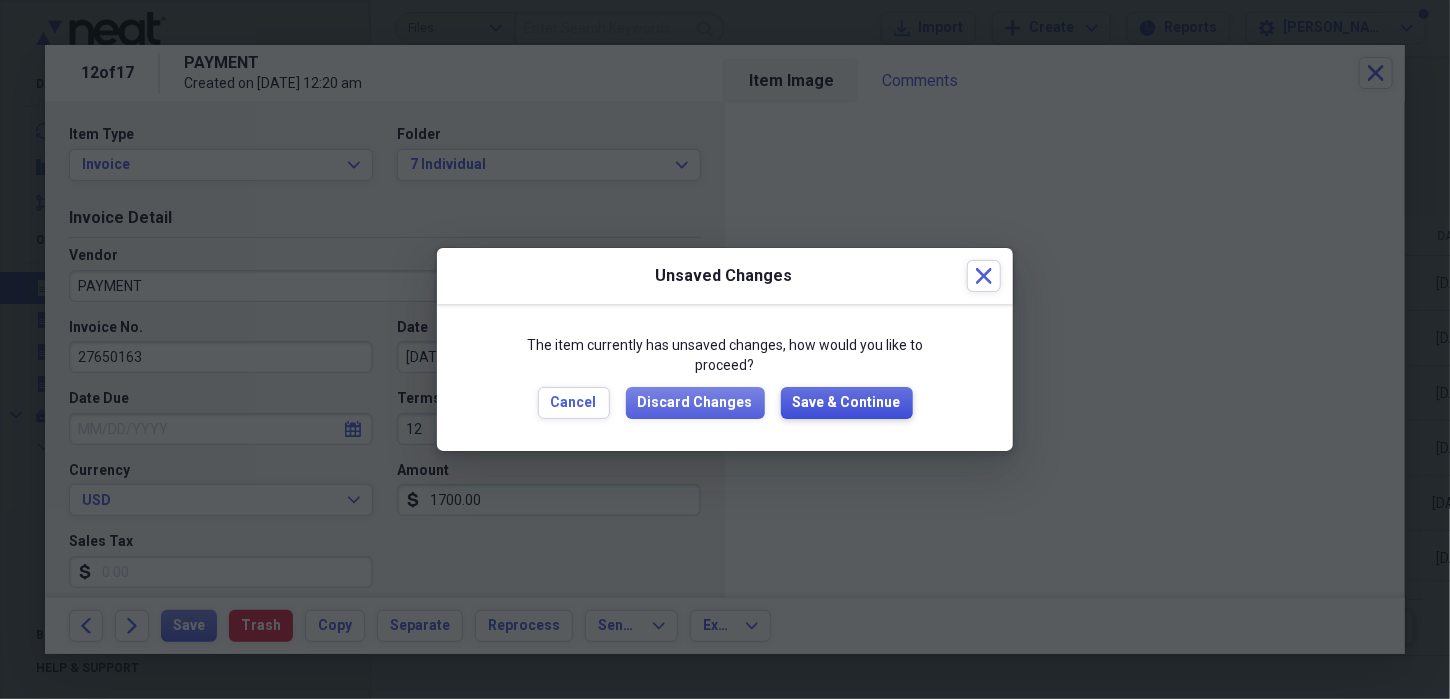 click on "Save & Continue" at bounding box center [847, 403] 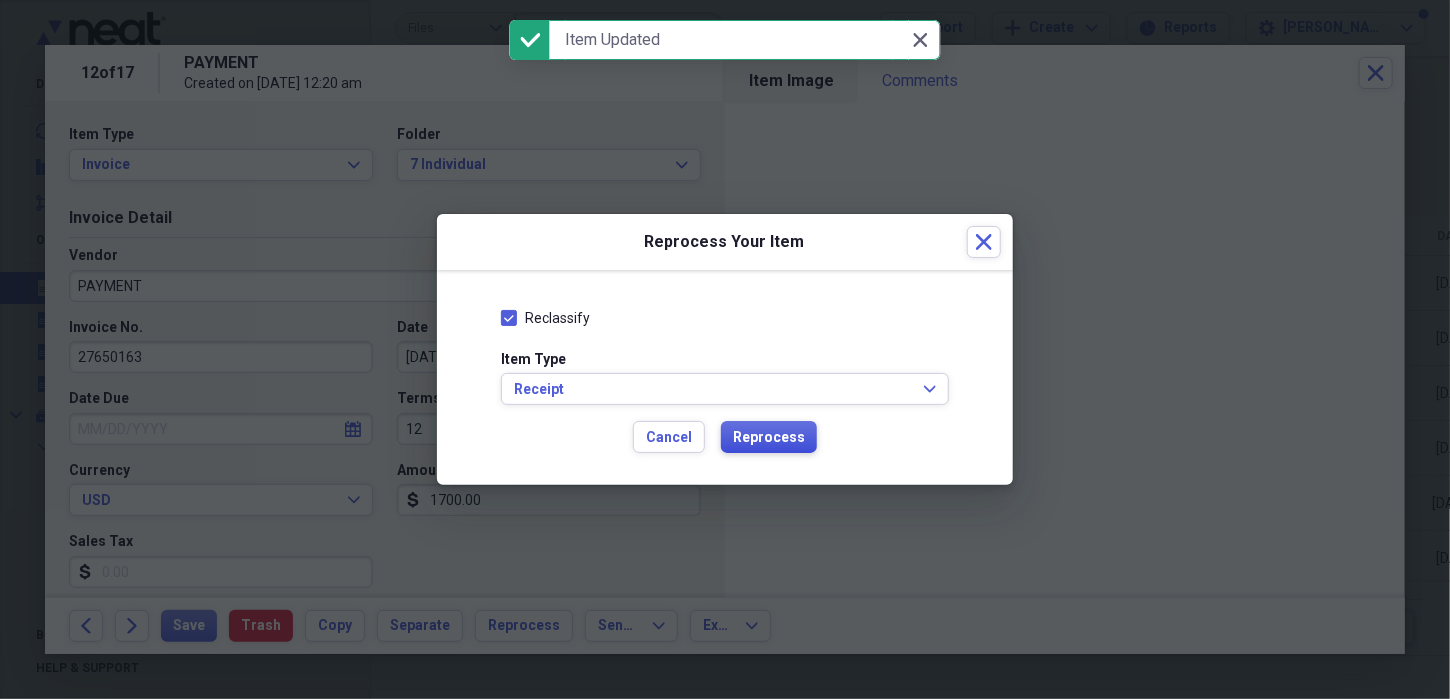 click on "Reprocess" at bounding box center (769, 438) 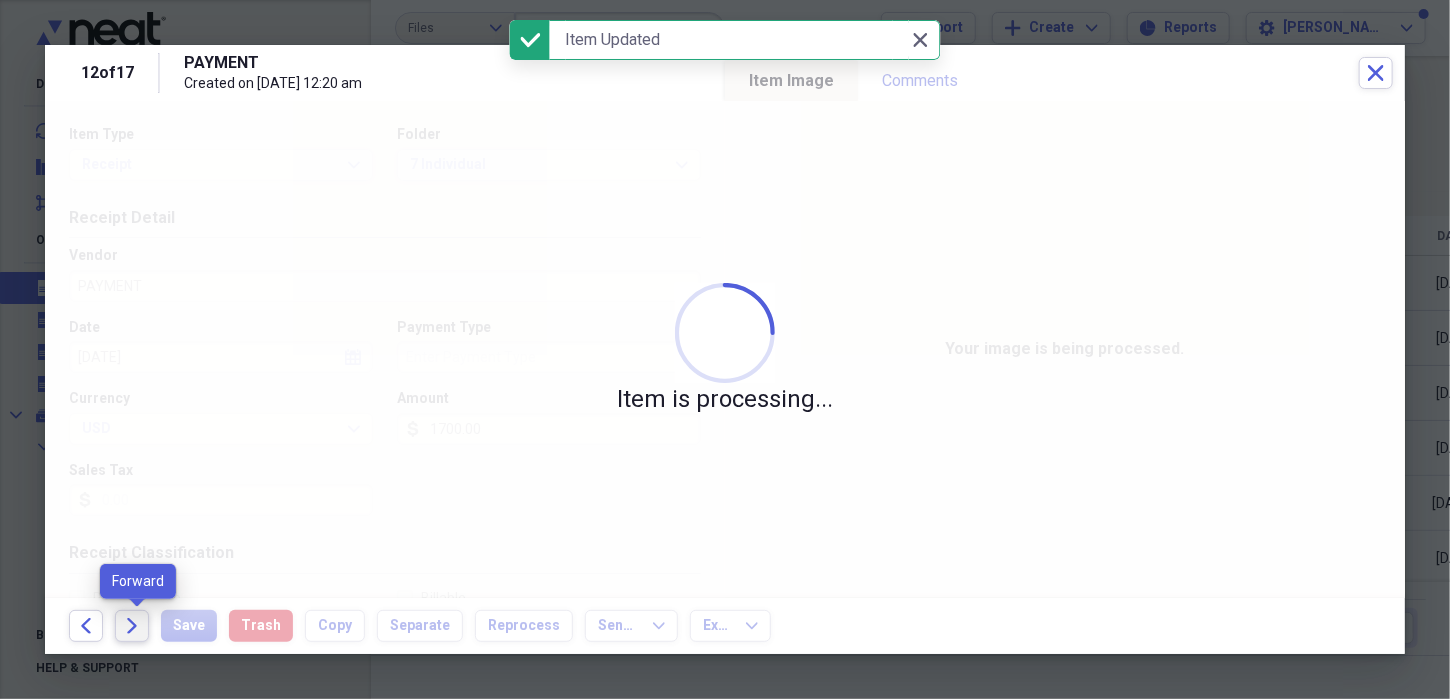 click on "Forward" 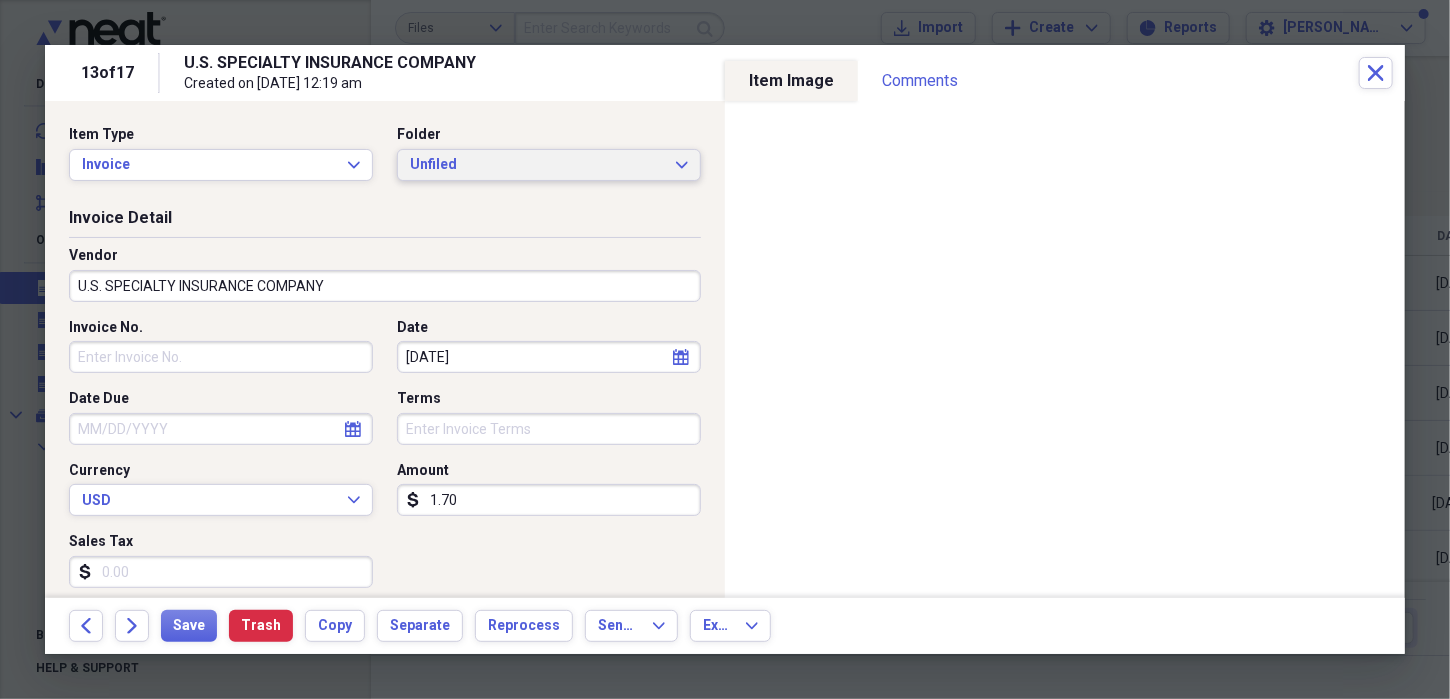 click on "Unfiled Expand" at bounding box center (549, 165) 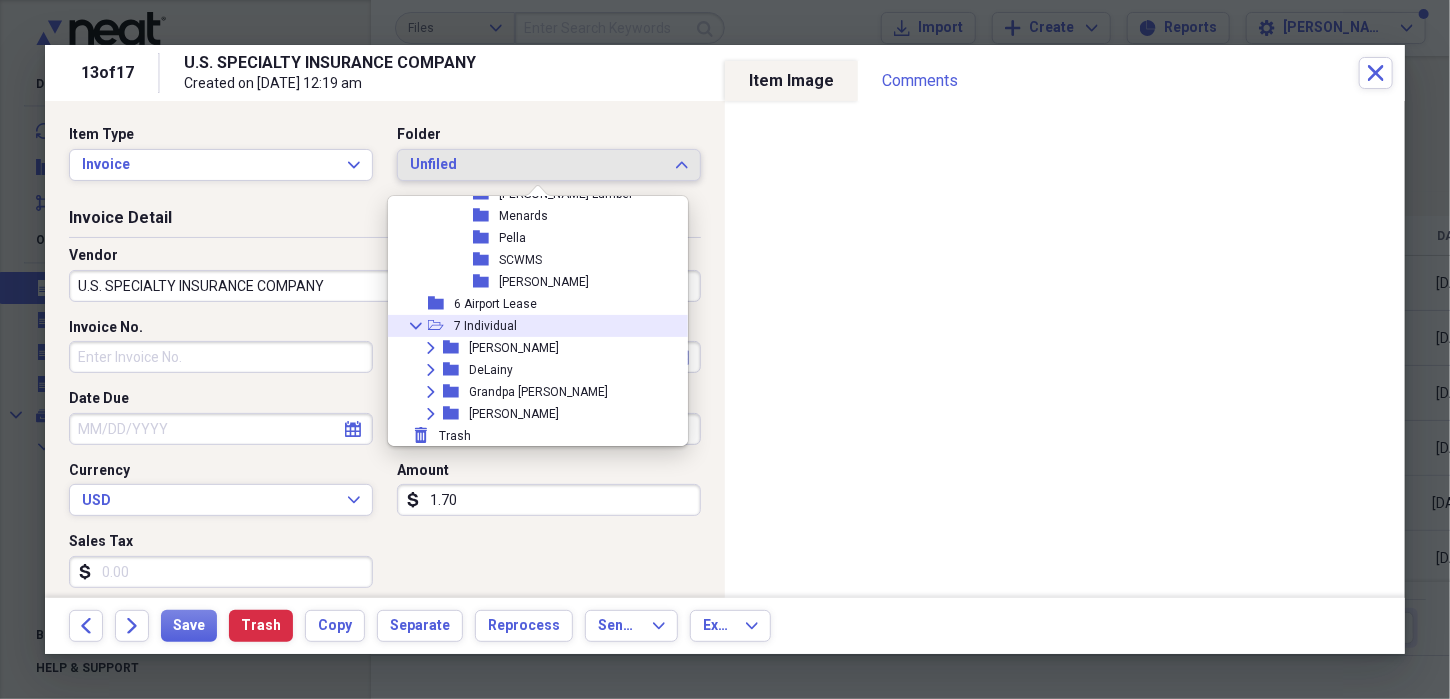 scroll, scrollTop: 1718, scrollLeft: 0, axis: vertical 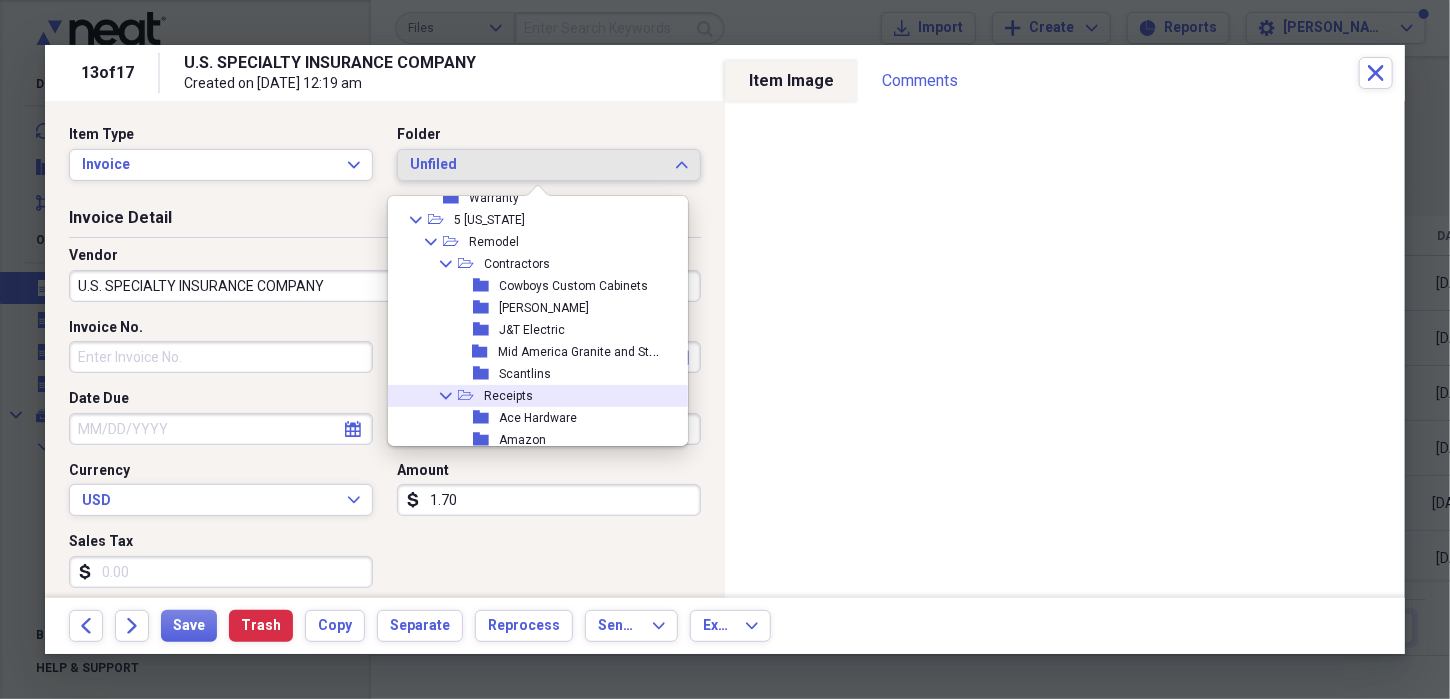 click on "Collapse" 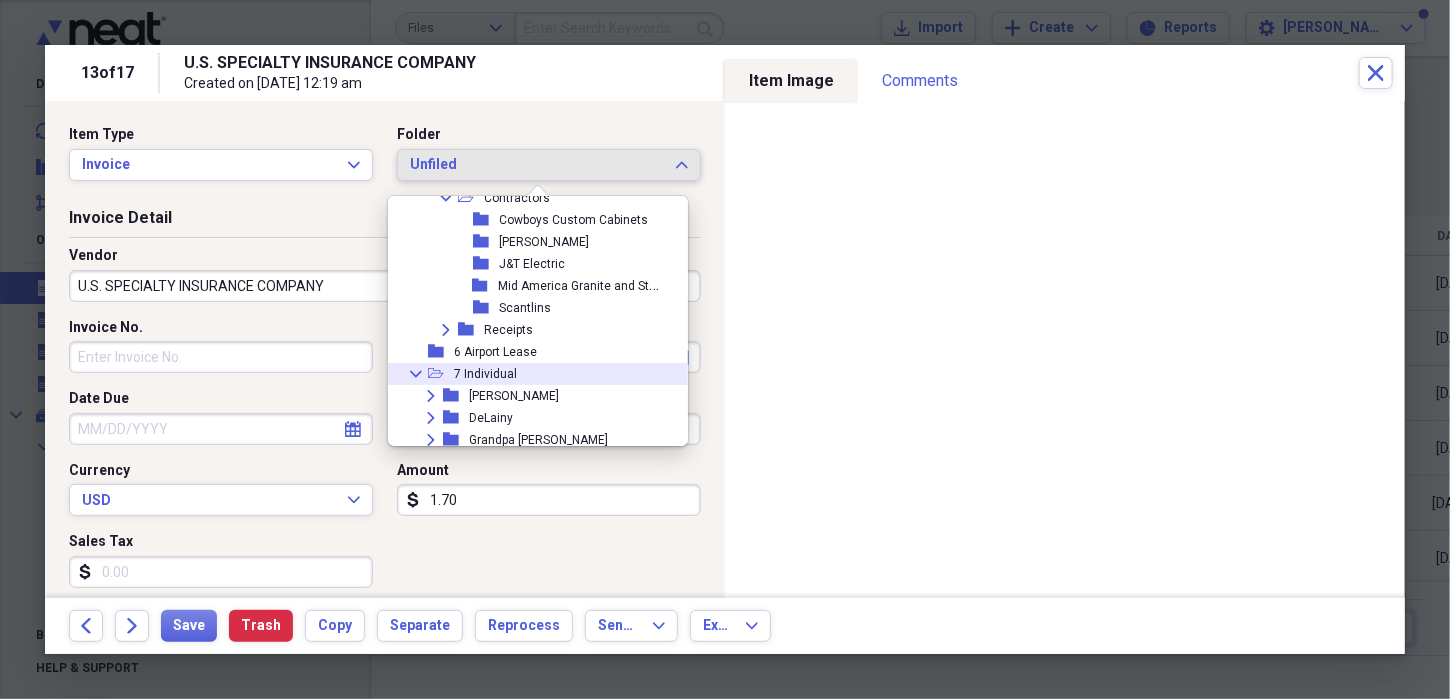 scroll, scrollTop: 1832, scrollLeft: 0, axis: vertical 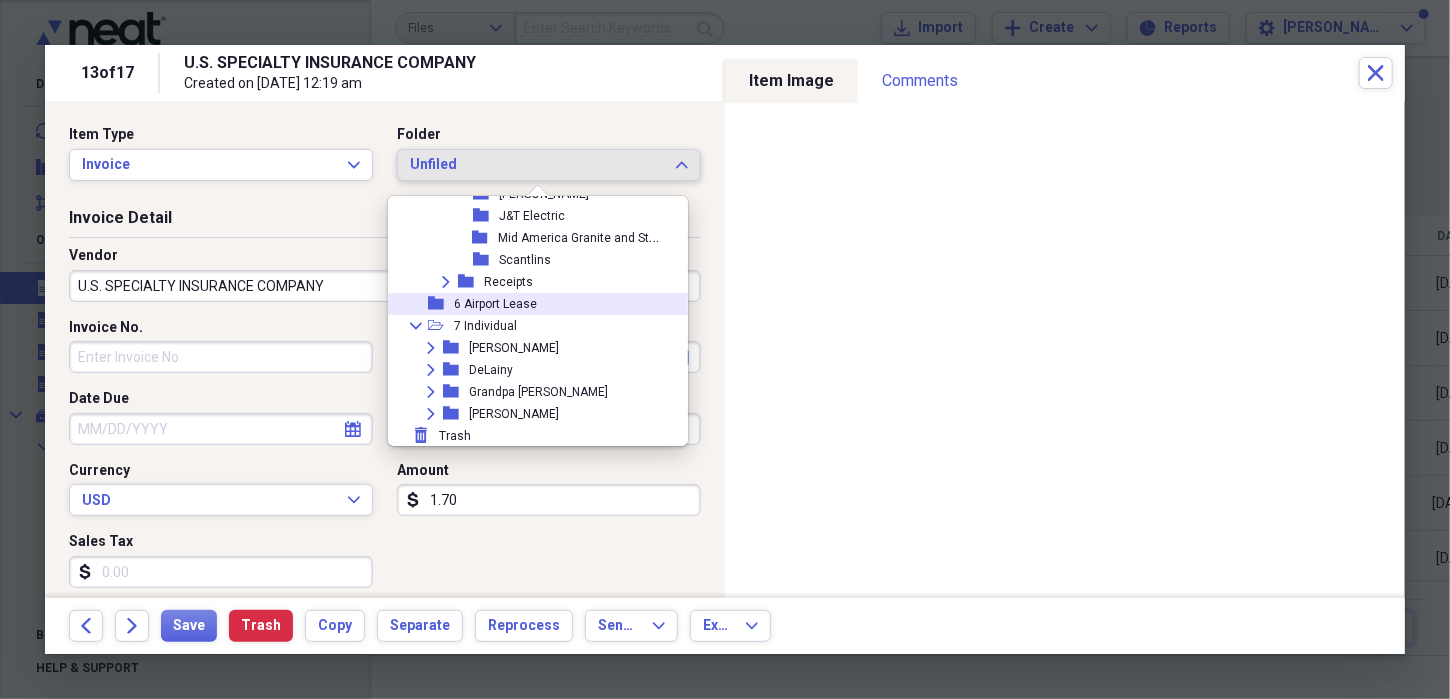 click on "6 Airport Lease" at bounding box center [495, 304] 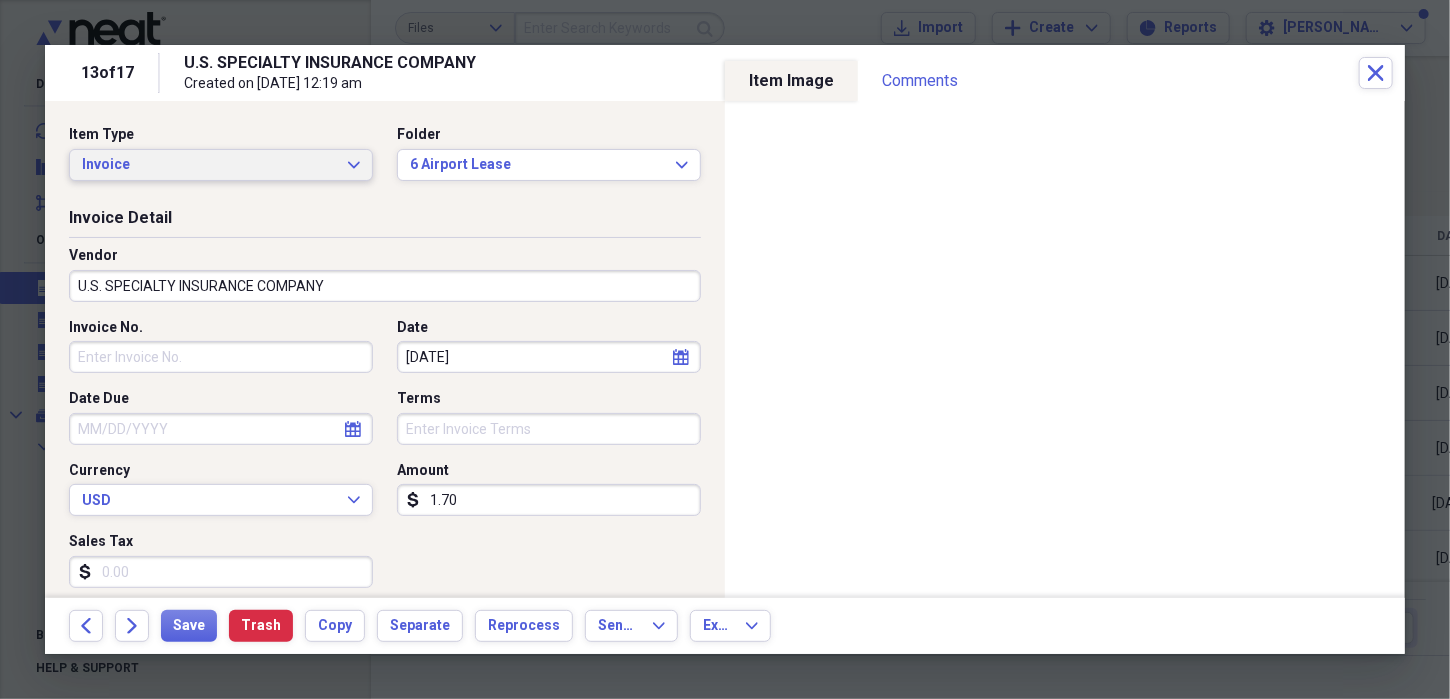 click on "Invoice Expand" at bounding box center (221, 165) 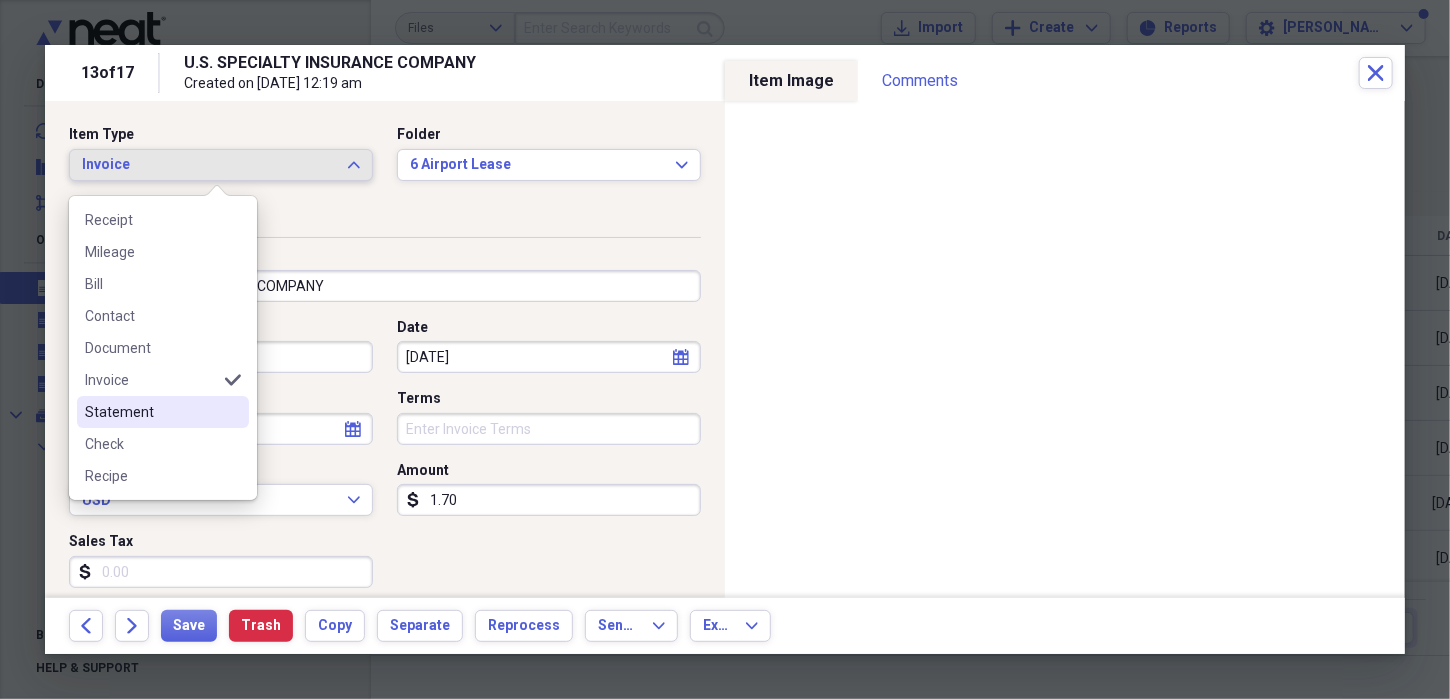 click on "Statement" at bounding box center [151, 412] 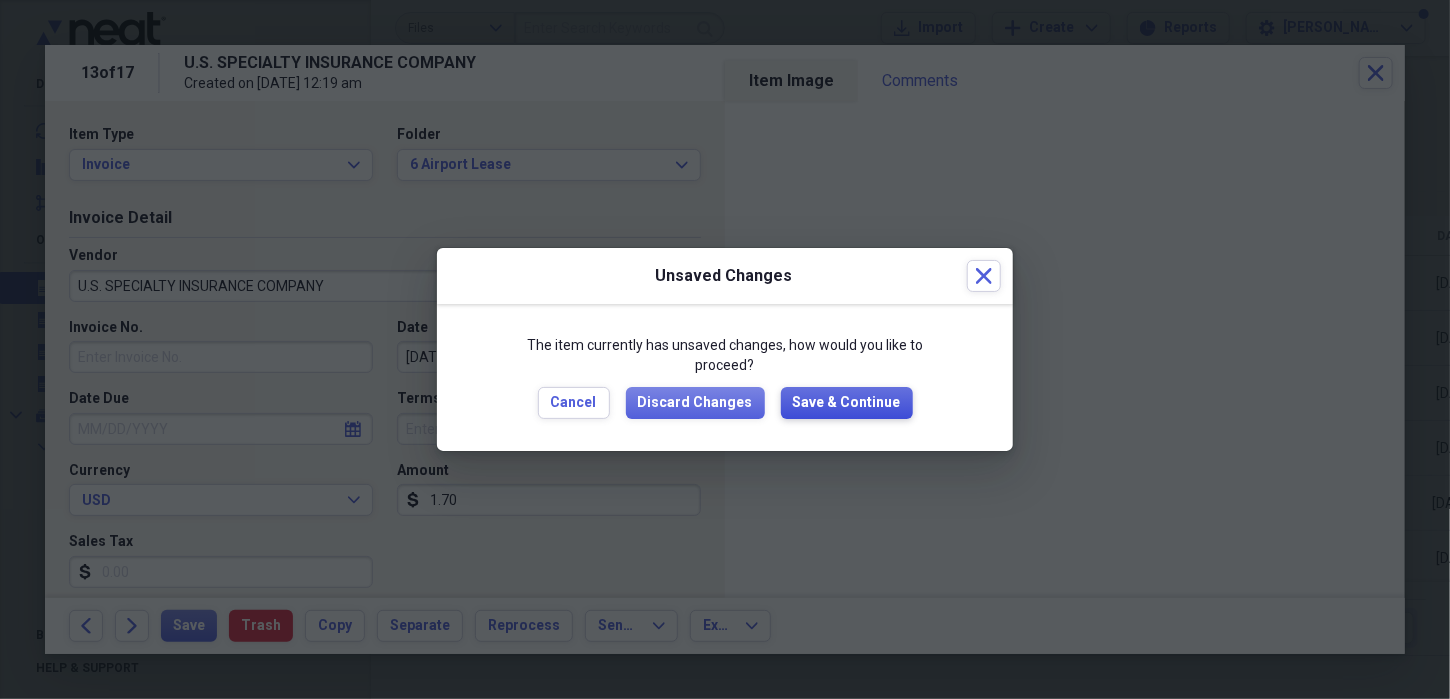 click on "Save & Continue" at bounding box center [847, 403] 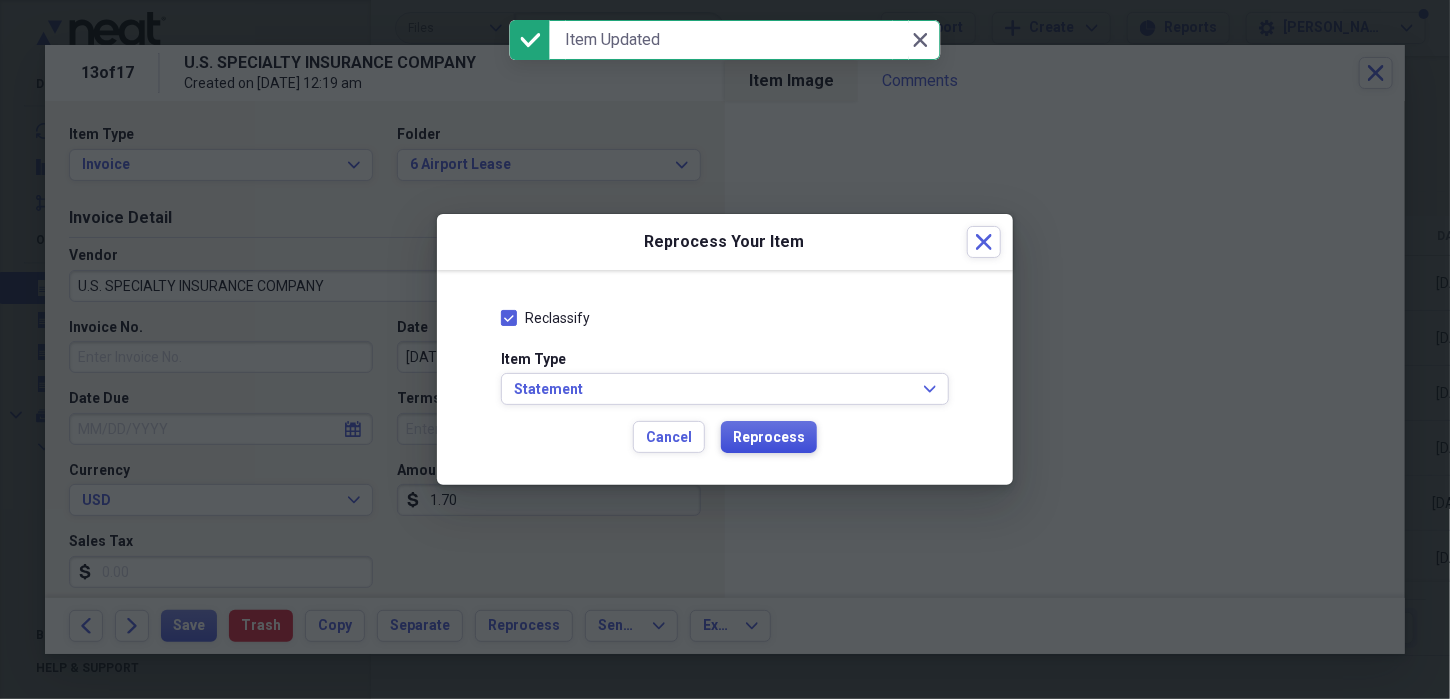click on "Reprocess" at bounding box center (769, 438) 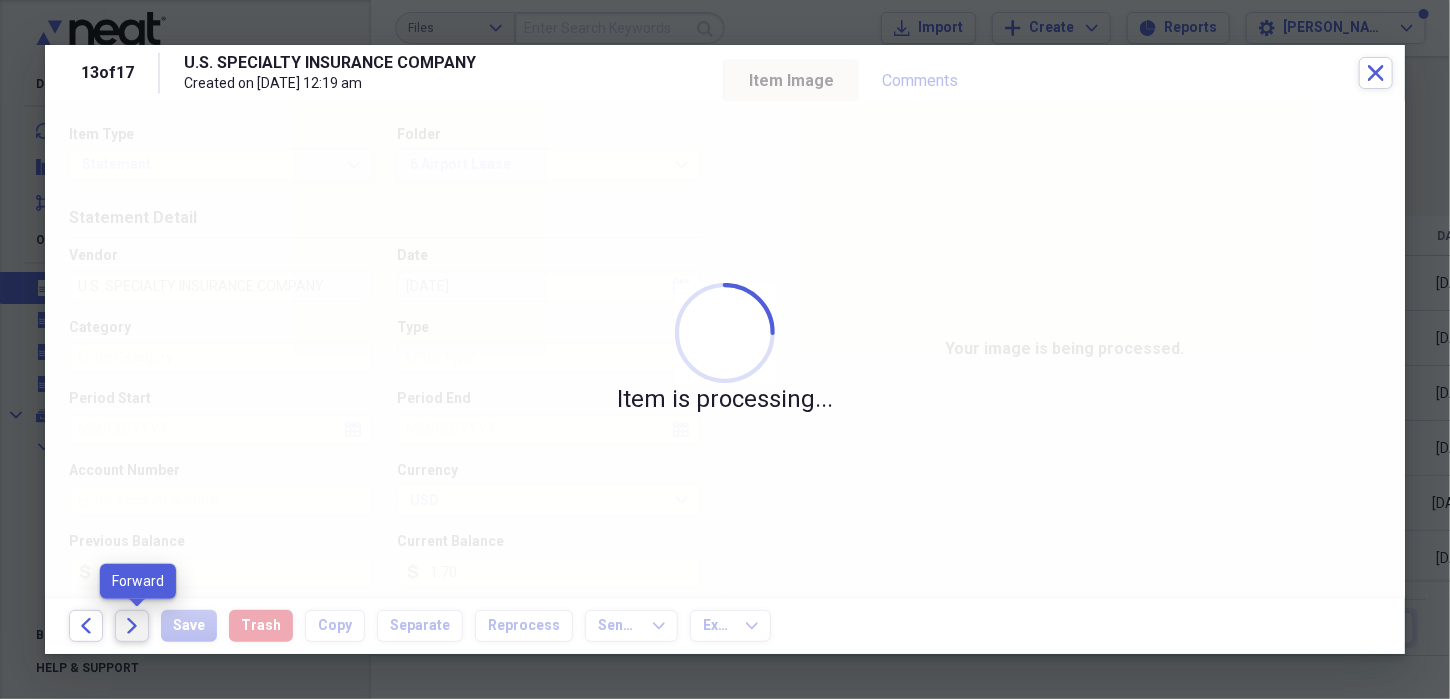 click on "Forward" 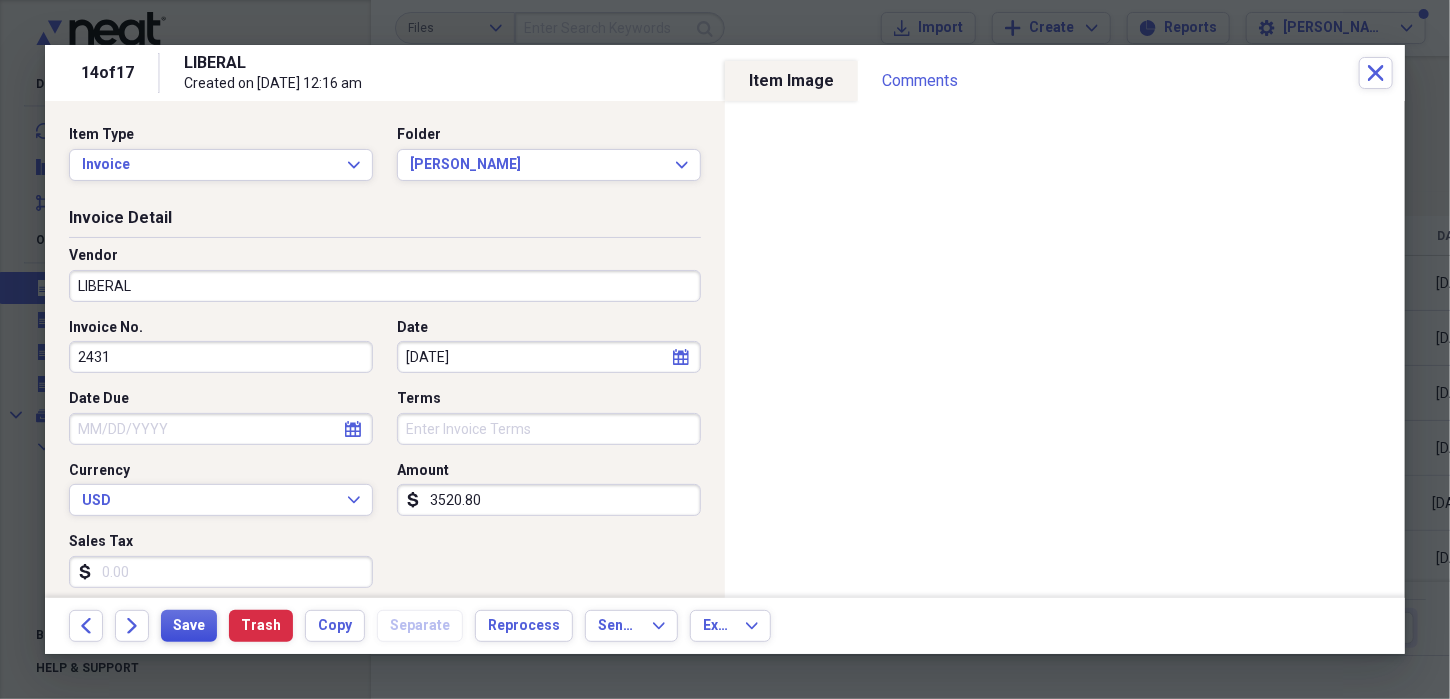 click on "Save" at bounding box center (189, 626) 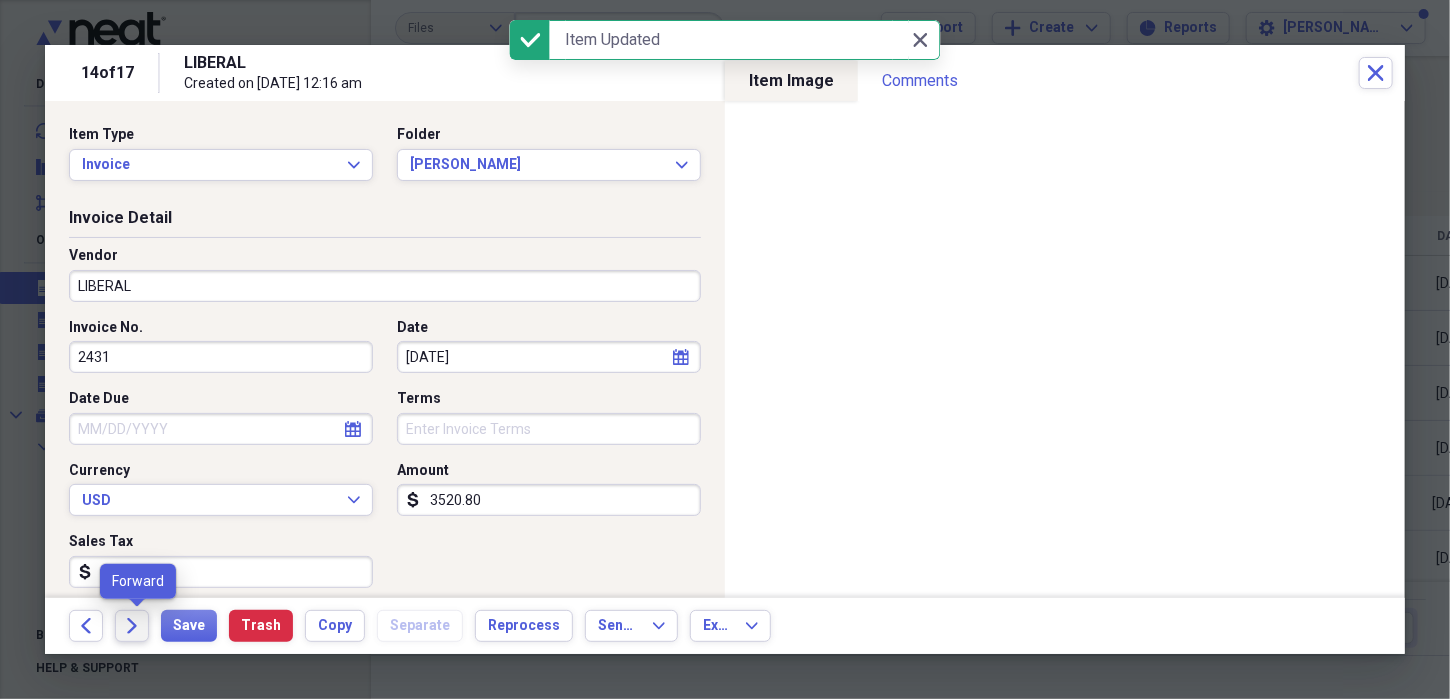 click 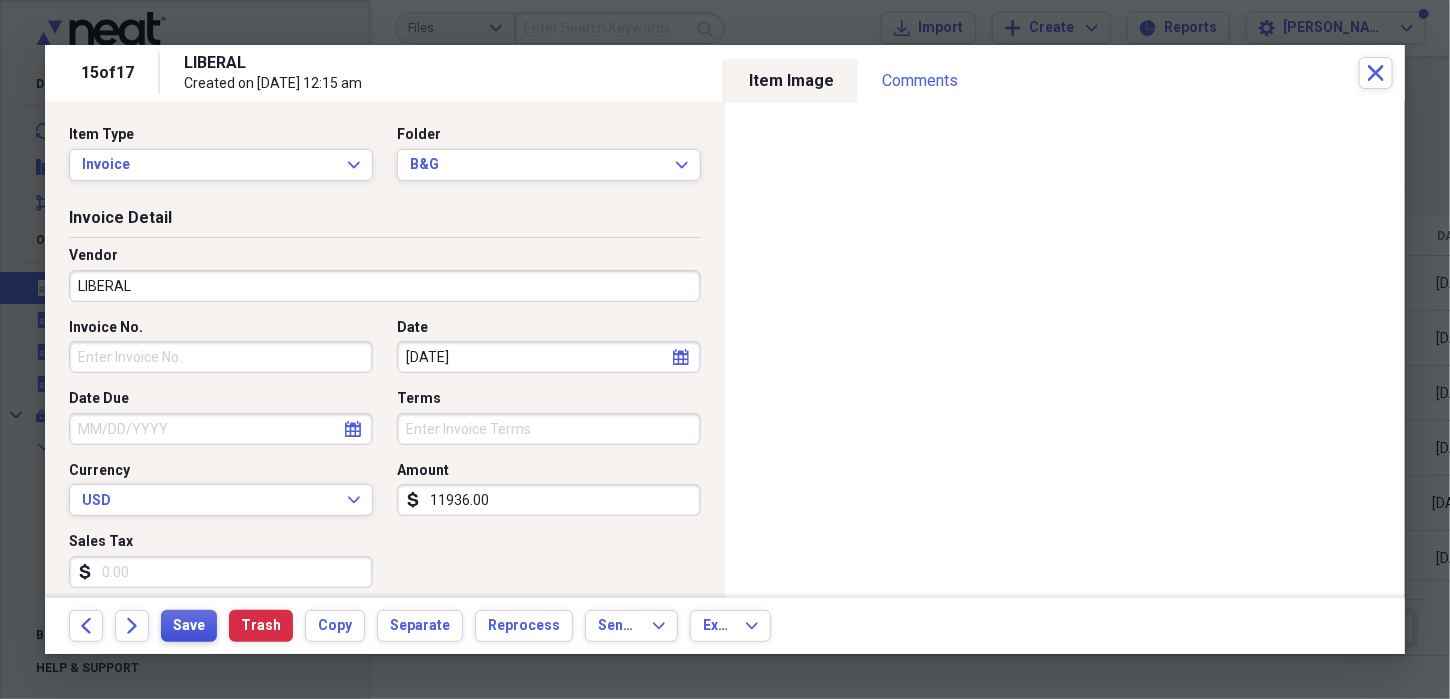 click on "Save" at bounding box center (189, 626) 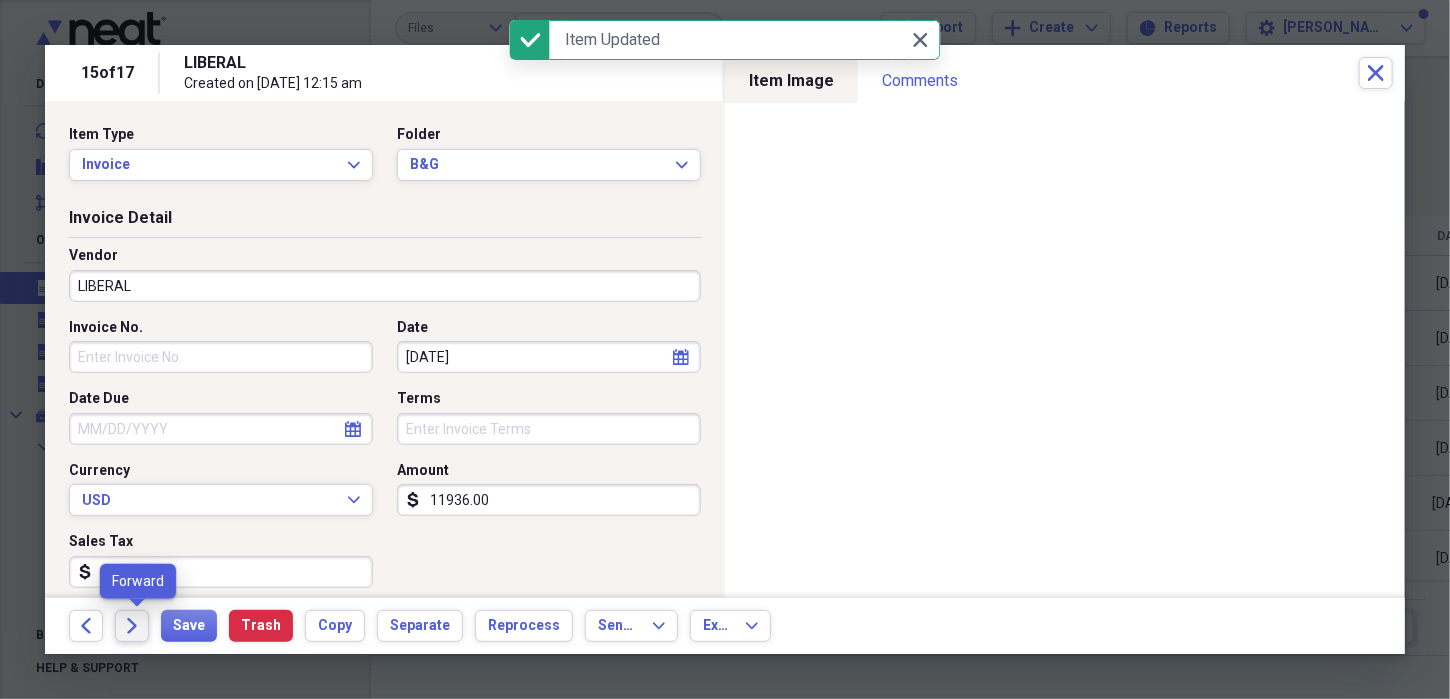 click on "Forward" 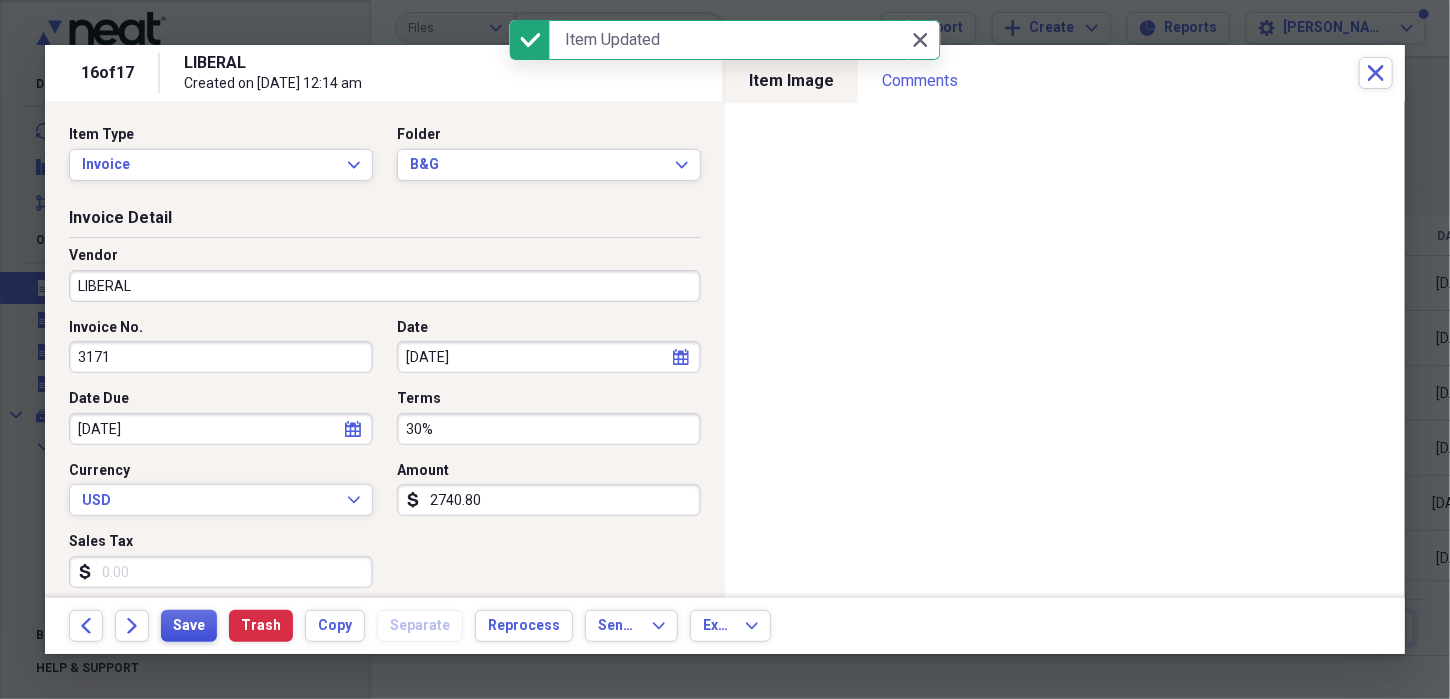 click on "Save" at bounding box center (189, 626) 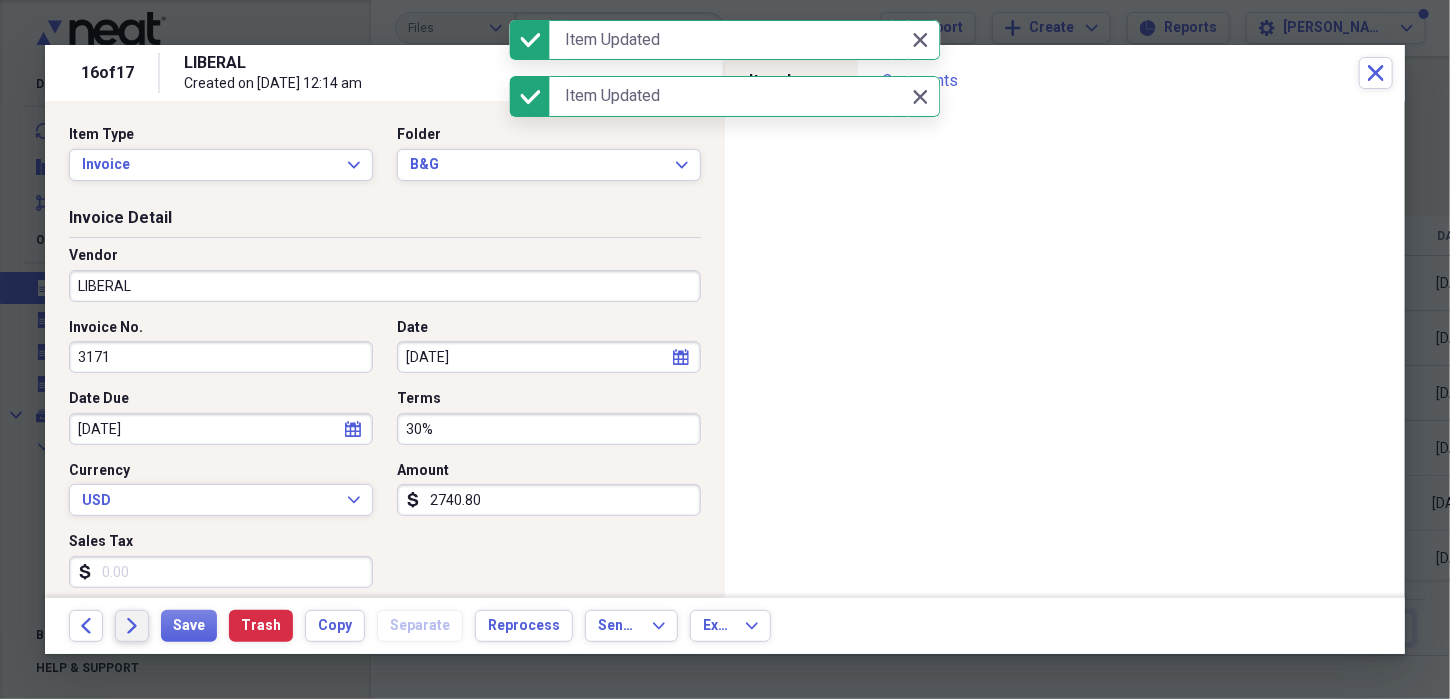 click on "Forward" 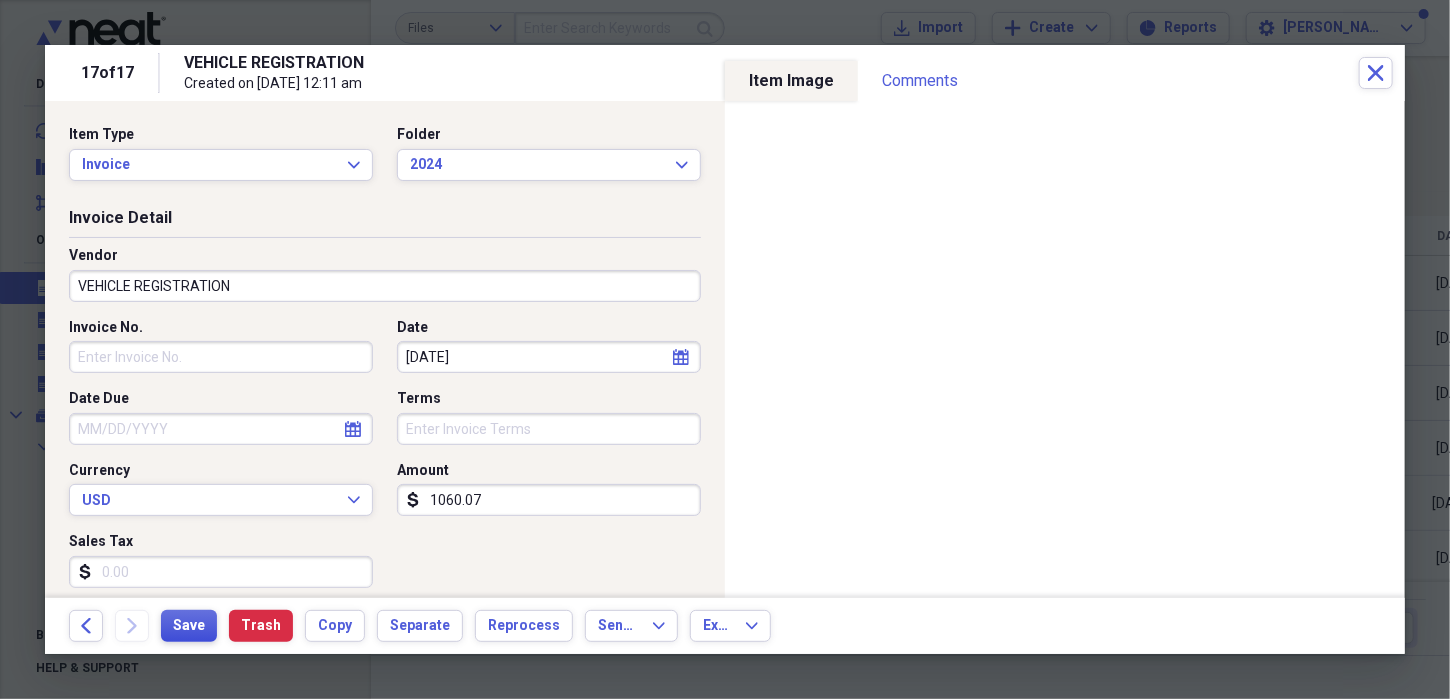 click on "Save" at bounding box center [189, 626] 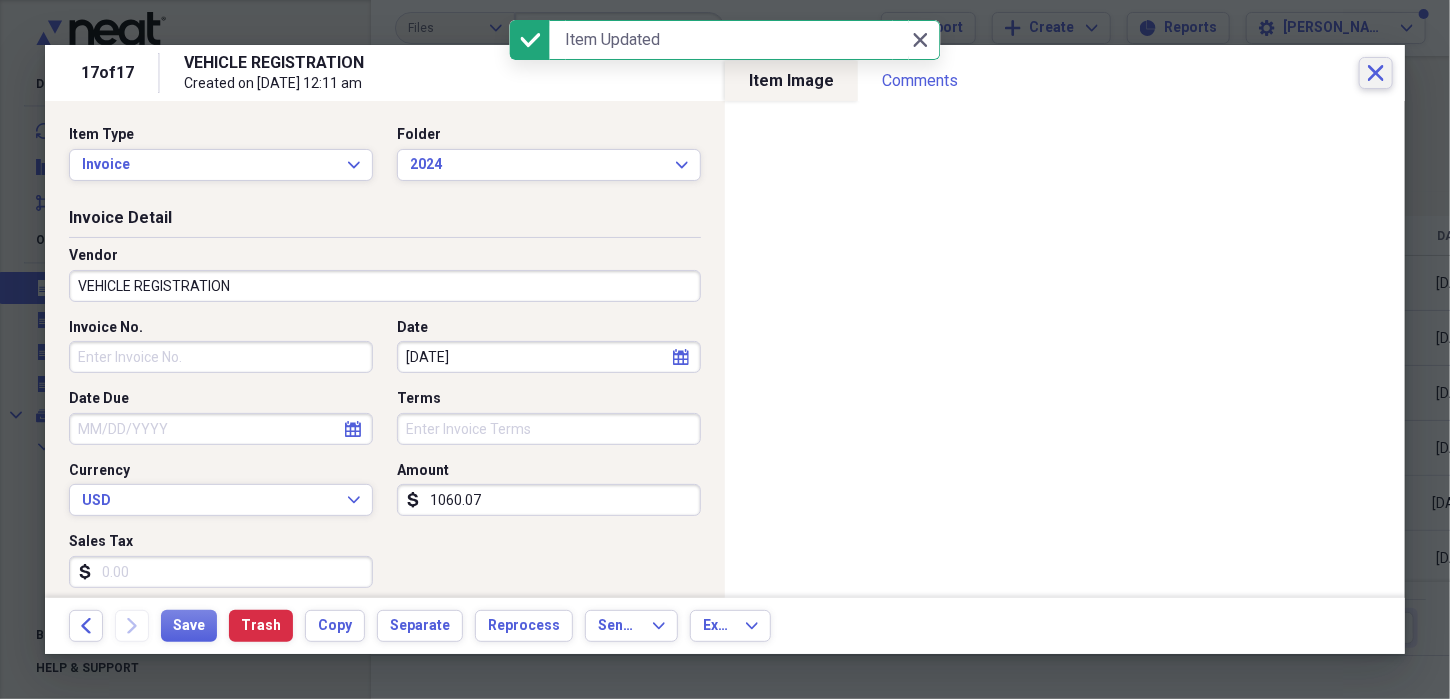 click on "Close" 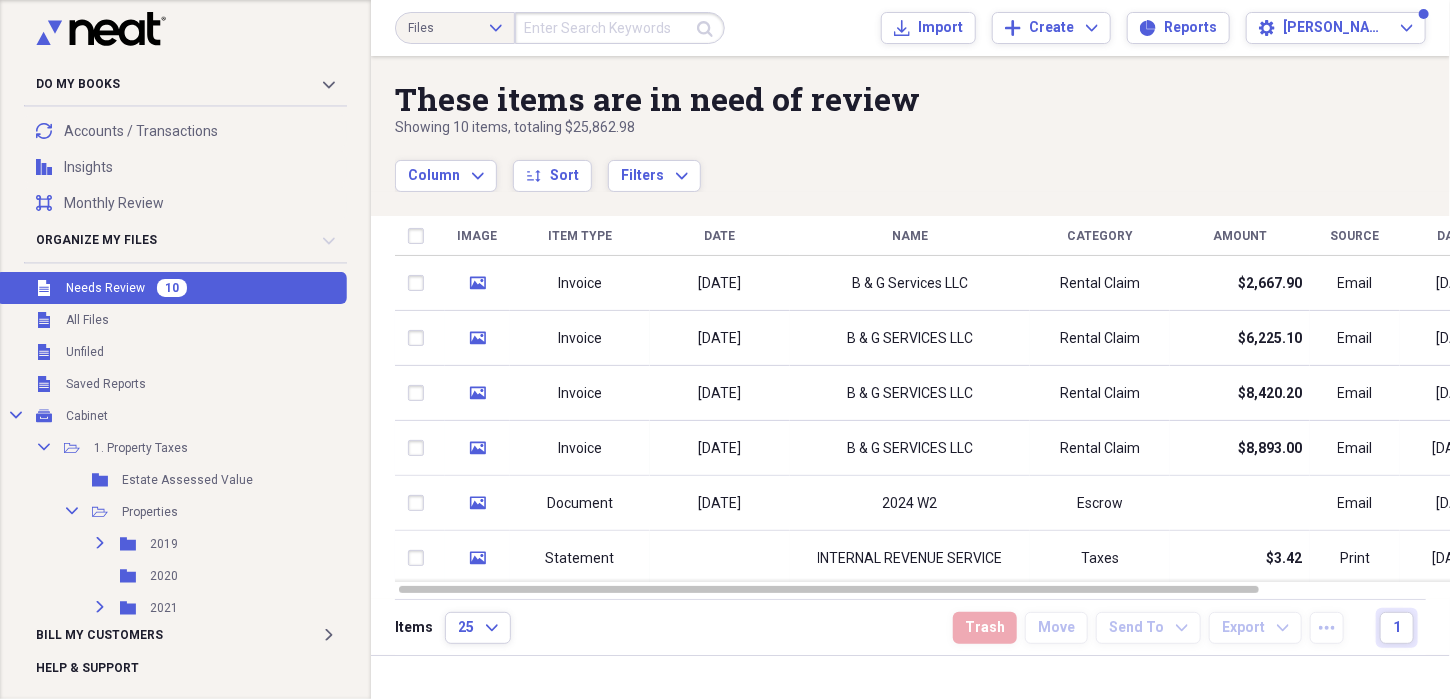 click on "Needs Review" at bounding box center (105, 288) 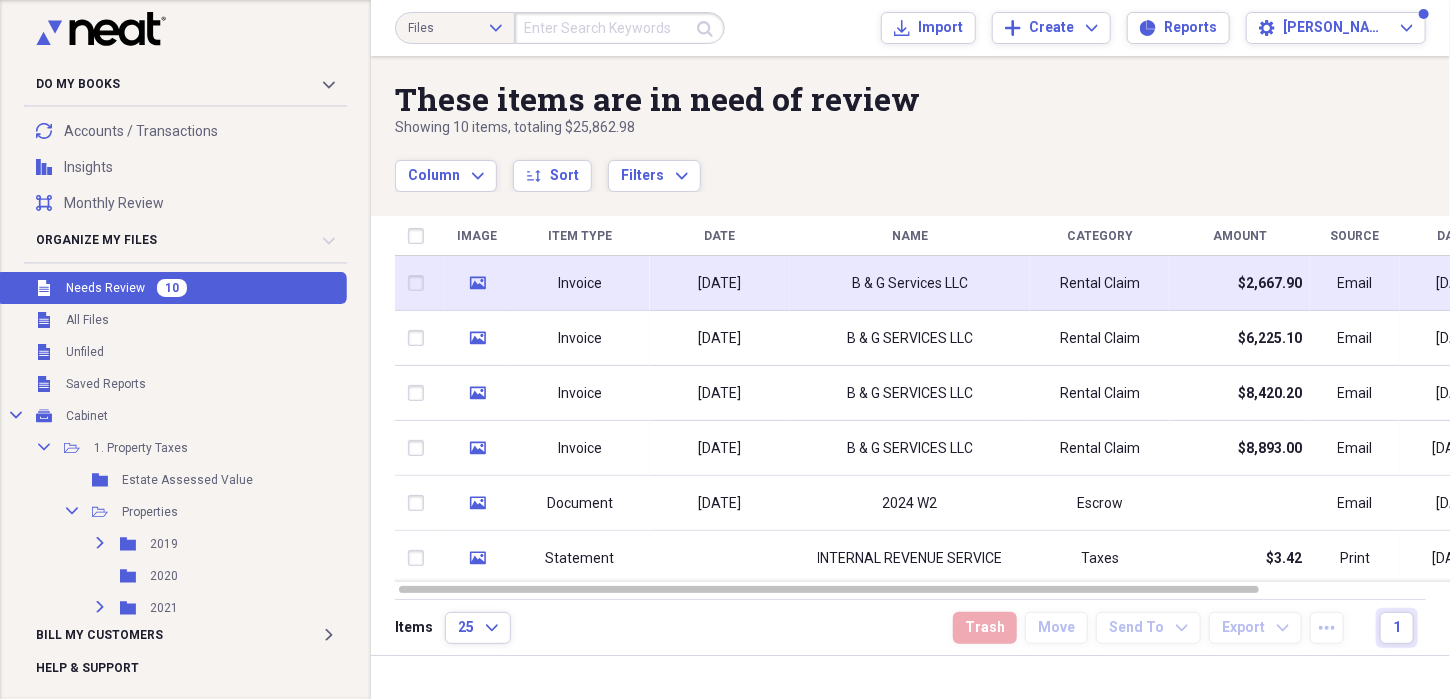 click on "Invoice" at bounding box center (580, 283) 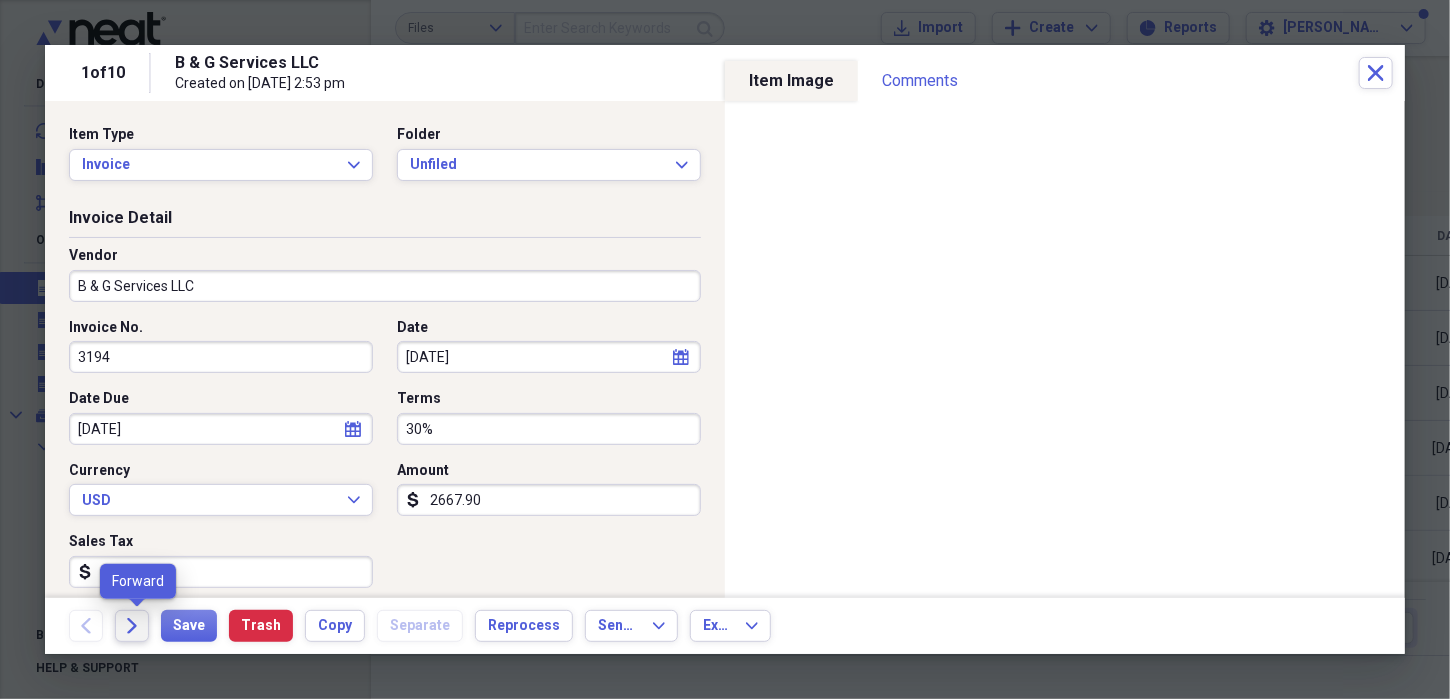 click on "Forward" 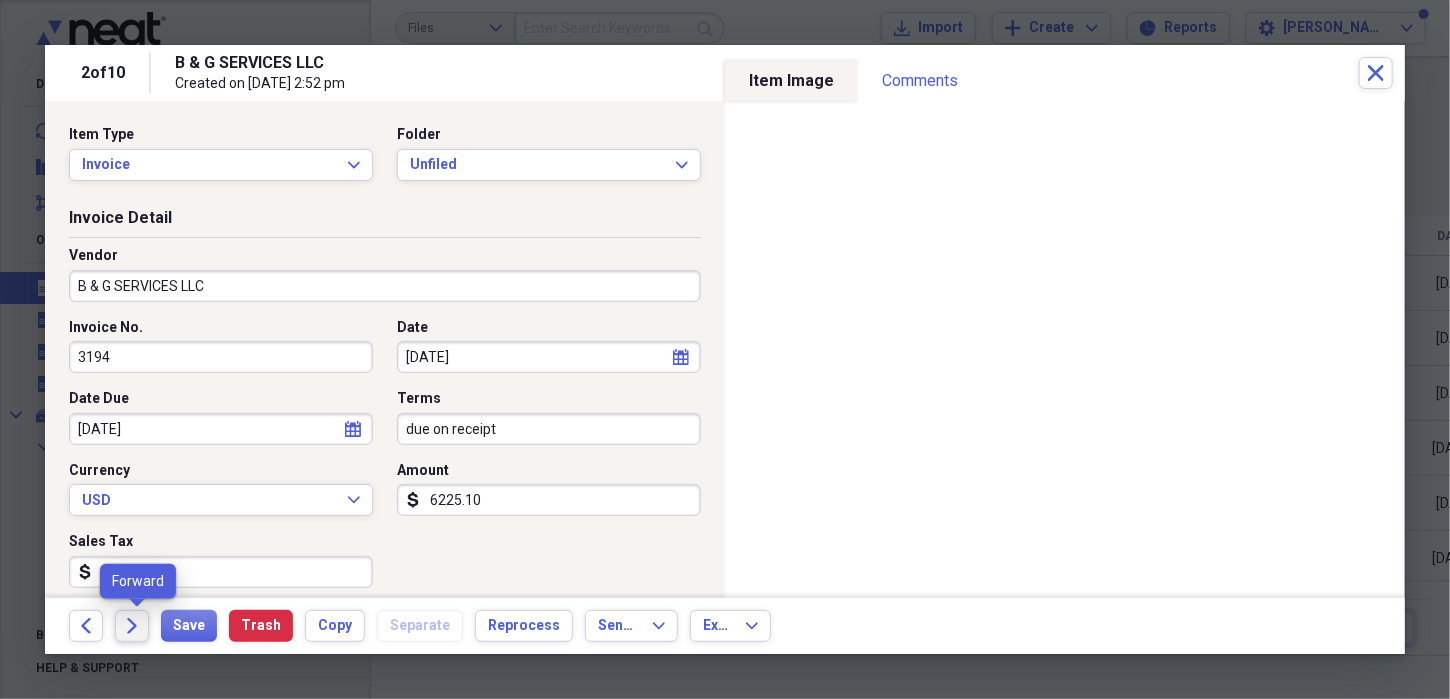 click on "Forward" 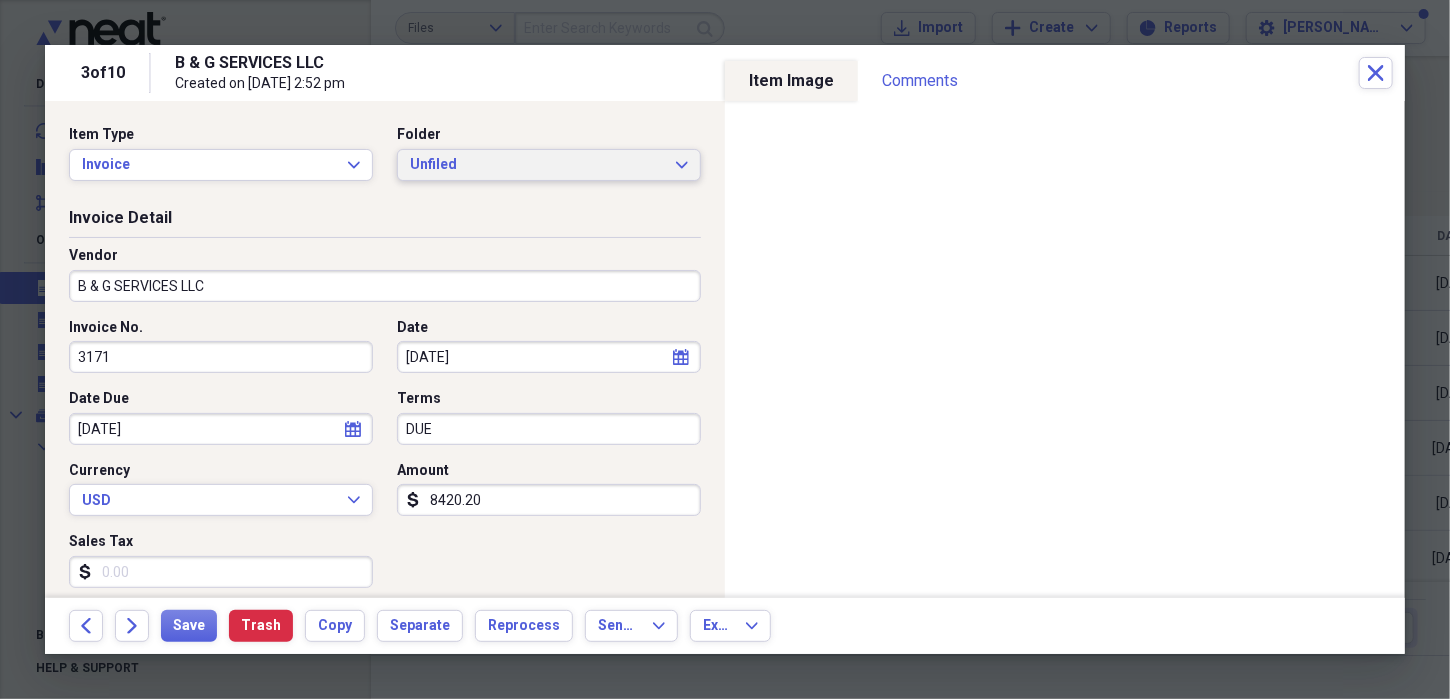 click on "Unfiled Expand" at bounding box center [549, 165] 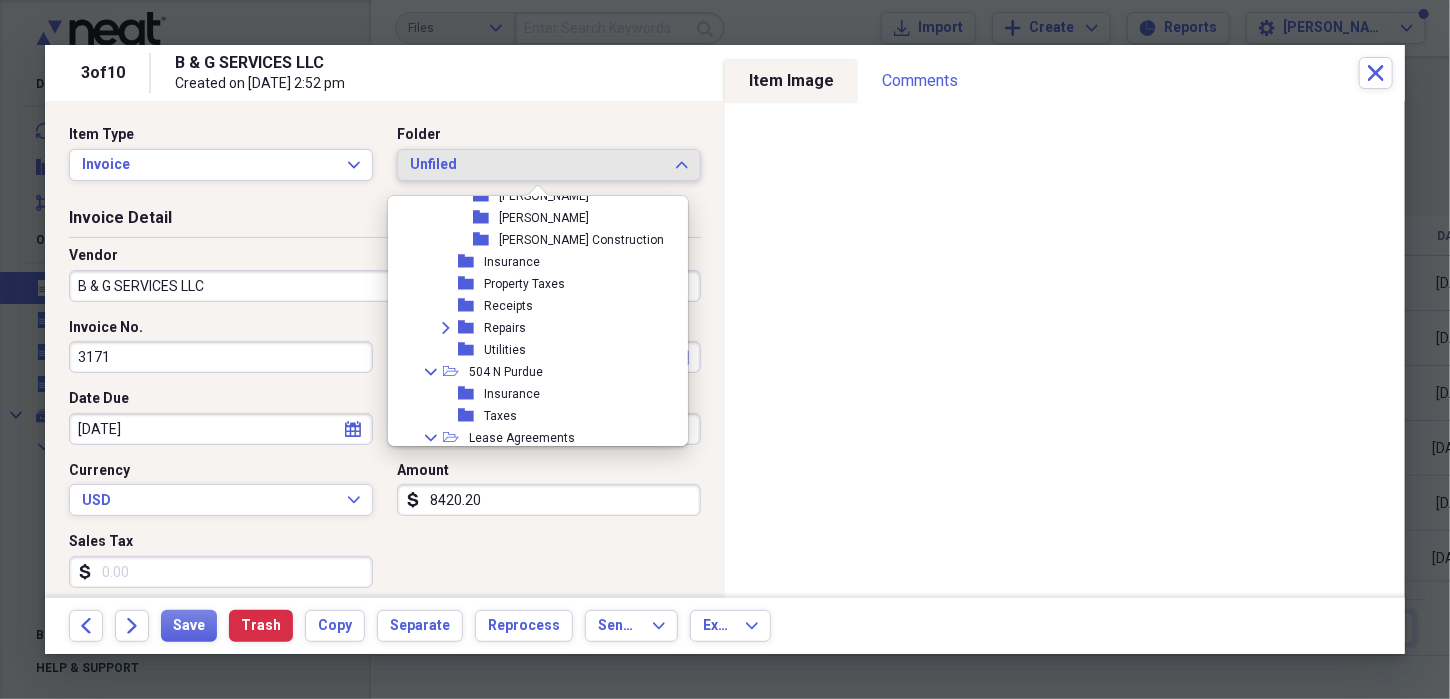 scroll, scrollTop: 200, scrollLeft: 0, axis: vertical 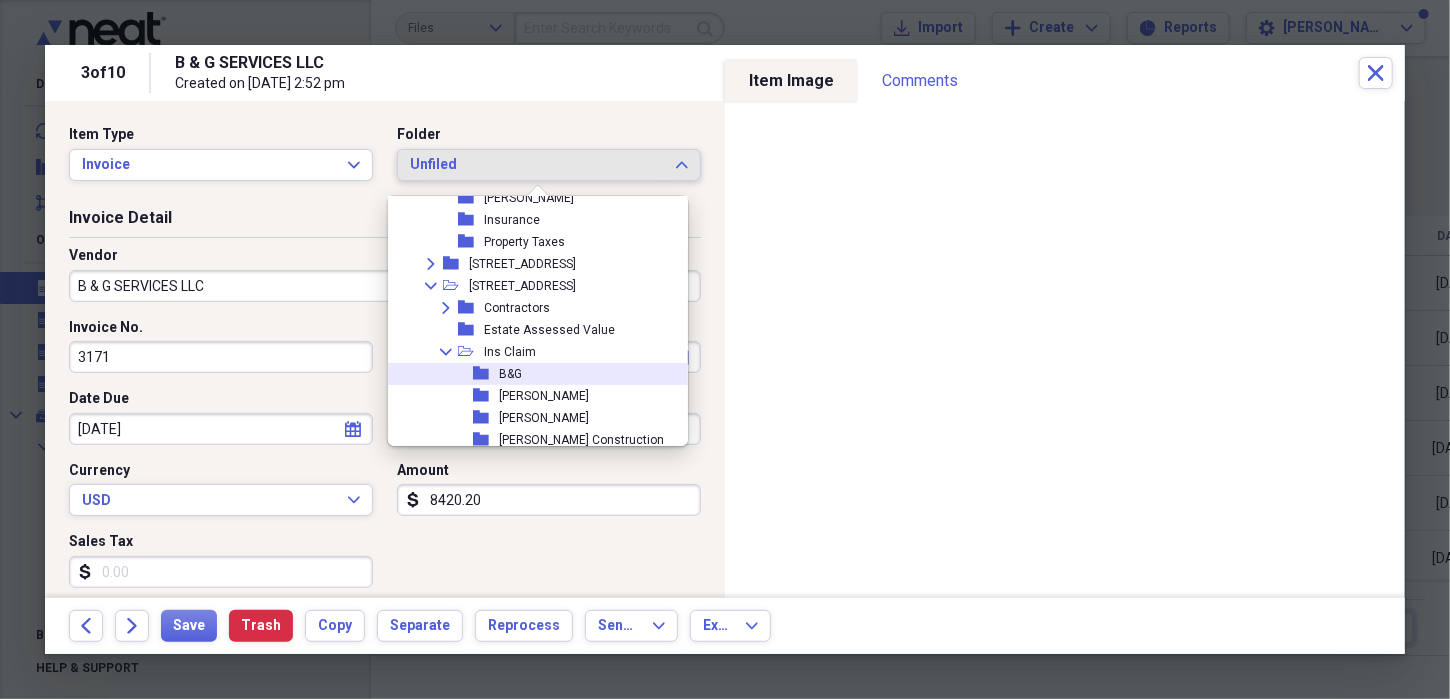 click on "B&G" at bounding box center [510, 374] 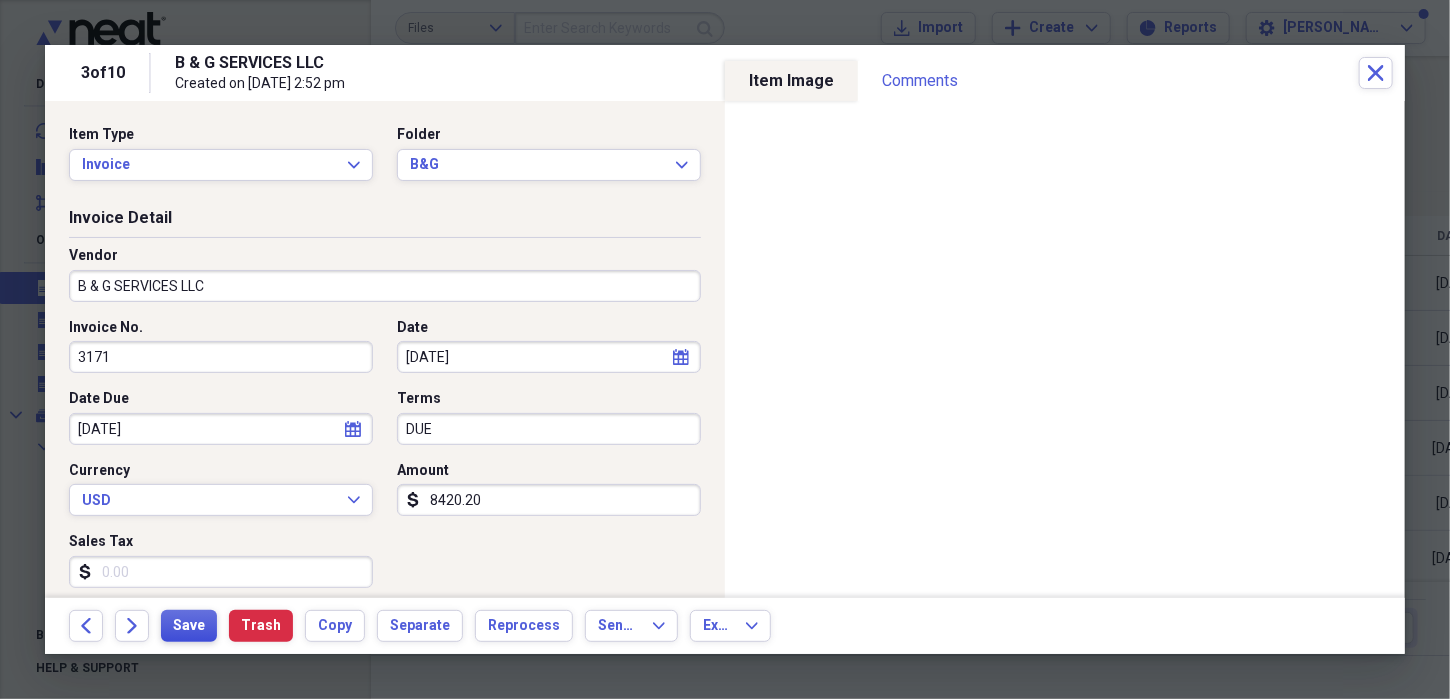 click on "Save" at bounding box center (189, 626) 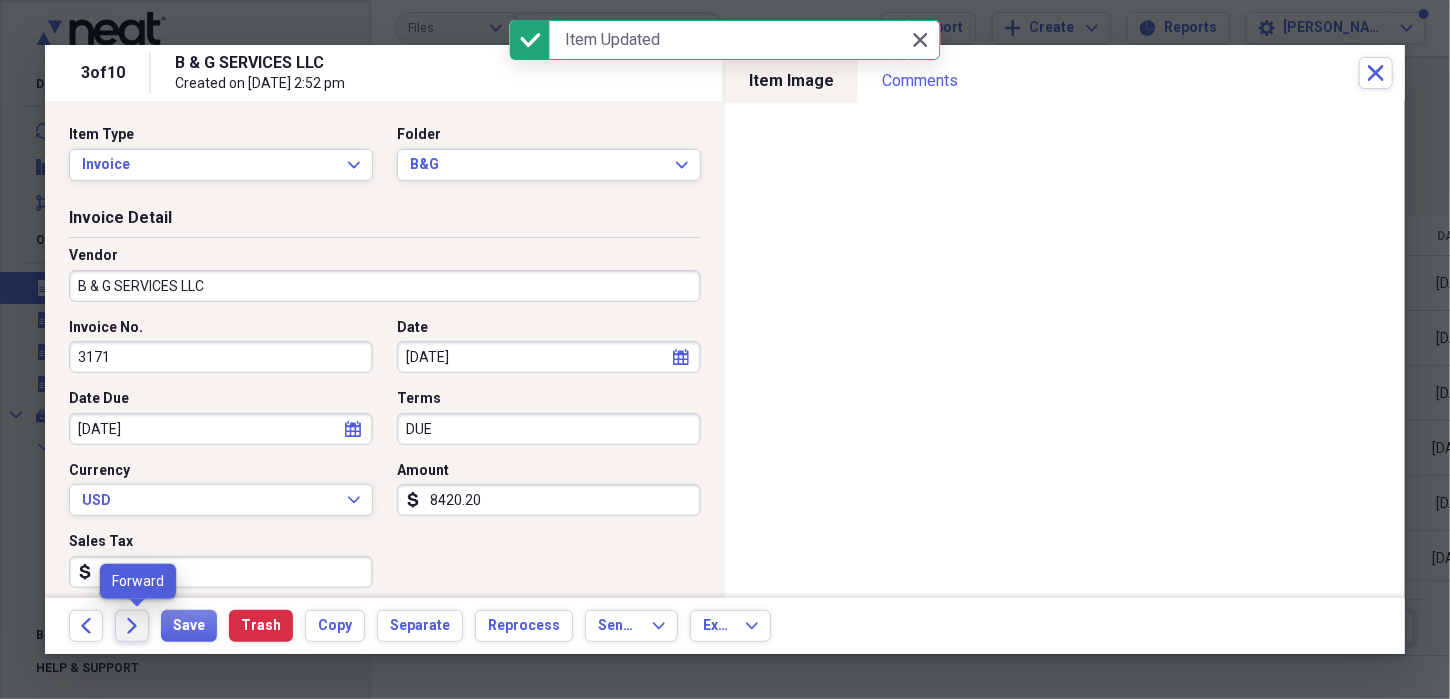 click on "Forward" 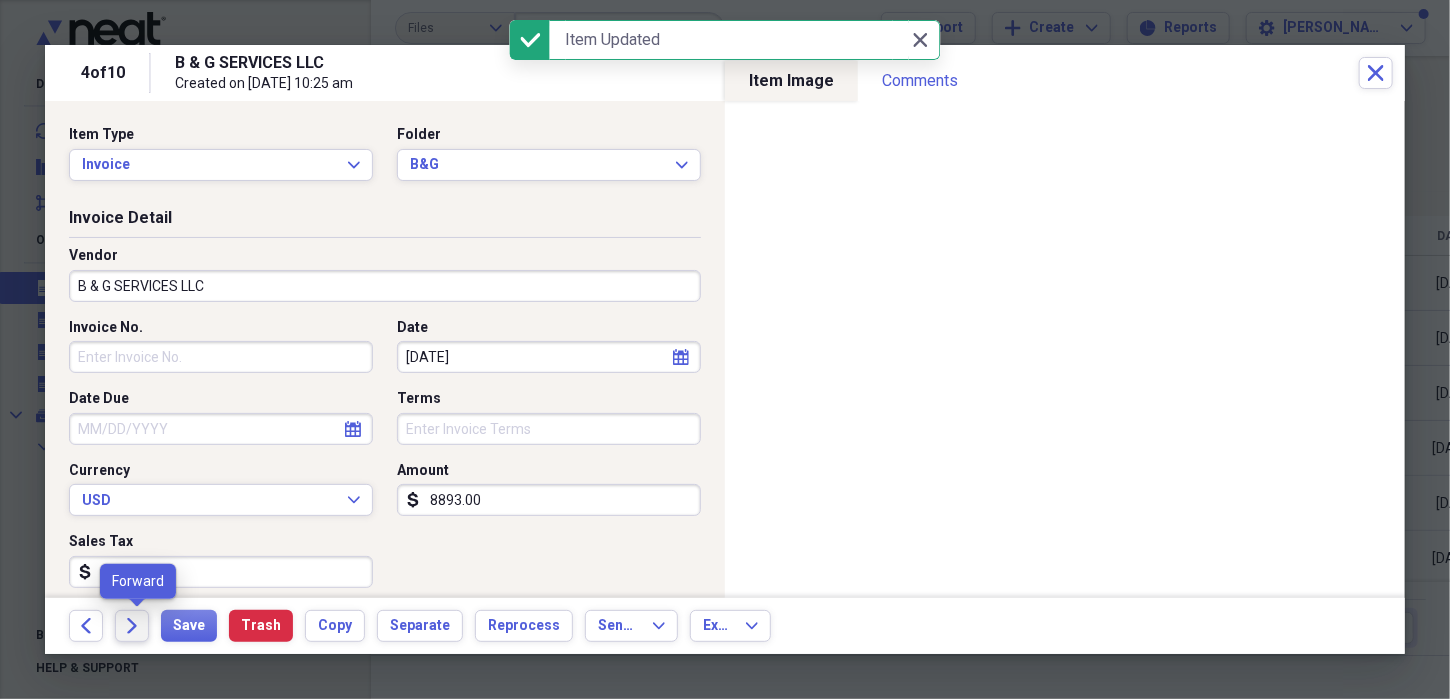 click 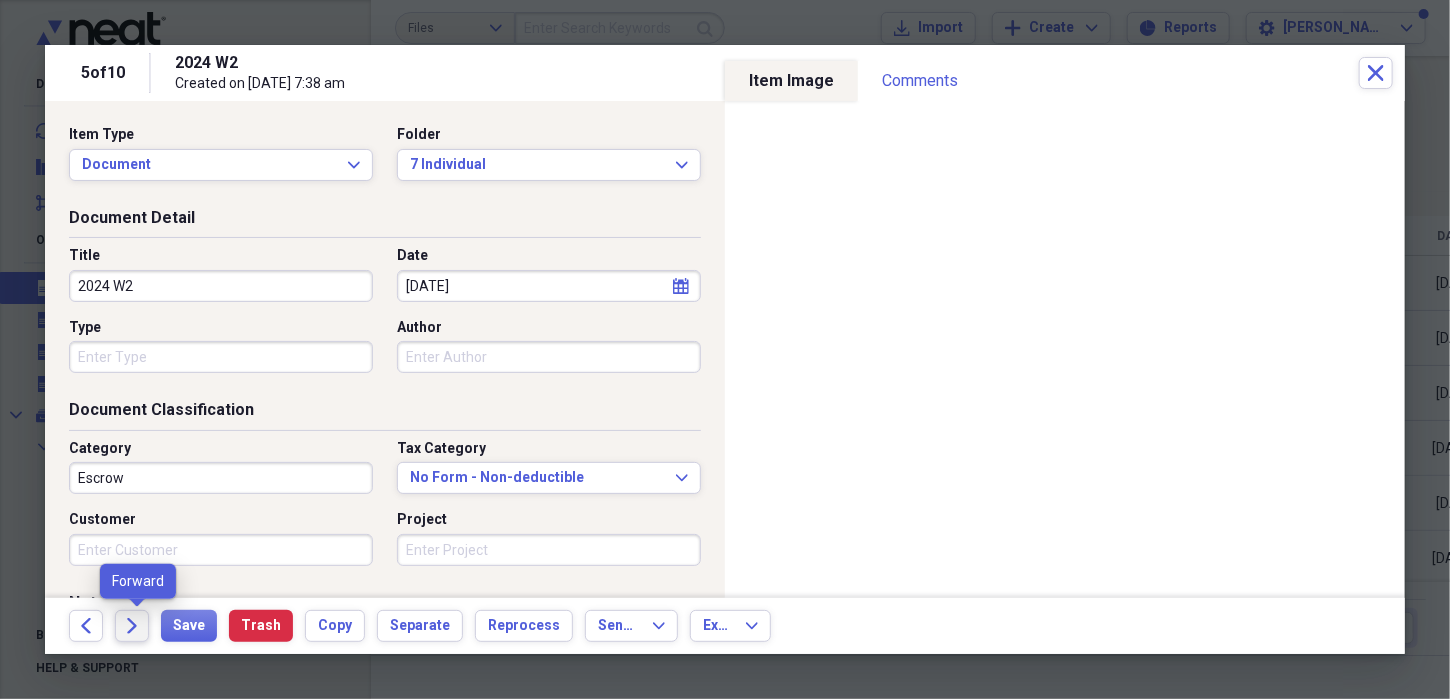 click on "Forward" 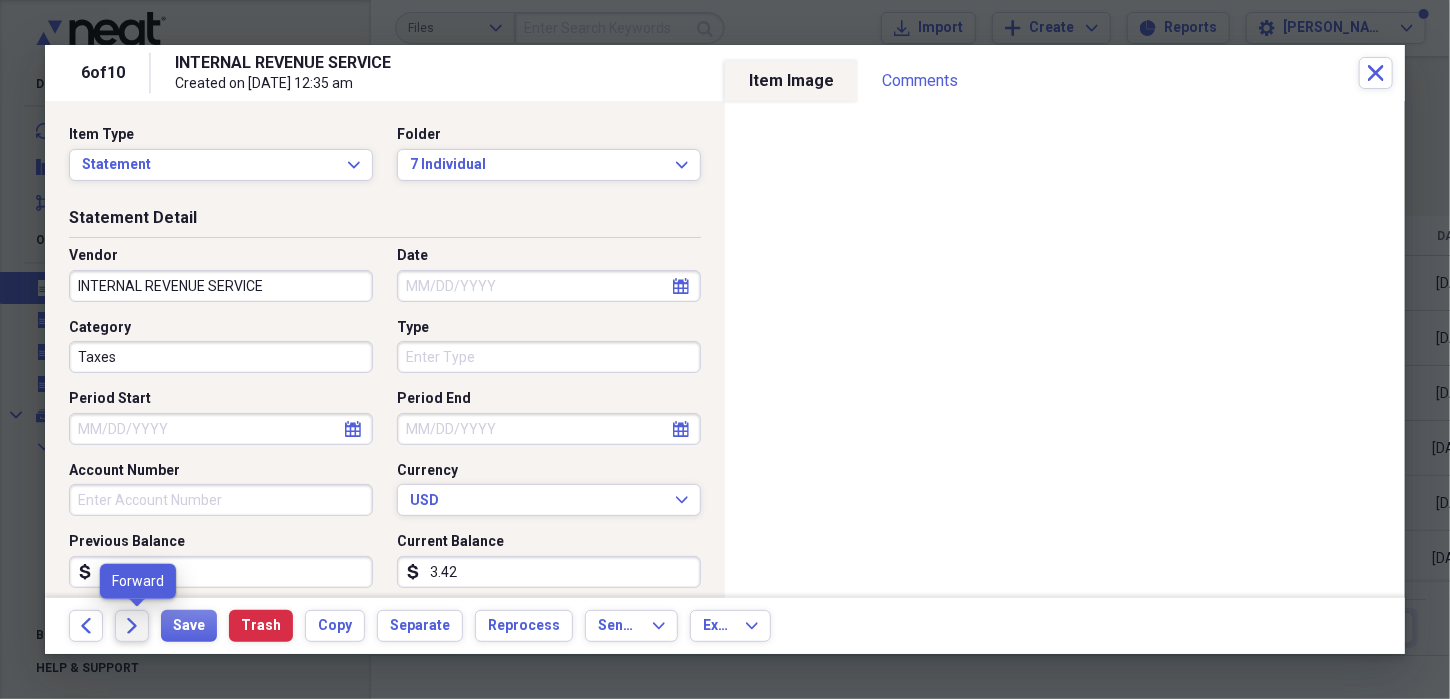 click 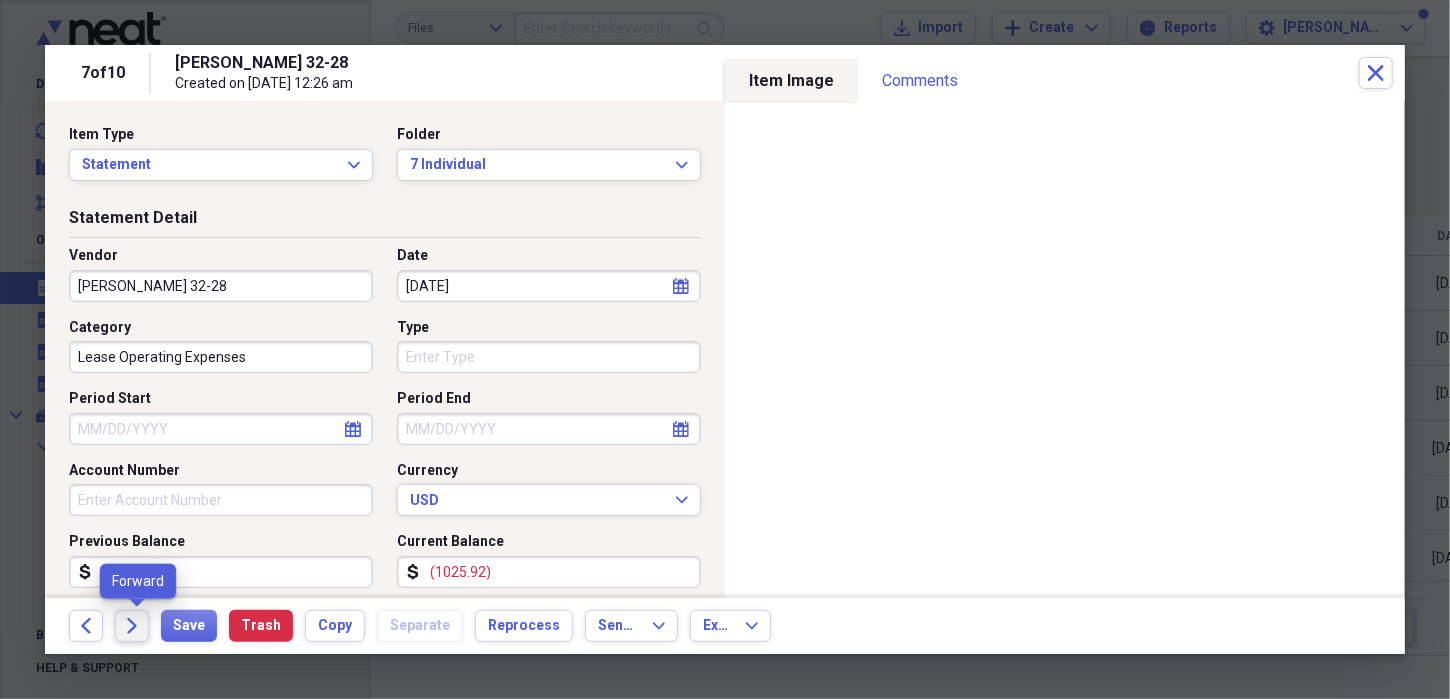 click on "Forward" 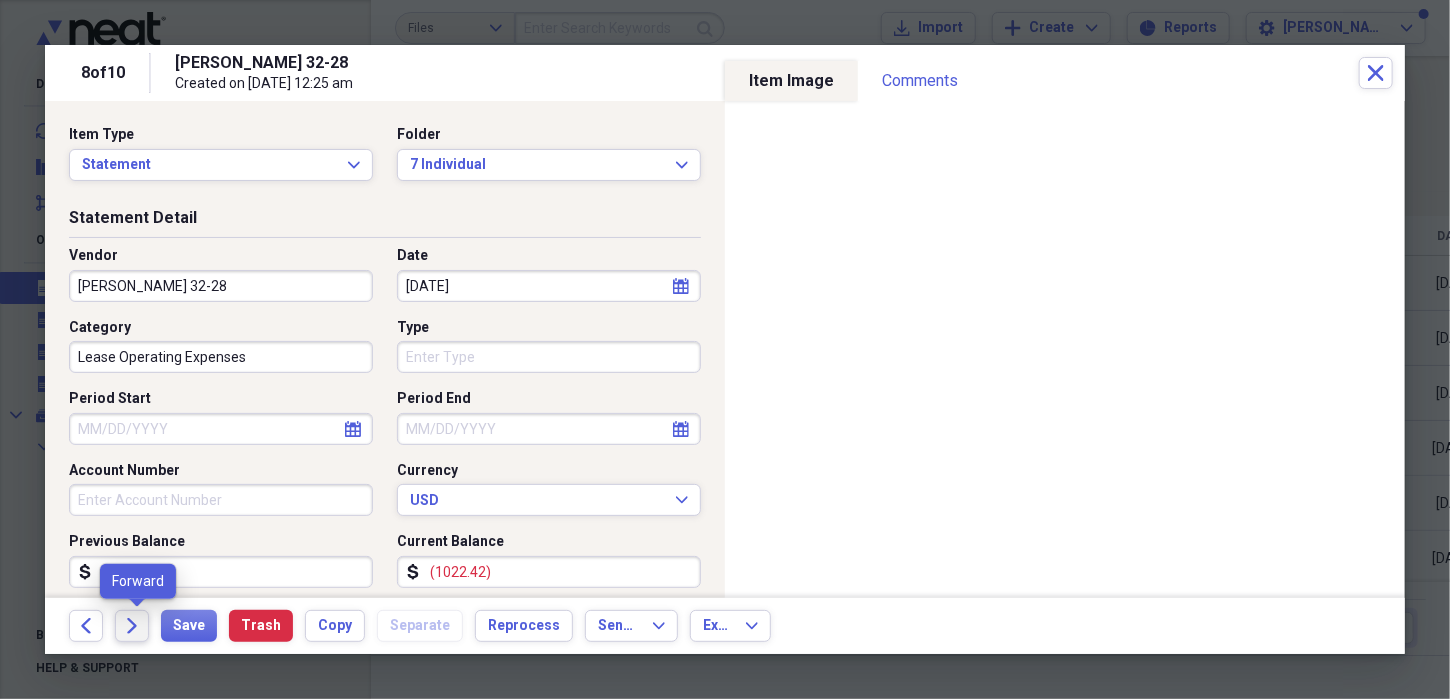 click on "Forward" 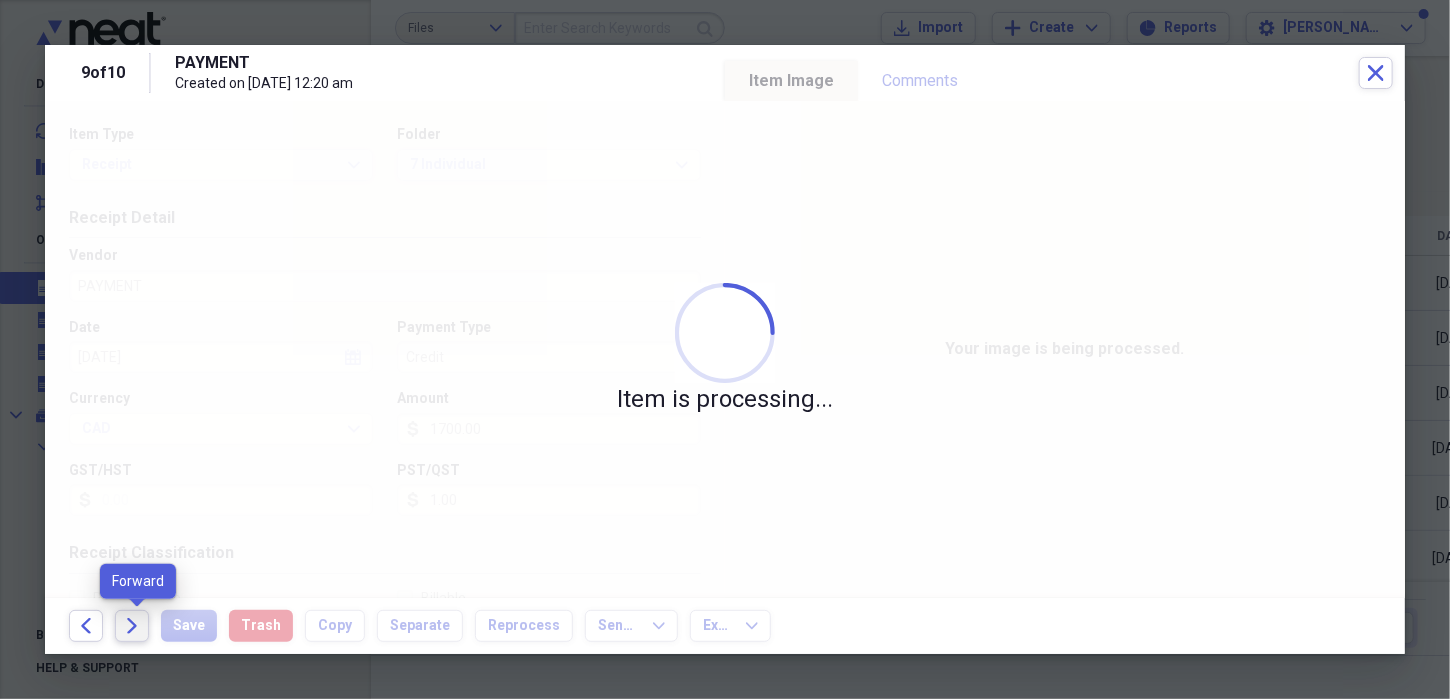 click on "Forward" 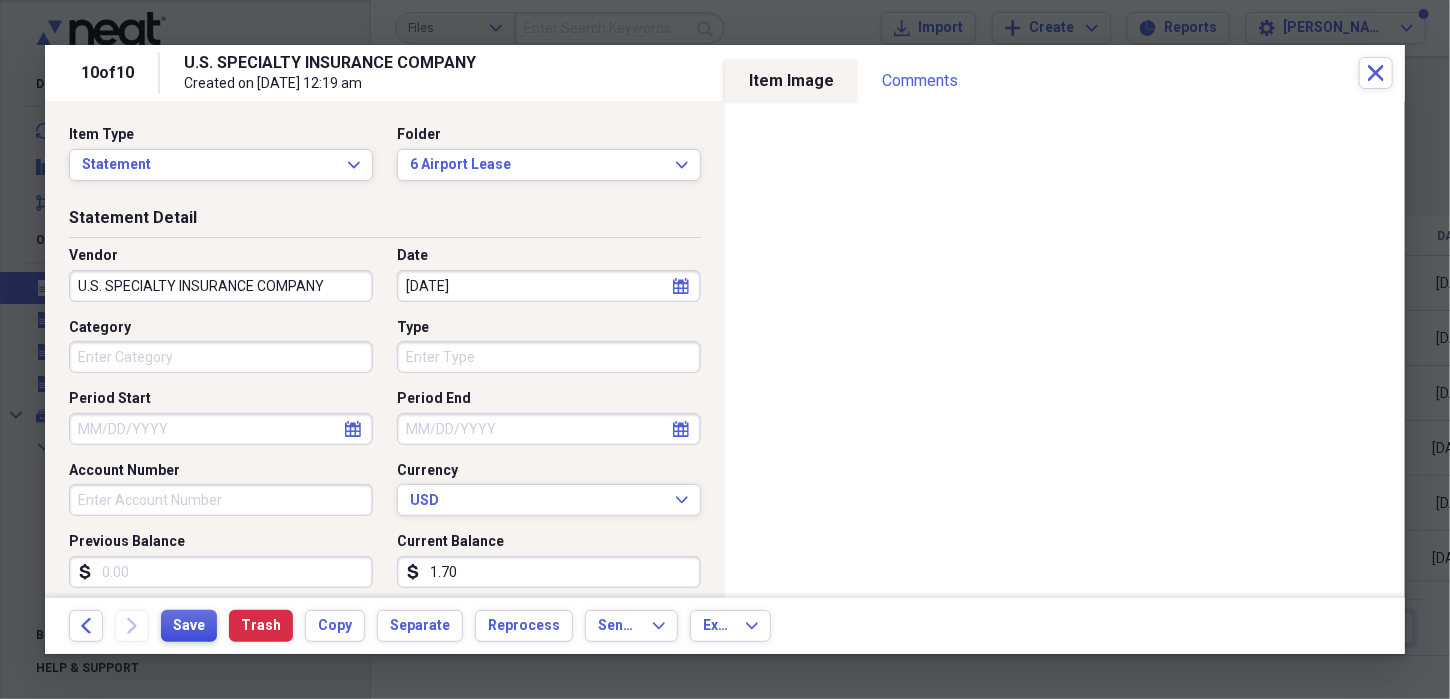 click on "Save" at bounding box center [189, 626] 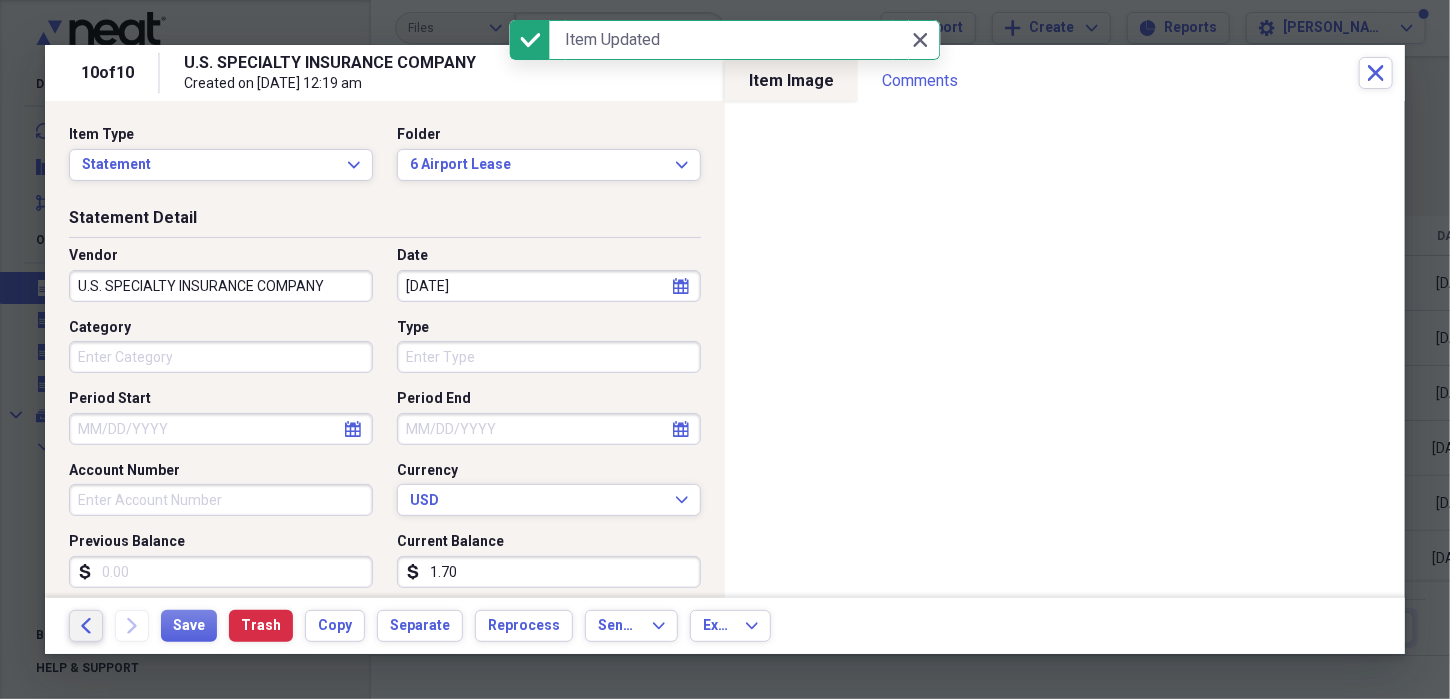 click on "Back" at bounding box center (86, 626) 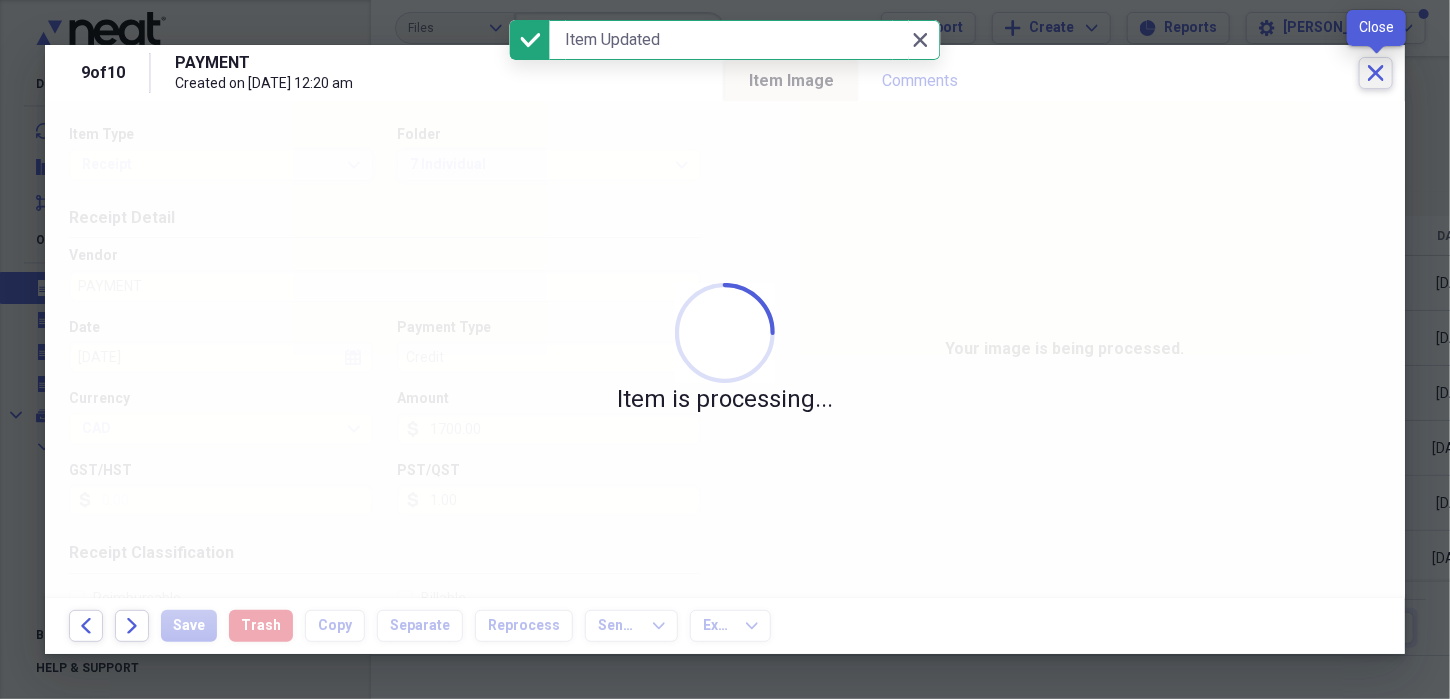 click 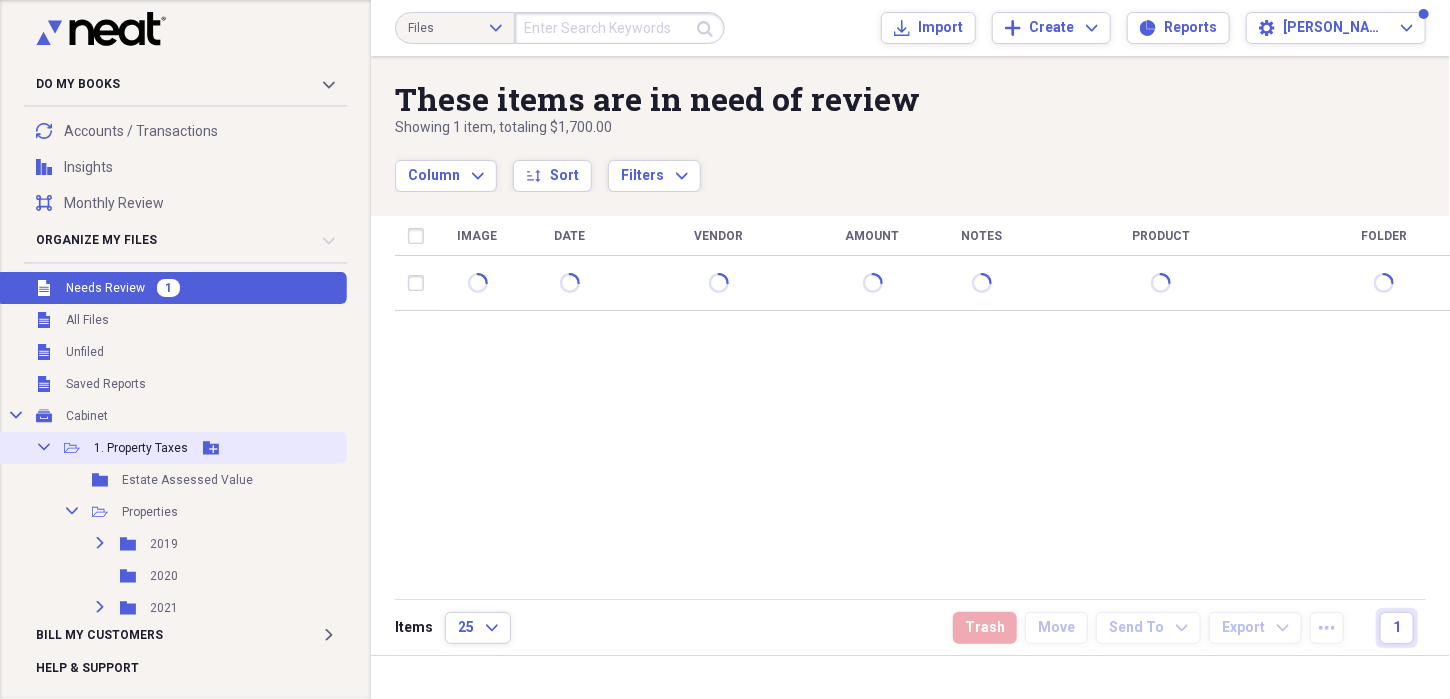 click on "Collapse" 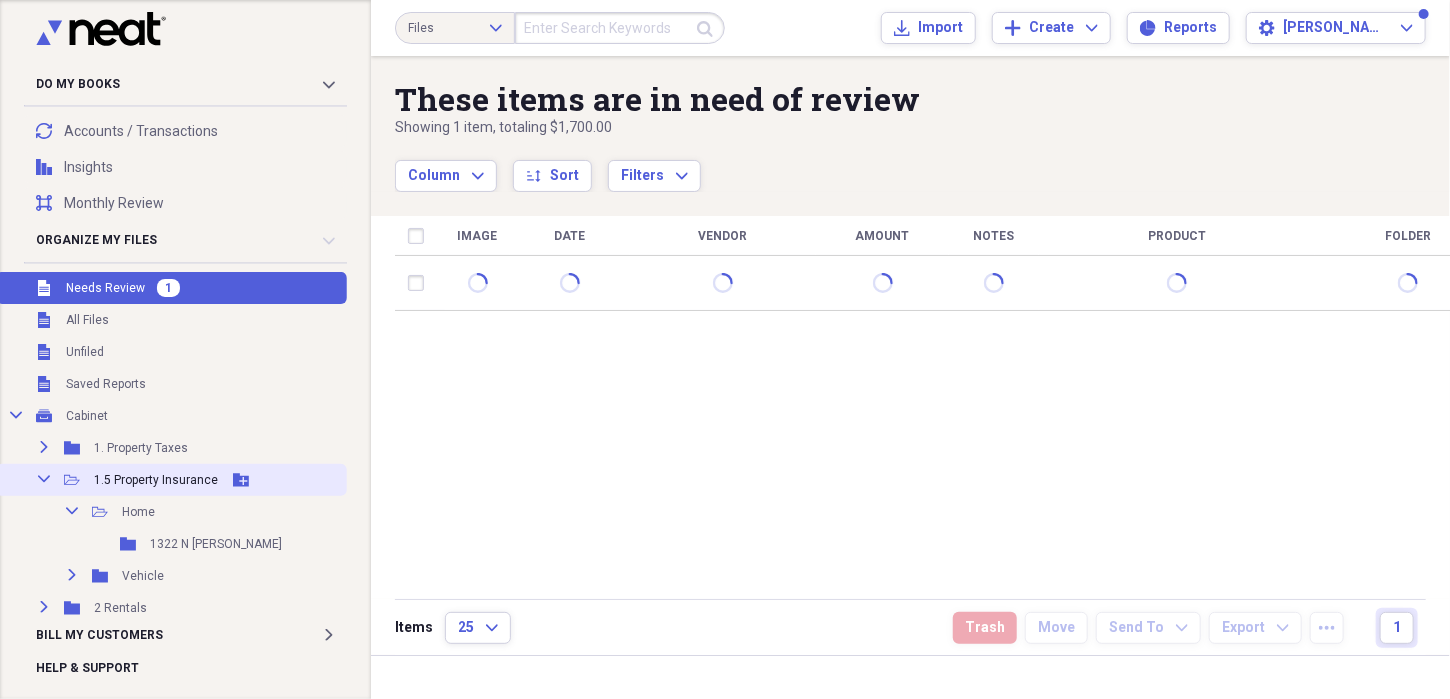 click on "Collapse" 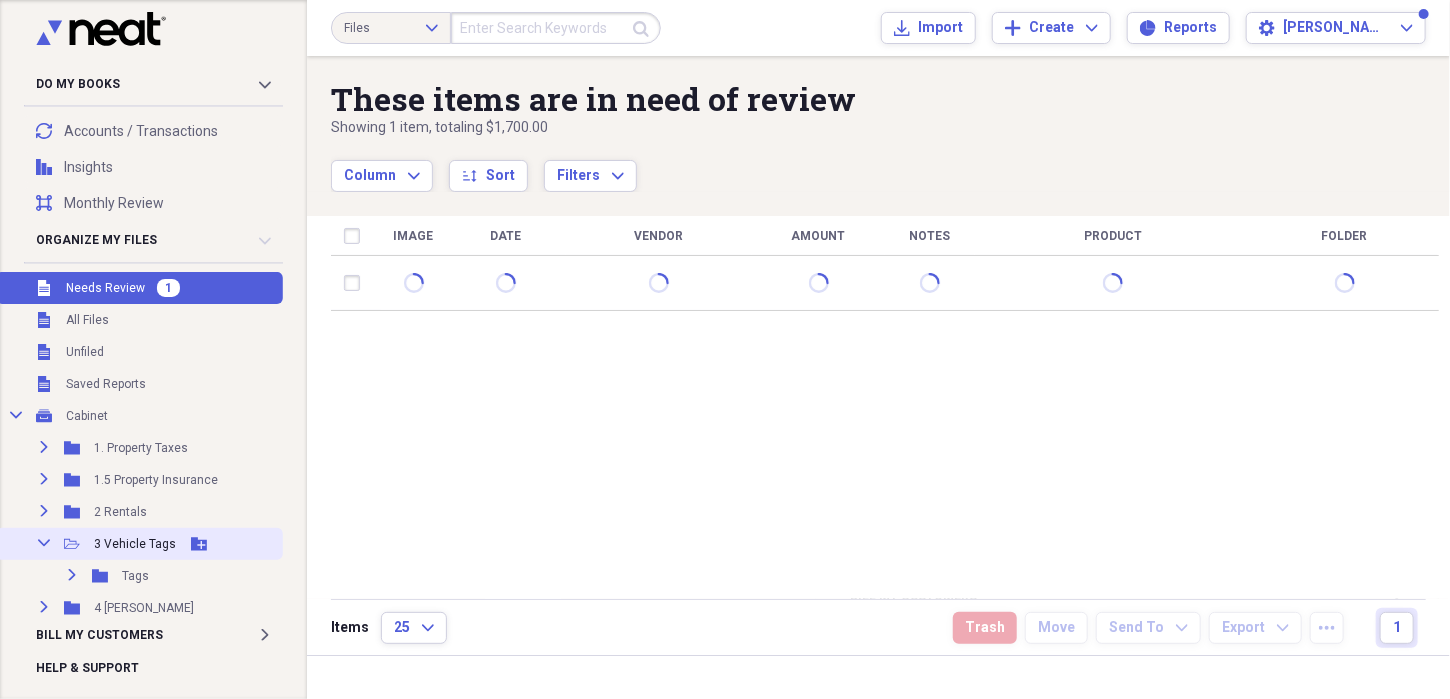 click on "Collapse" 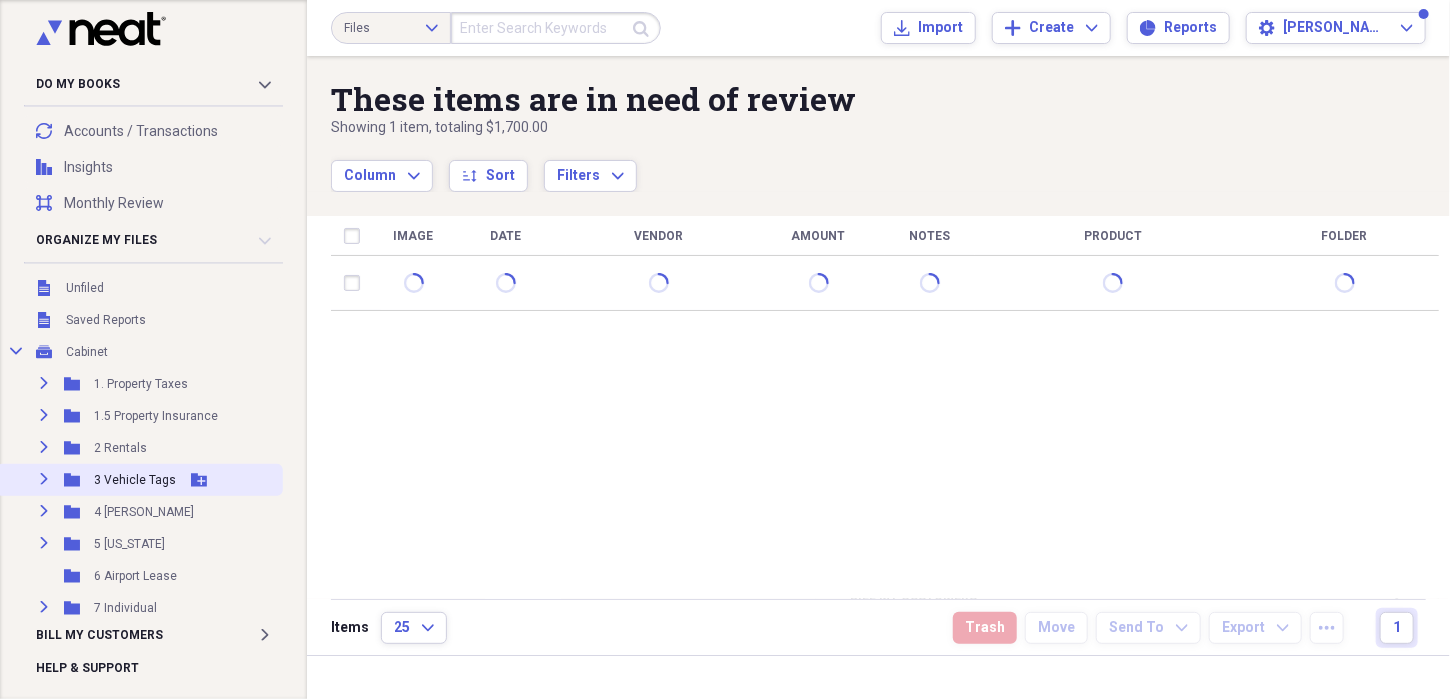 scroll, scrollTop: 98, scrollLeft: 0, axis: vertical 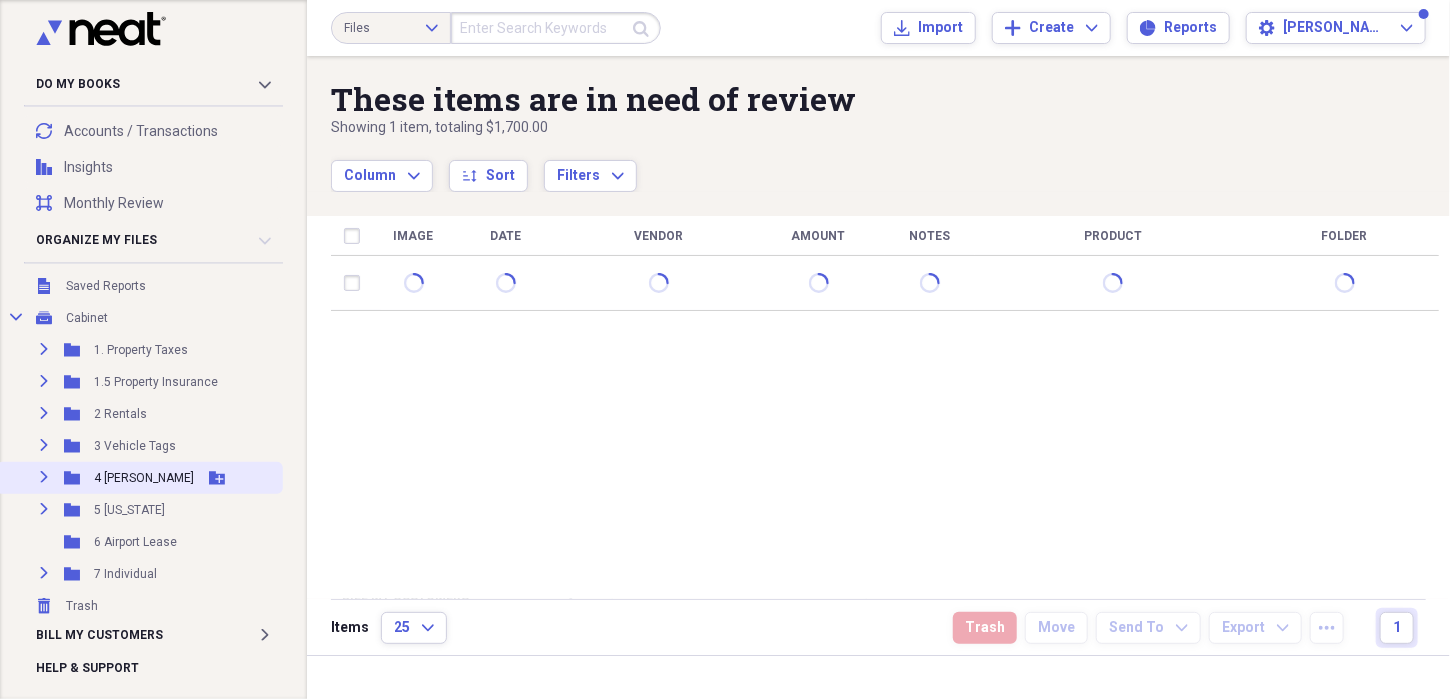 click on "Expand" at bounding box center [44, 477] 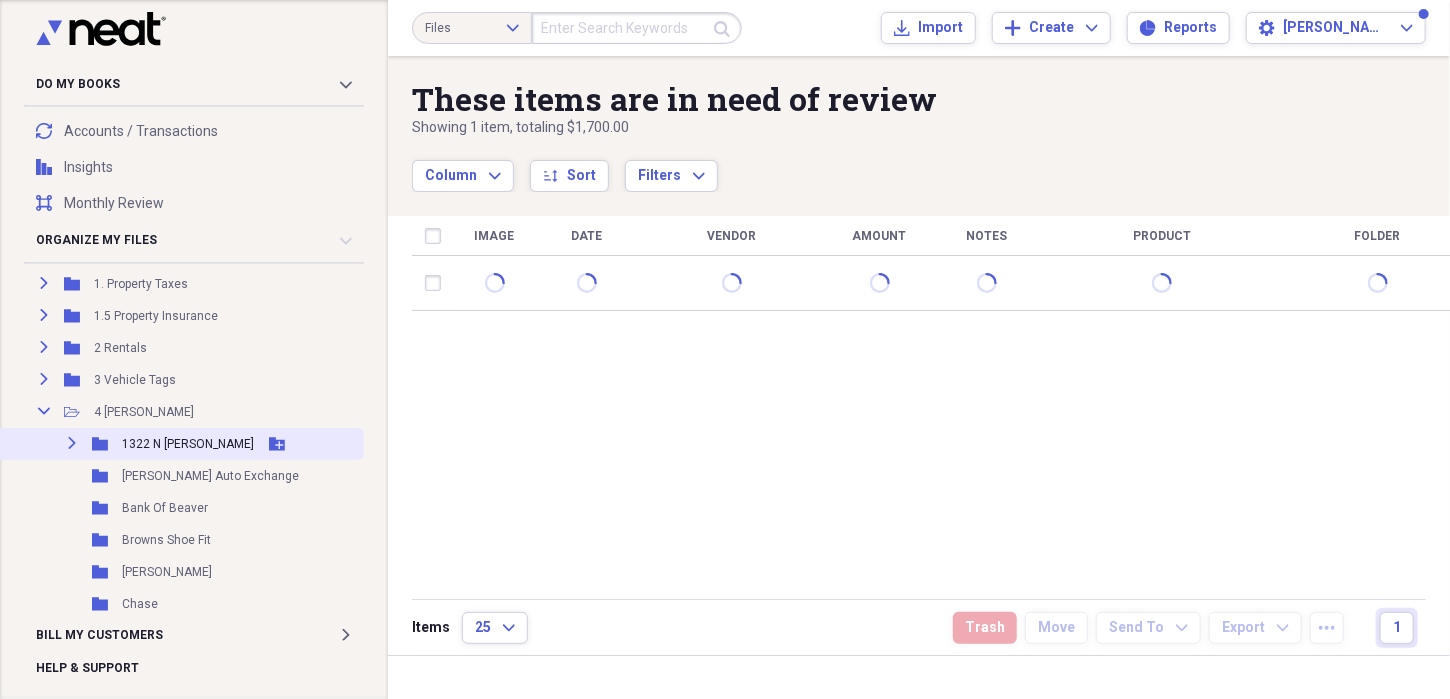 scroll, scrollTop: 198, scrollLeft: 0, axis: vertical 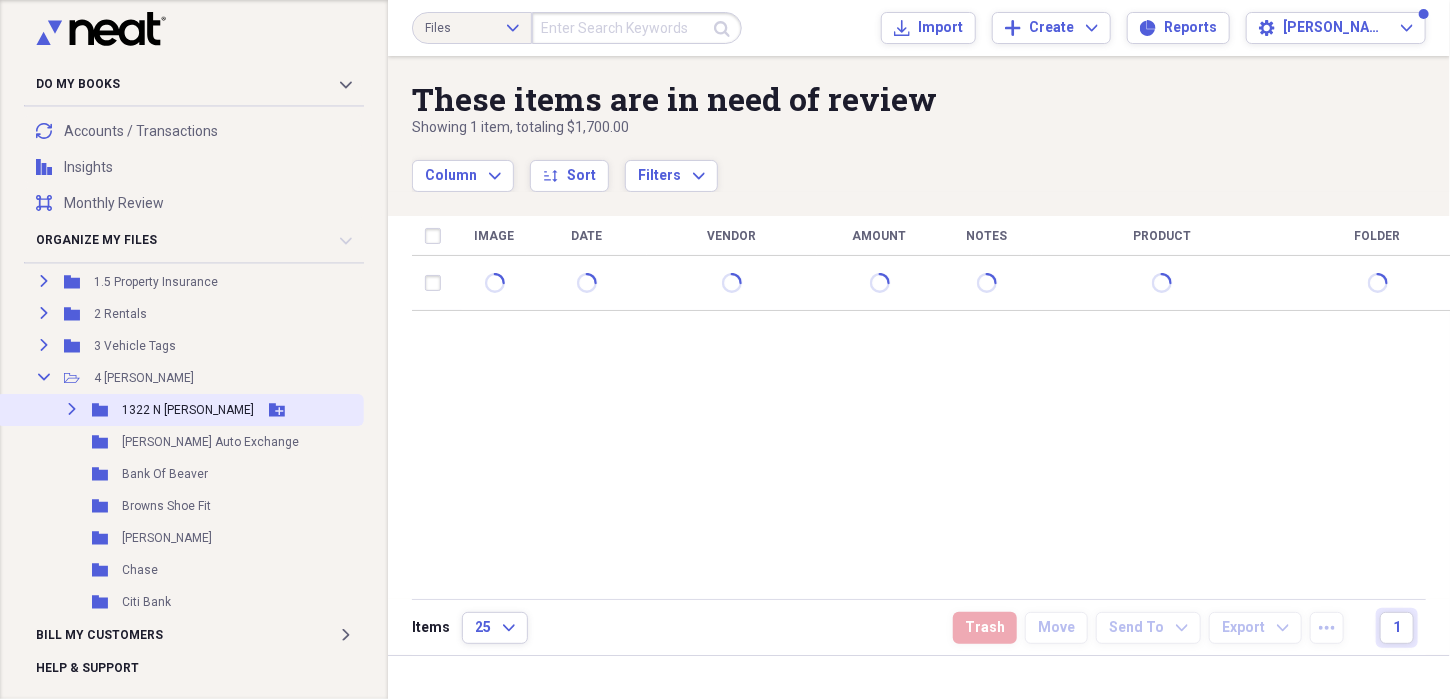 click on "Expand" 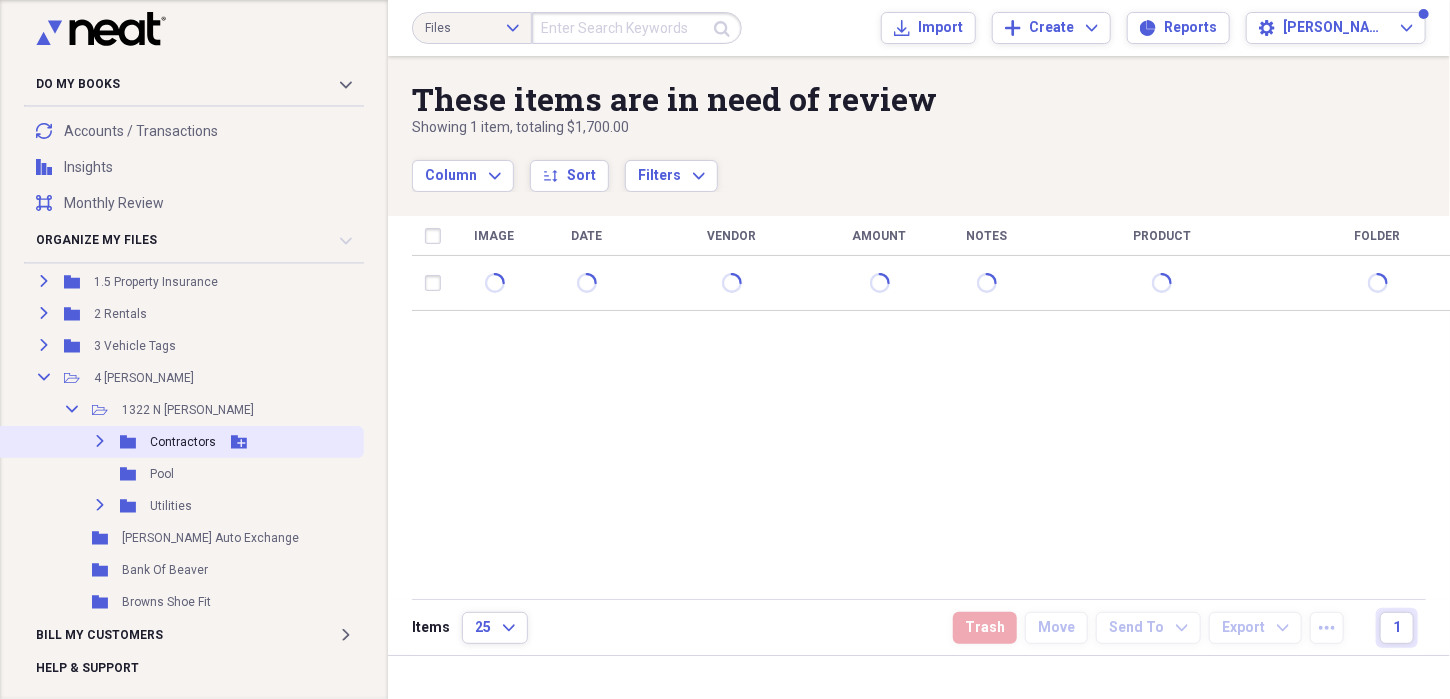 click on "Expand" at bounding box center (100, 441) 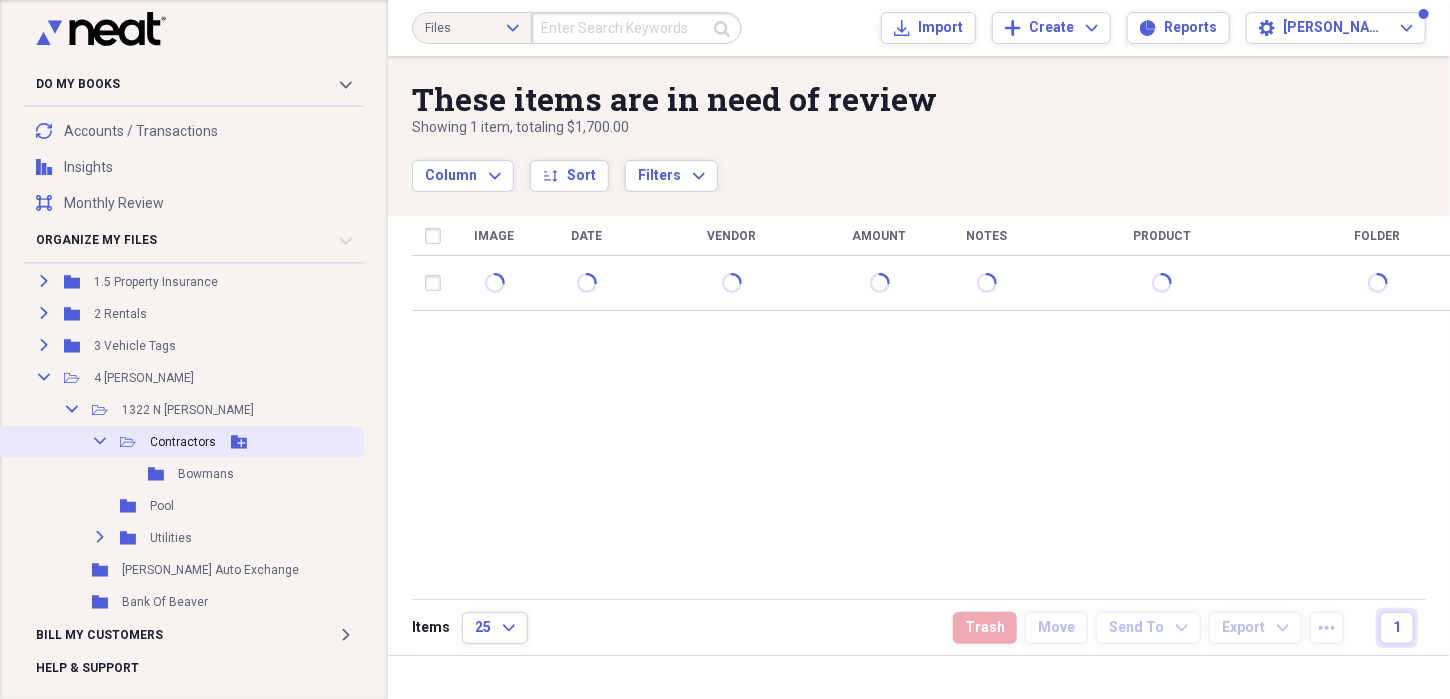 click on "Collapse" 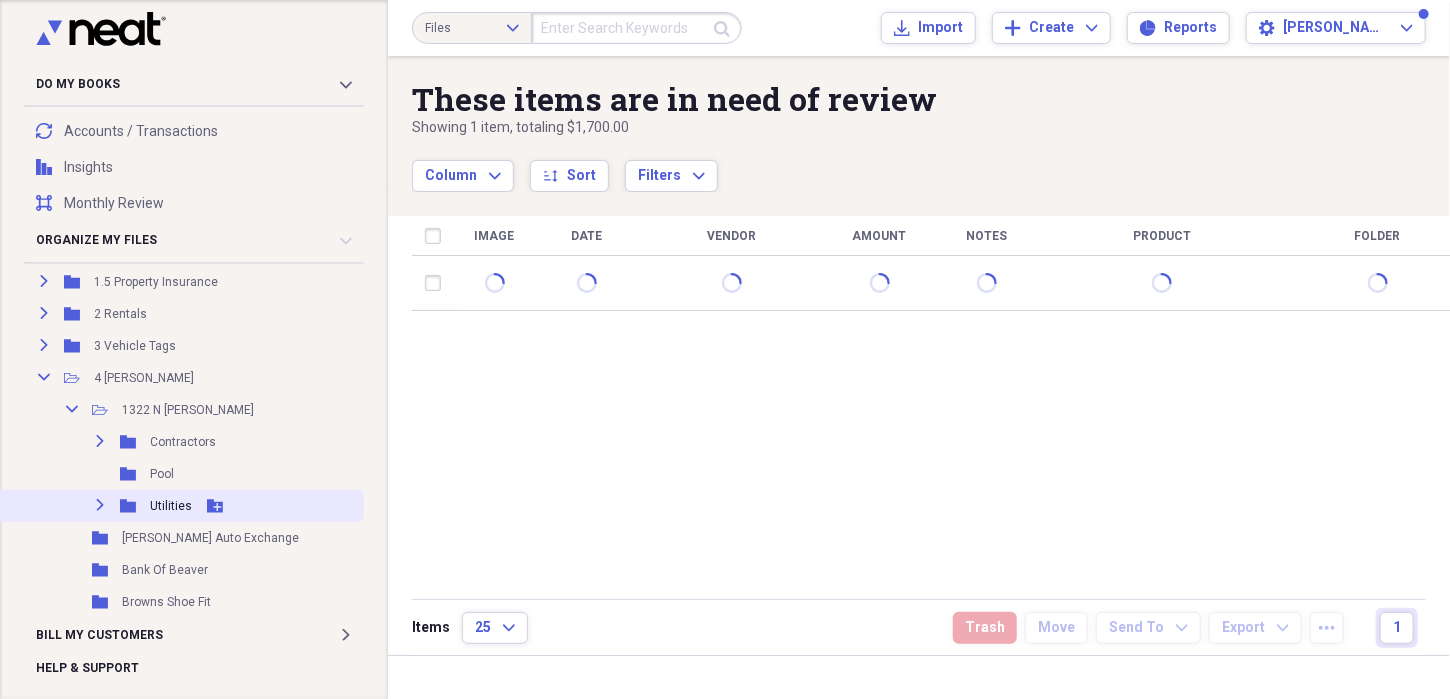 click on "Expand" at bounding box center [100, 505] 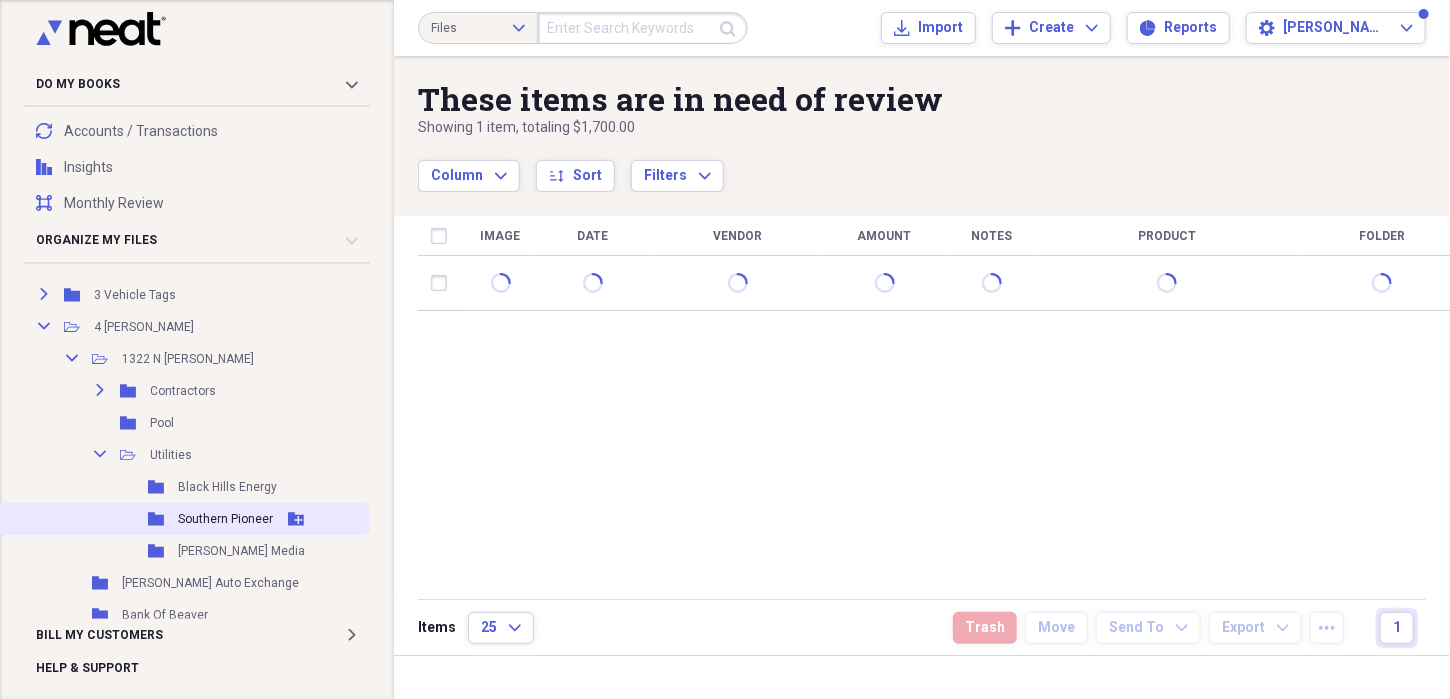 scroll, scrollTop: 298, scrollLeft: 0, axis: vertical 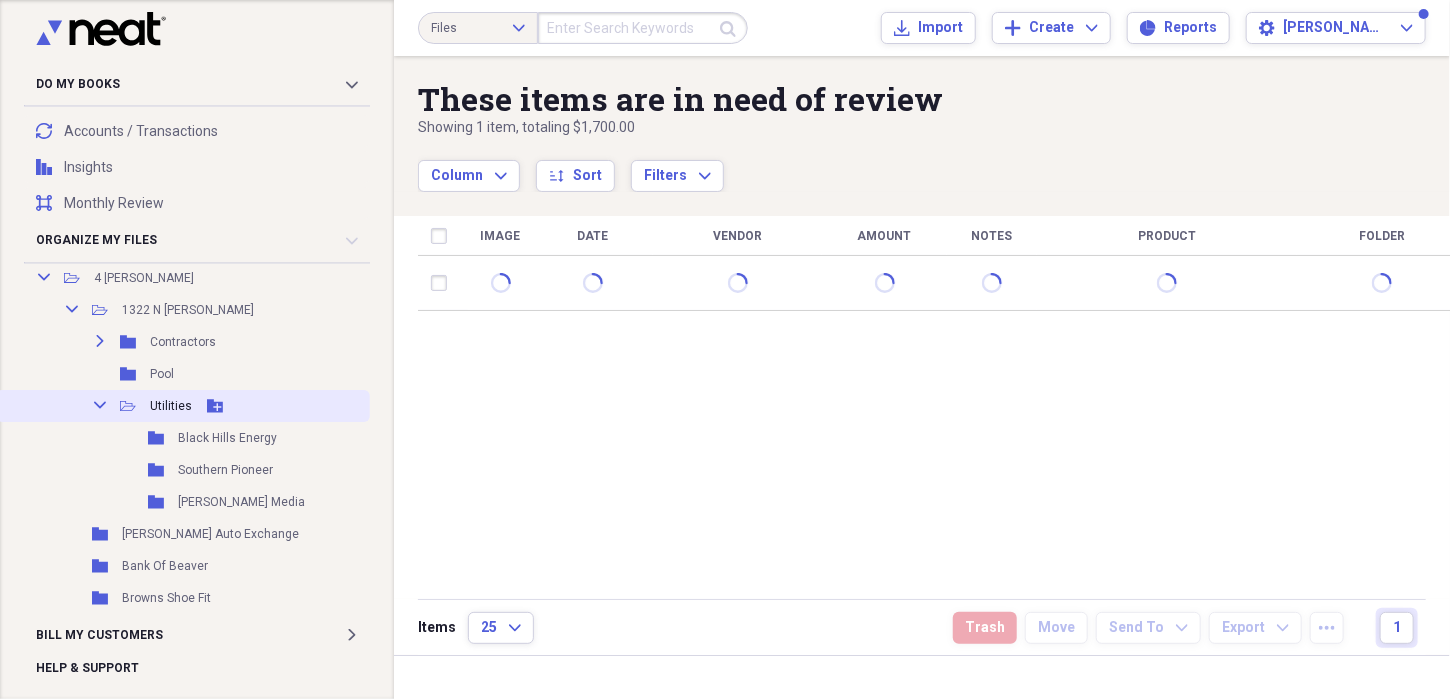 click on "Collapse" 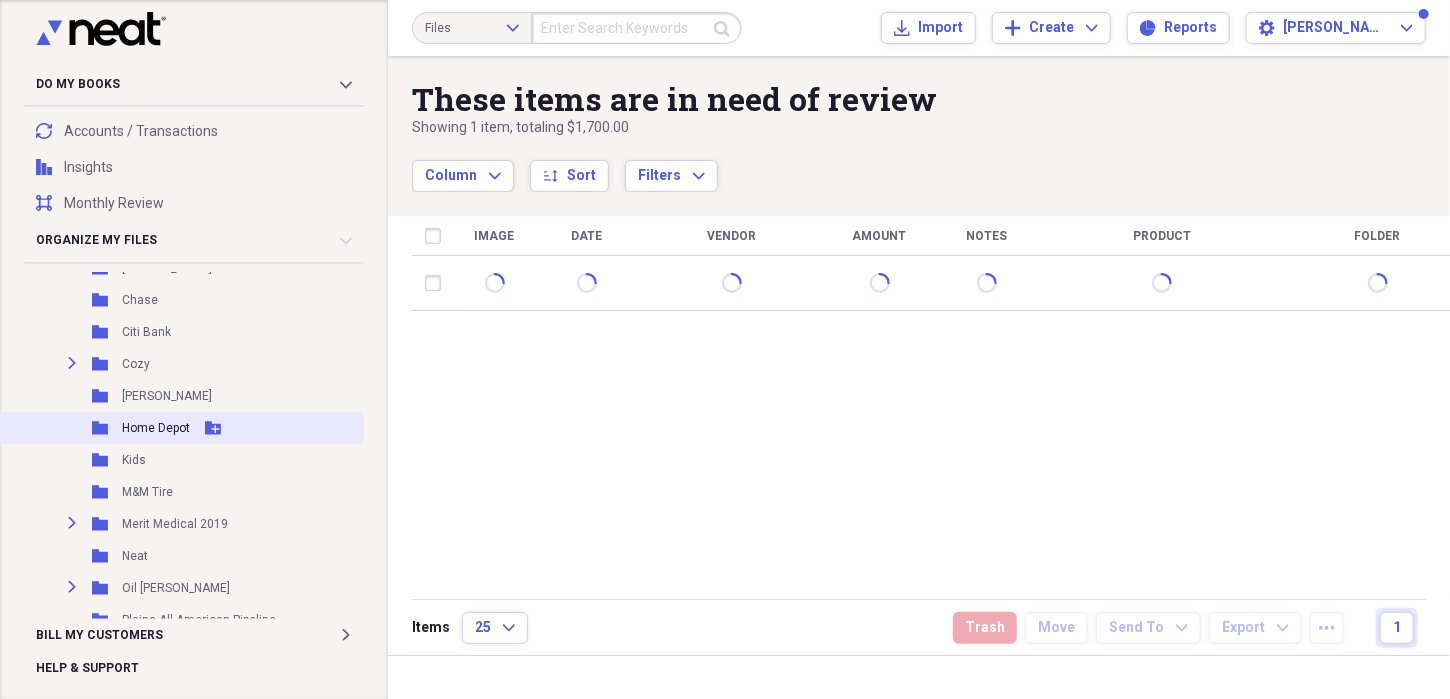scroll, scrollTop: 598, scrollLeft: 0, axis: vertical 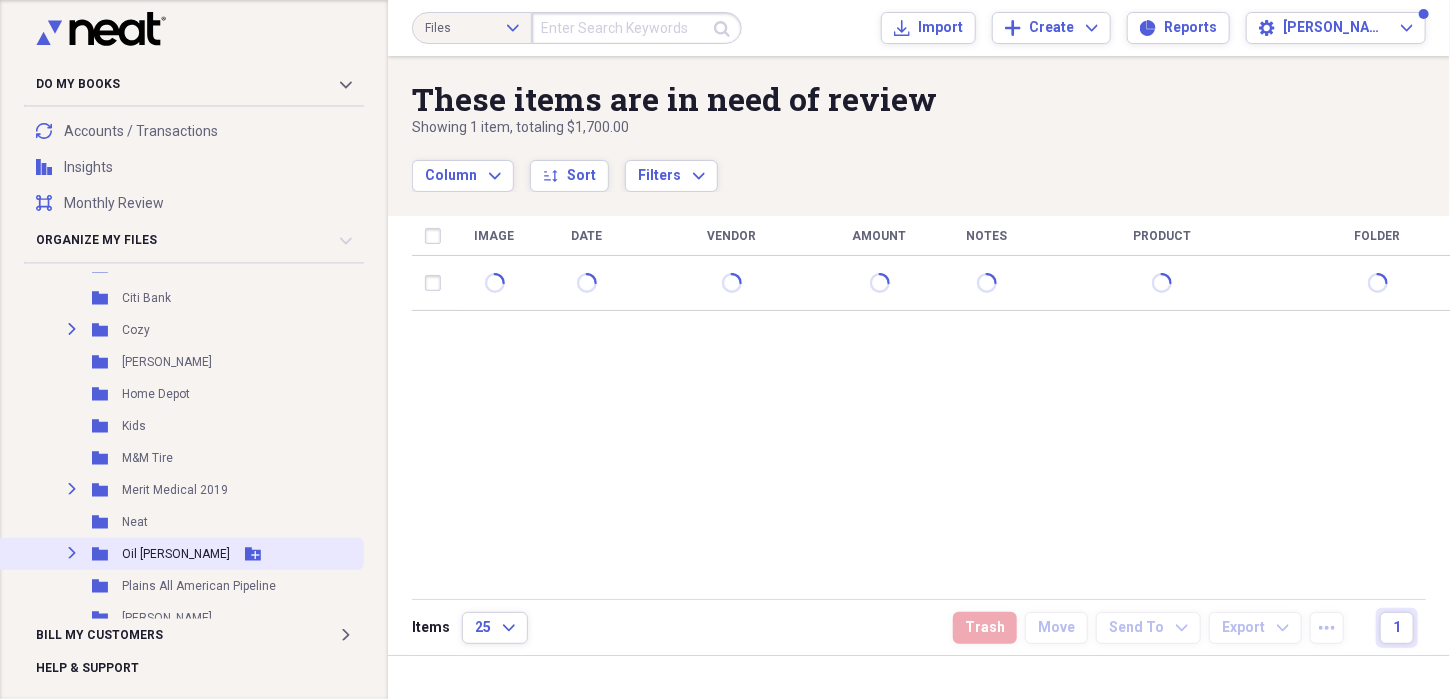 click on "Expand" 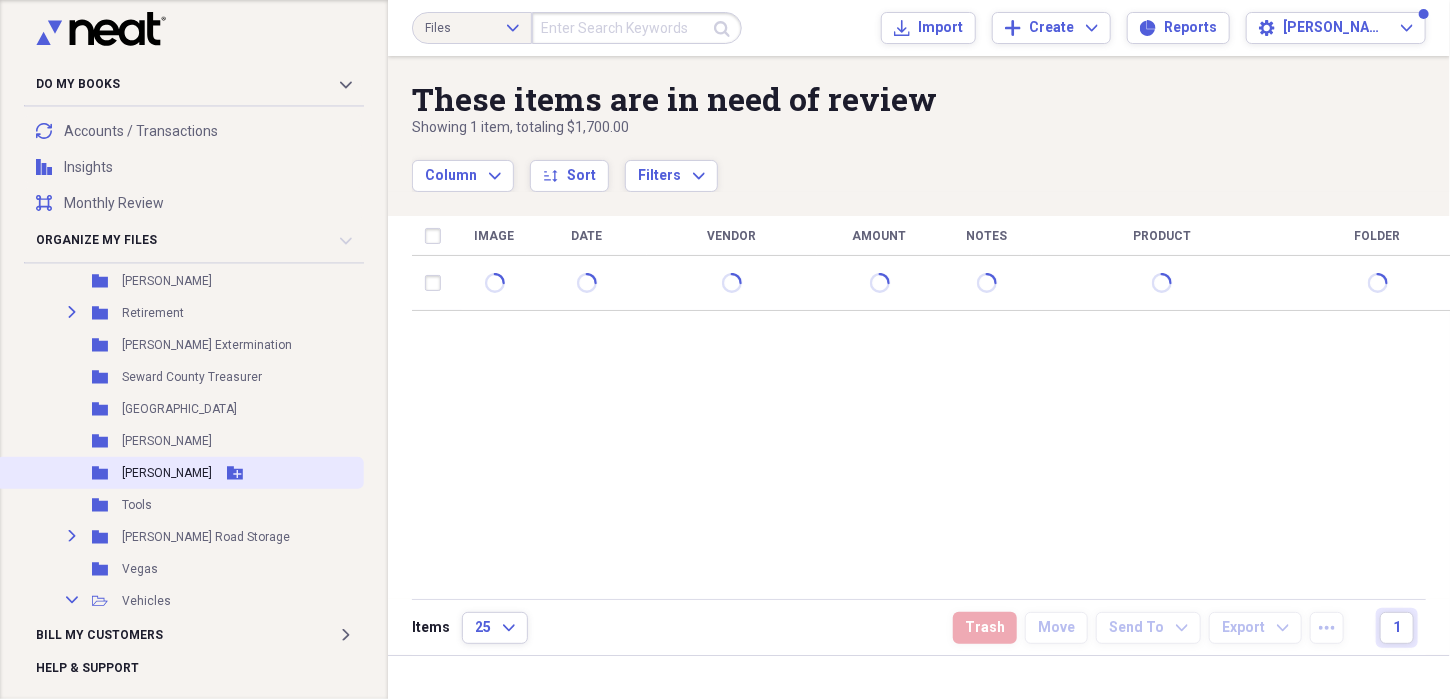 scroll, scrollTop: 1098, scrollLeft: 0, axis: vertical 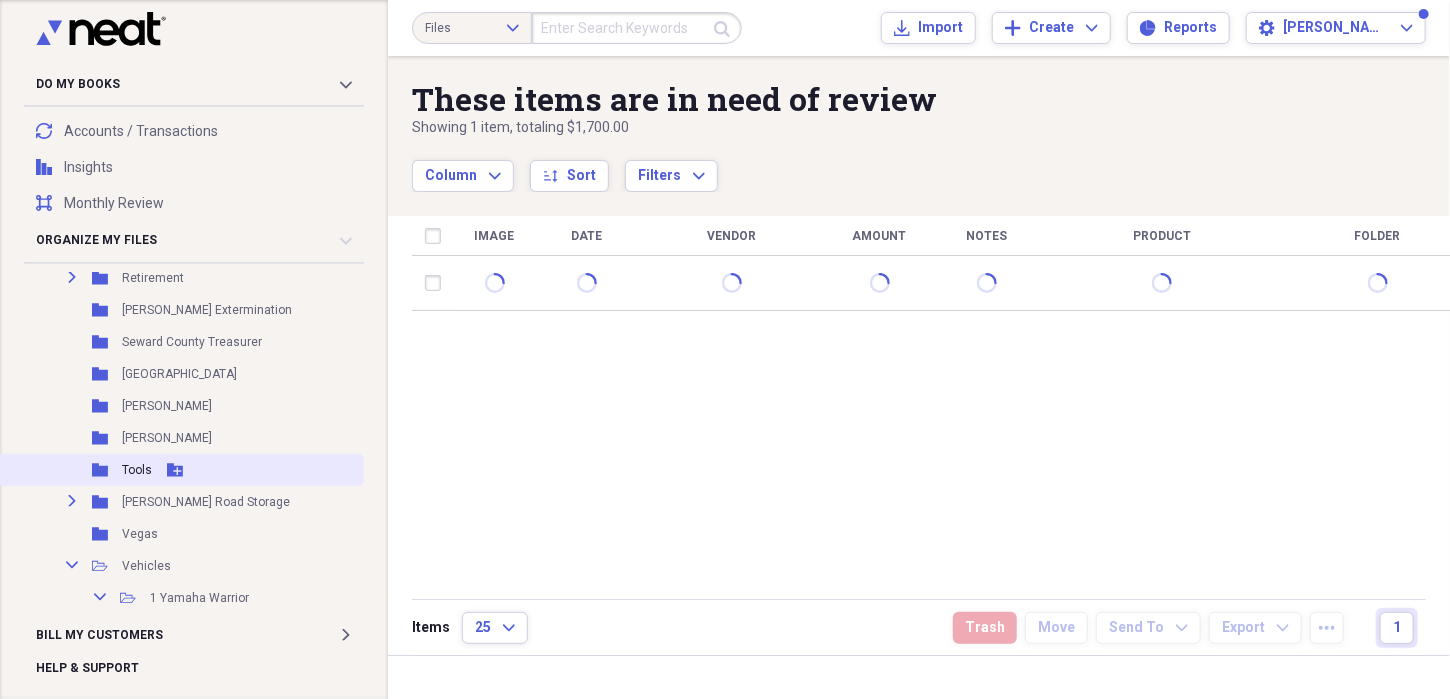 click on "Folder Tools Add Folder" at bounding box center [180, 470] 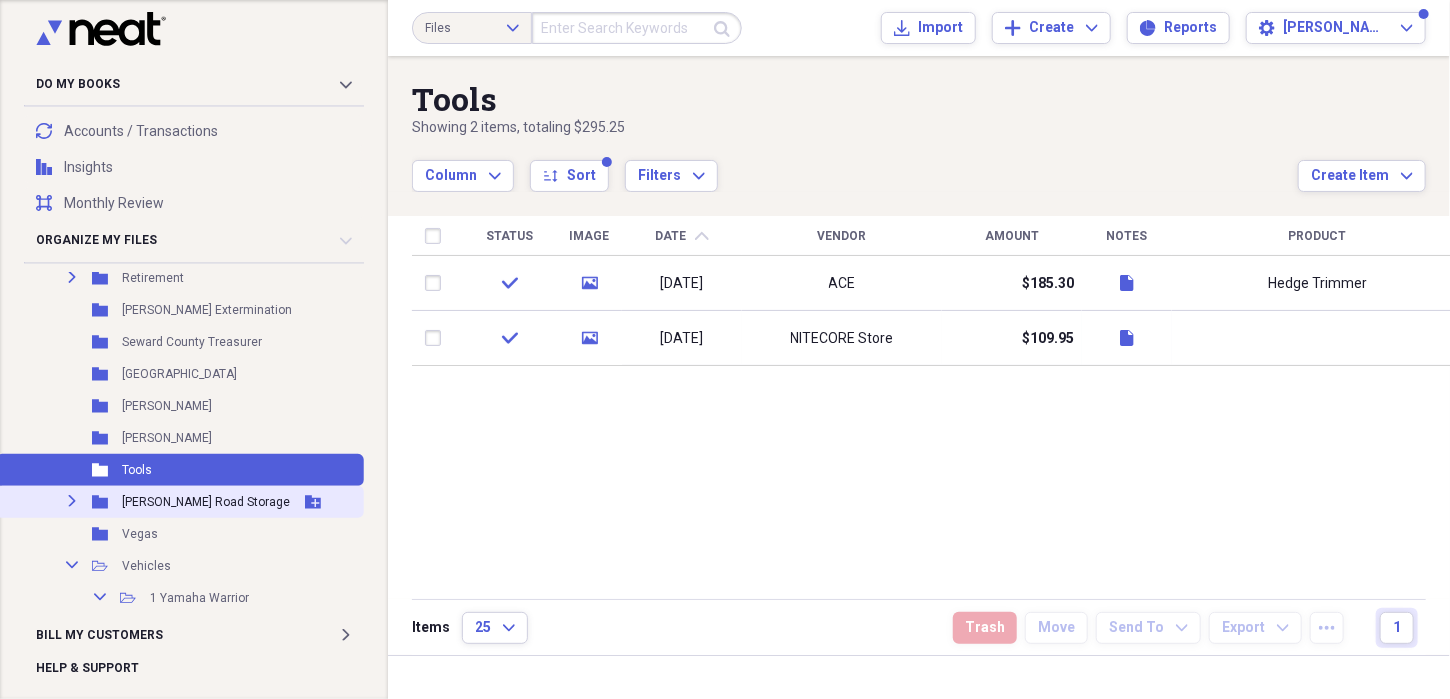 click on "[PERSON_NAME] Road Storage" at bounding box center [206, 502] 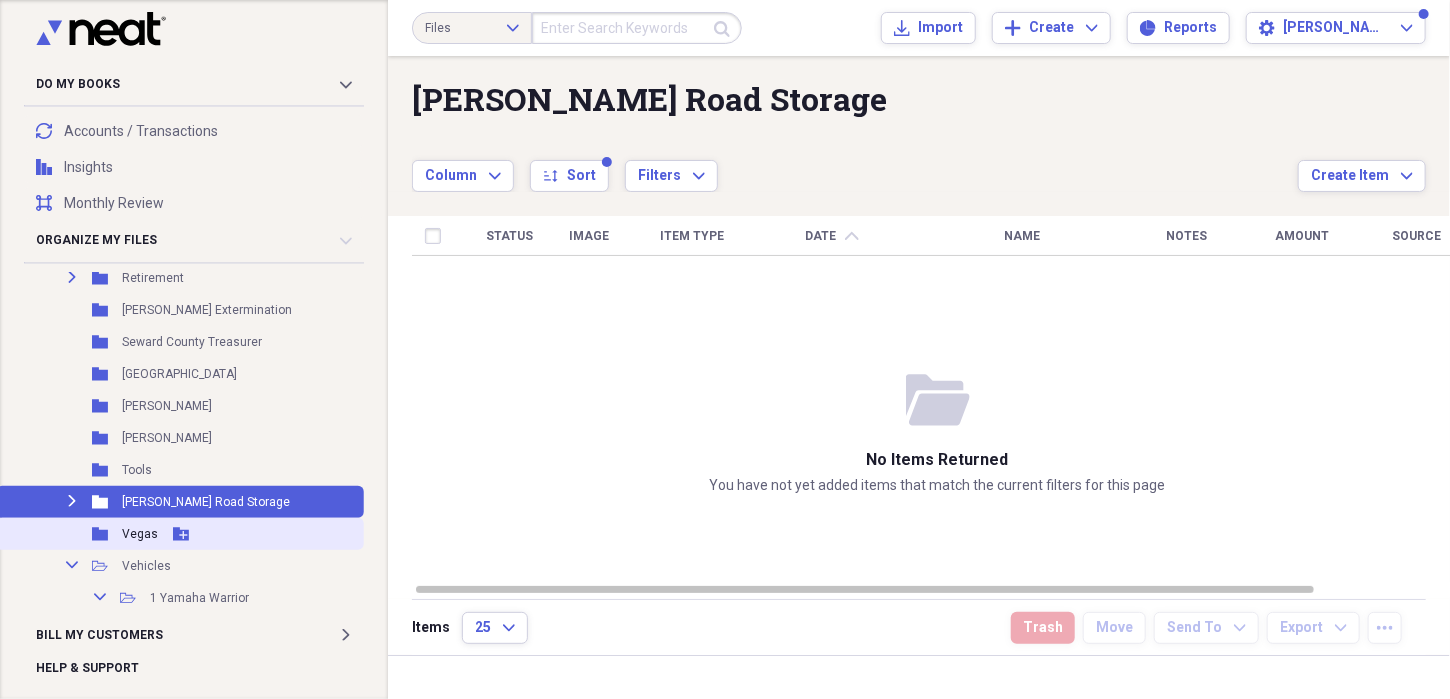 click on "Folder Vegas Add Folder" at bounding box center (180, 534) 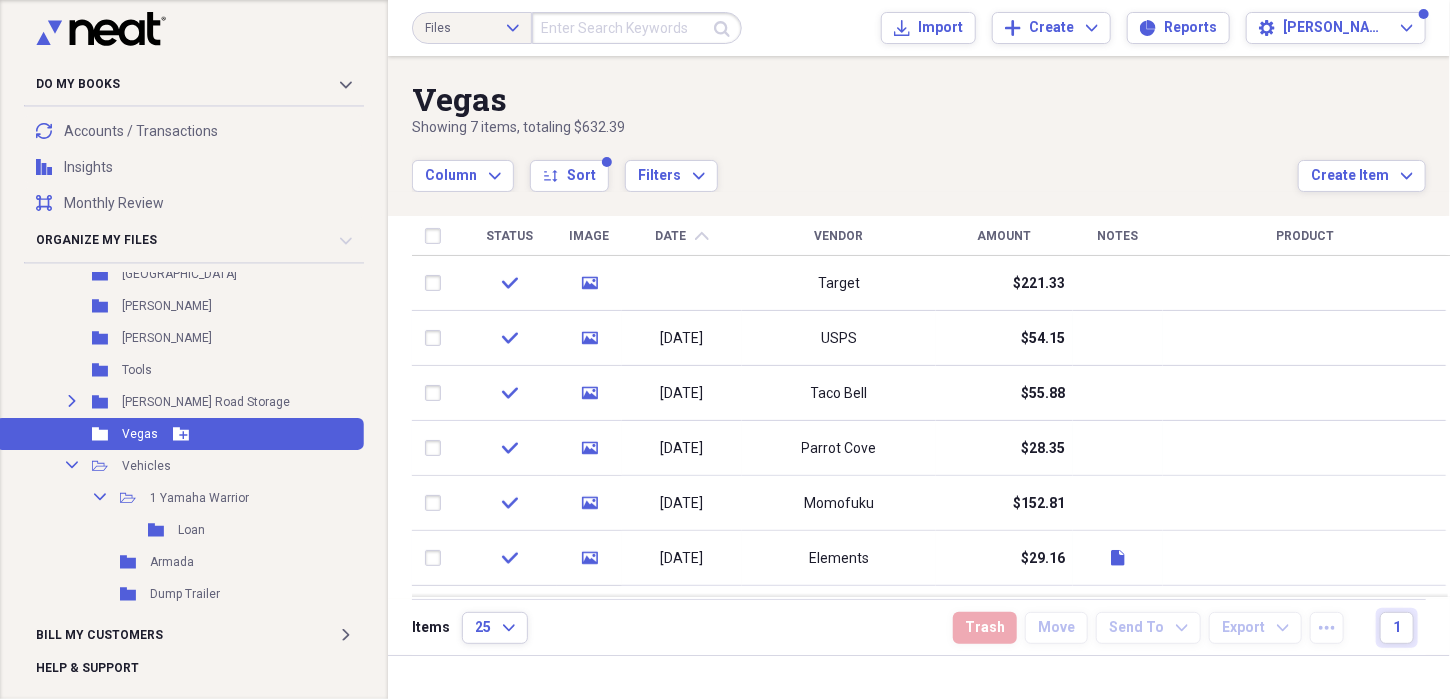 scroll, scrollTop: 1298, scrollLeft: 0, axis: vertical 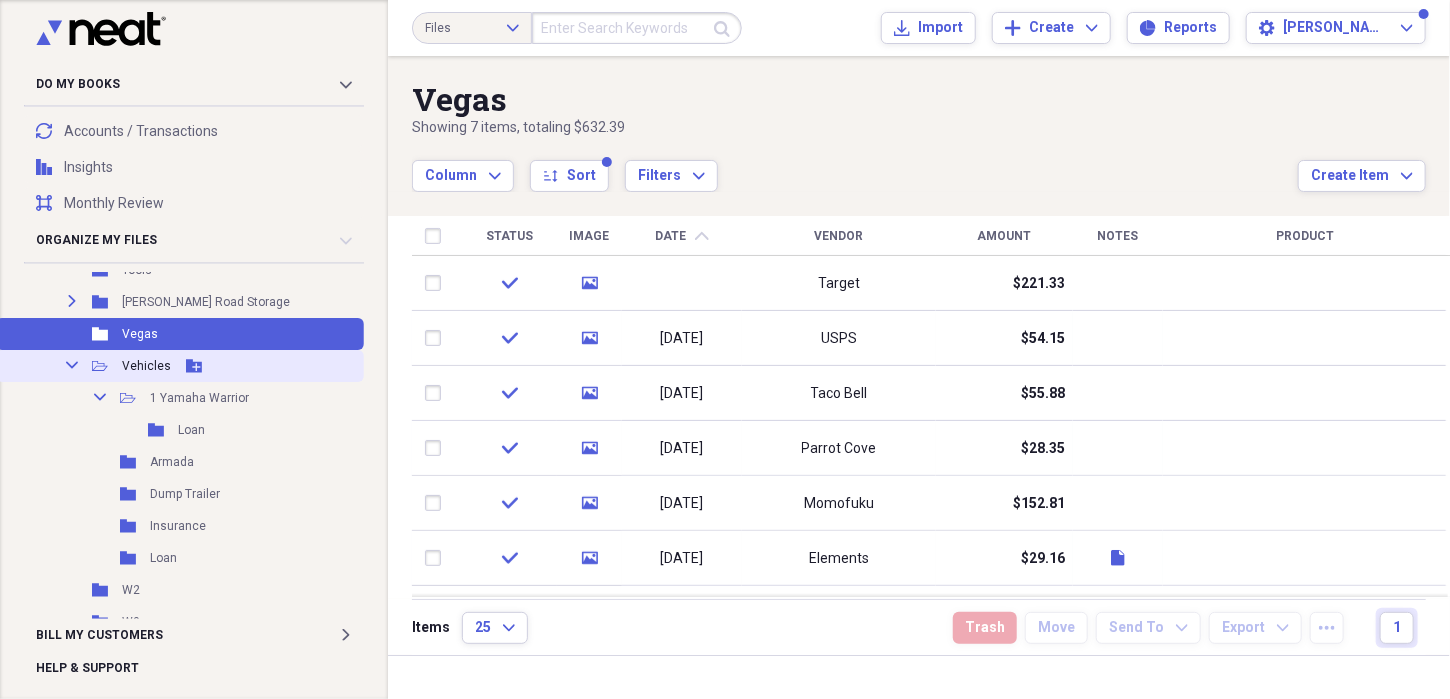 click on "Collapse" 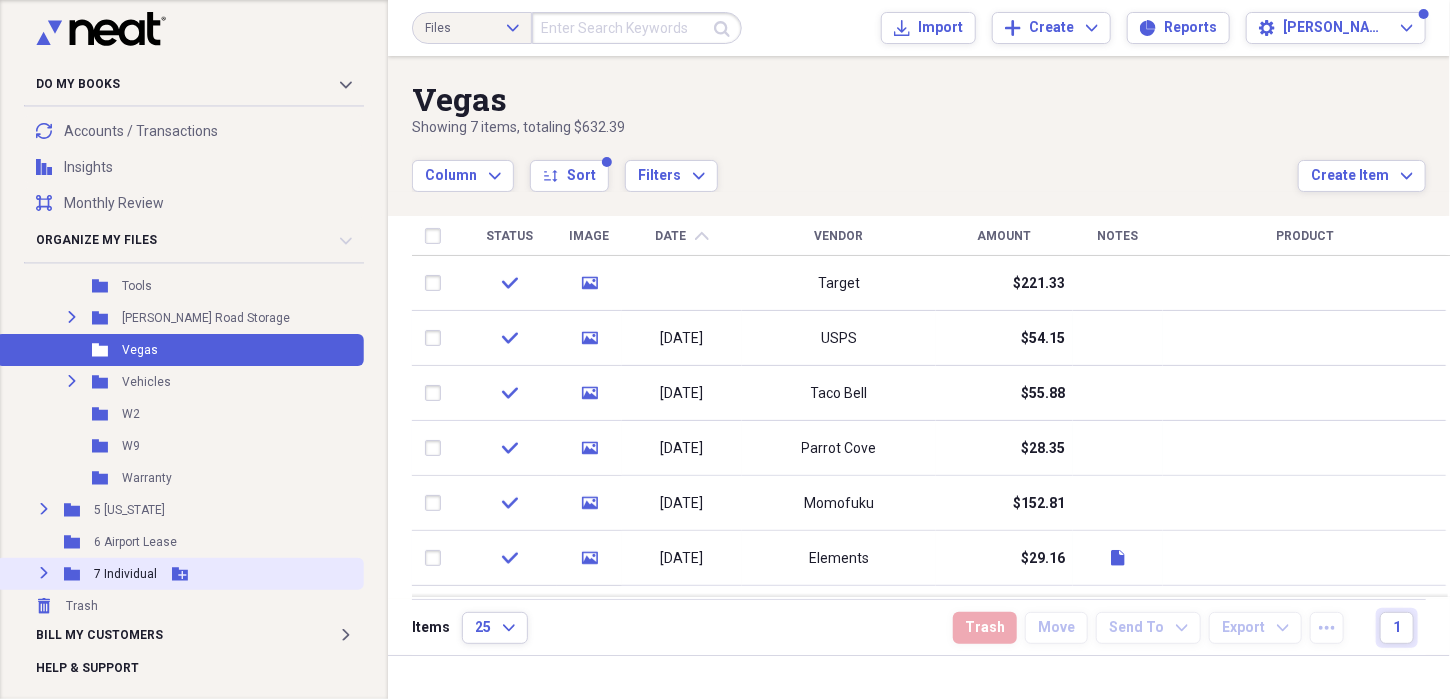 click 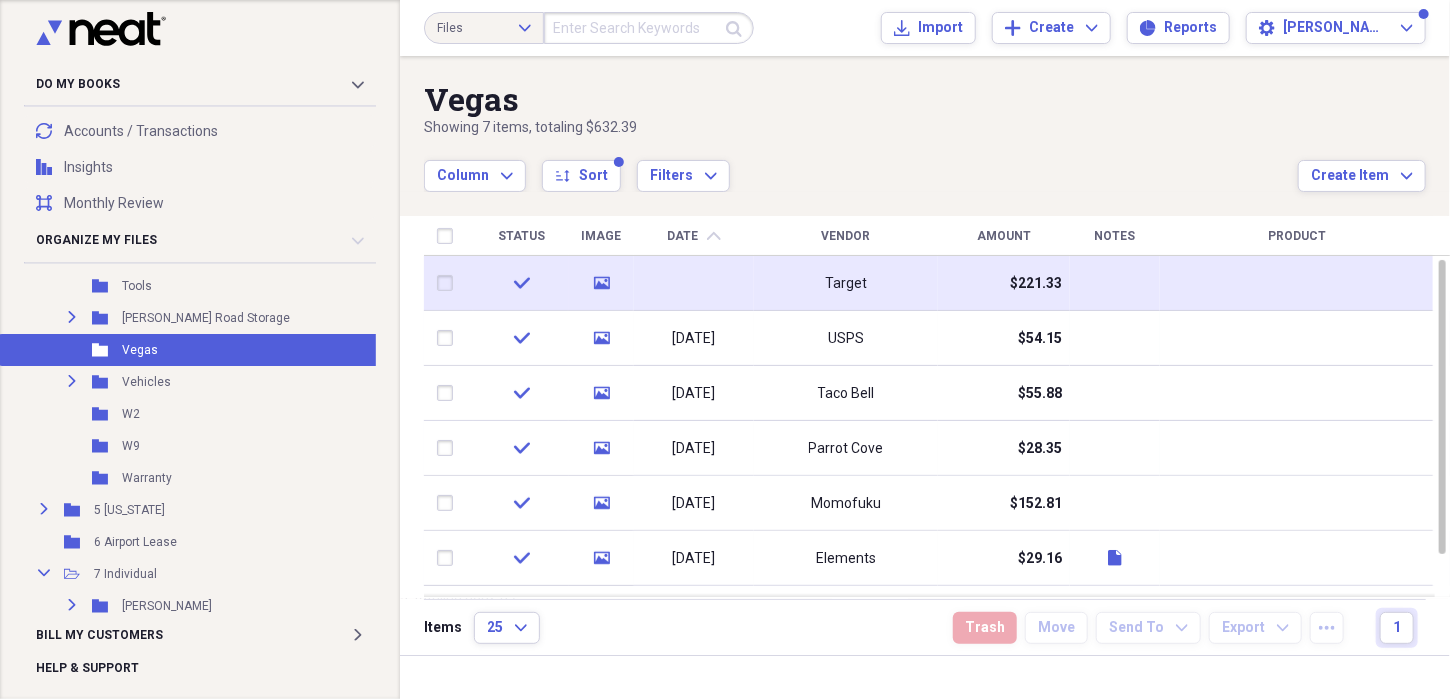 click at bounding box center (694, 283) 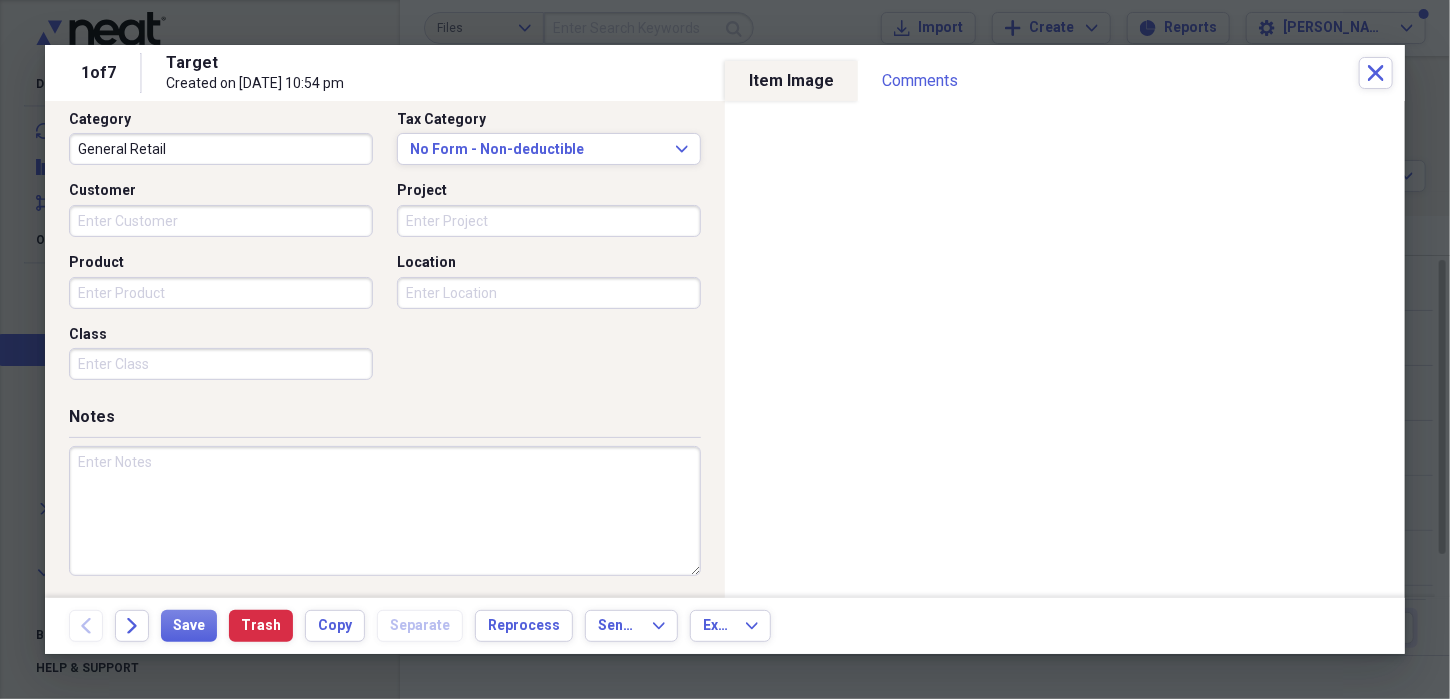 scroll, scrollTop: 522, scrollLeft: 0, axis: vertical 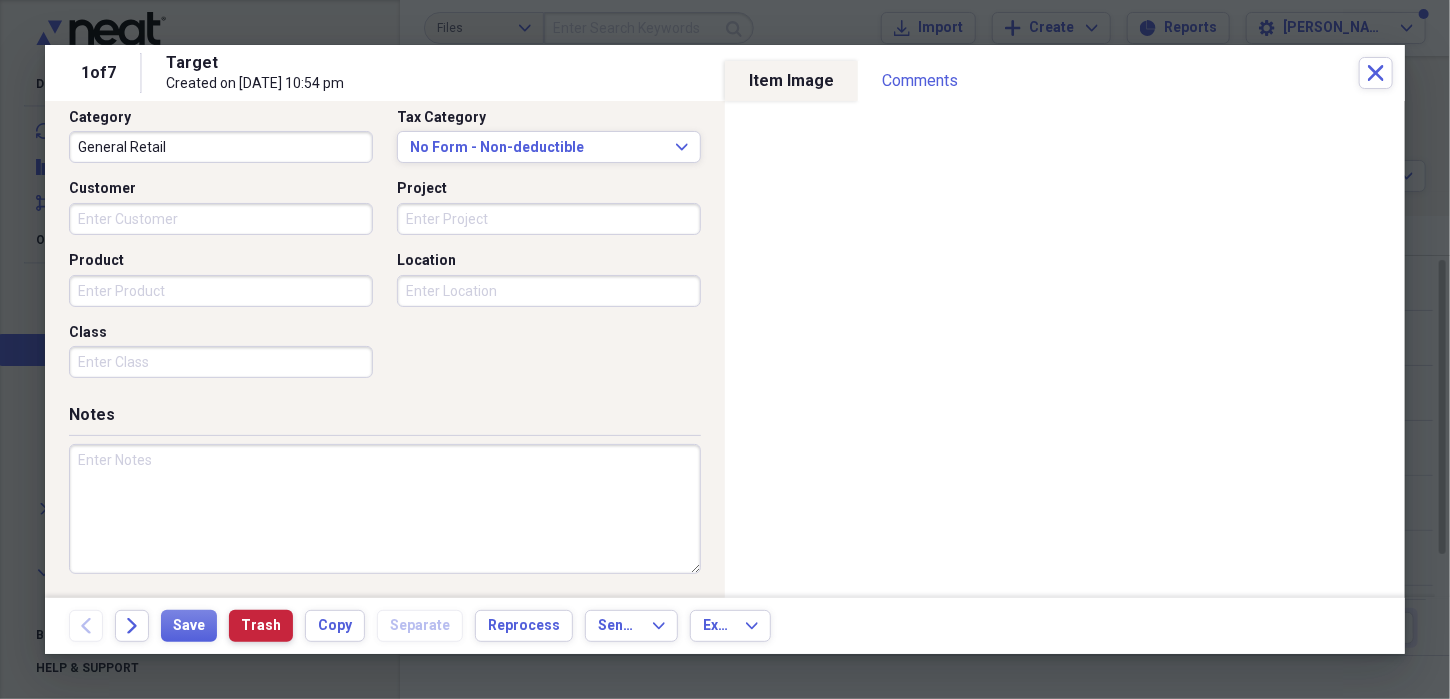 click on "Trash" at bounding box center (261, 626) 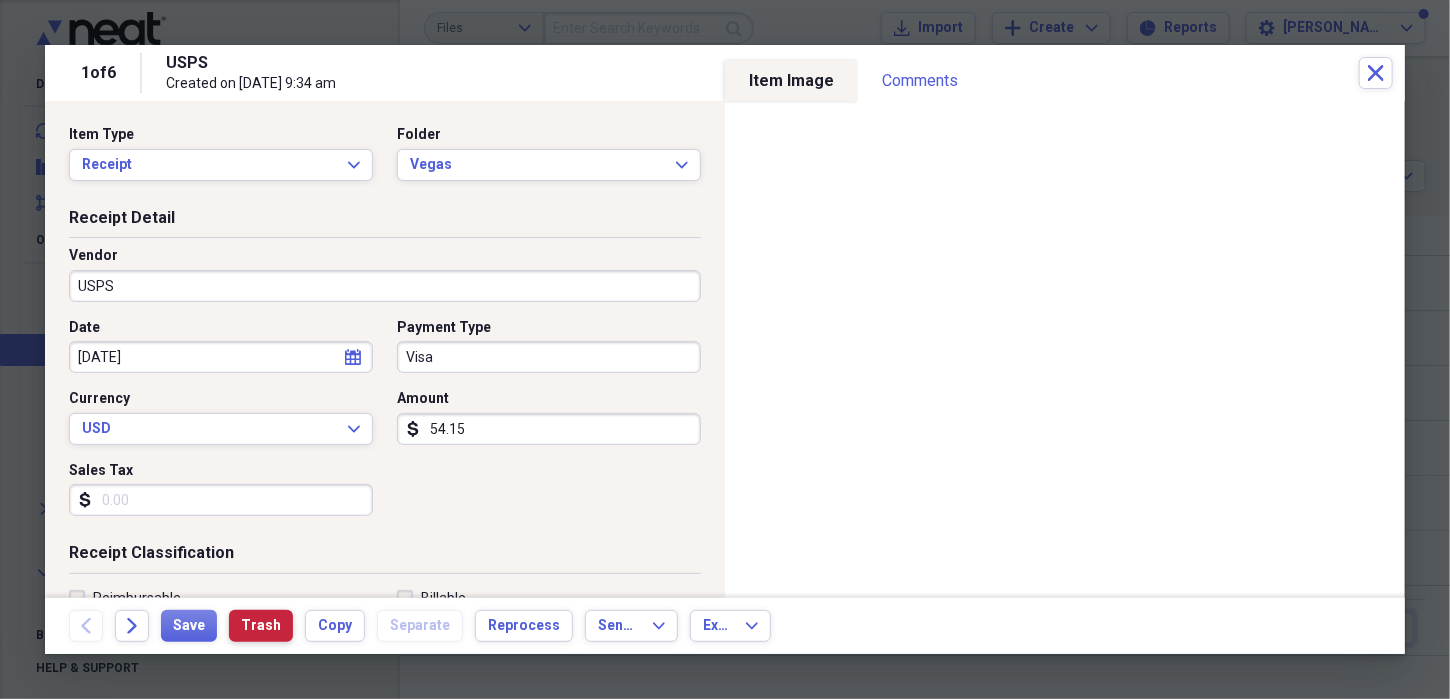 click on "Trash" at bounding box center (261, 626) 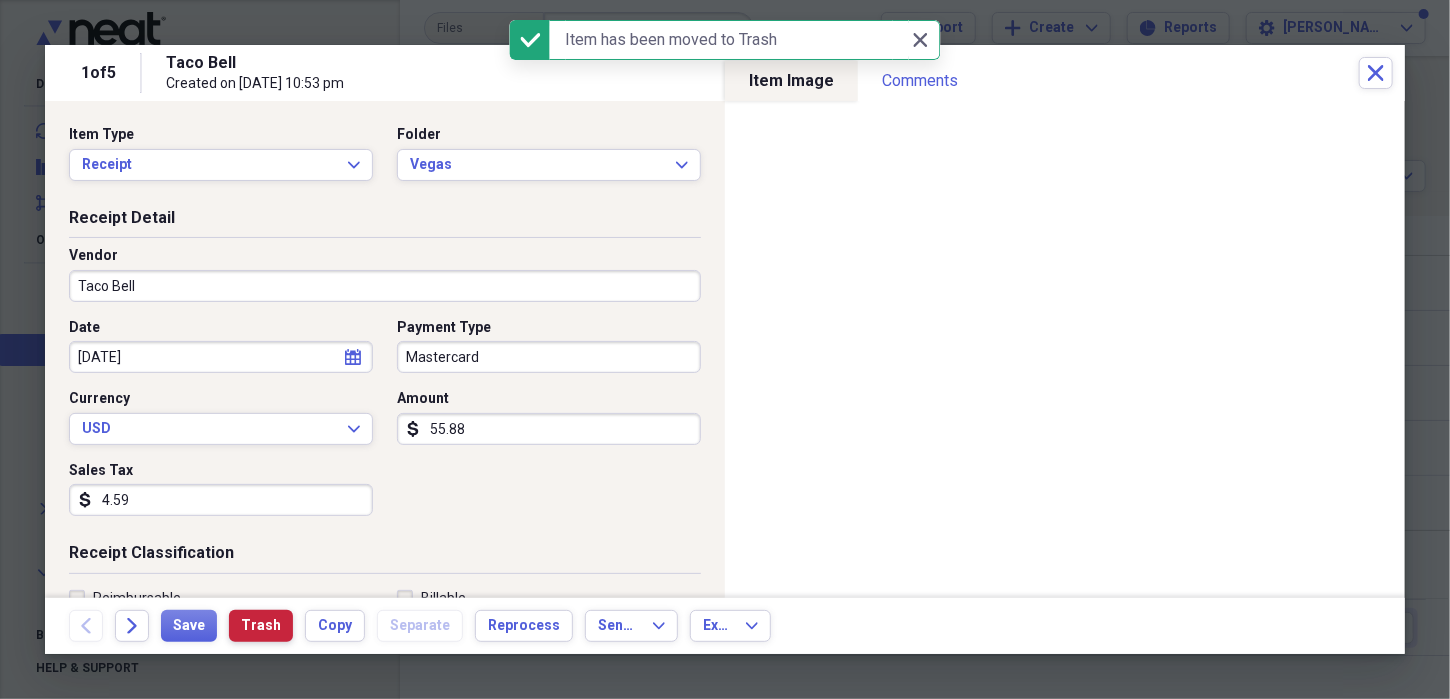click on "Trash" at bounding box center [261, 626] 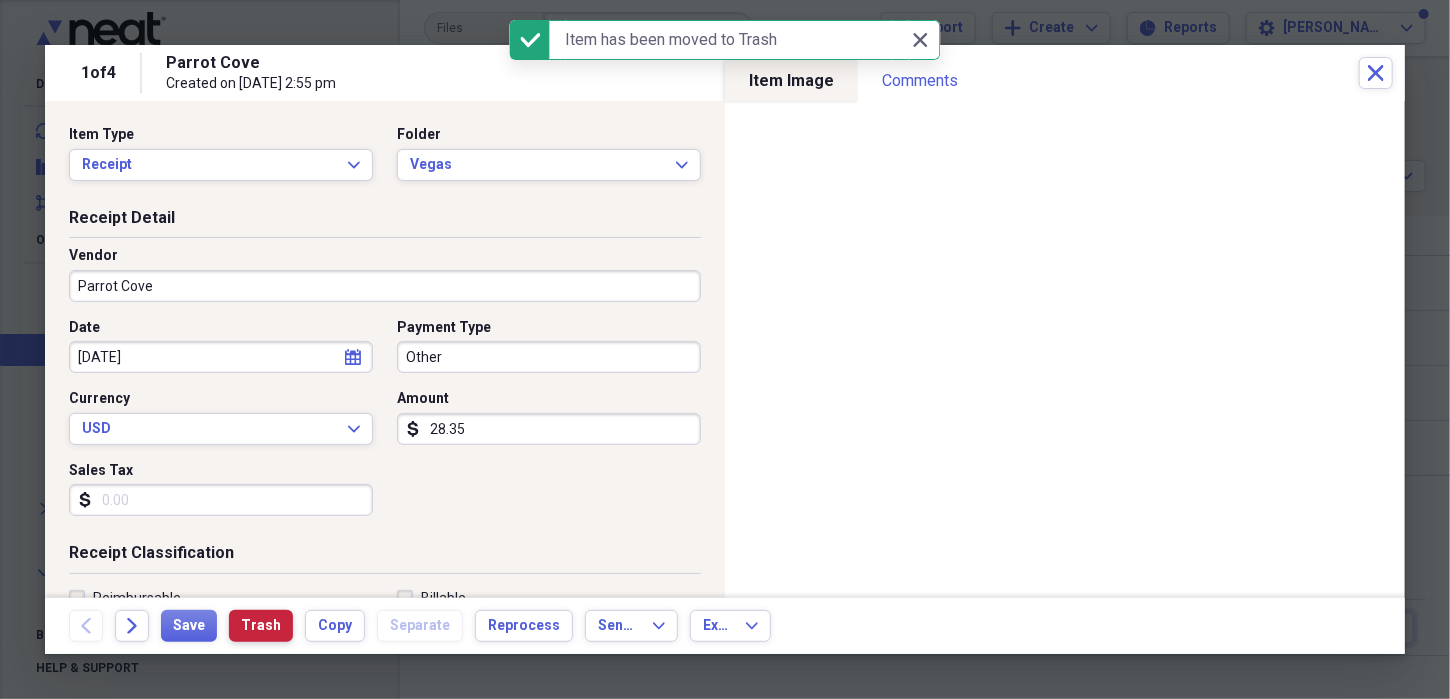 click on "Trash" at bounding box center (261, 626) 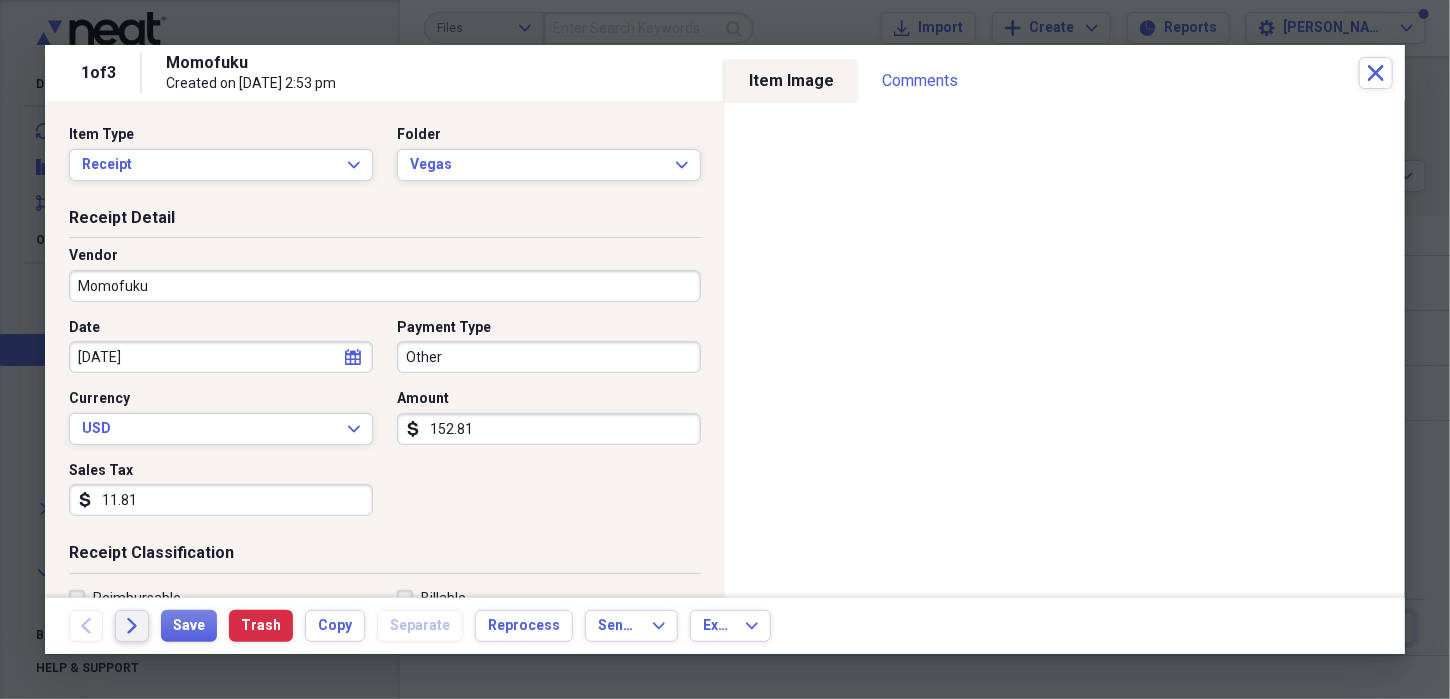 click on "Forward" 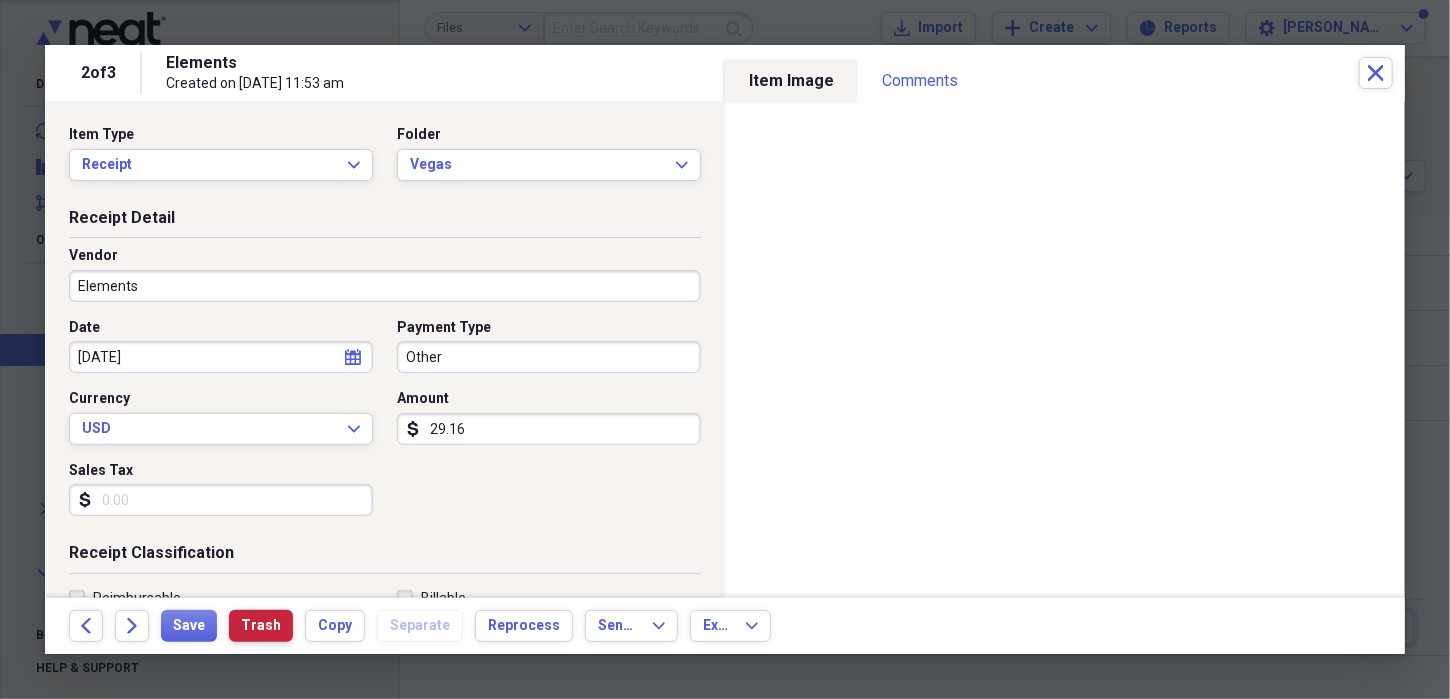 click on "Trash" at bounding box center [261, 626] 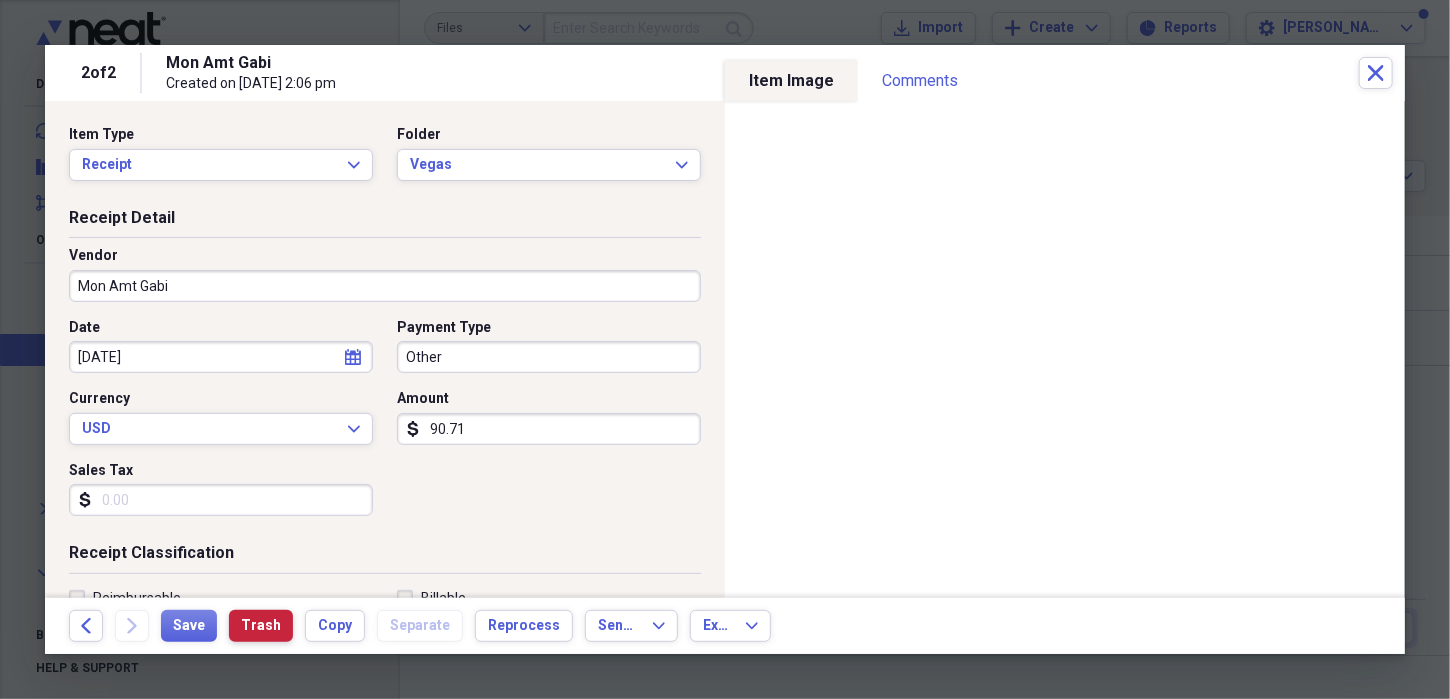 click on "Trash" at bounding box center [261, 626] 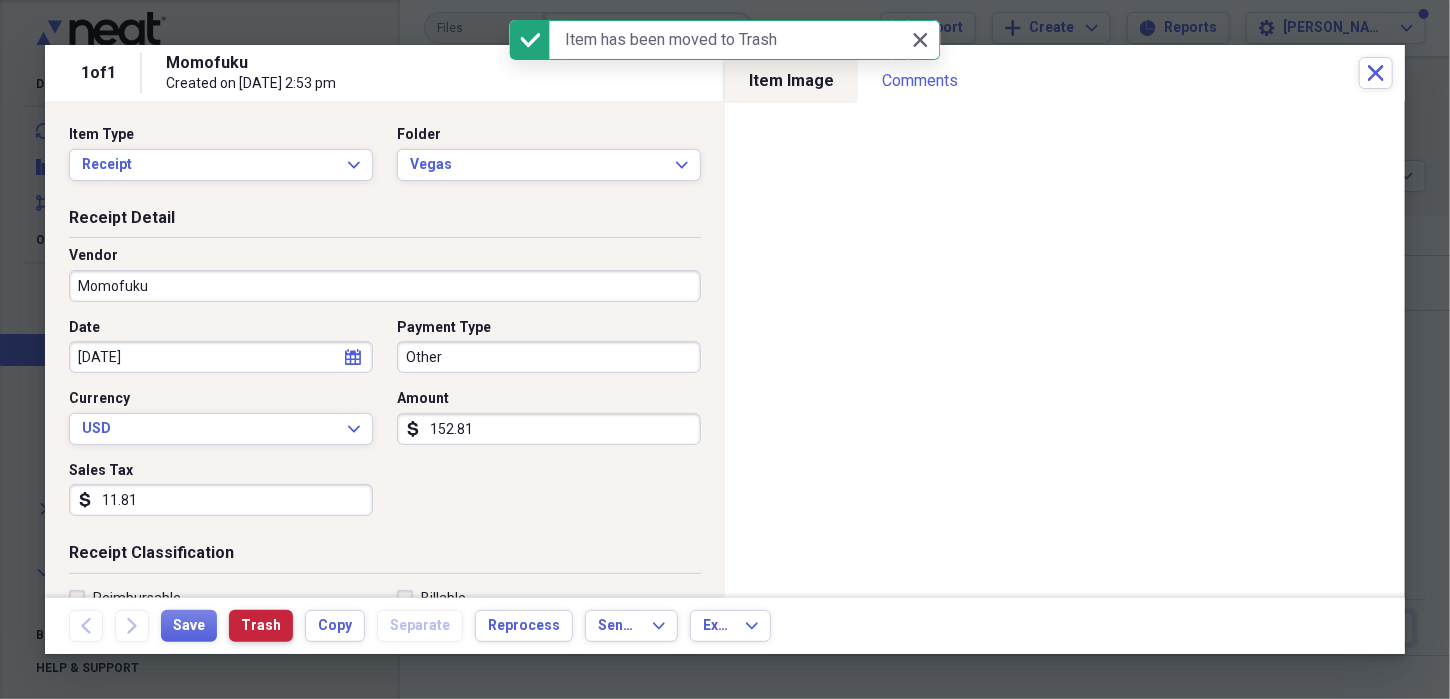 click on "Trash" at bounding box center [261, 626] 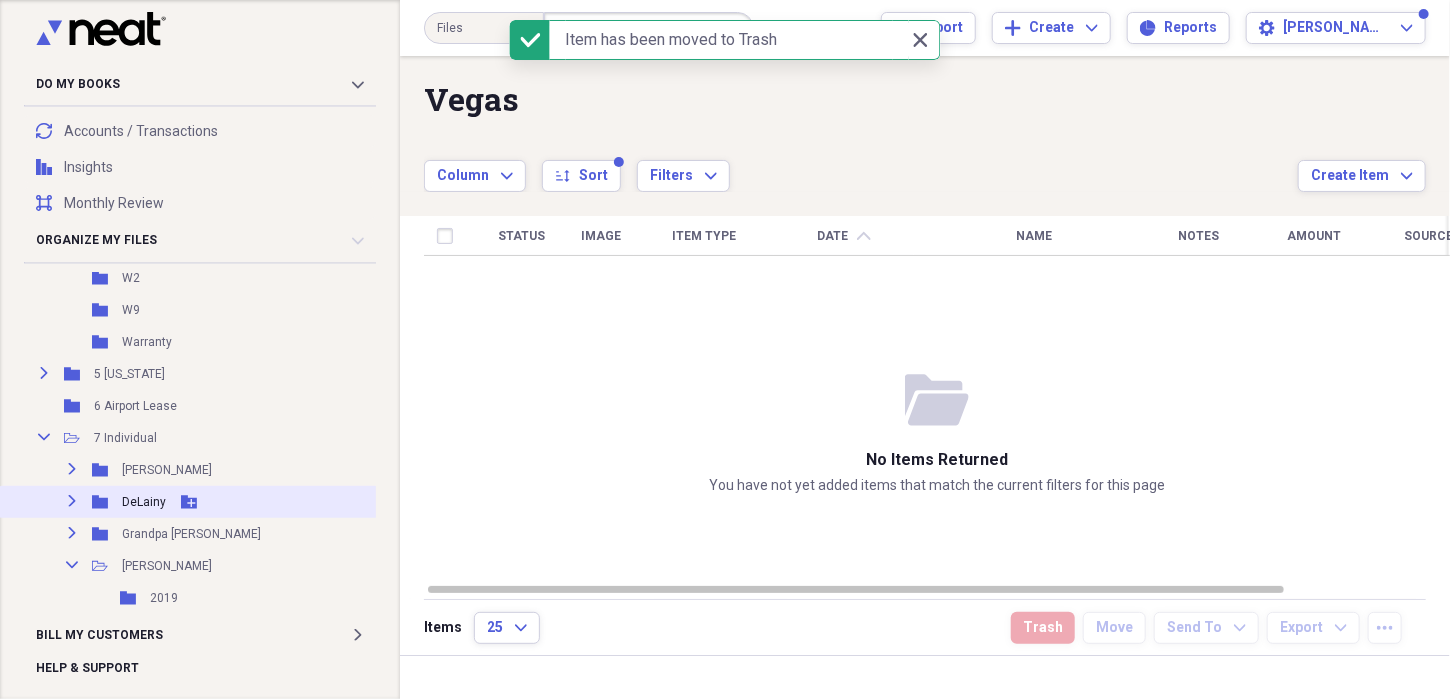 scroll, scrollTop: 1482, scrollLeft: 0, axis: vertical 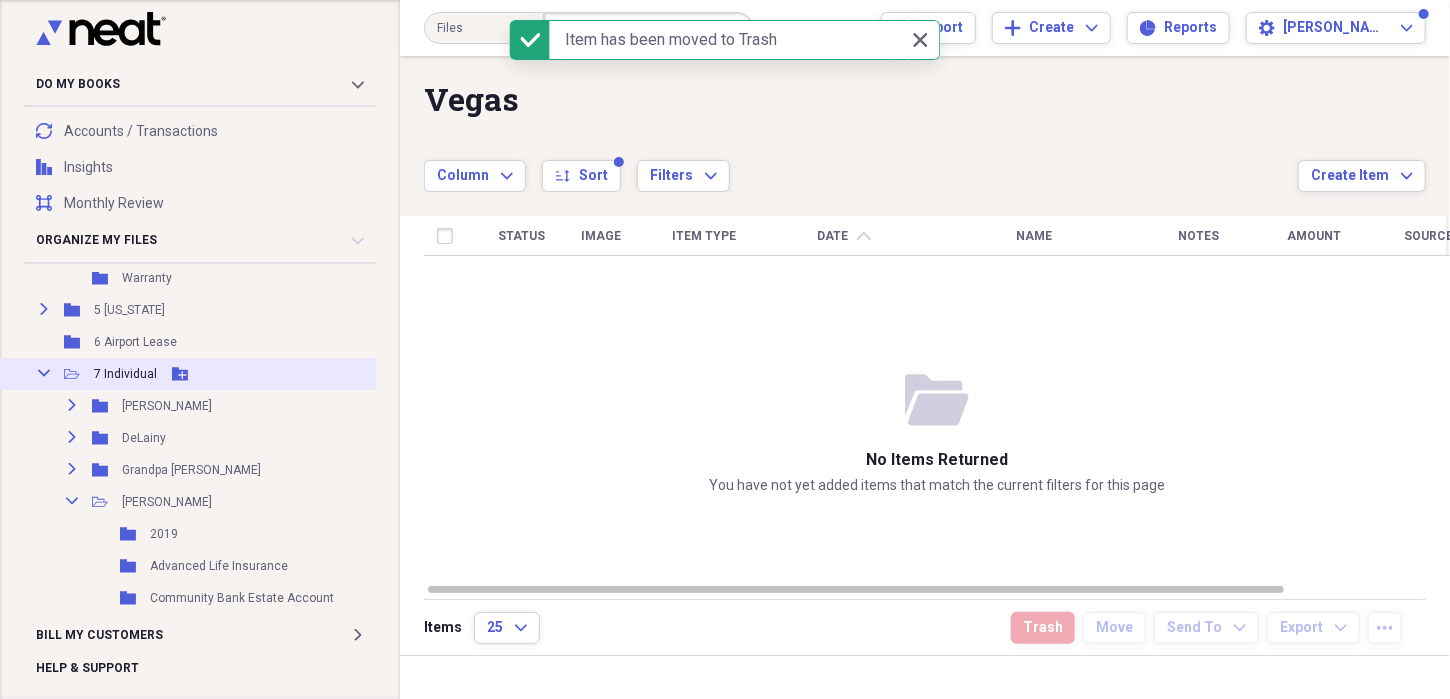 click on "Collapse Open Folder 7 Individual Add Folder" at bounding box center (197, 374) 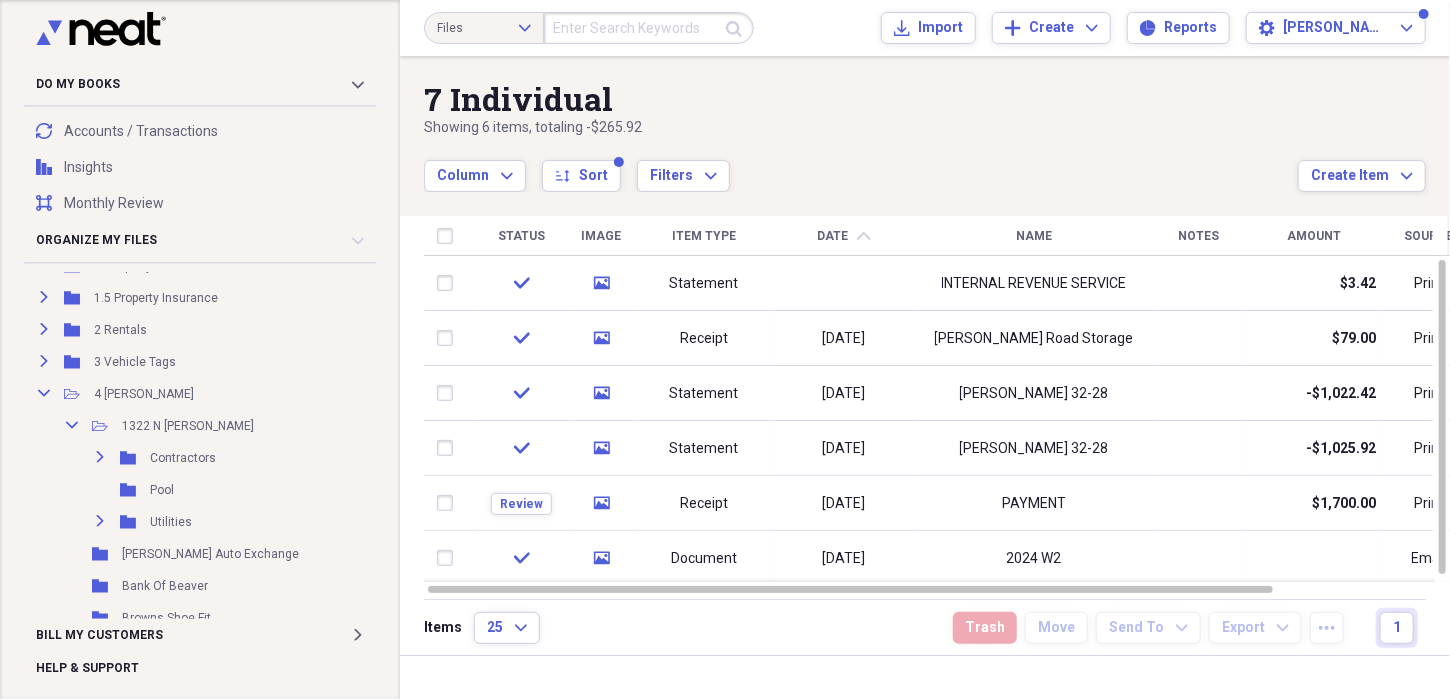 scroll, scrollTop: 0, scrollLeft: 0, axis: both 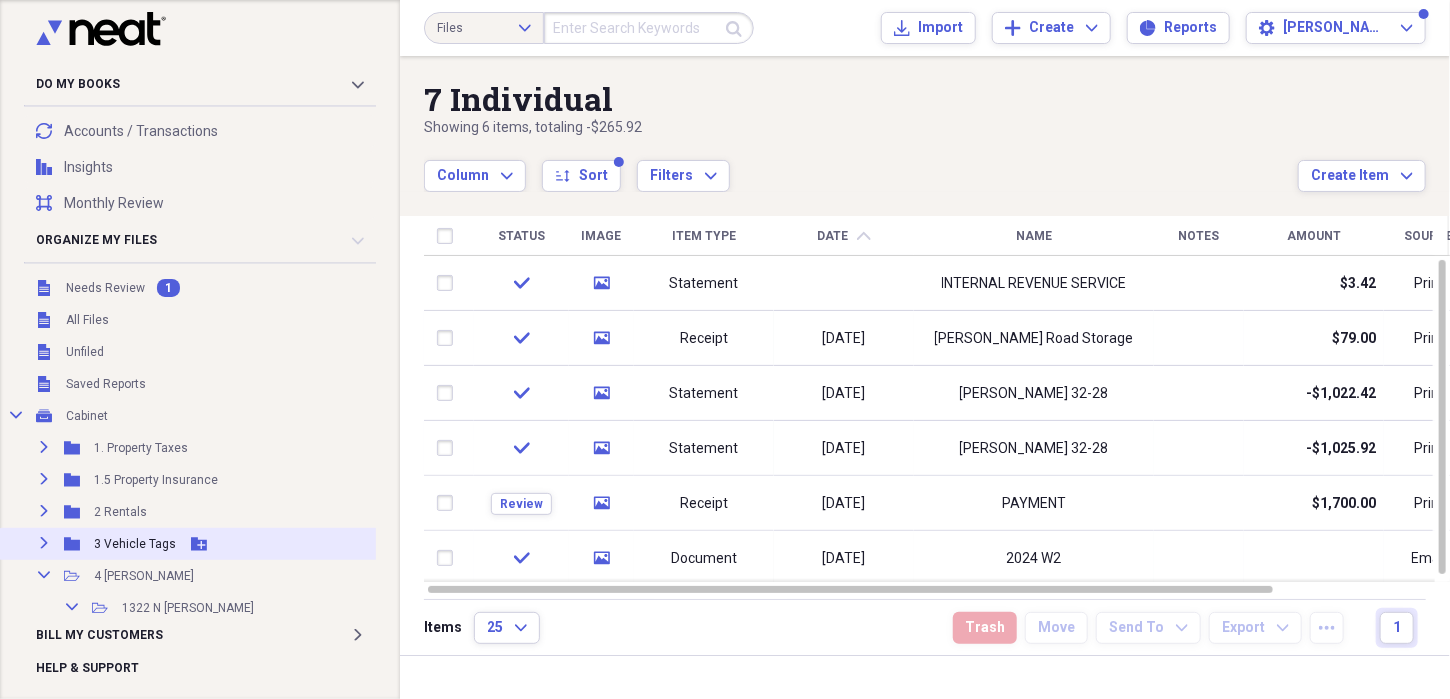 click on "Expand" 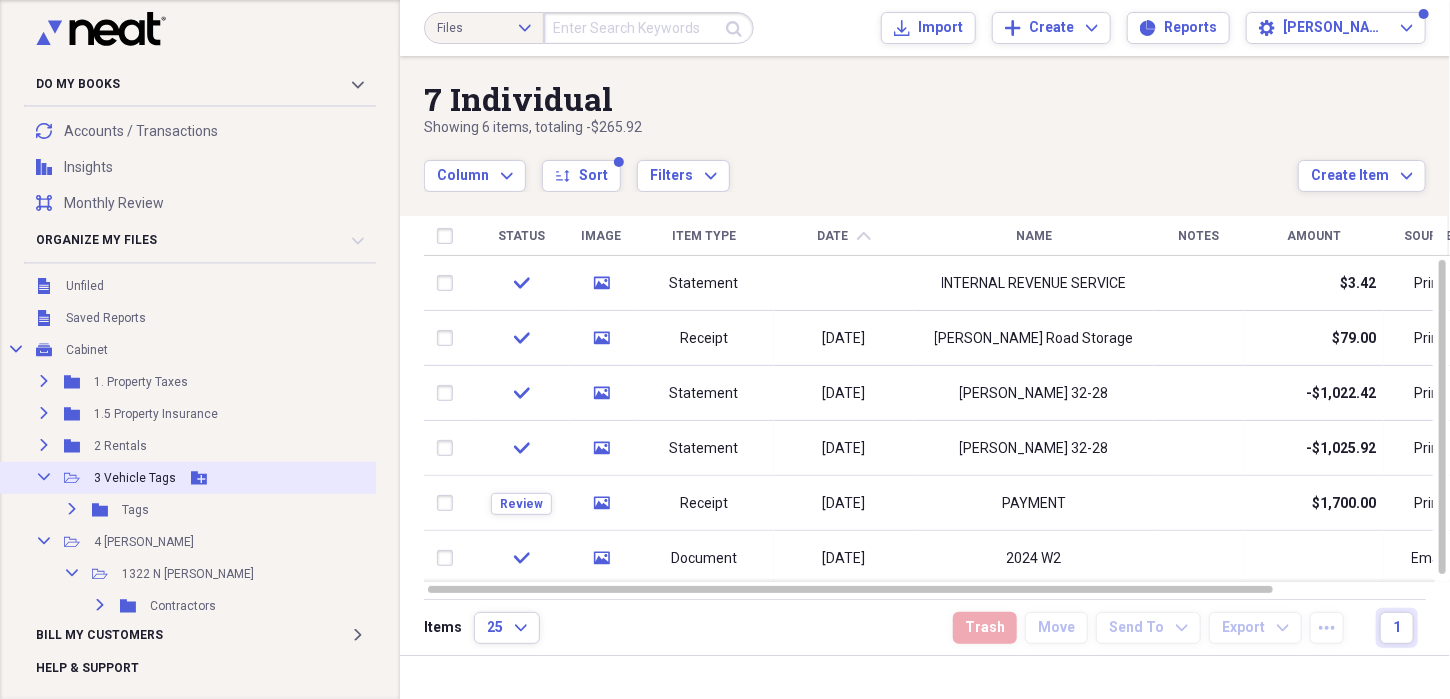 scroll, scrollTop: 100, scrollLeft: 0, axis: vertical 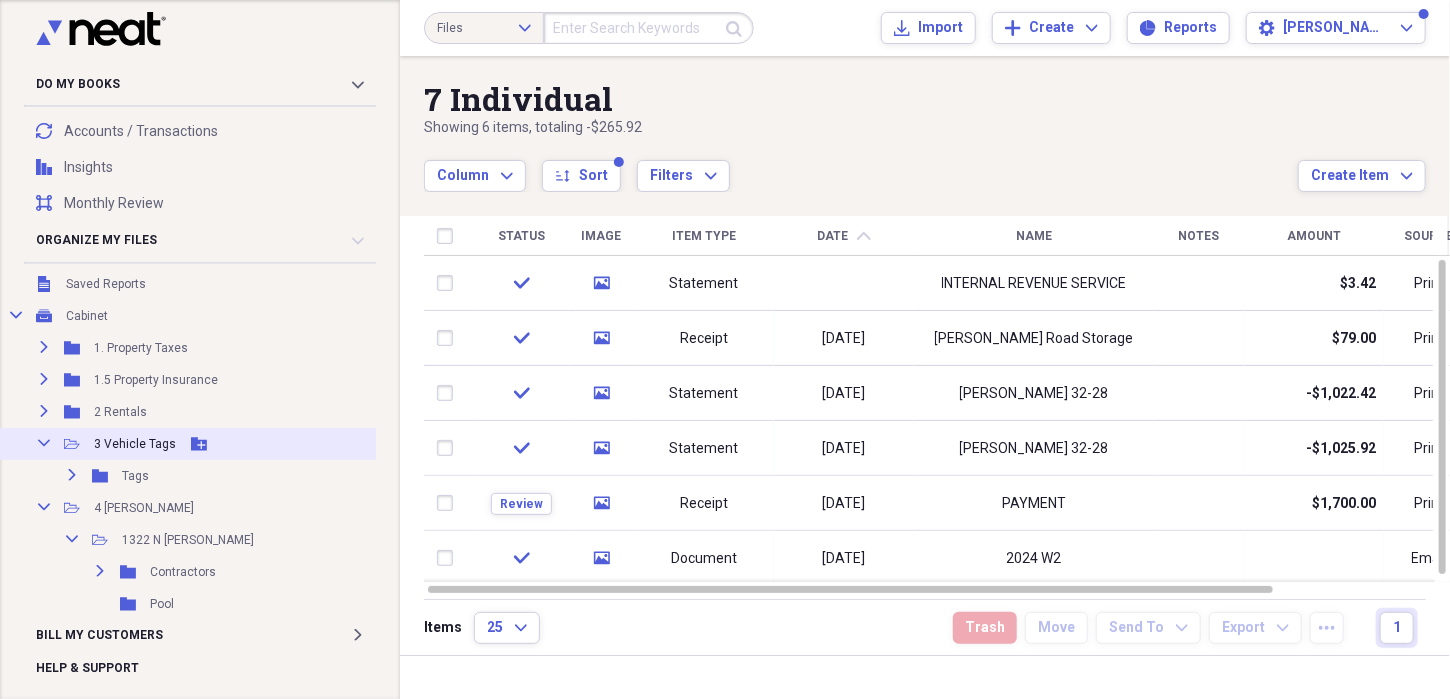 click 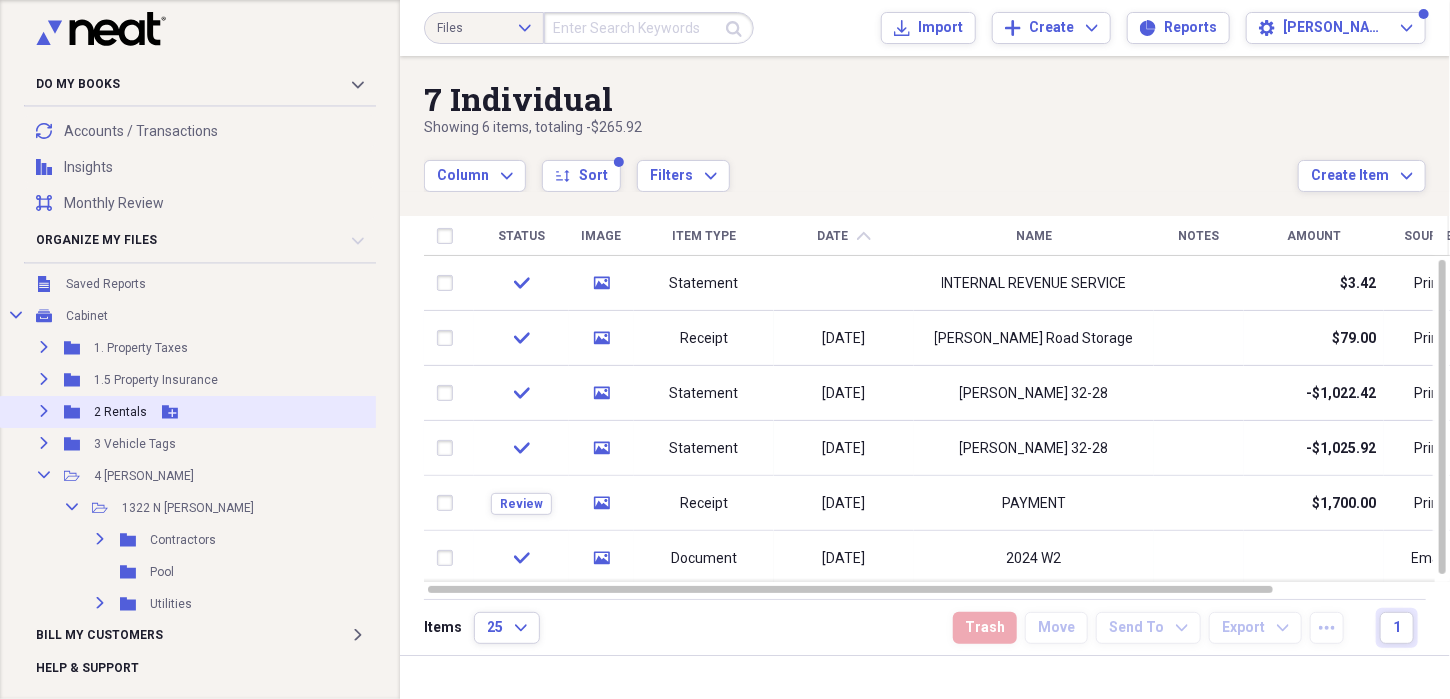 click on "Expand" at bounding box center (44, 411) 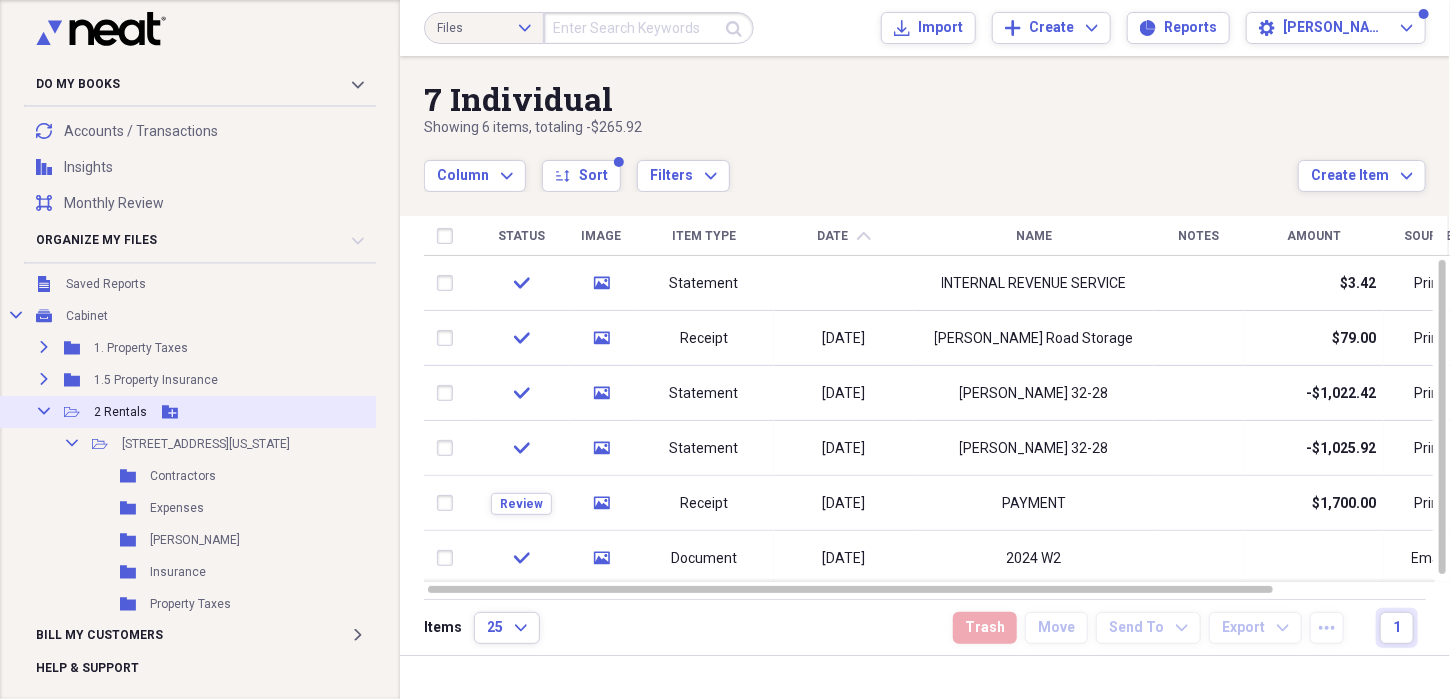 click on "Collapse" at bounding box center [44, 411] 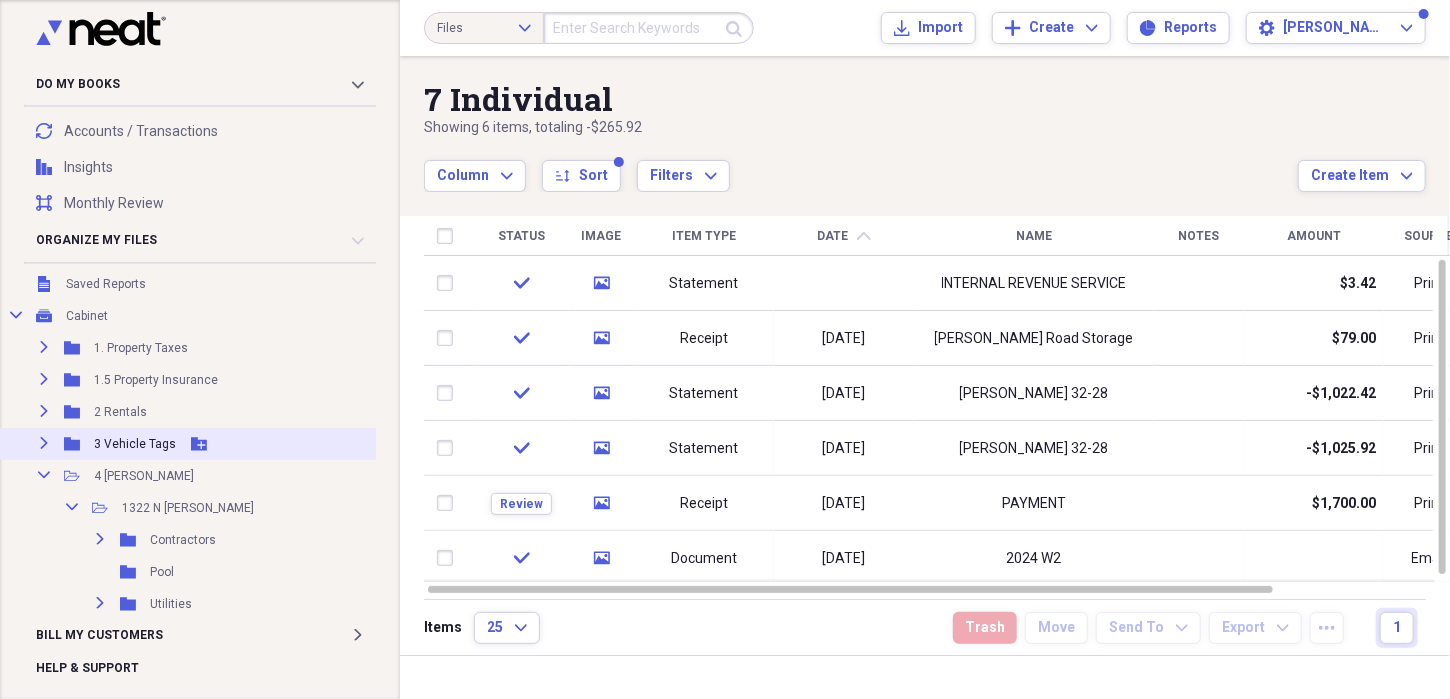 click on "Expand" 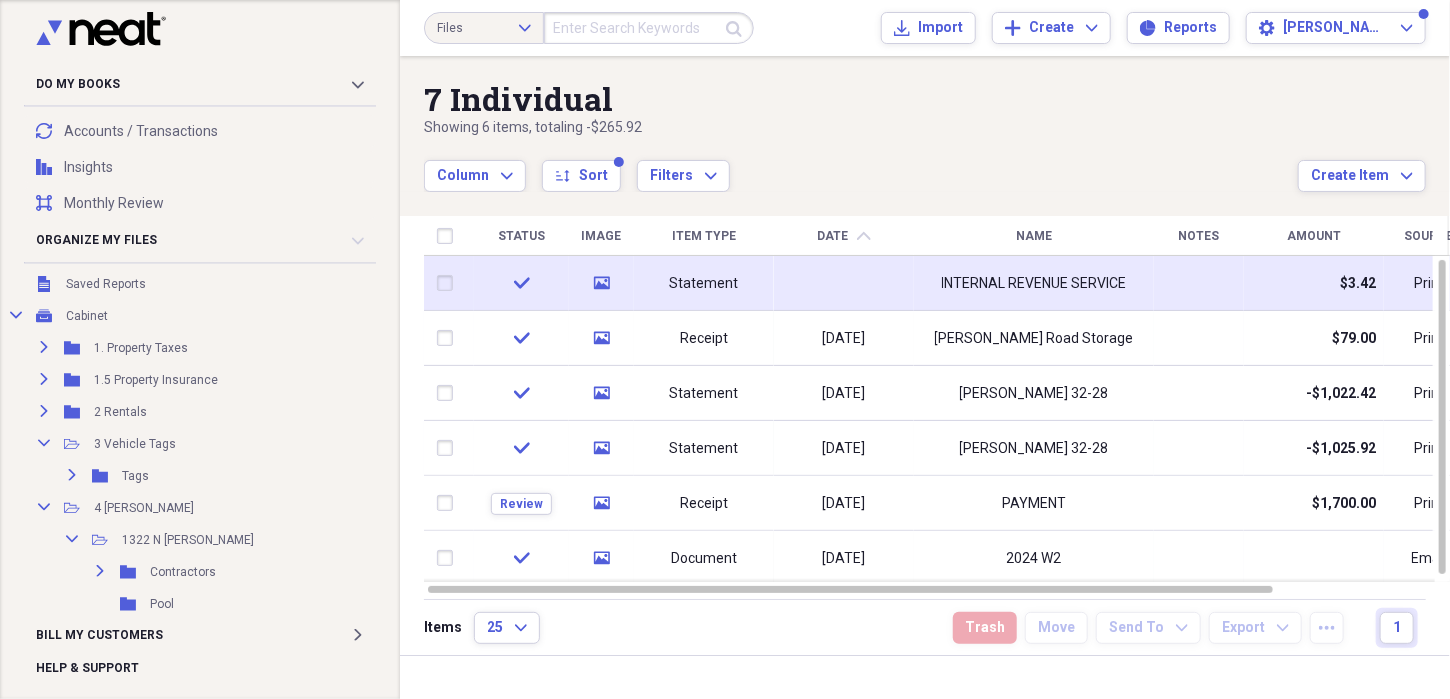 click on "media" at bounding box center [602, 283] 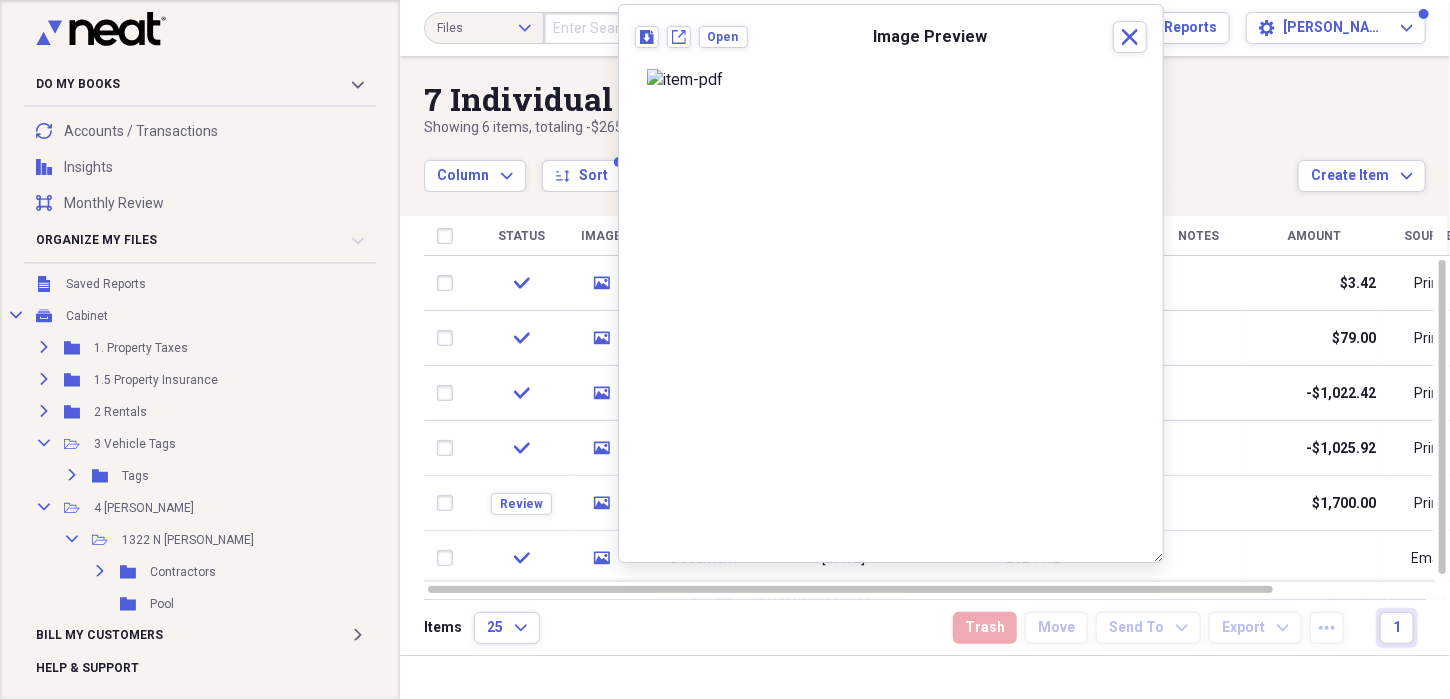 scroll, scrollTop: 0, scrollLeft: 0, axis: both 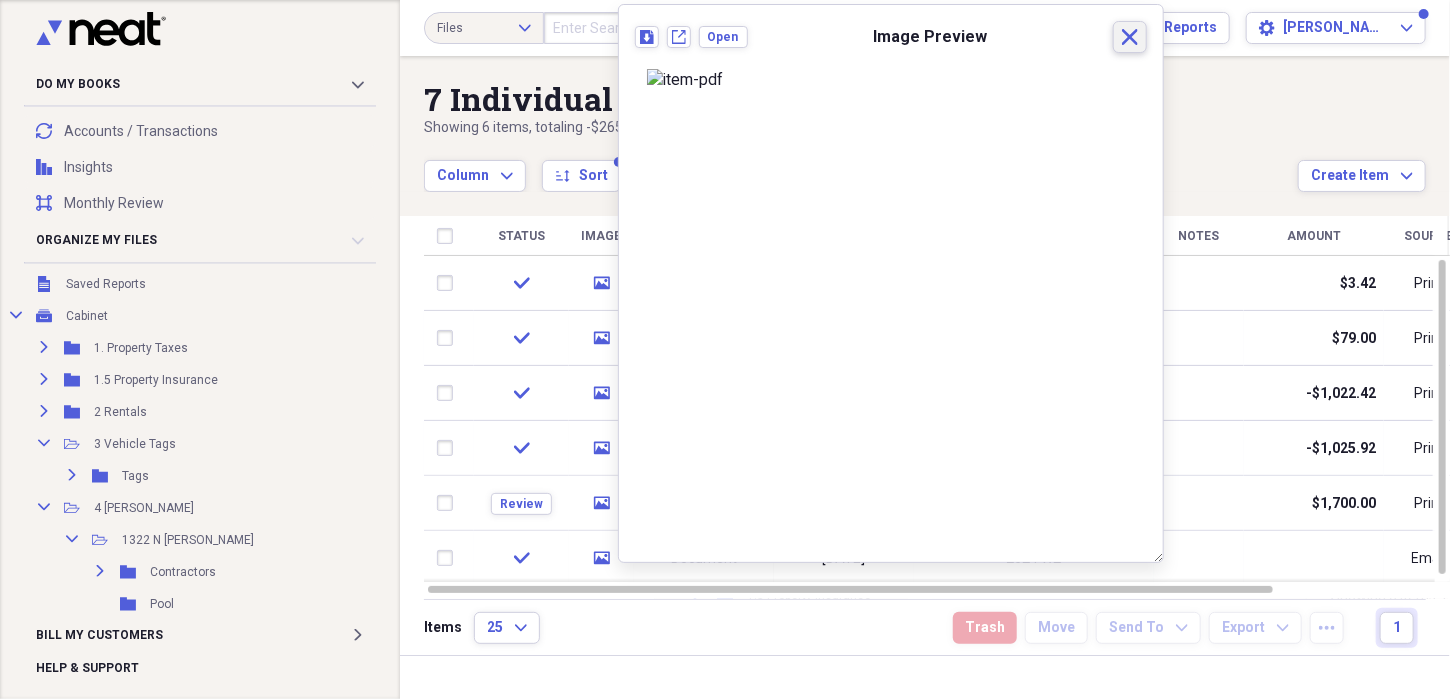 click on "Close" at bounding box center (1130, 37) 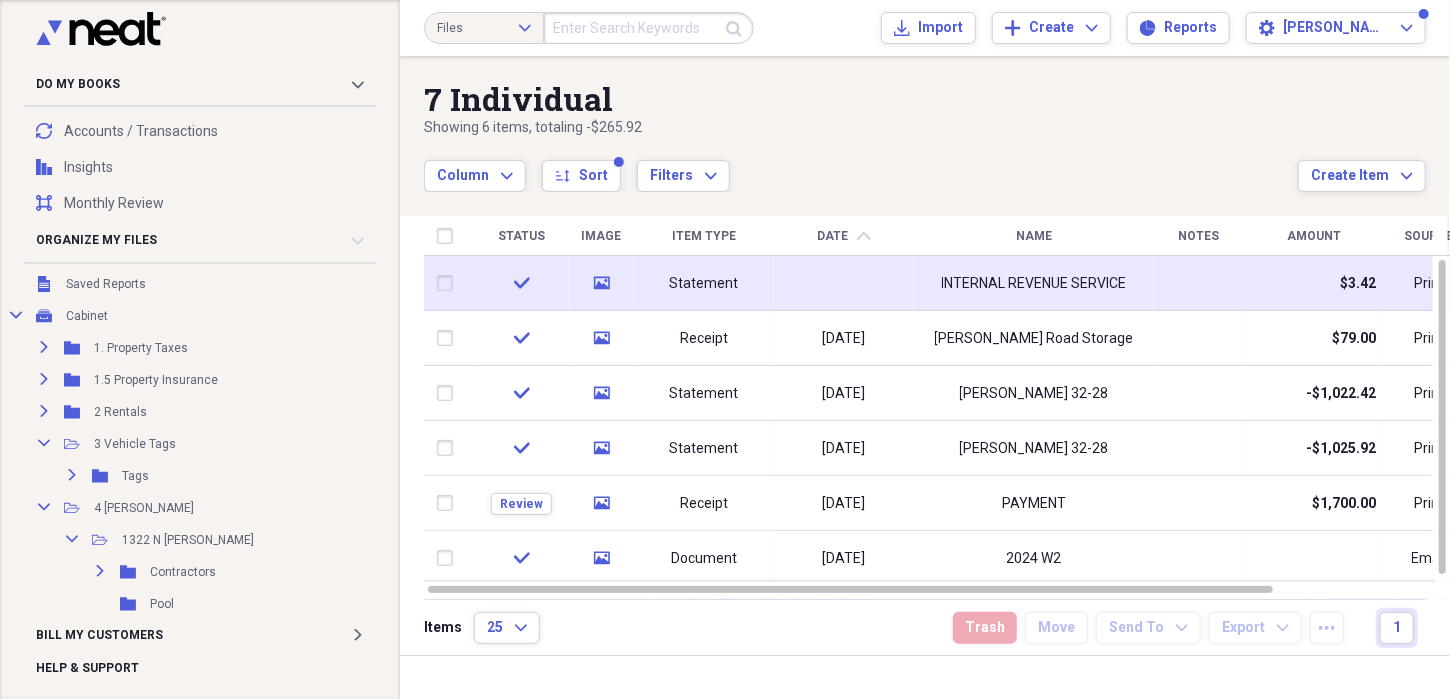 click at bounding box center [844, 283] 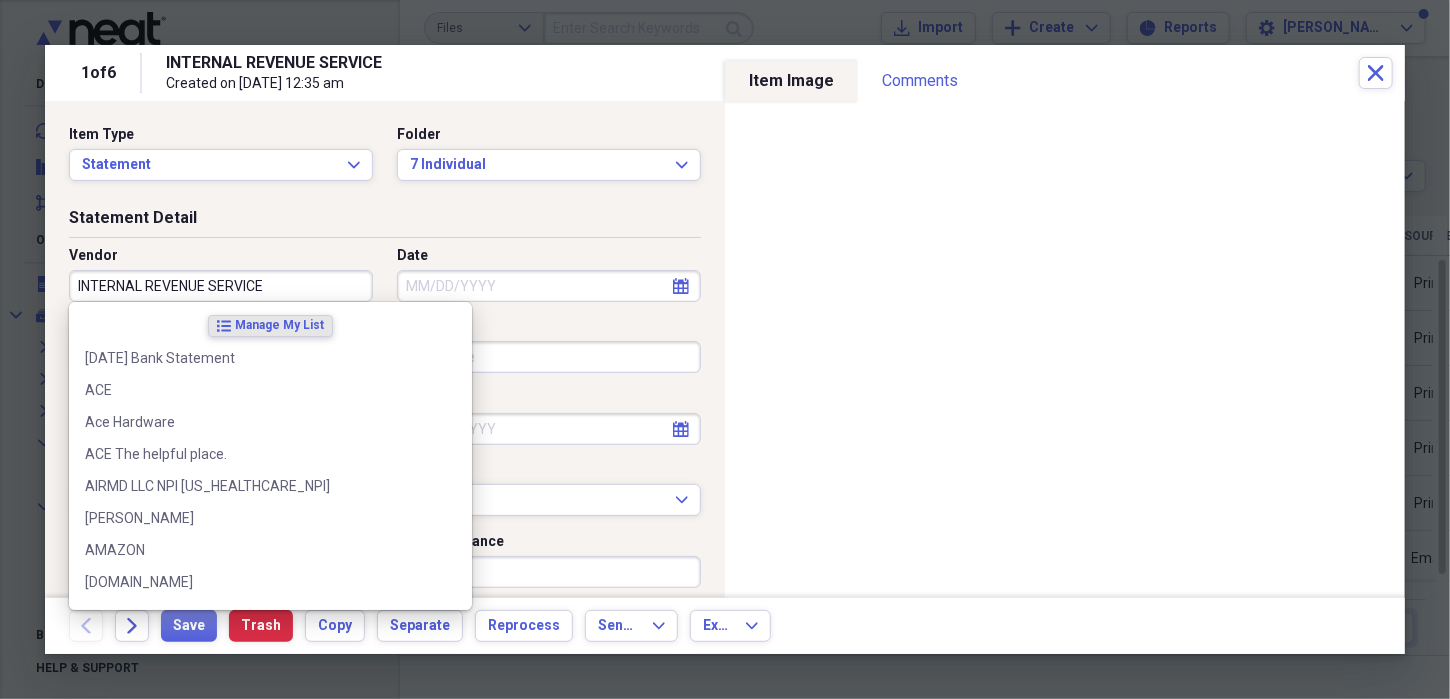 click on "INTERNAL REVENUE SERVICE" at bounding box center [221, 286] 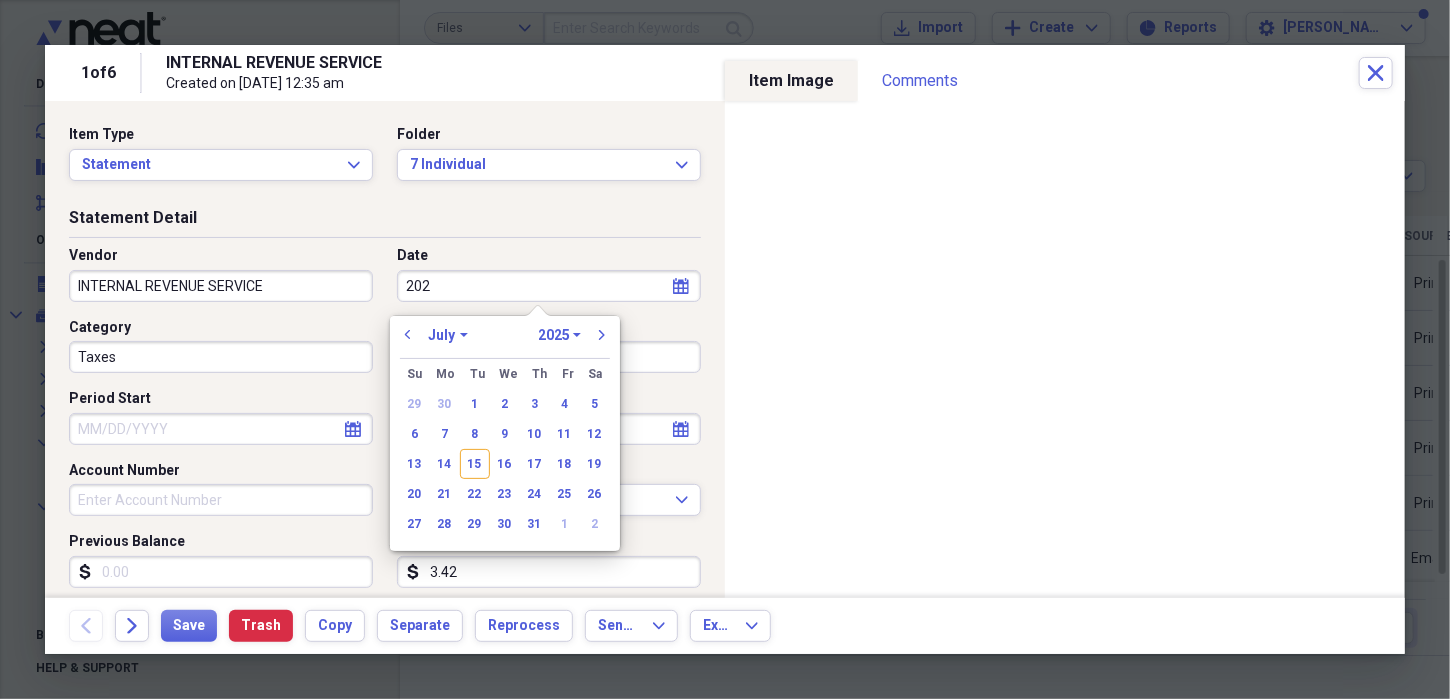 type on "2024" 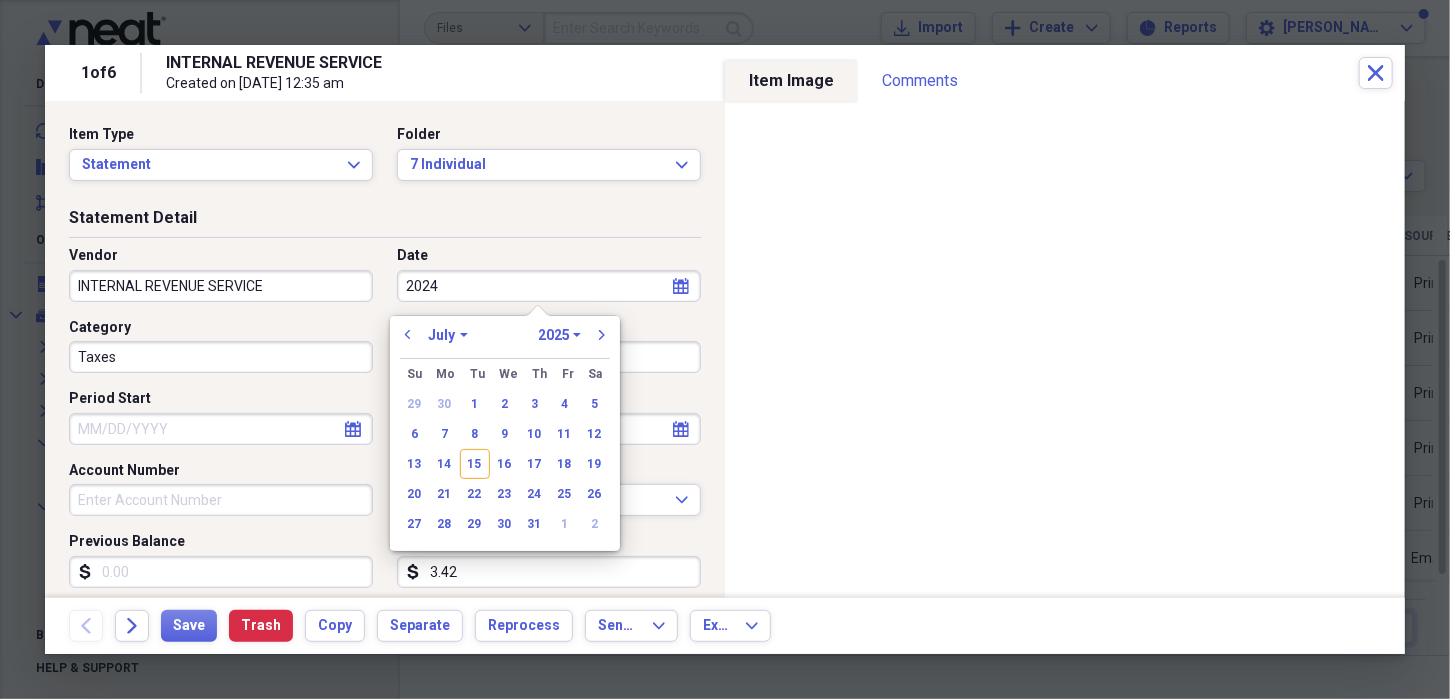 type 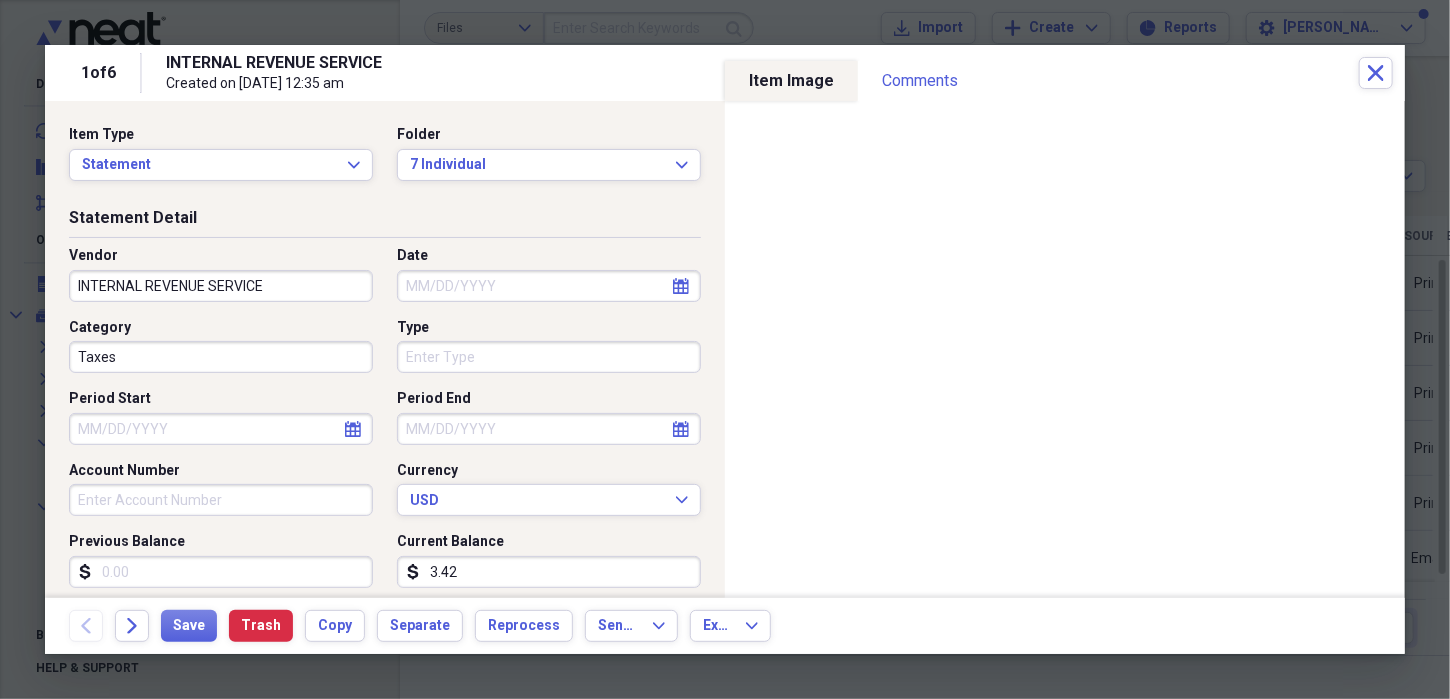 click on "Date" at bounding box center (549, 286) 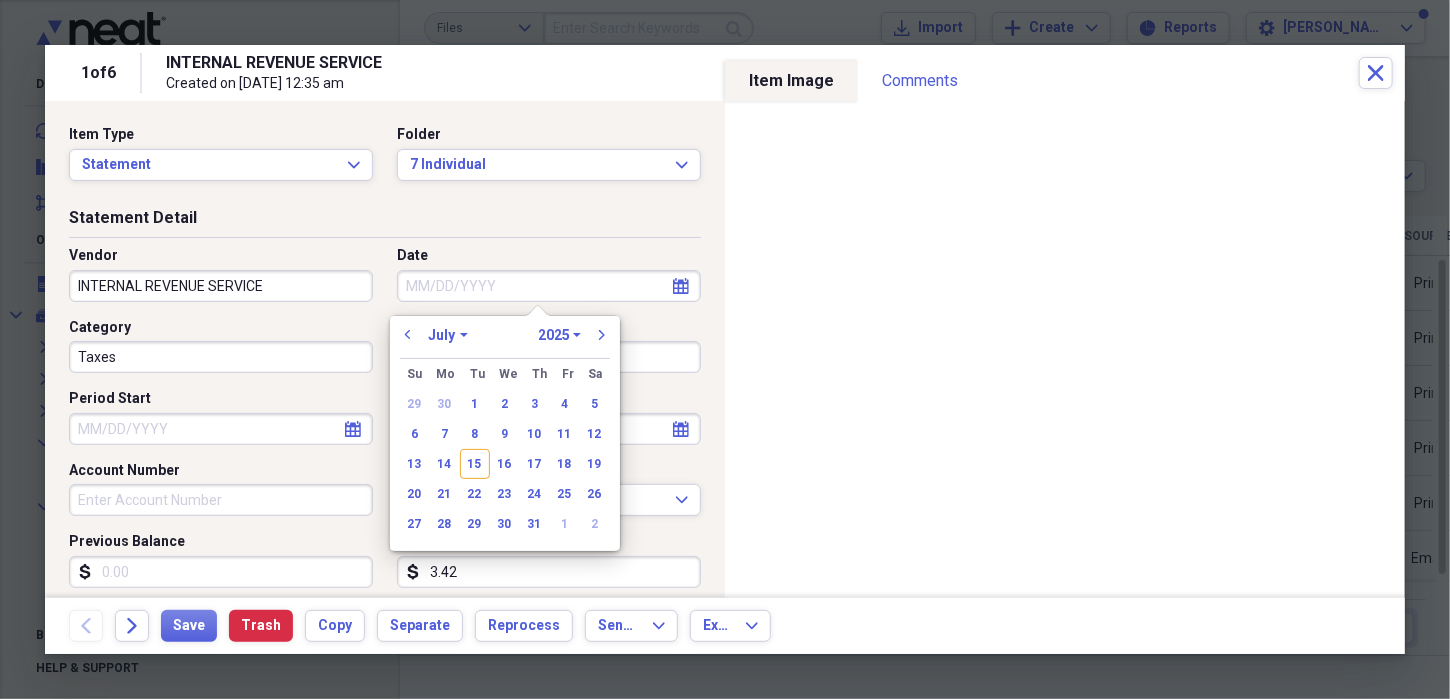 click on "1970 1971 1972 1973 1974 1975 1976 1977 1978 1979 1980 1981 1982 1983 1984 1985 1986 1987 1988 1989 1990 1991 1992 1993 1994 1995 1996 1997 1998 1999 2000 2001 2002 2003 2004 2005 2006 2007 2008 2009 2010 2011 2012 2013 2014 2015 2016 2017 2018 2019 2020 2021 2022 2023 2024 2025 2026 2027 2028 2029 2030 2031 2032 2033 2034 2035" at bounding box center [559, 335] 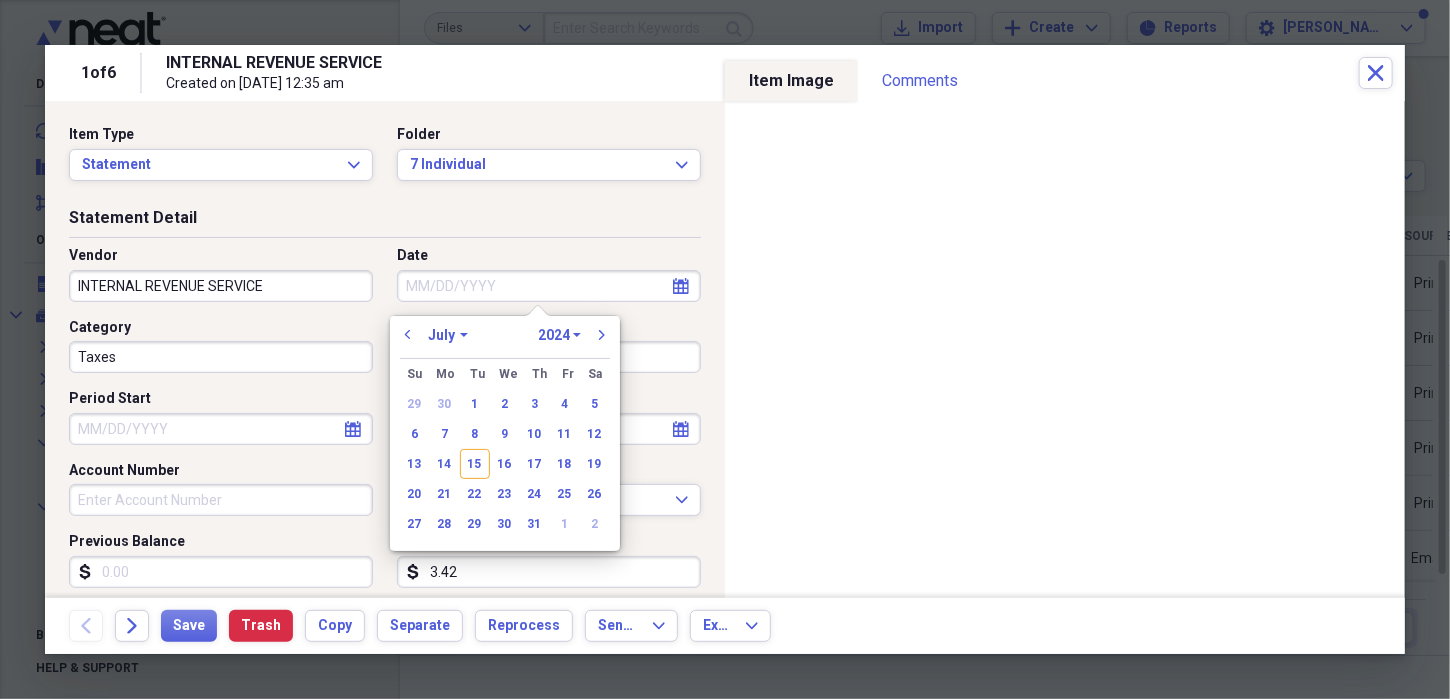 click on "1970 1971 1972 1973 1974 1975 1976 1977 1978 1979 1980 1981 1982 1983 1984 1985 1986 1987 1988 1989 1990 1991 1992 1993 1994 1995 1996 1997 1998 1999 2000 2001 2002 2003 2004 2005 2006 2007 2008 2009 2010 2011 2012 2013 2014 2015 2016 2017 2018 2019 2020 2021 2022 2023 2024 2025 2026 2027 2028 2029 2030 2031 2032 2033 2034 2035" at bounding box center (559, 335) 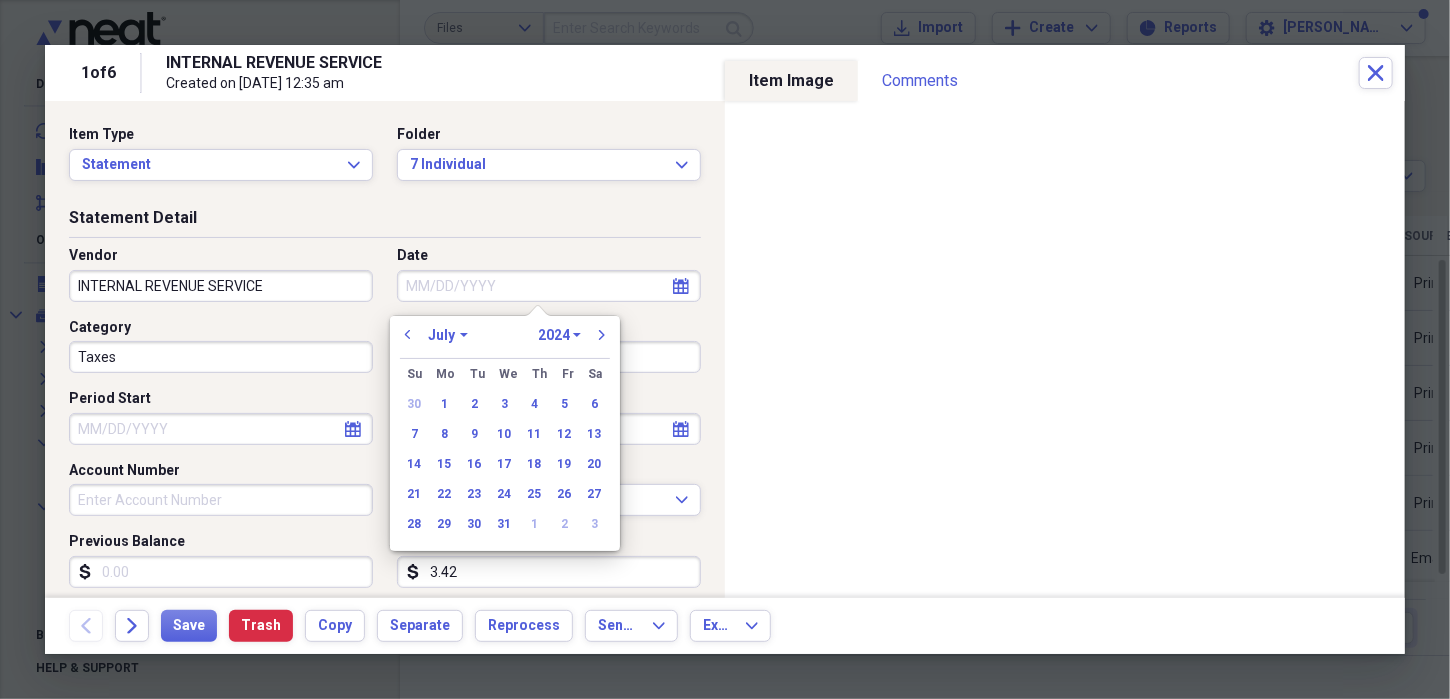 click on "January February March April May June July August September October November December" at bounding box center (448, 335) 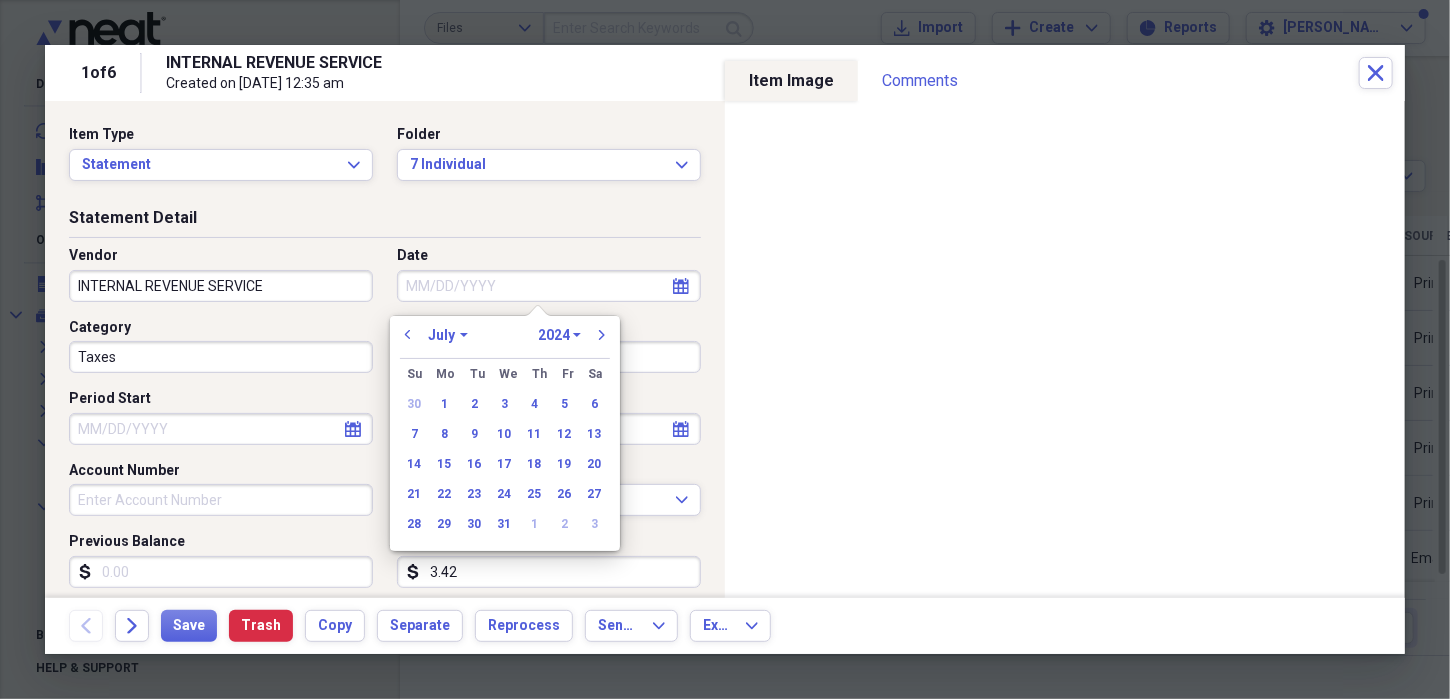 select on "11" 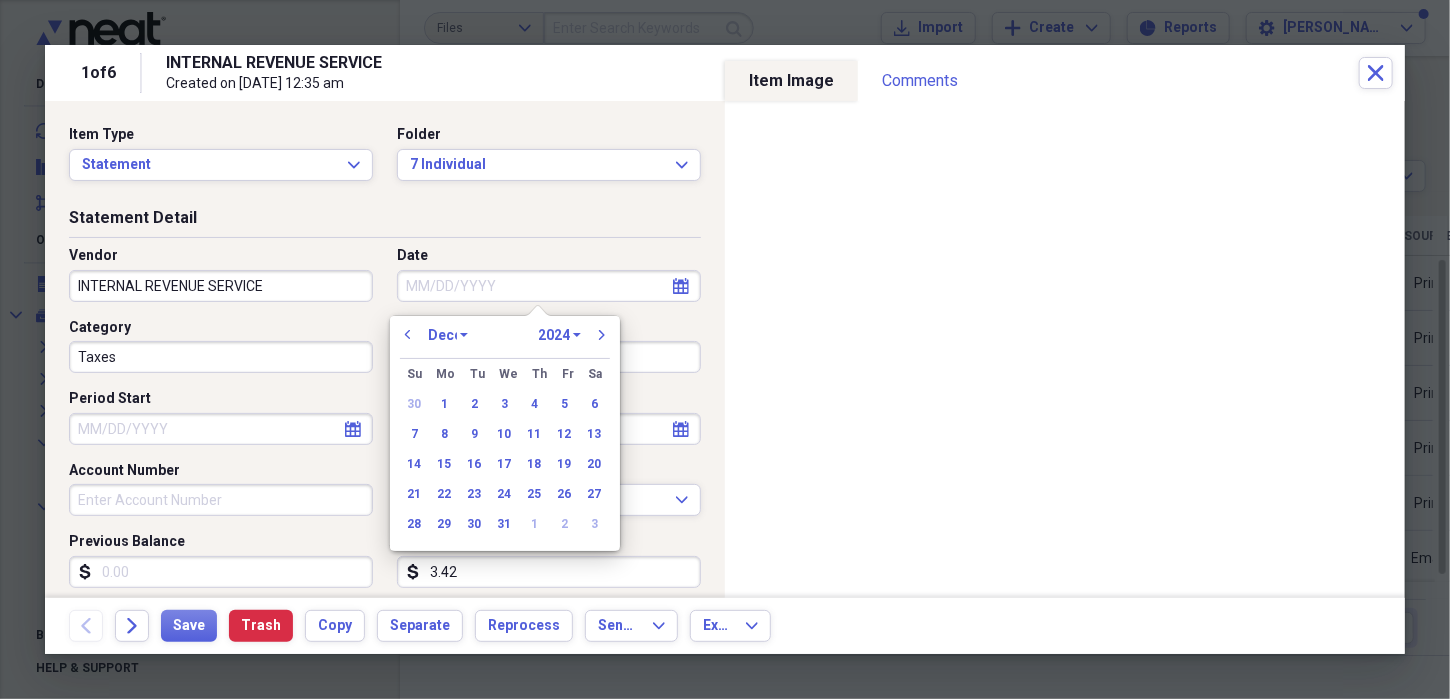 click on "January February March April May June July August September October November December" at bounding box center [448, 335] 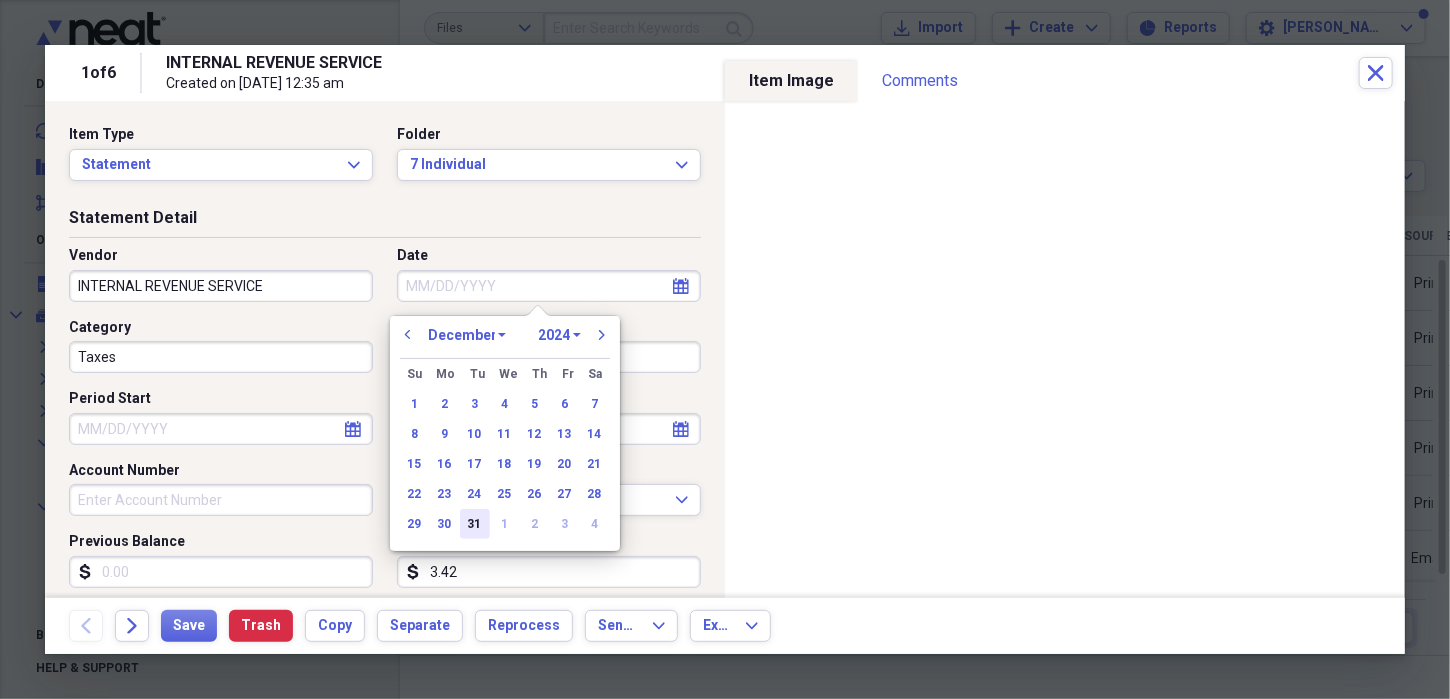 click on "31" at bounding box center [475, 524] 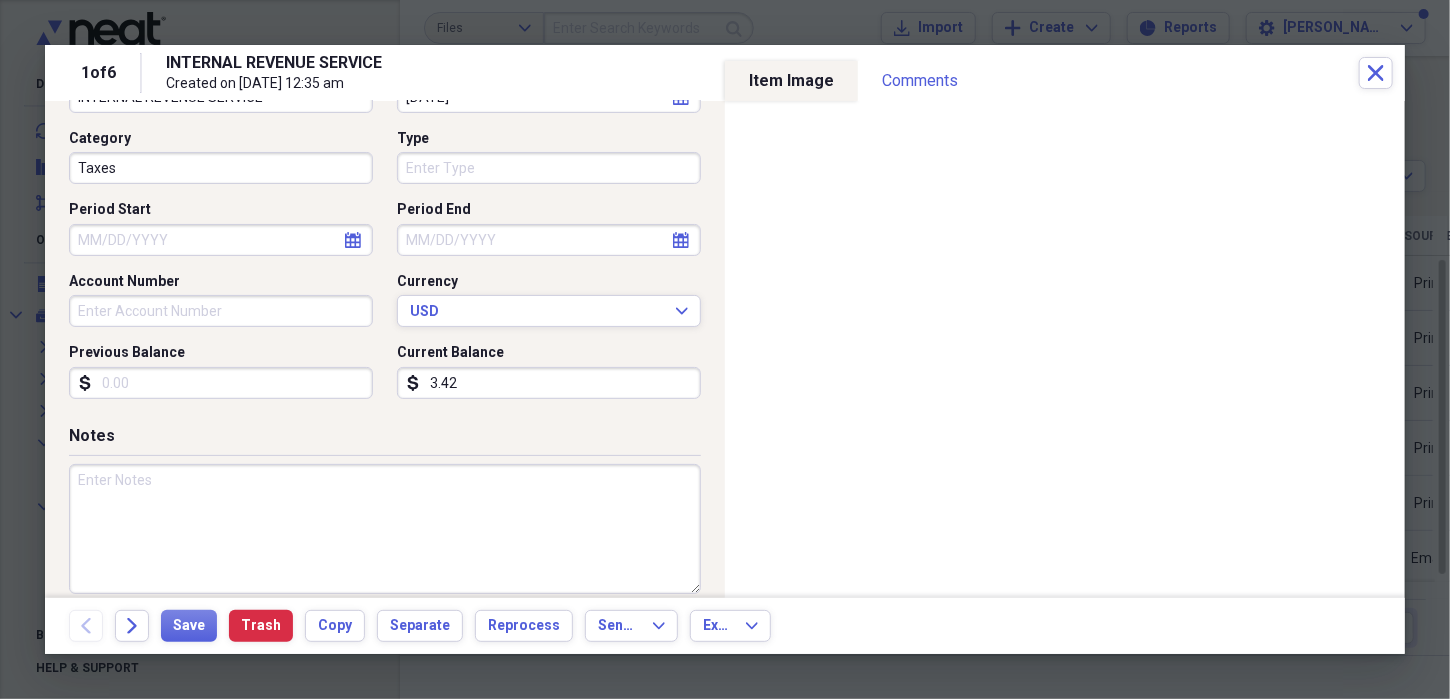 scroll, scrollTop: 200, scrollLeft: 0, axis: vertical 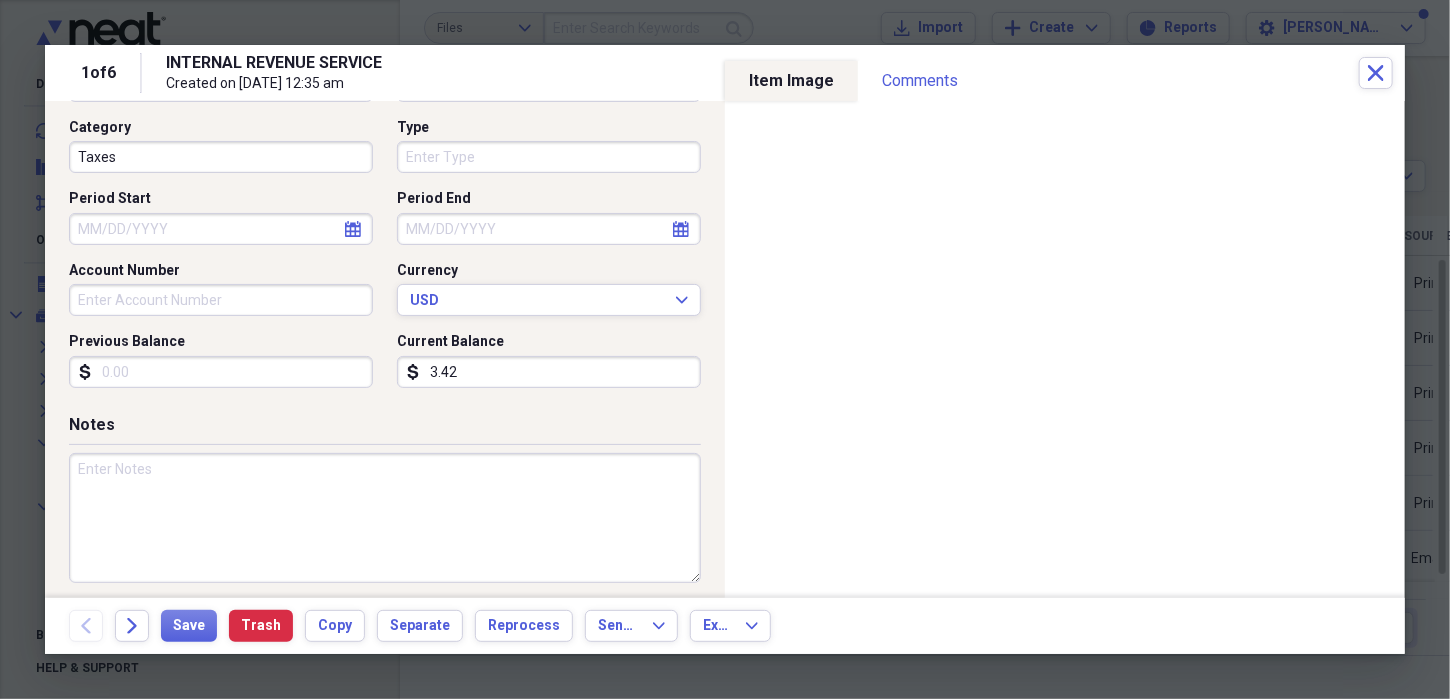 click at bounding box center (385, 518) 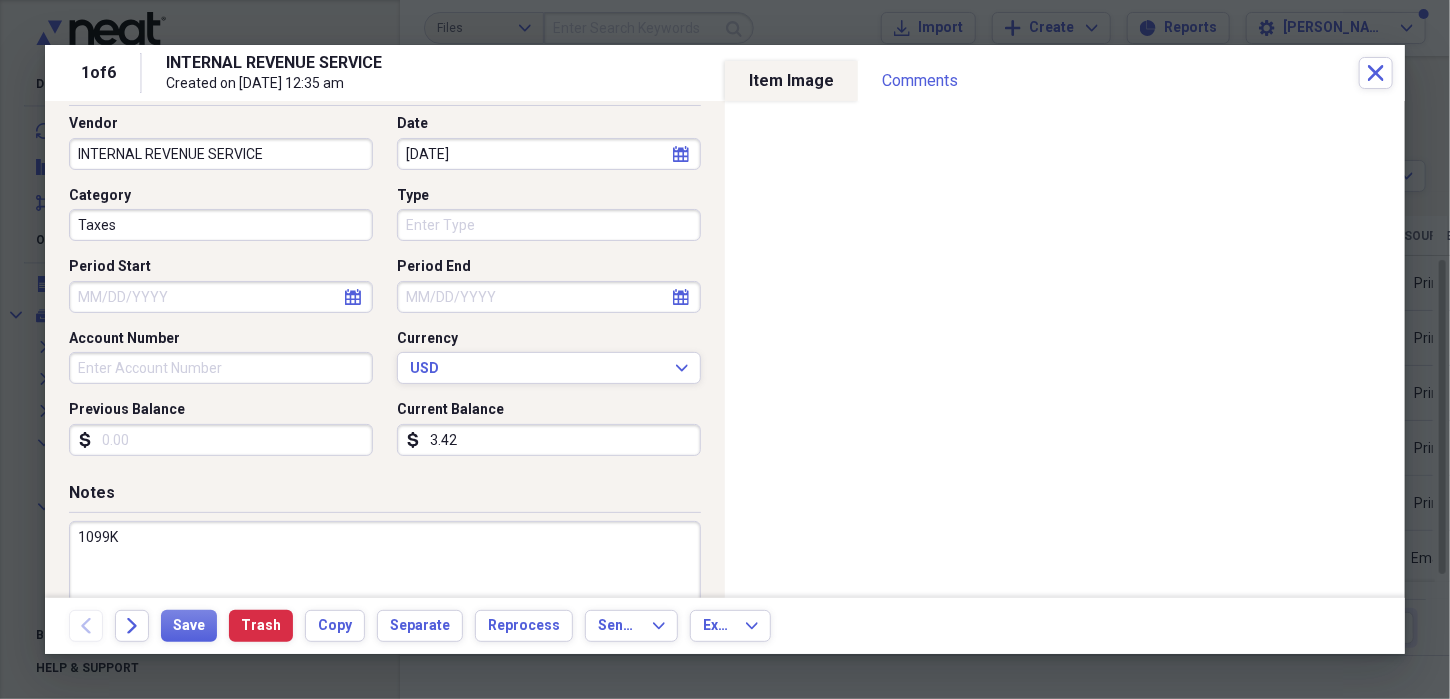 scroll, scrollTop: 0, scrollLeft: 0, axis: both 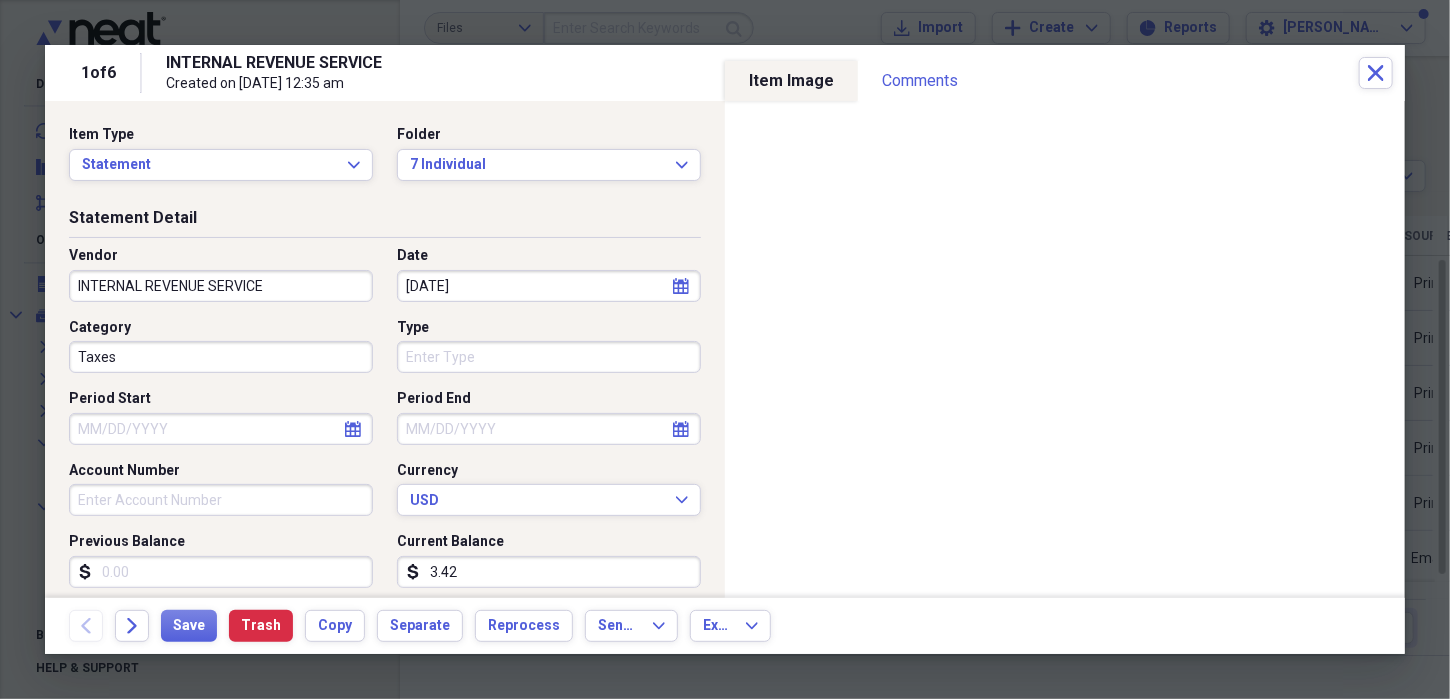 type on "1099K" 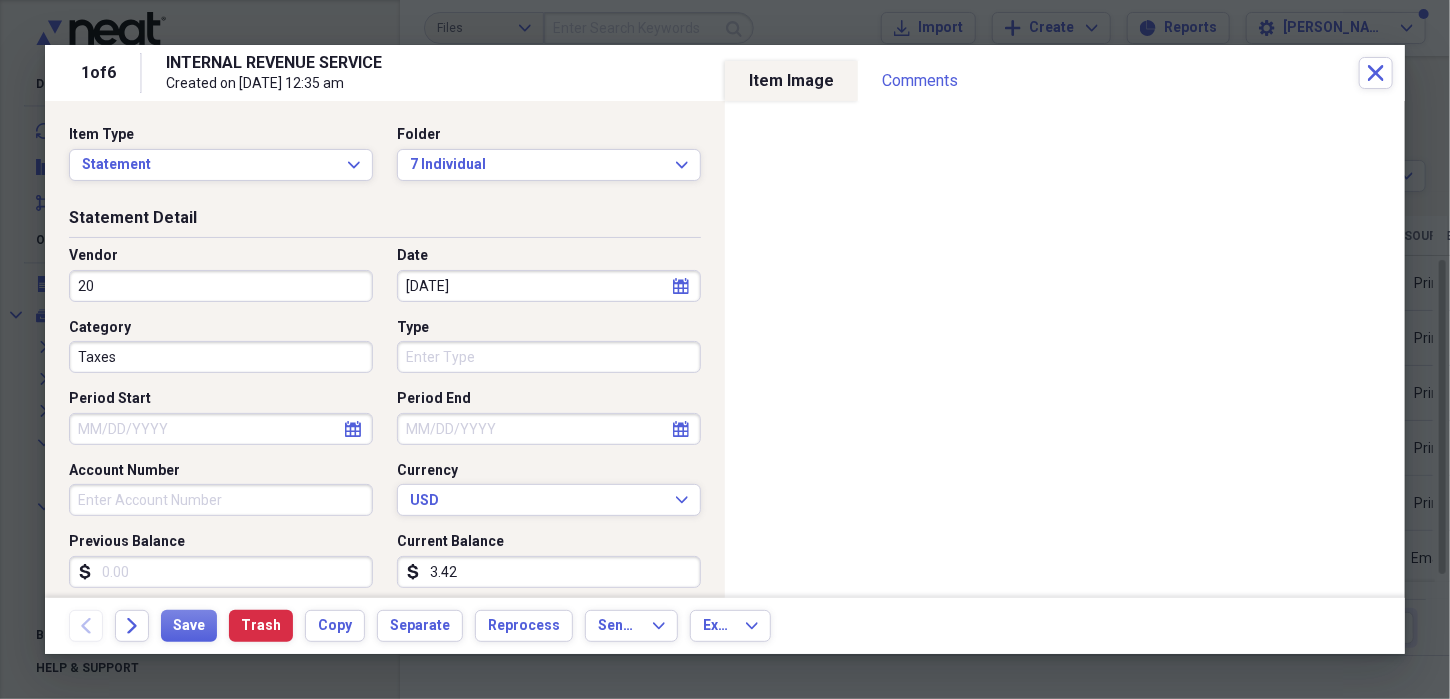 type on "2" 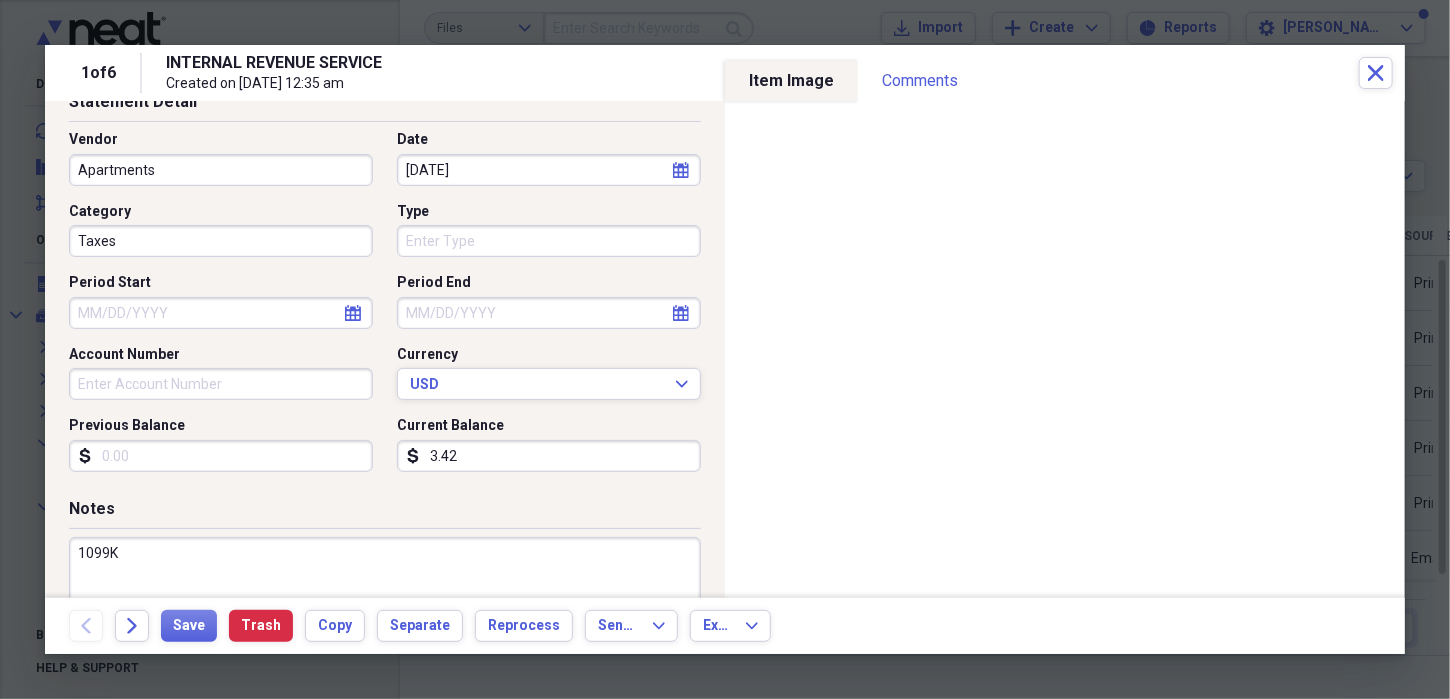 scroll, scrollTop: 210, scrollLeft: 0, axis: vertical 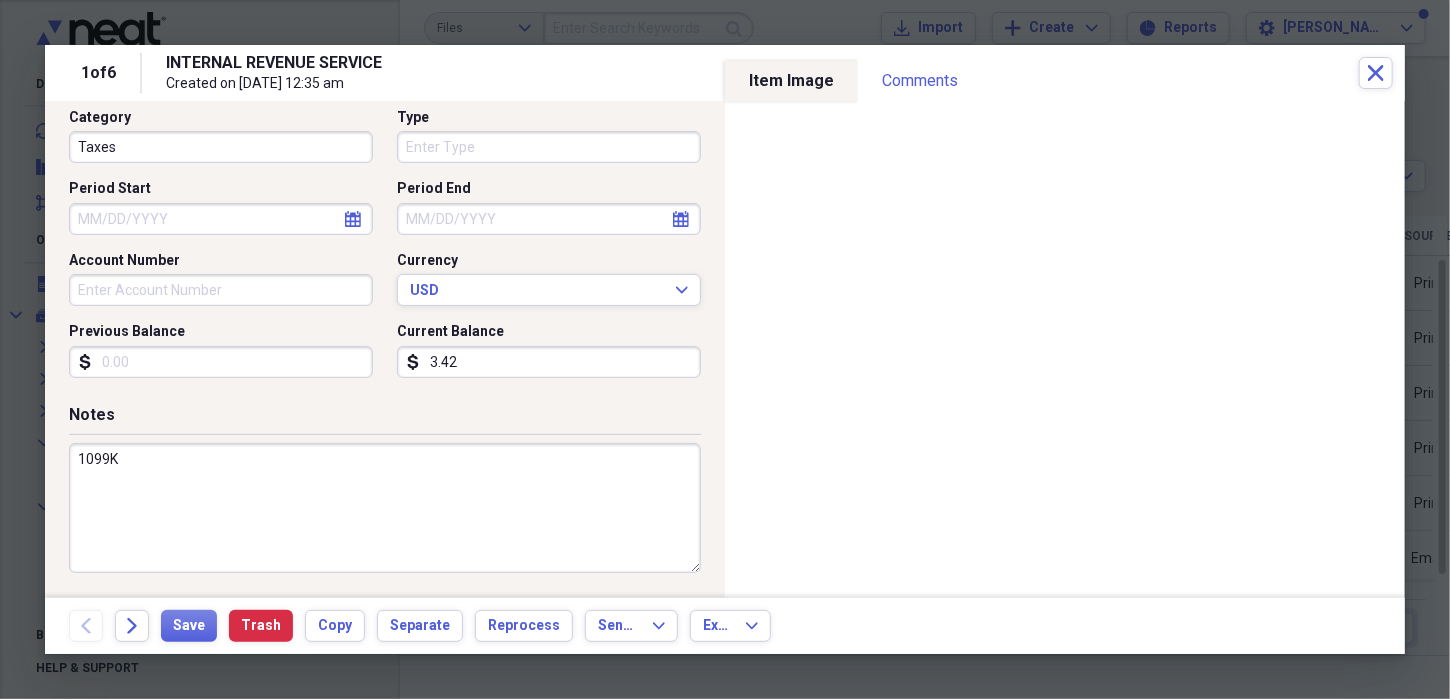 type on "Apartments" 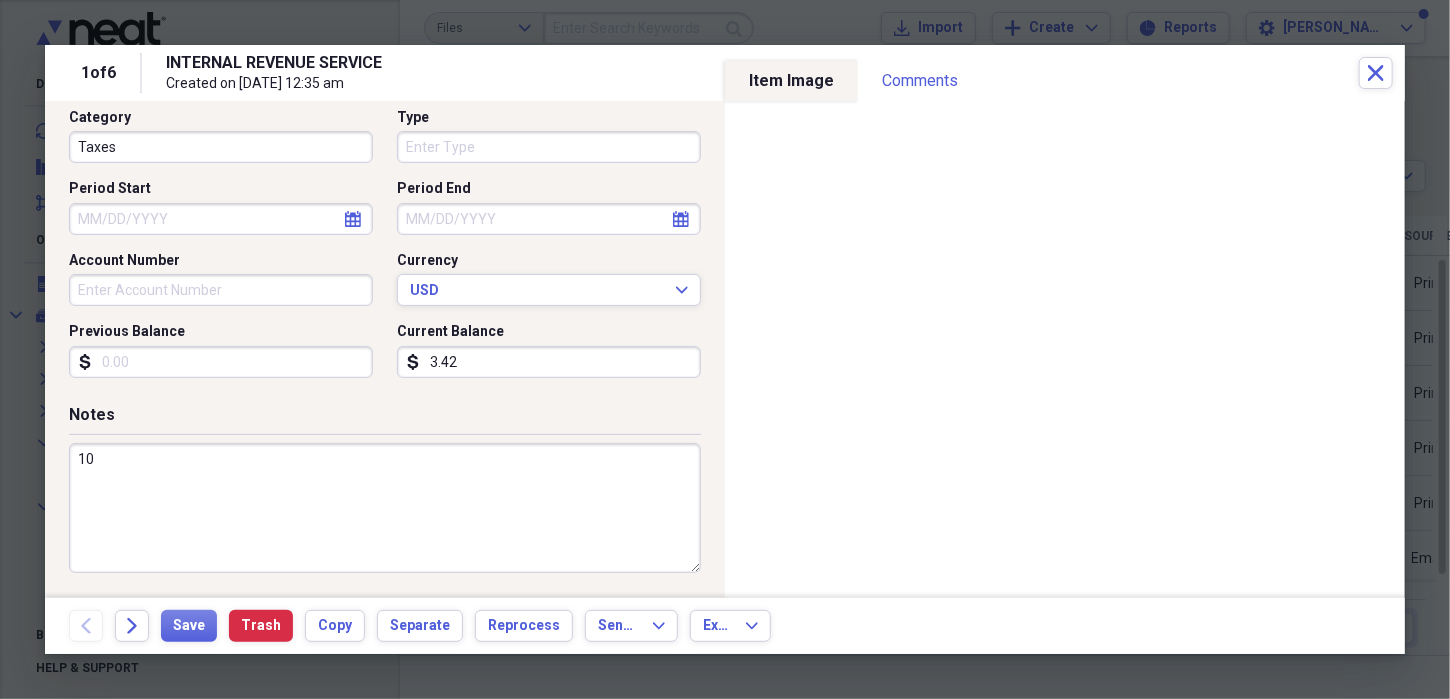 type on "1" 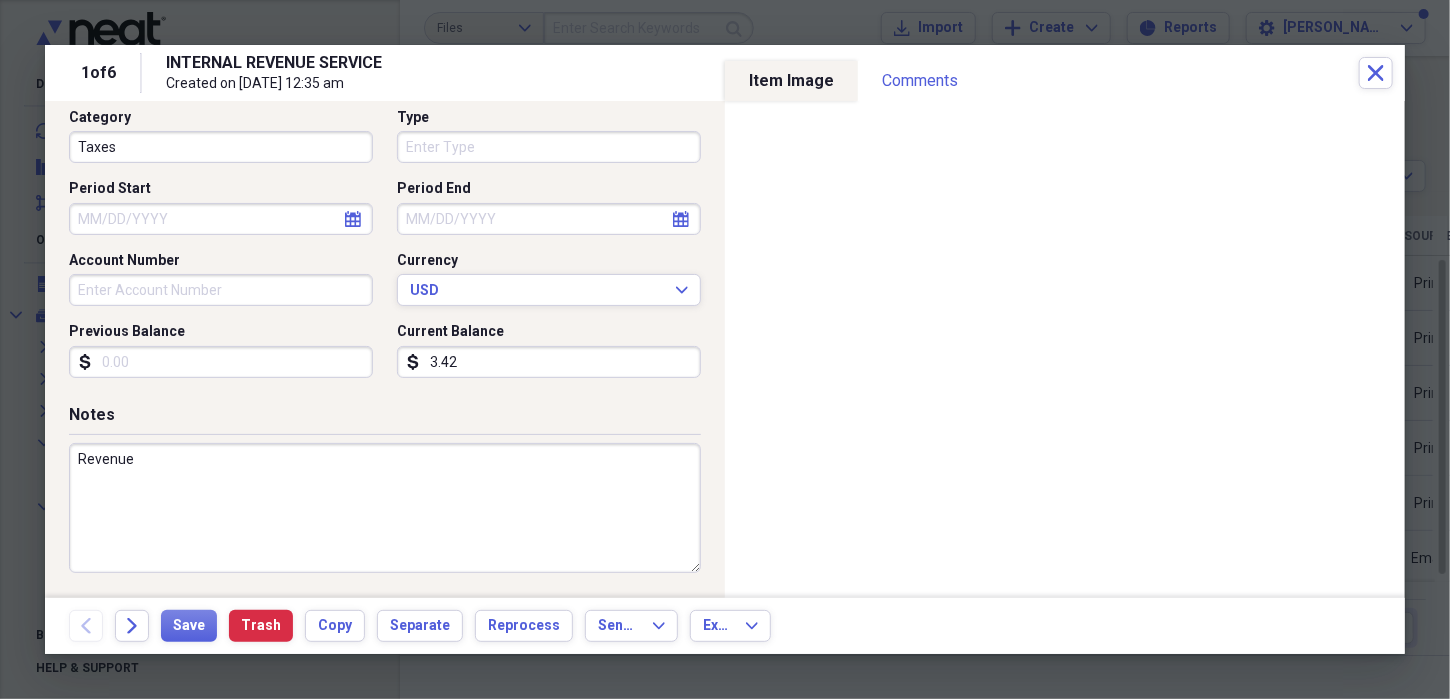 scroll, scrollTop: 0, scrollLeft: 0, axis: both 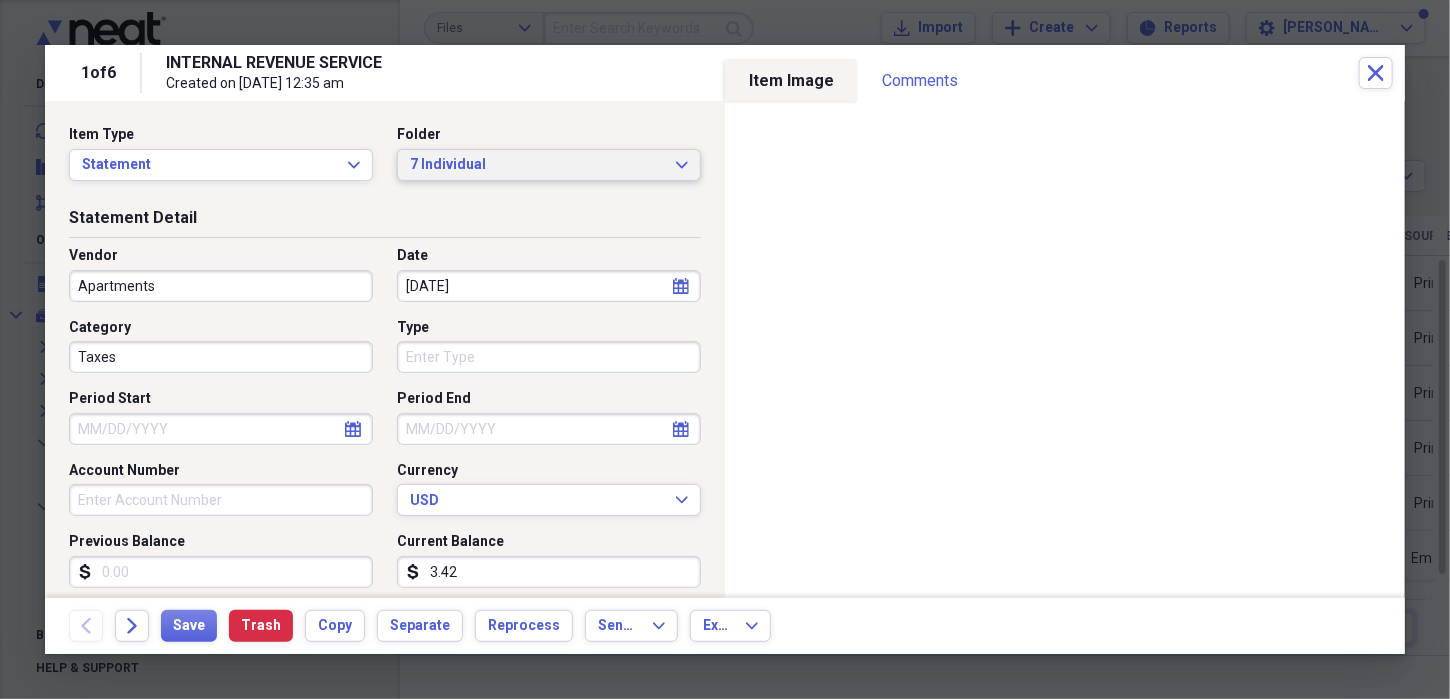 type on "Revenue" 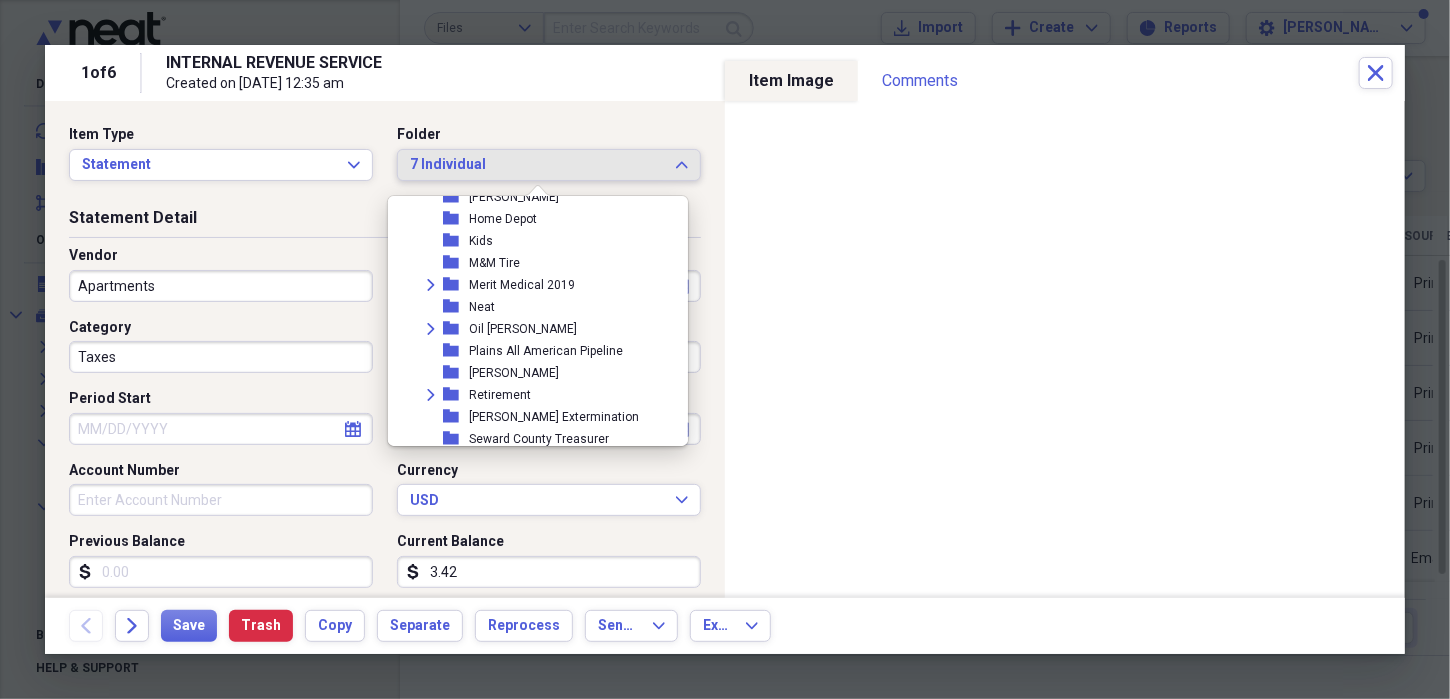 scroll, scrollTop: 1442, scrollLeft: 0, axis: vertical 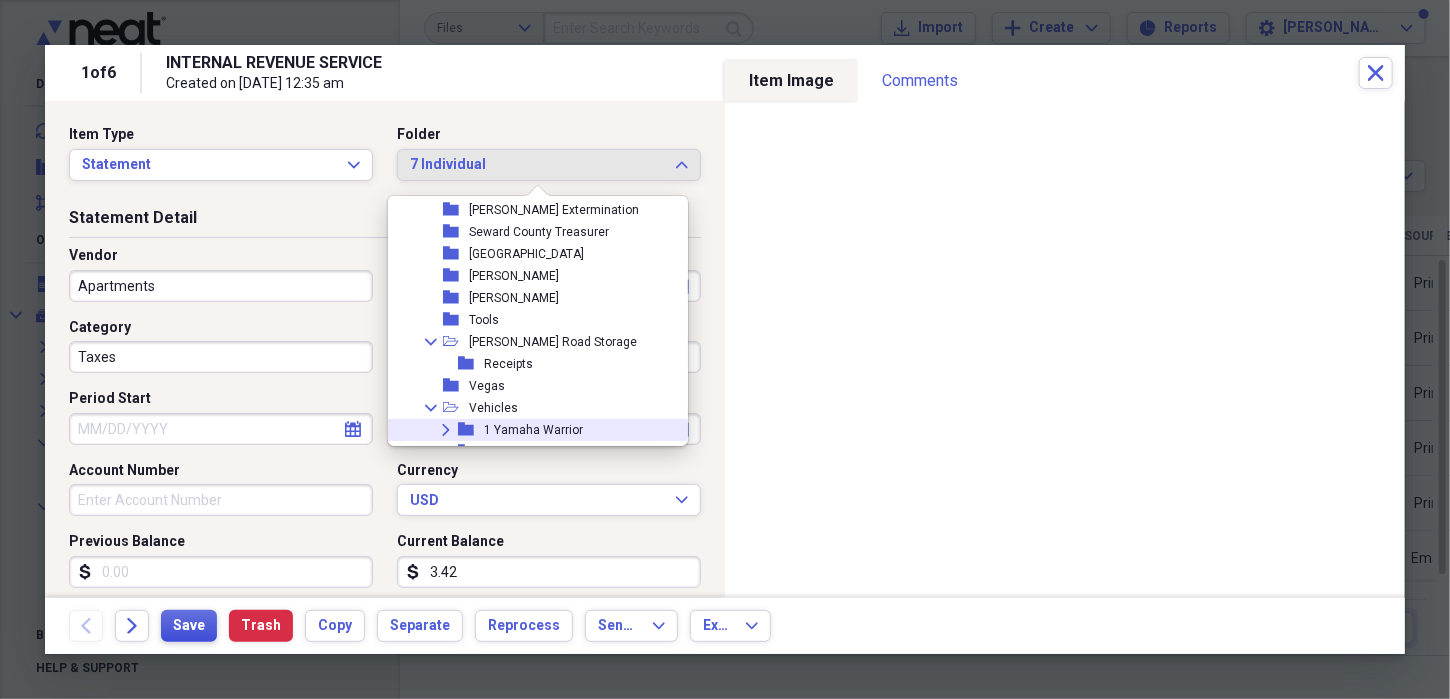 click on "Save" at bounding box center (189, 626) 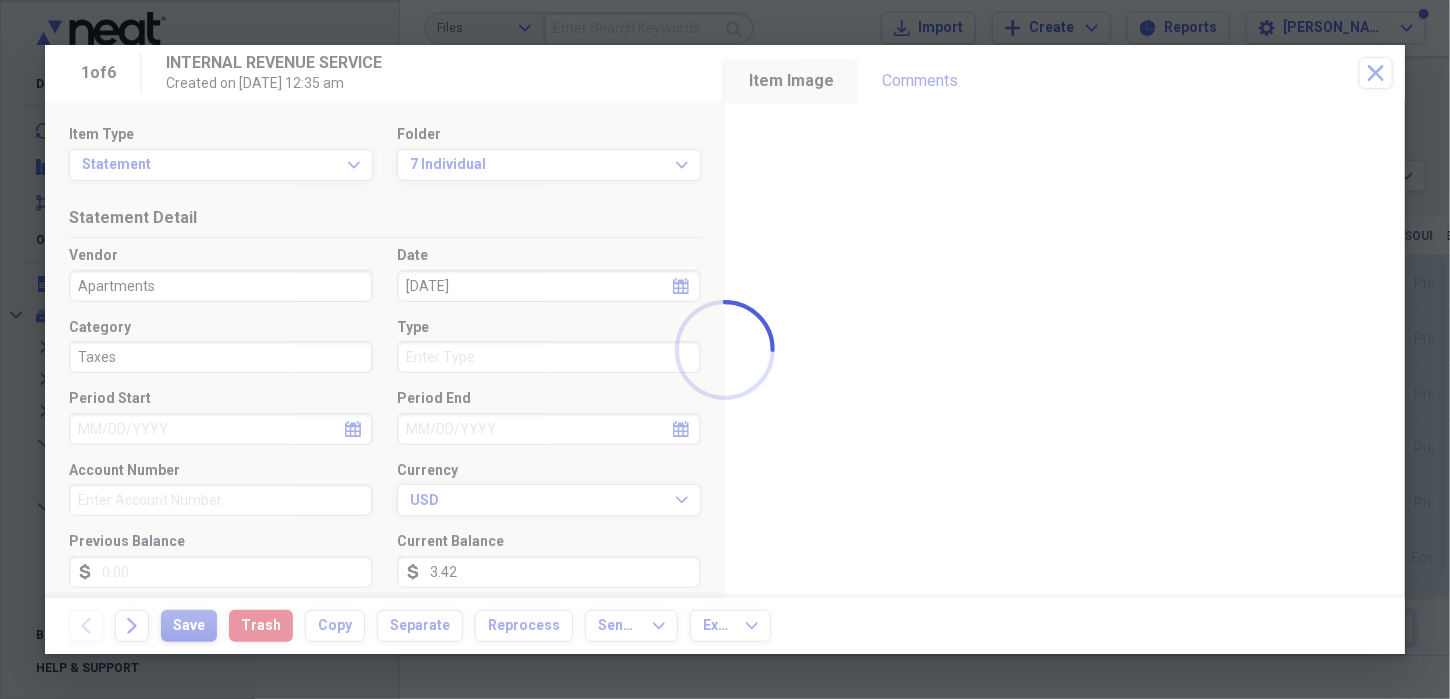 scroll, scrollTop: 1942, scrollLeft: 0, axis: vertical 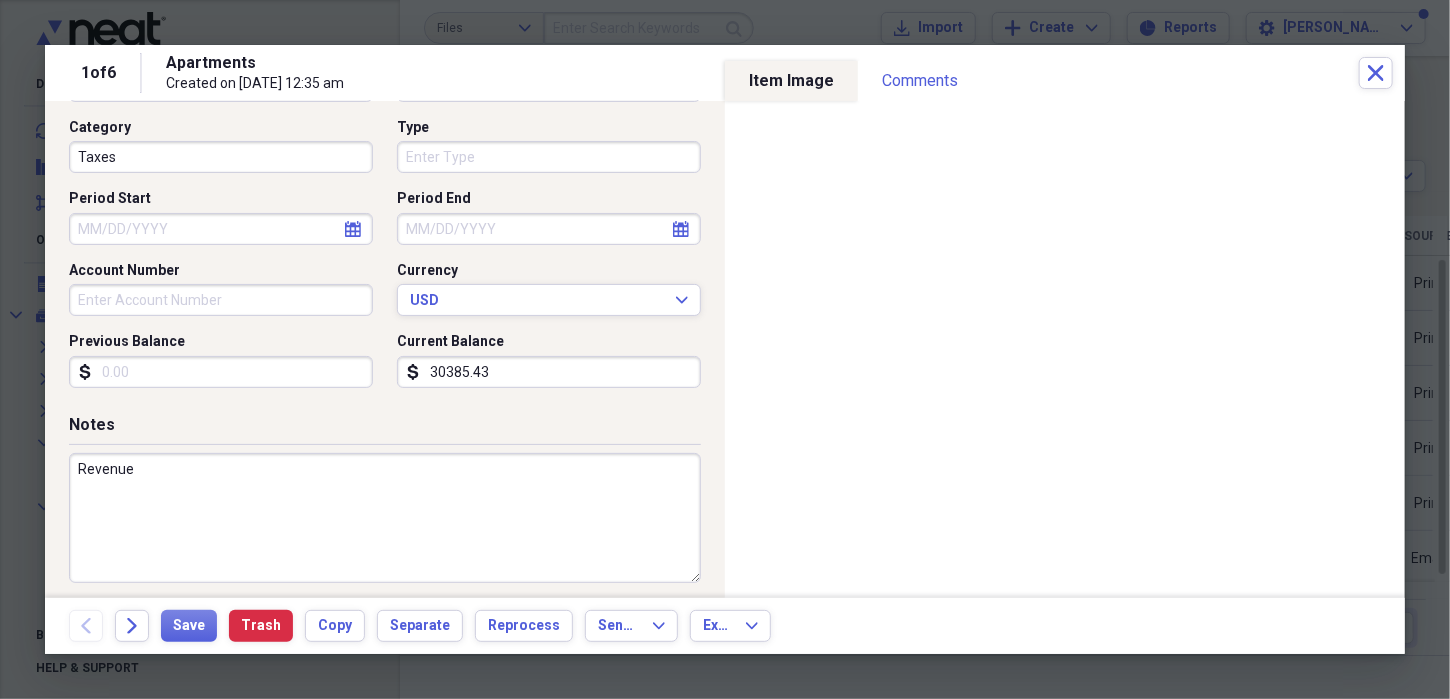 type on "30385.43" 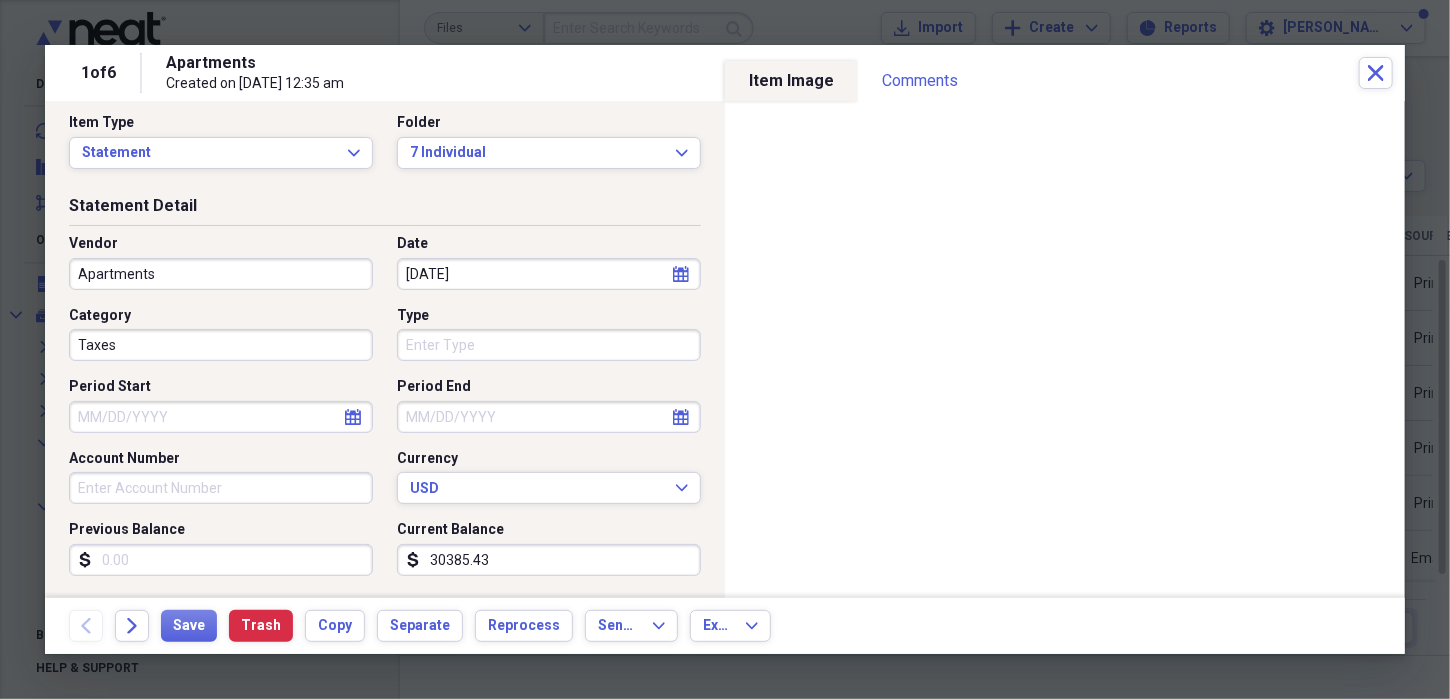 scroll, scrollTop: 0, scrollLeft: 0, axis: both 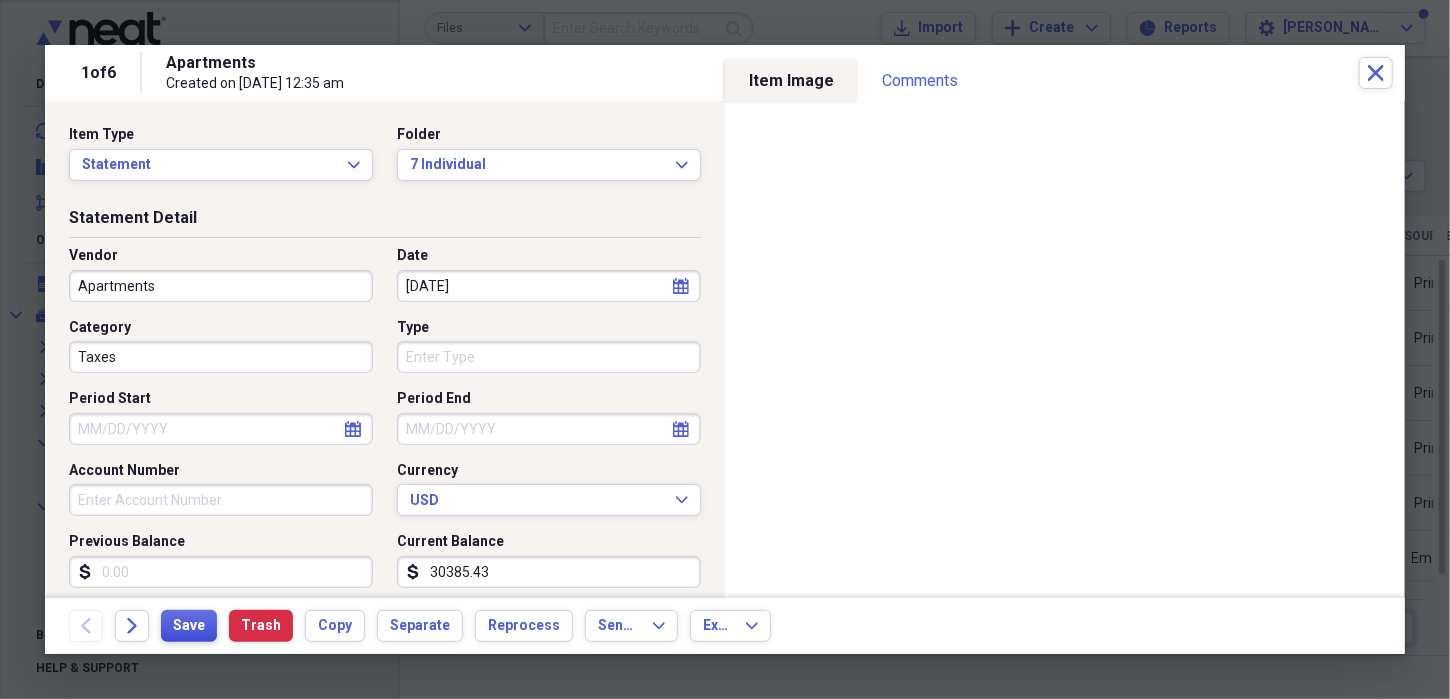 click on "Save" at bounding box center (189, 626) 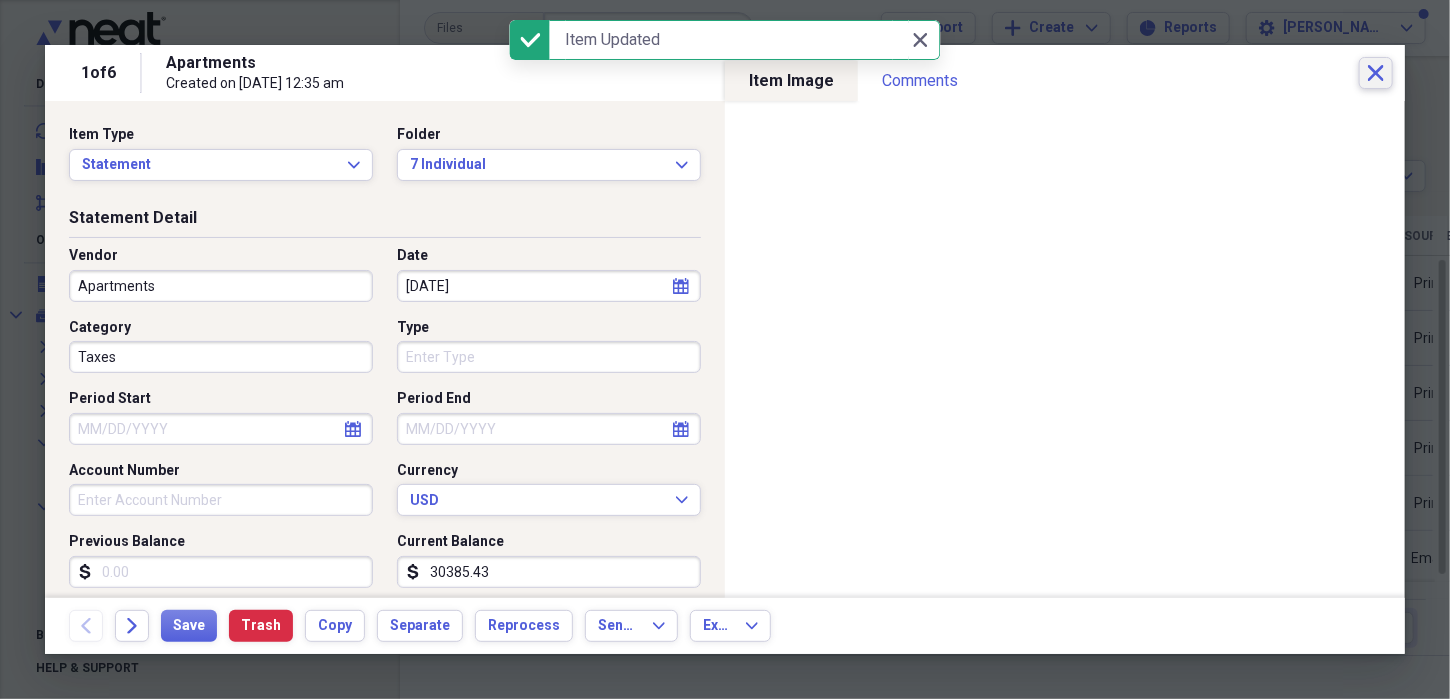 click on "Close" at bounding box center [1376, 73] 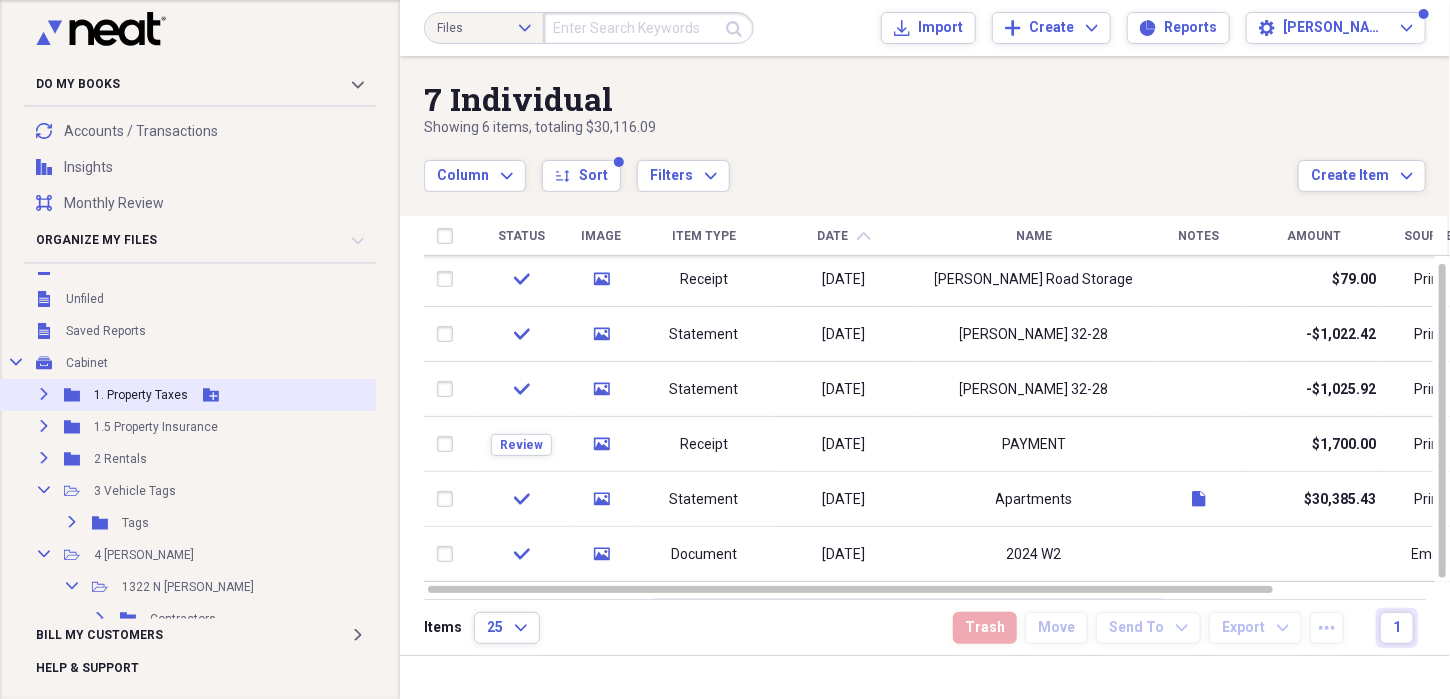 scroll, scrollTop: 100, scrollLeft: 0, axis: vertical 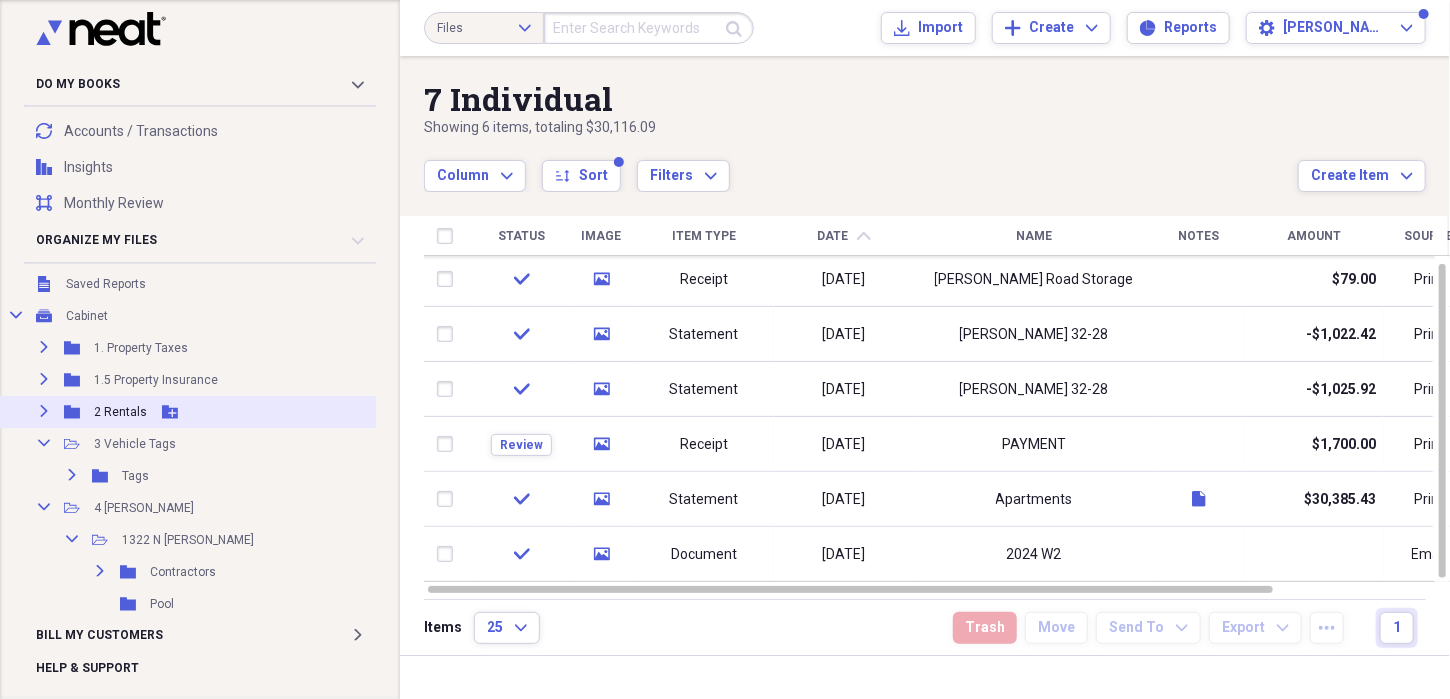 click on "Expand" 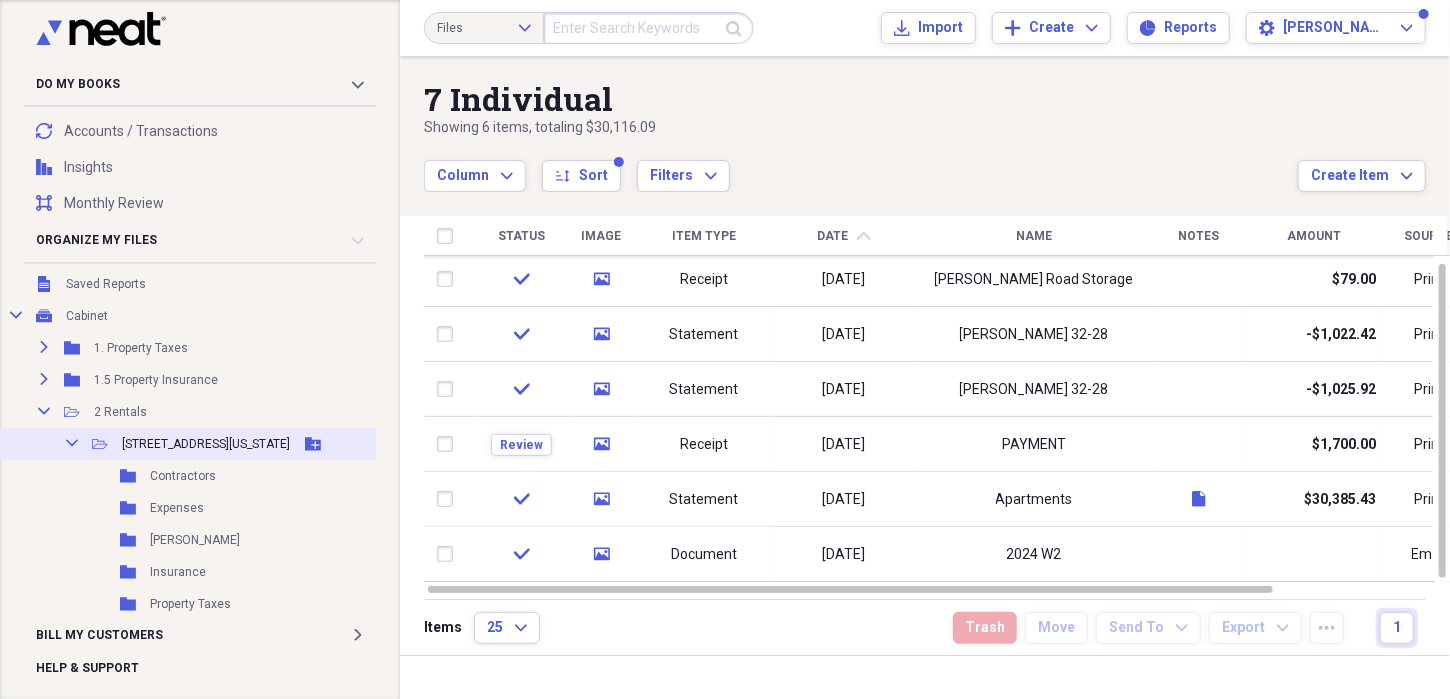scroll, scrollTop: 200, scrollLeft: 0, axis: vertical 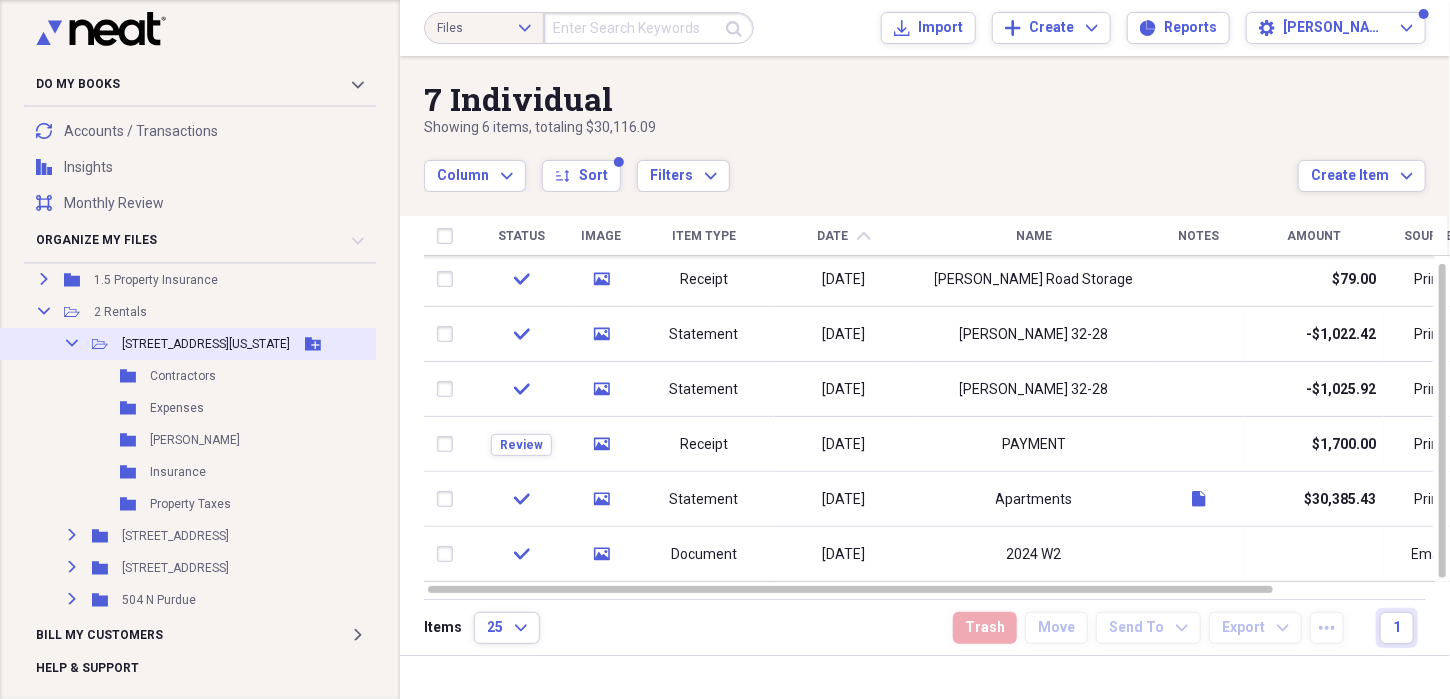 click on "Collapse" 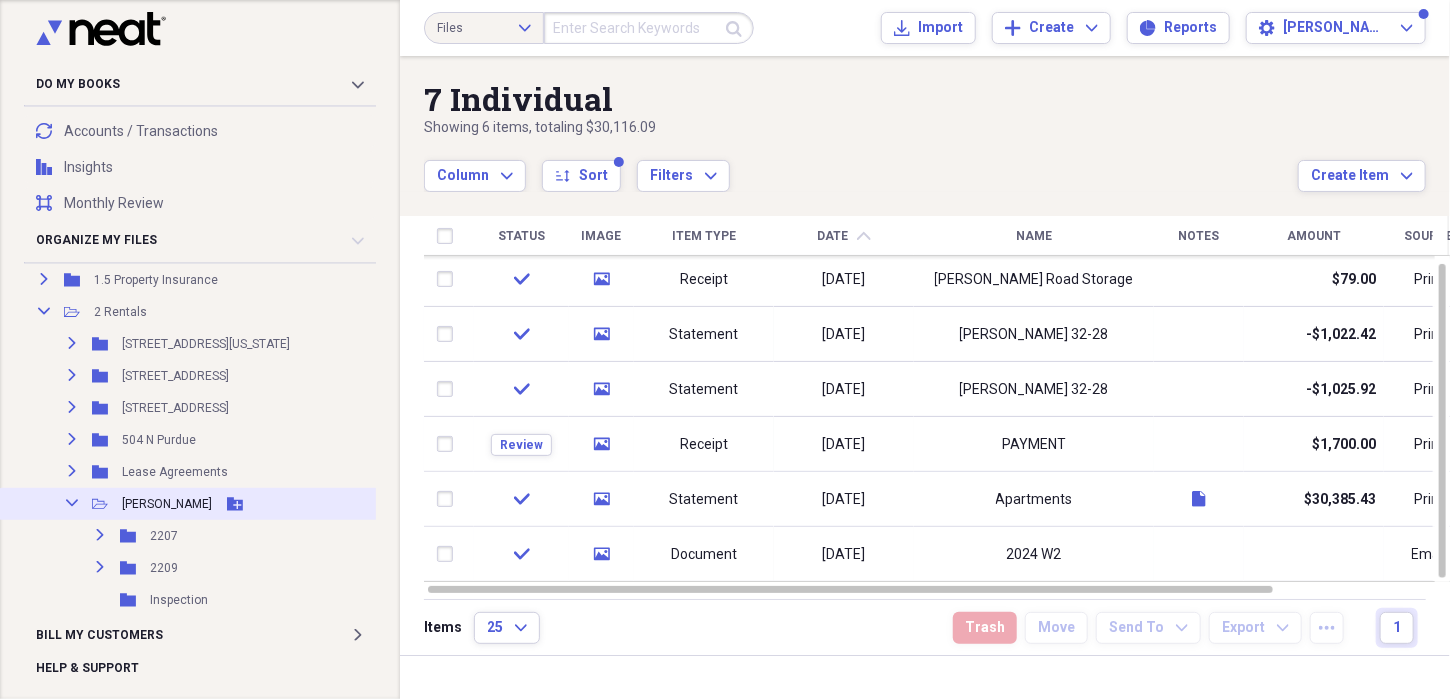 click on "Collapse" 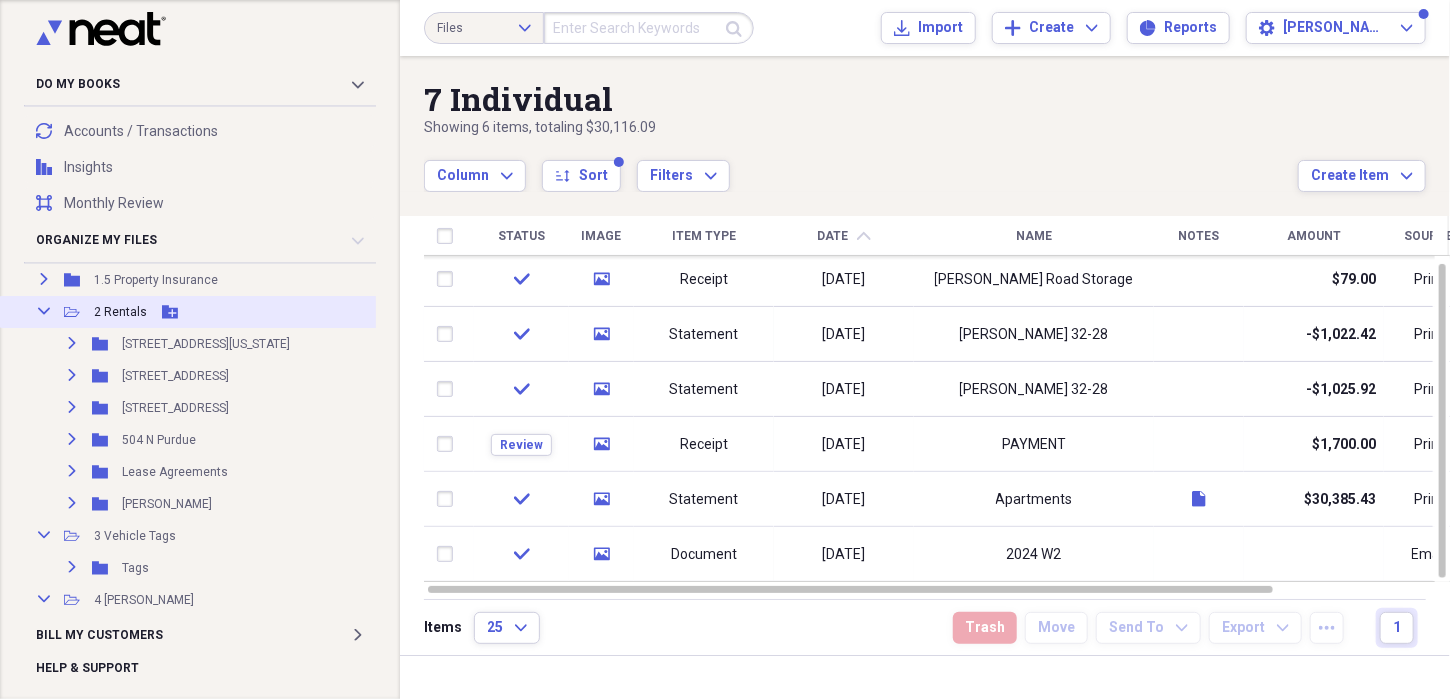 click on "Add Folder" 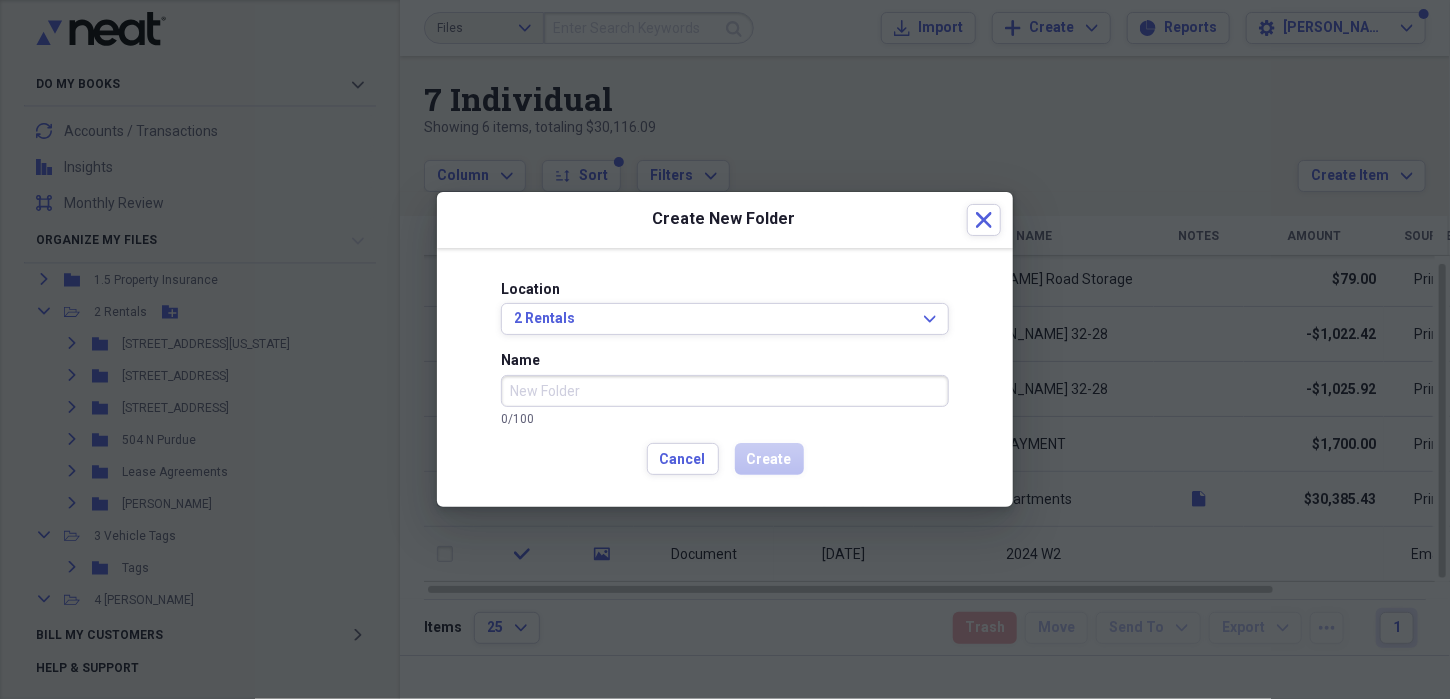 click on "Name" at bounding box center (725, 391) 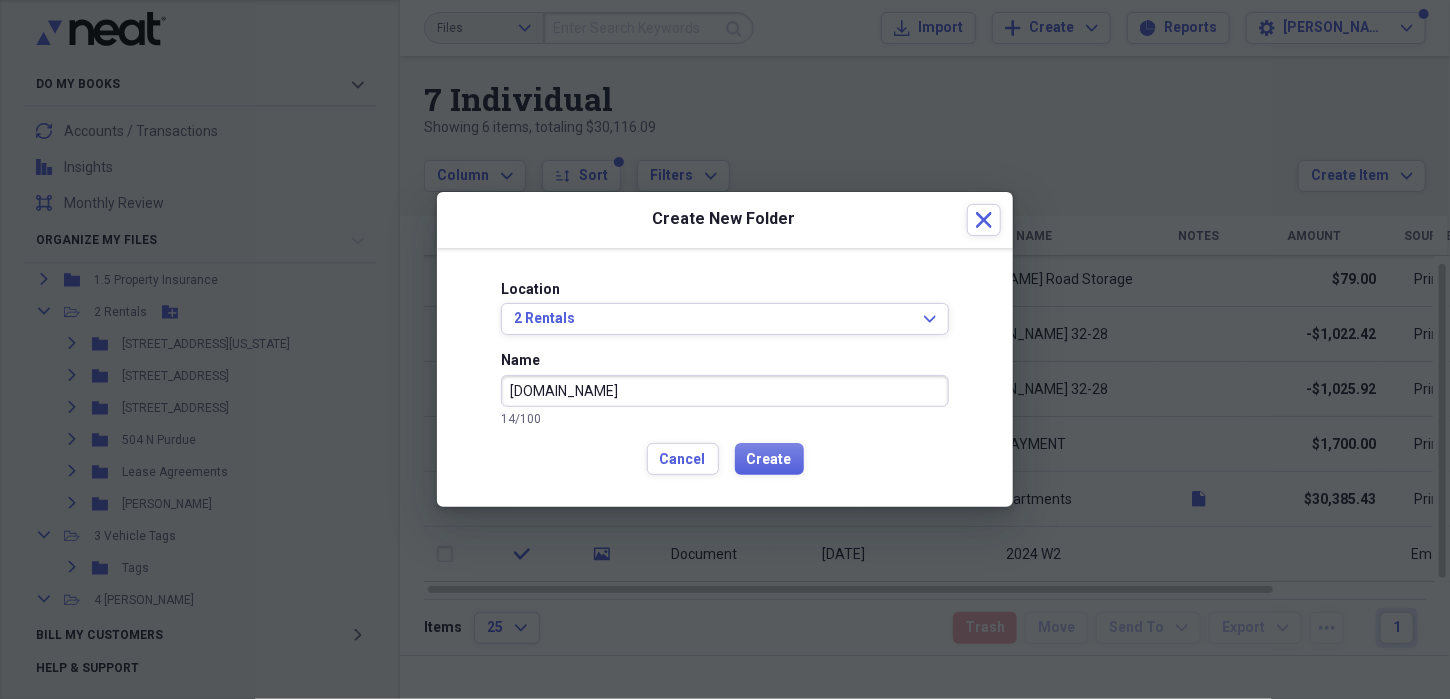 type on "[DOMAIN_NAME]" 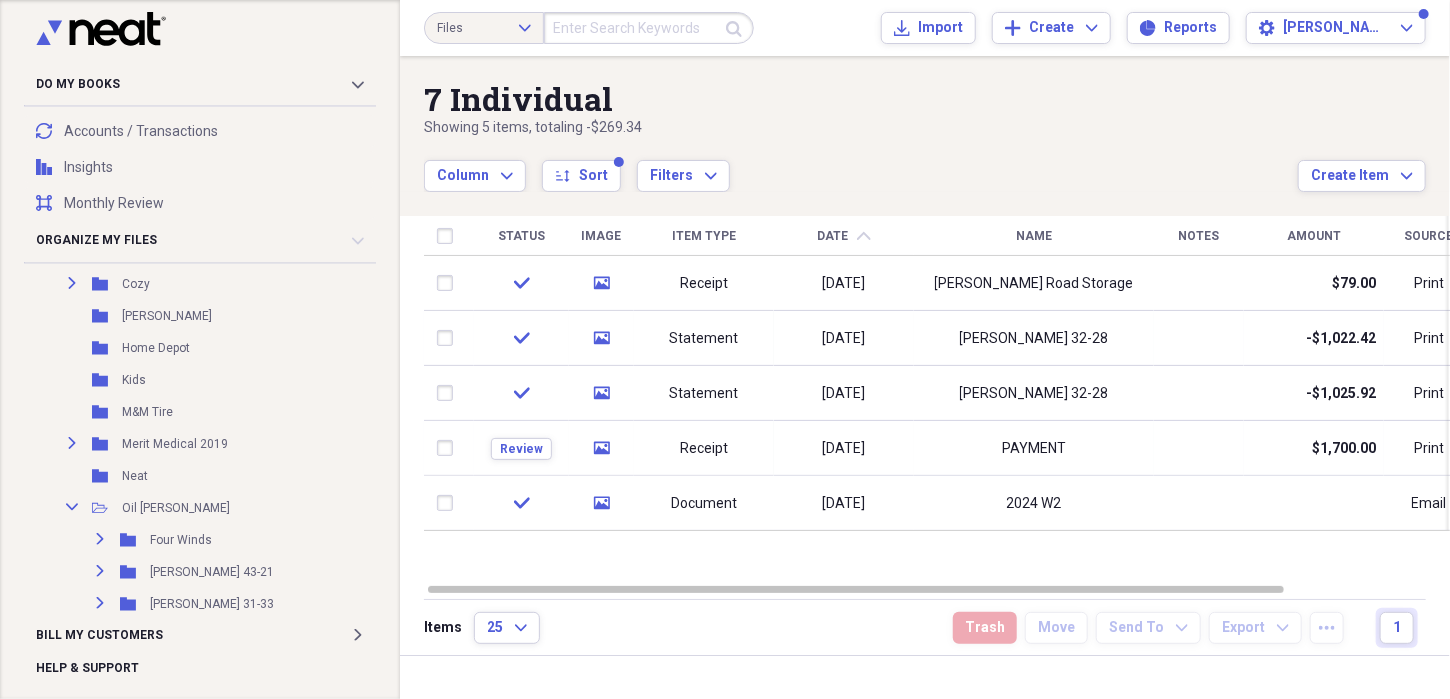 scroll, scrollTop: 1000, scrollLeft: 0, axis: vertical 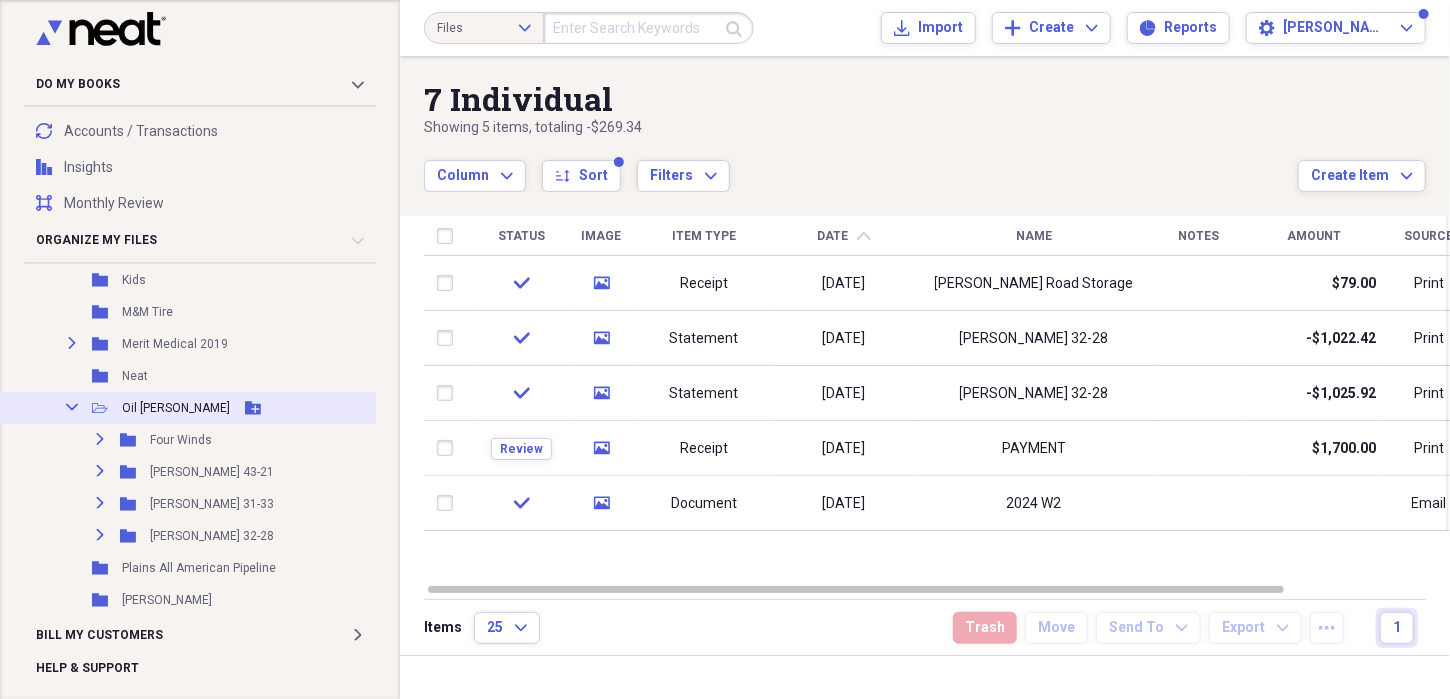 click on "Collapse" 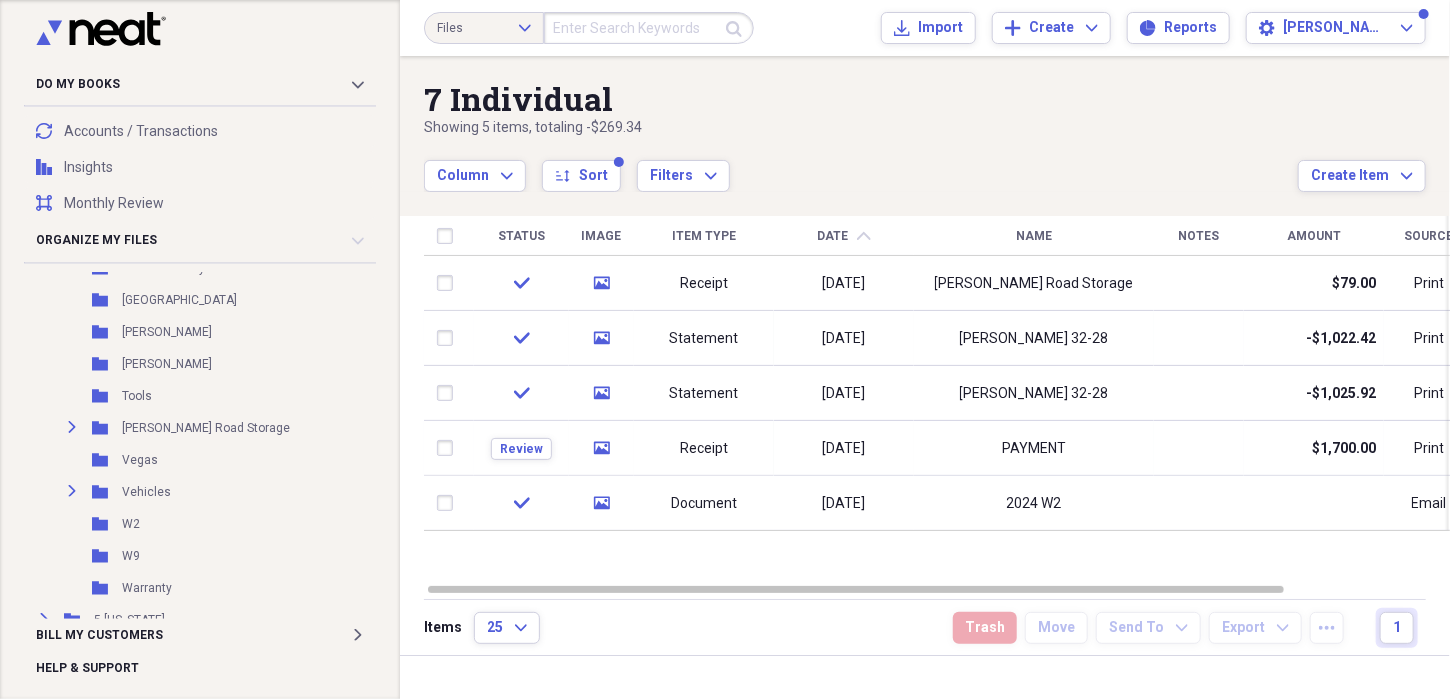 scroll, scrollTop: 1400, scrollLeft: 0, axis: vertical 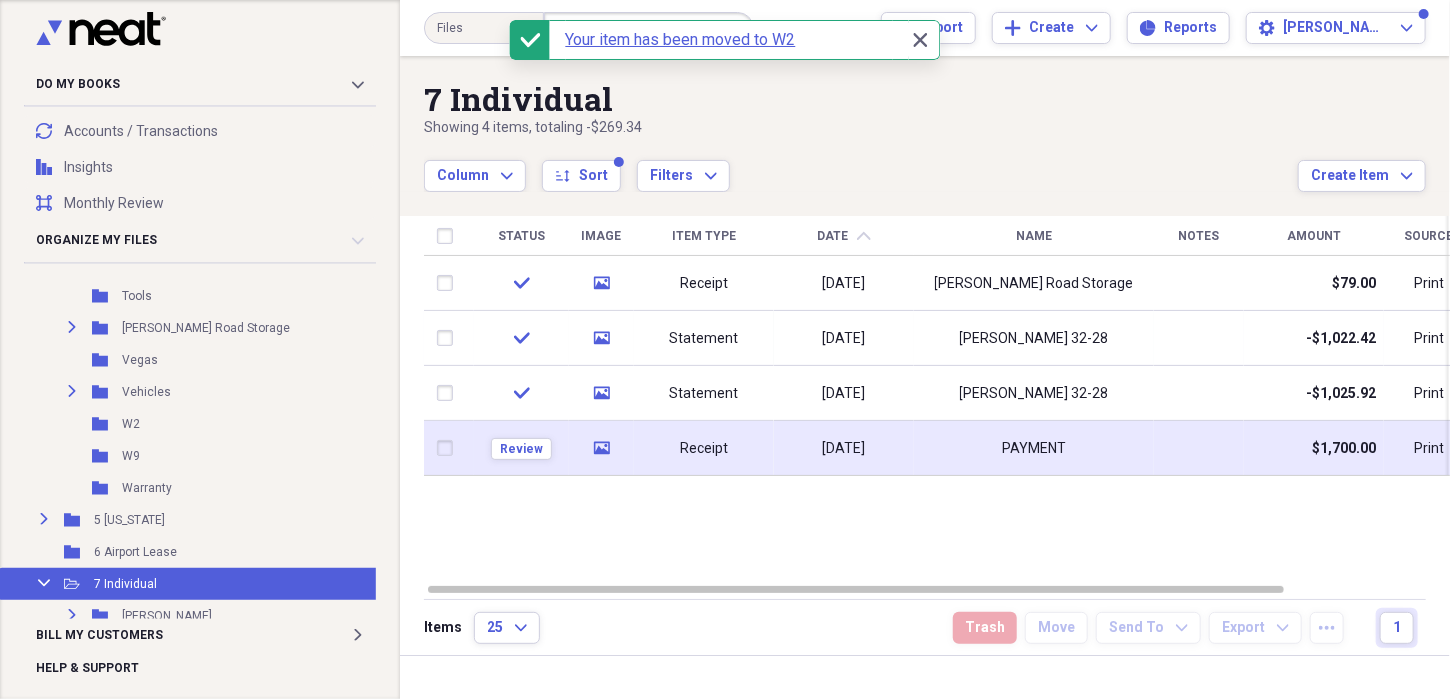 click on "Receipt" at bounding box center (704, 449) 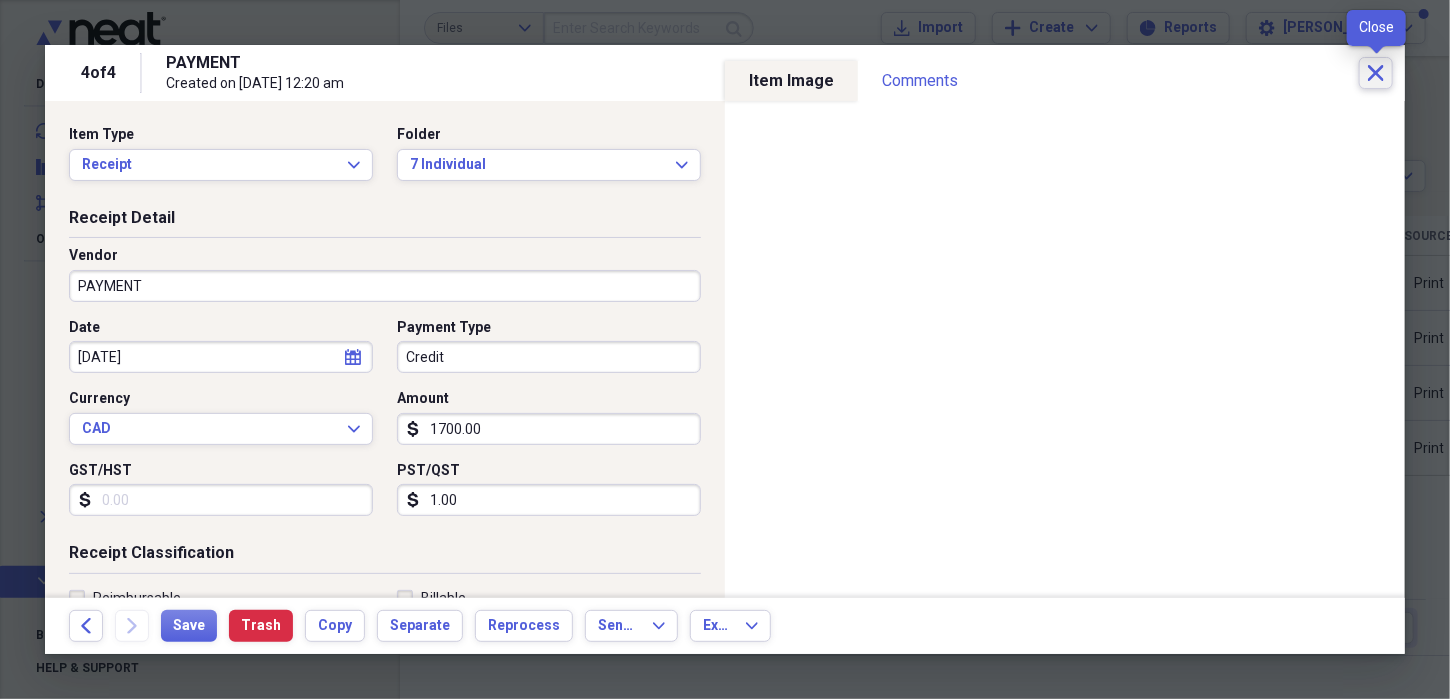 click on "Close" at bounding box center (1376, 73) 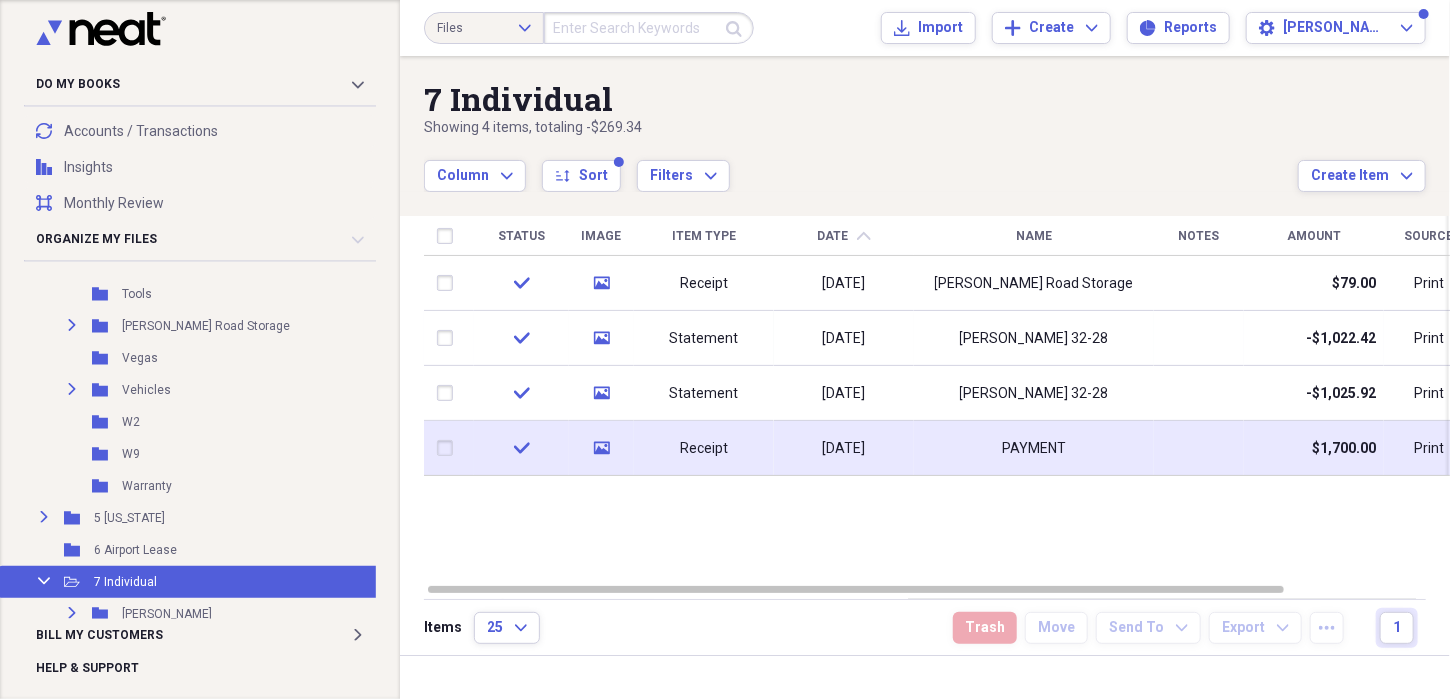 click on "Receipt" at bounding box center (704, 449) 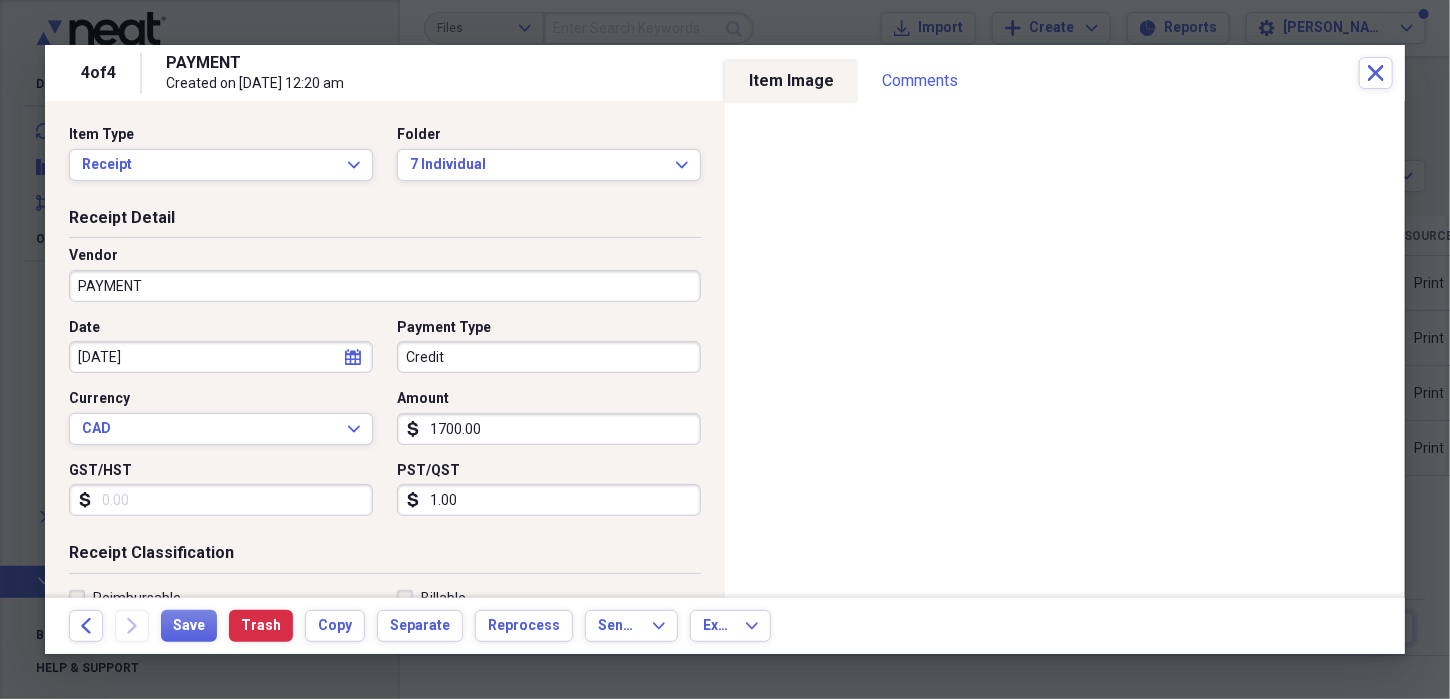 click on "PAYMENT" at bounding box center (385, 286) 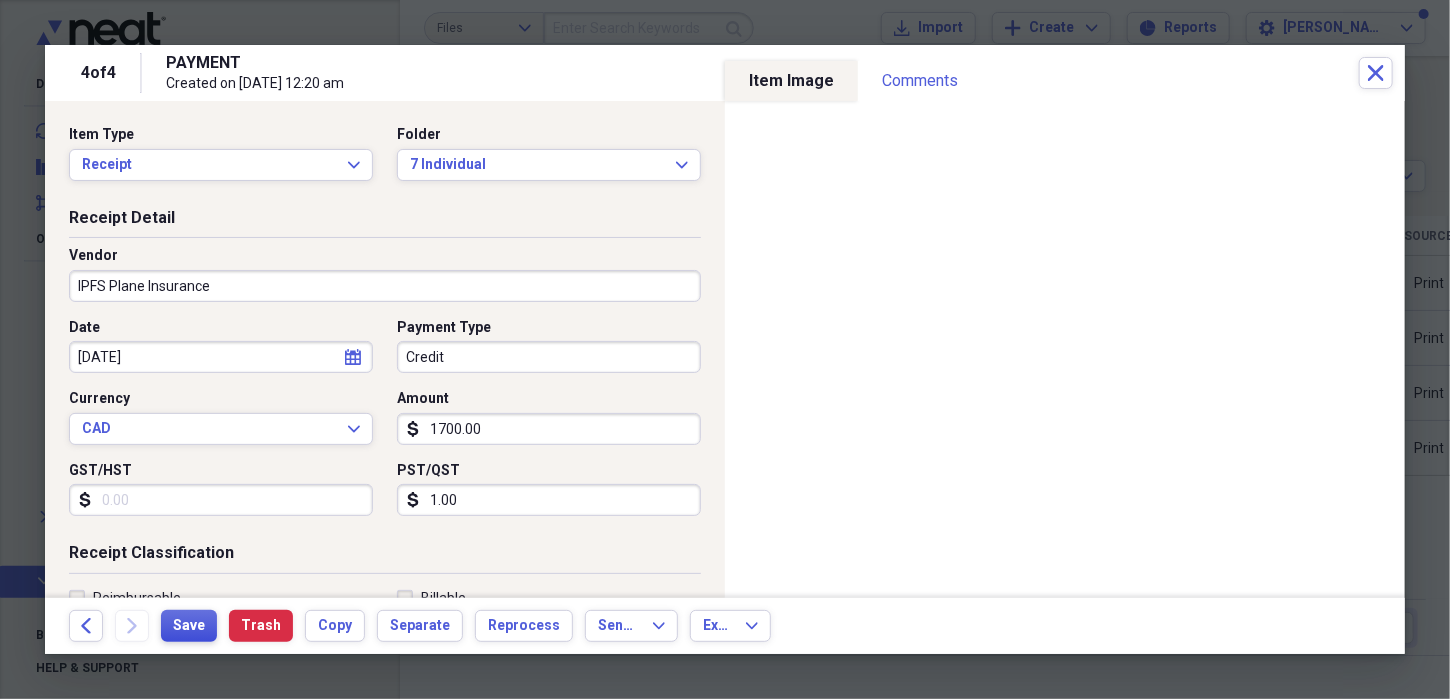 type on "IPFS Plane Insurance" 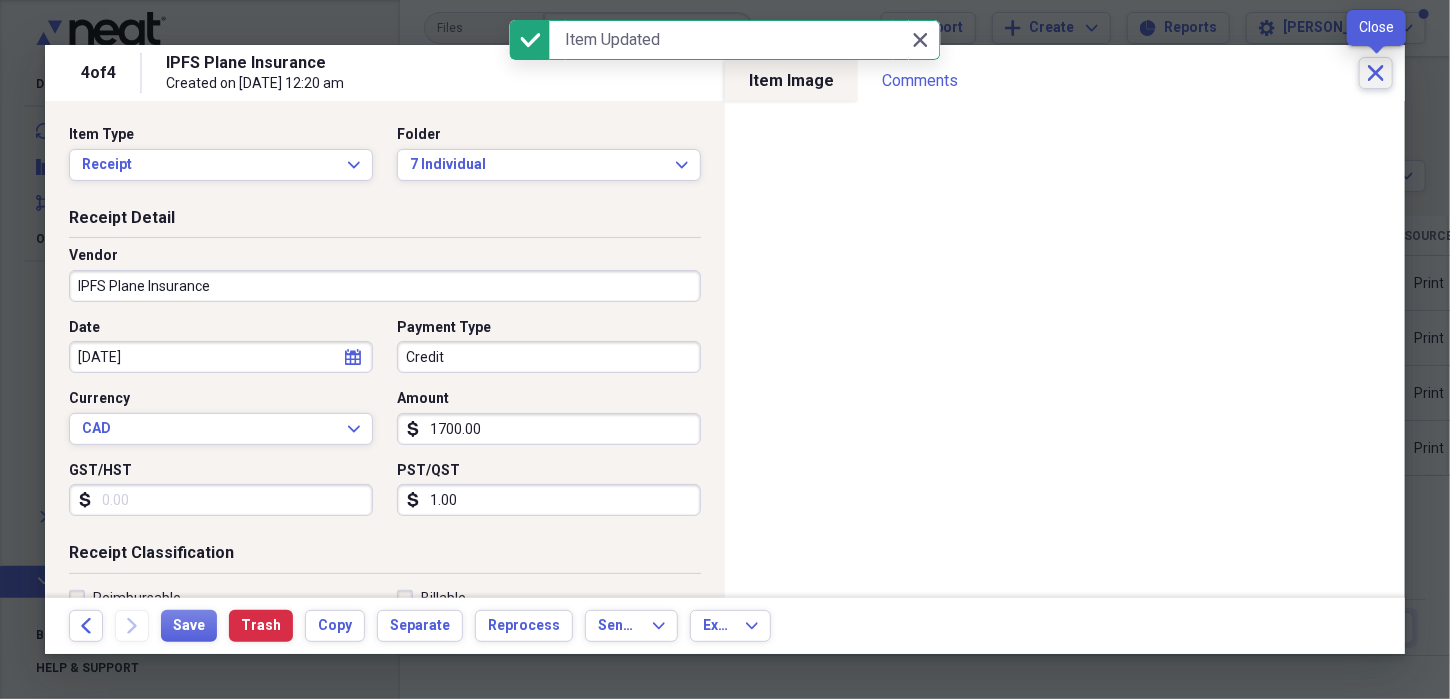 click on "Close" 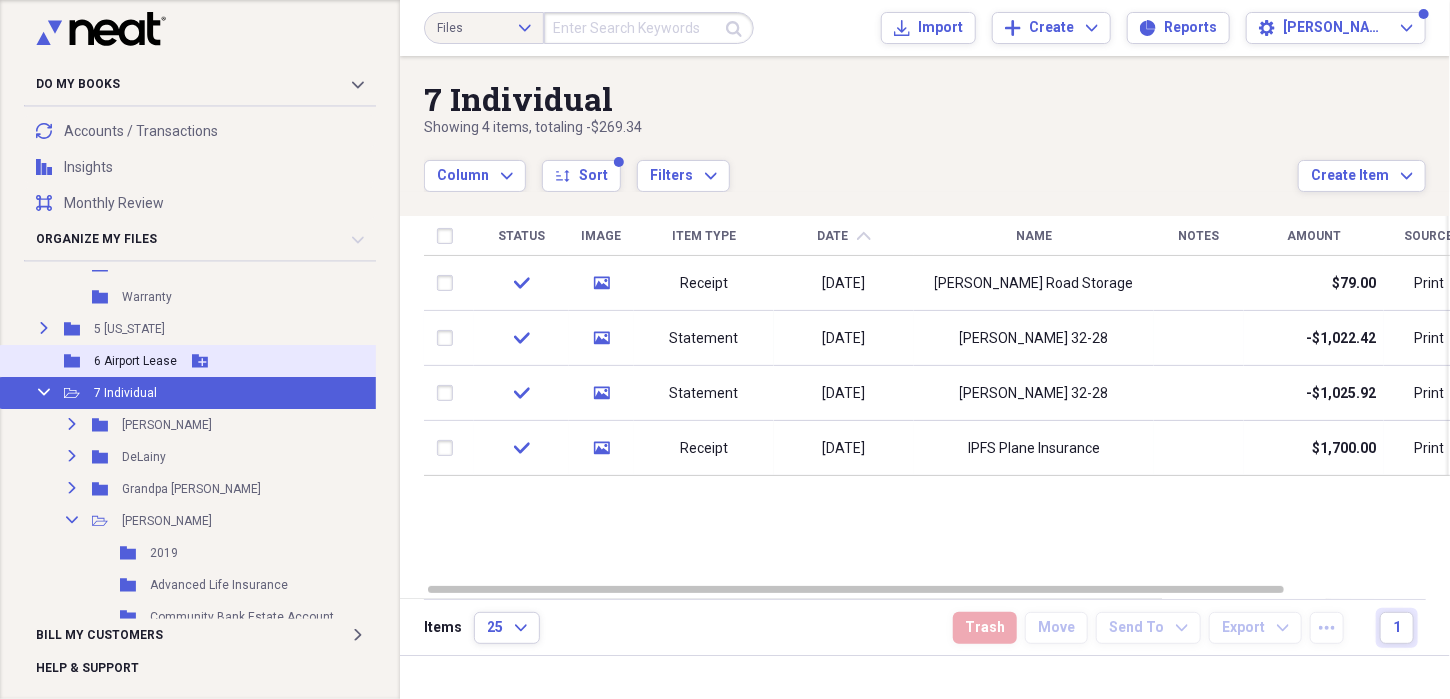 scroll, scrollTop: 1600, scrollLeft: 0, axis: vertical 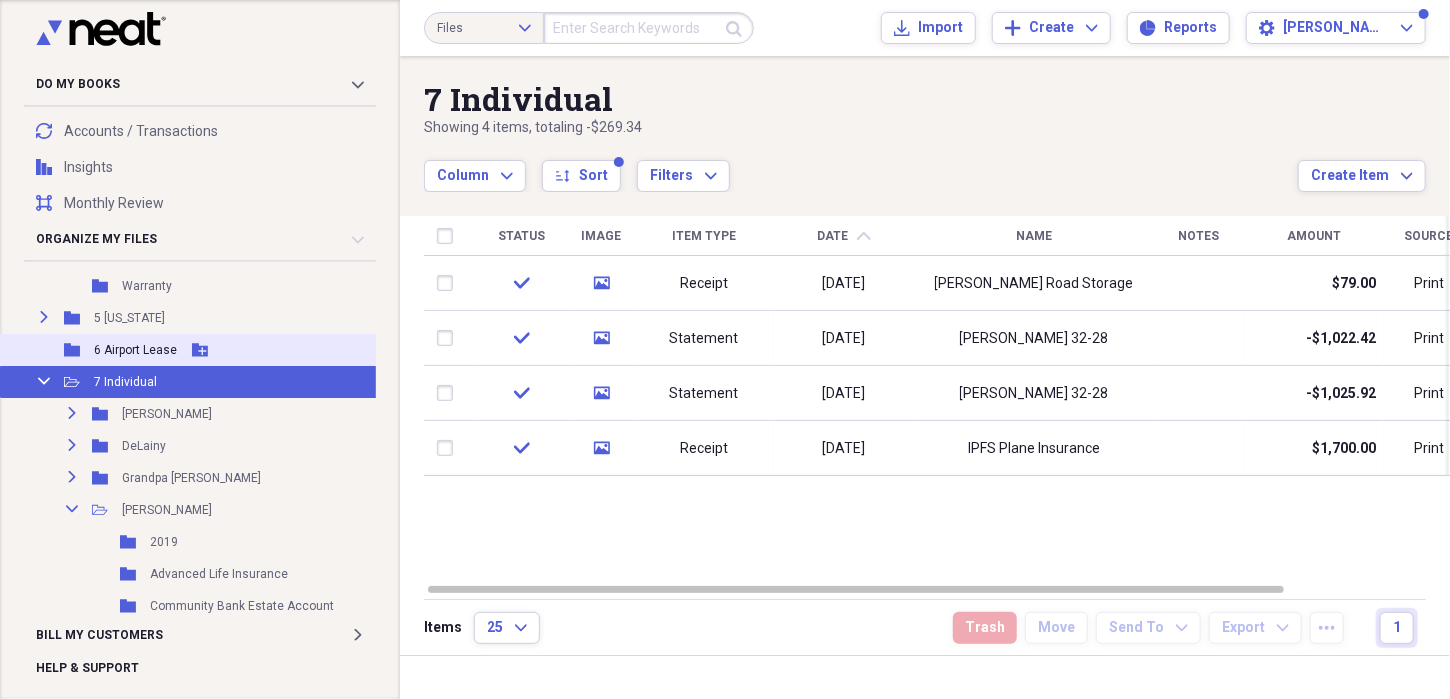 click on "6 Airport Lease" at bounding box center [135, 350] 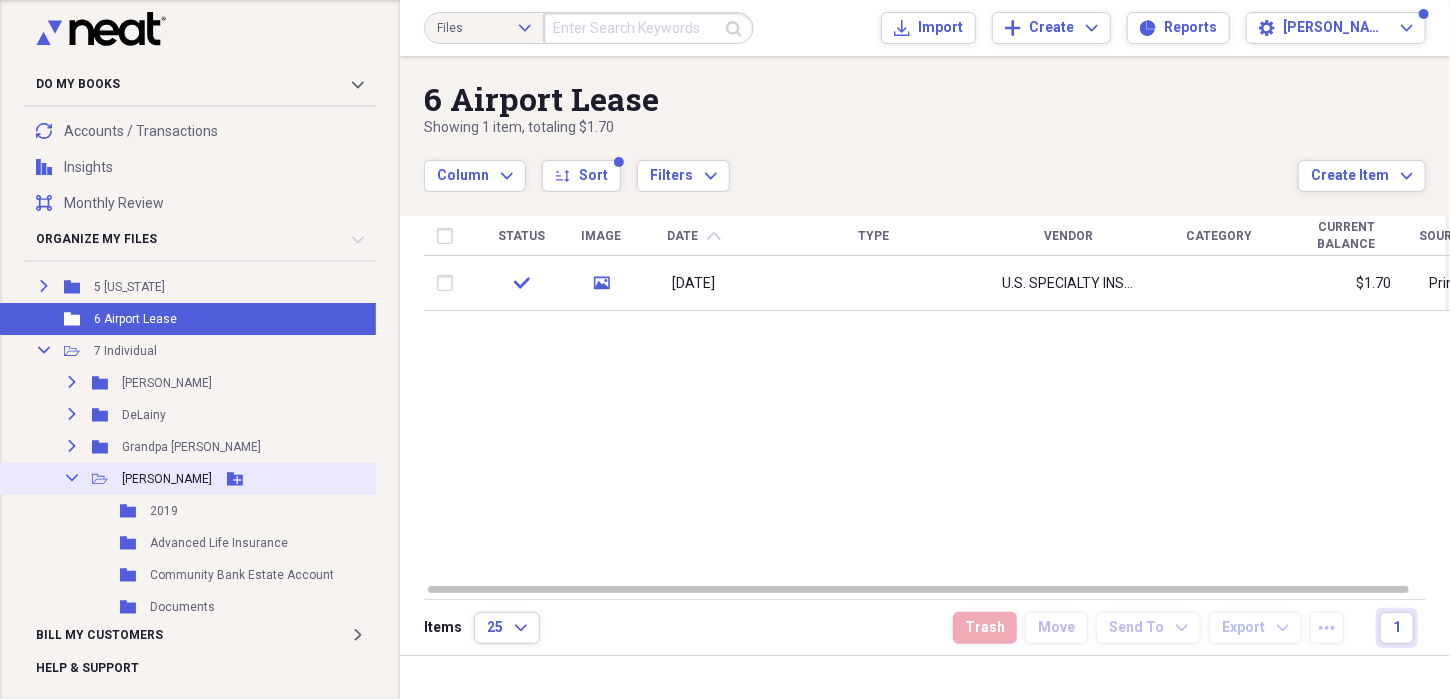 click on "Collapse" 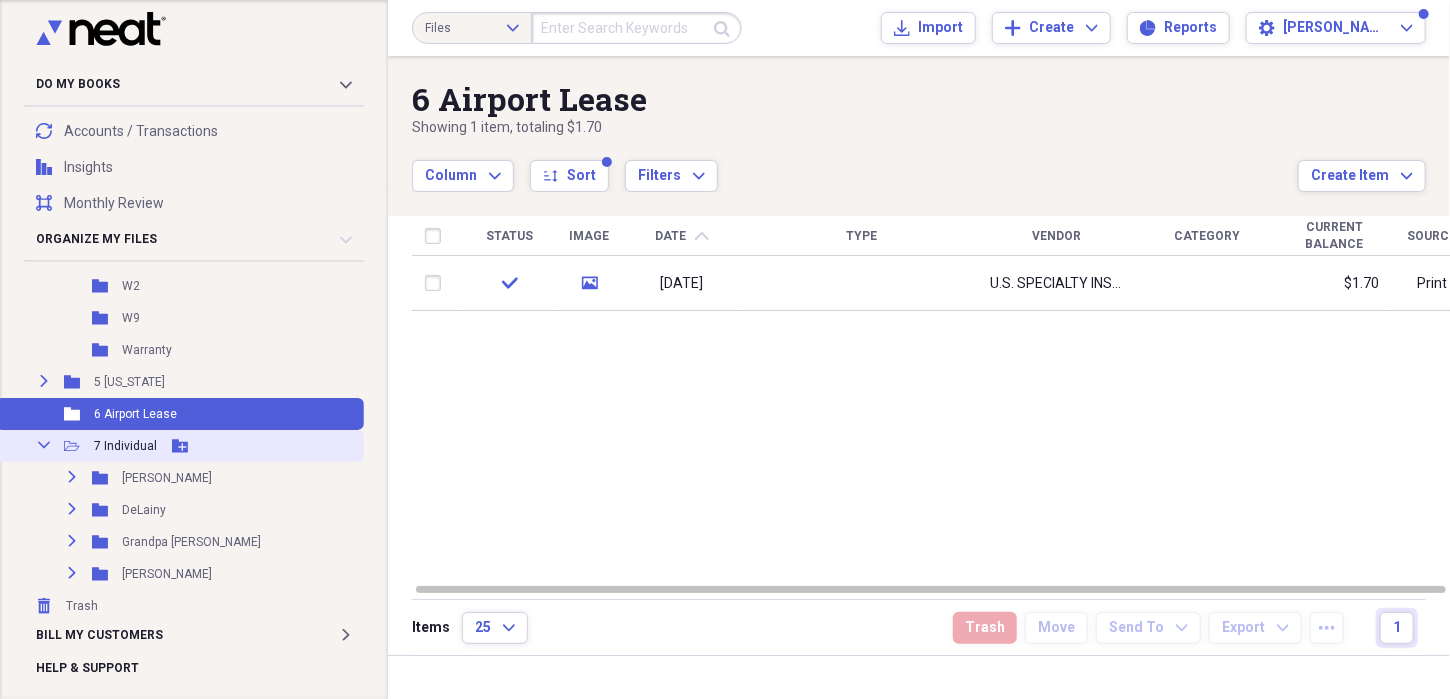 click on "7 Individual" at bounding box center [125, 446] 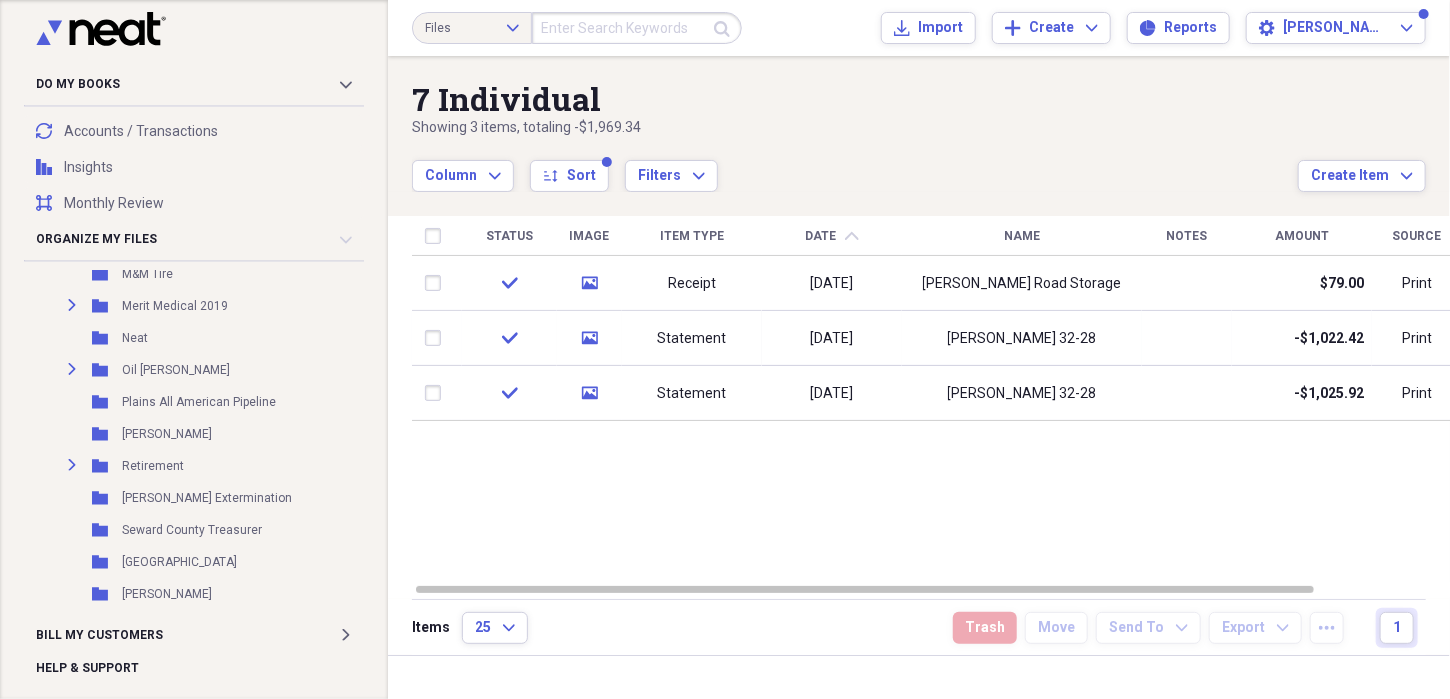 scroll, scrollTop: 936, scrollLeft: 0, axis: vertical 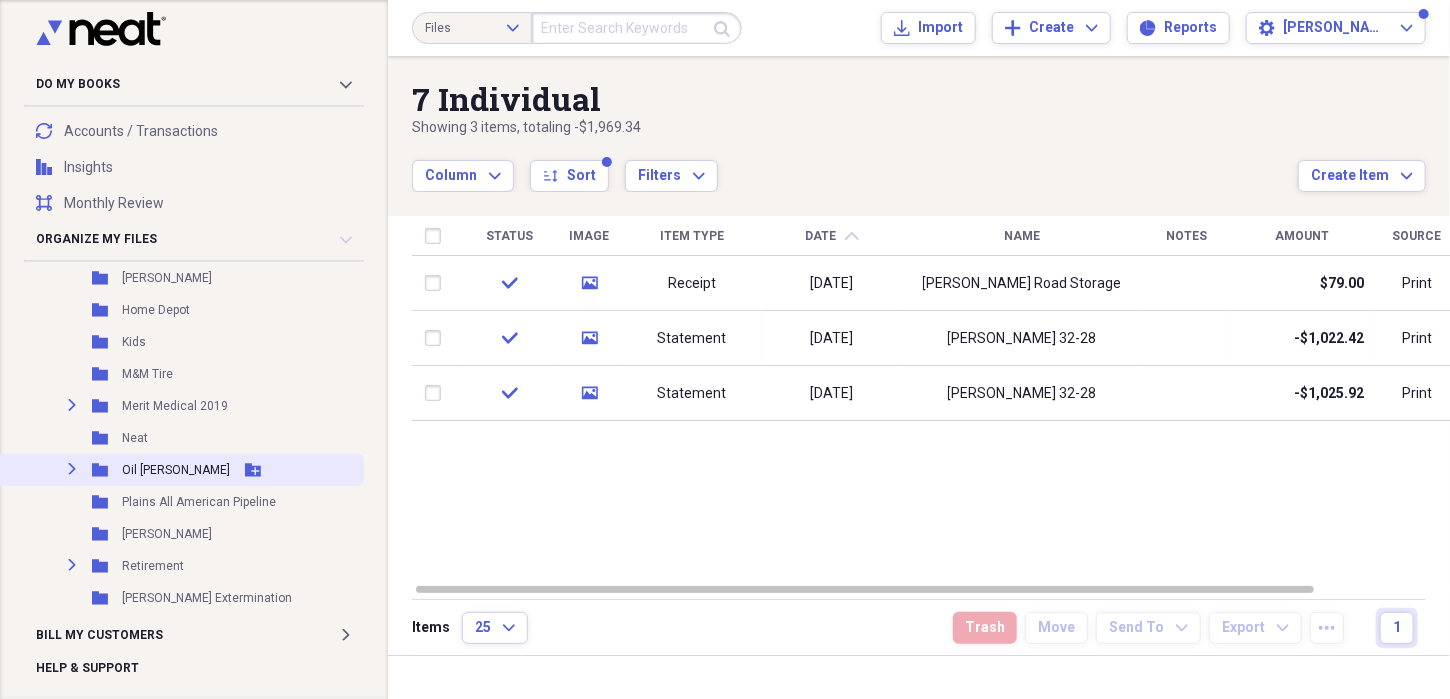 click on "Expand" 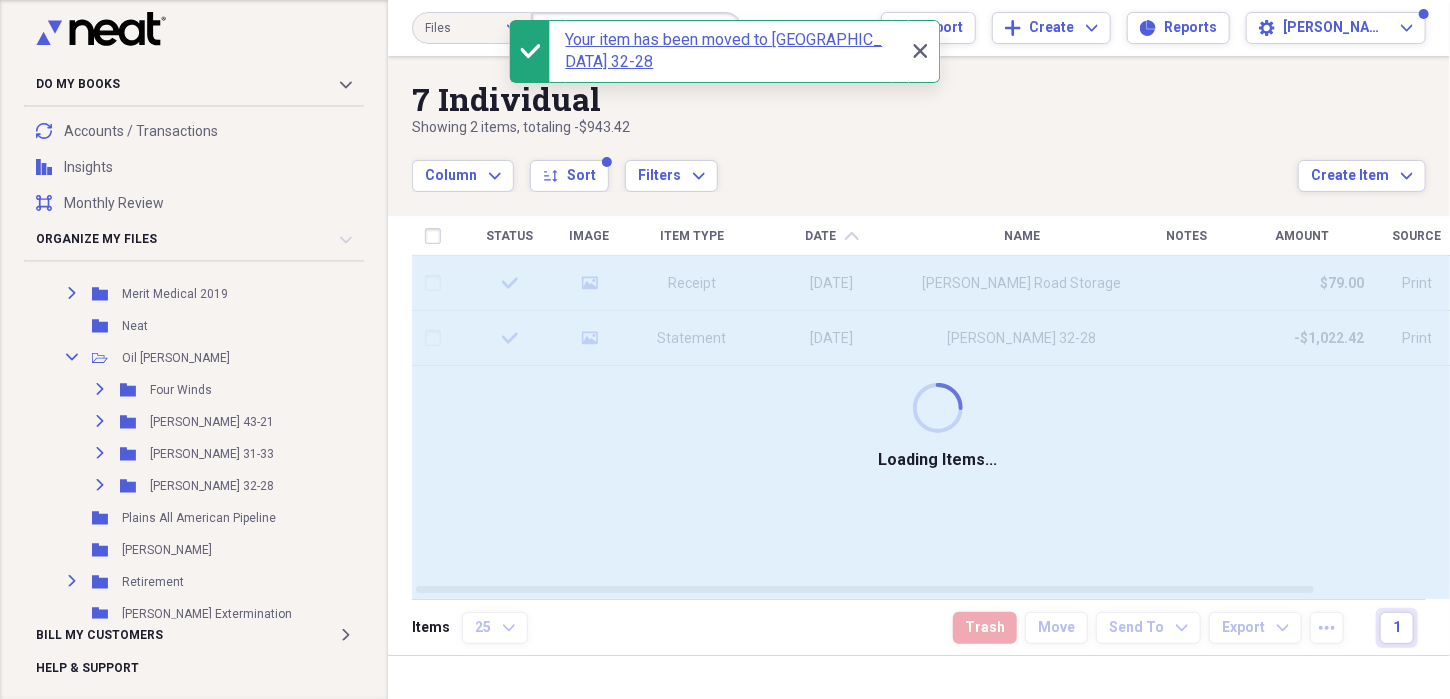 scroll, scrollTop: 1072, scrollLeft: 0, axis: vertical 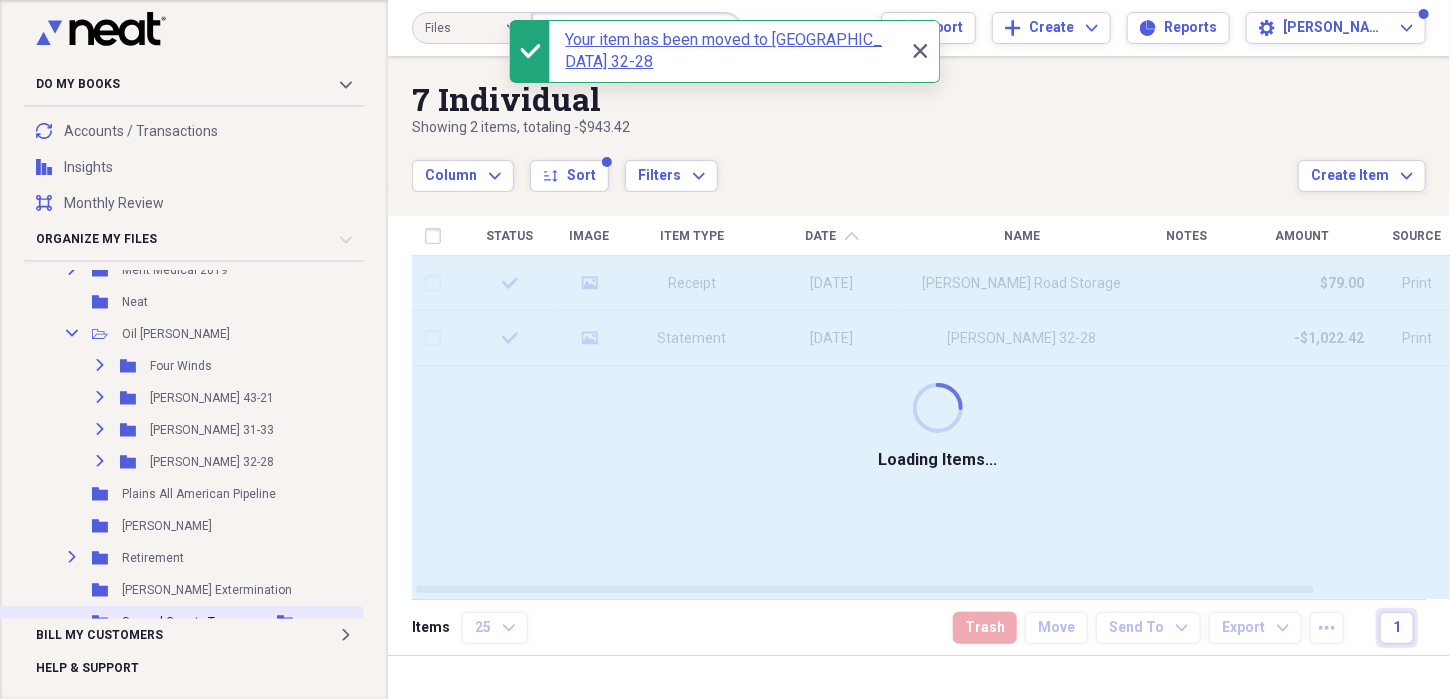 click on "Folder Seward County Treasurer Add Folder" at bounding box center [180, 622] 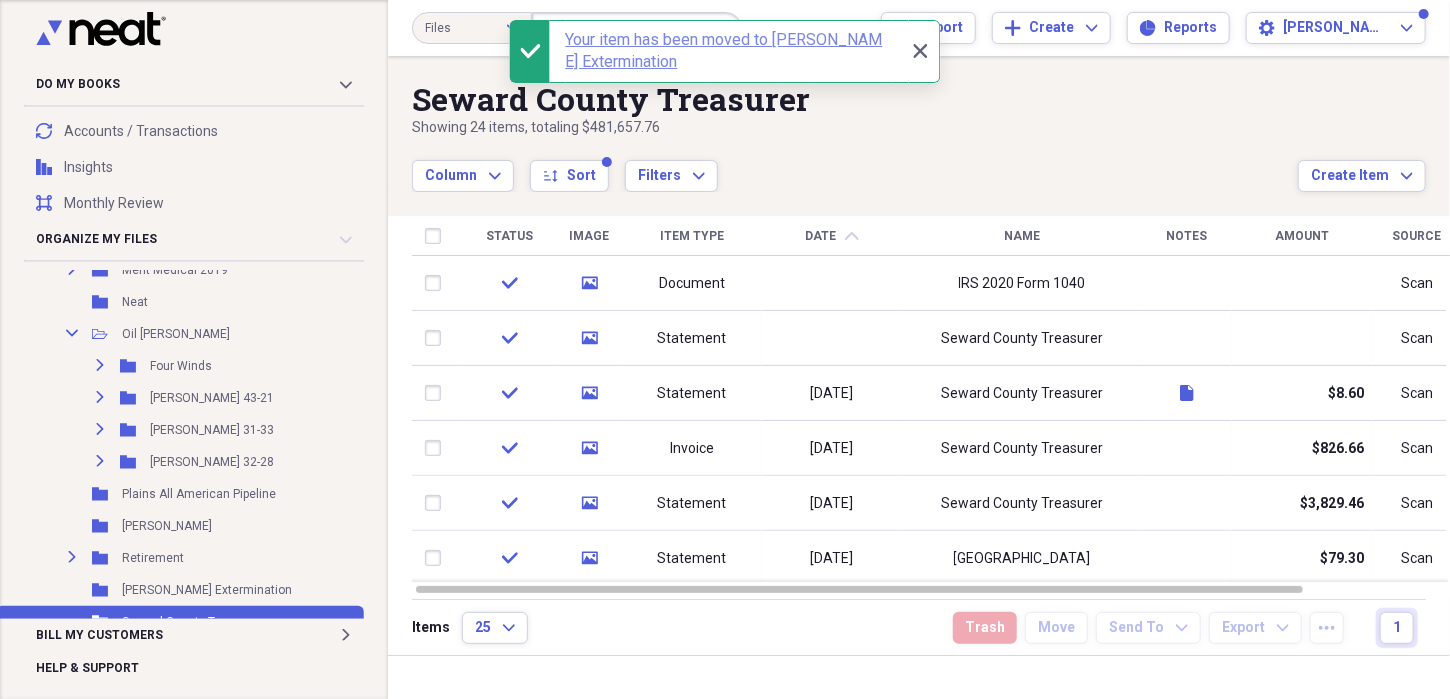 click on "Your item has been moved to [PERSON_NAME] Extermination" at bounding box center [724, 50] 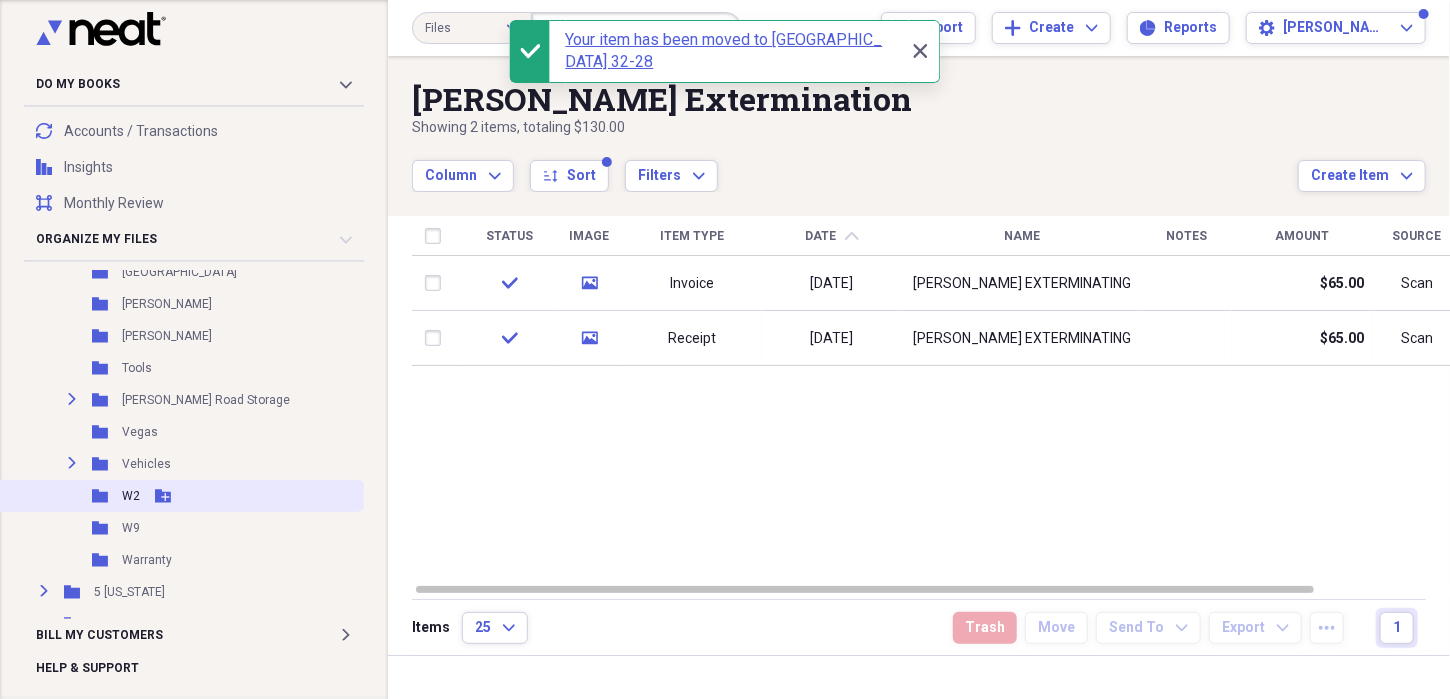 scroll, scrollTop: 1572, scrollLeft: 0, axis: vertical 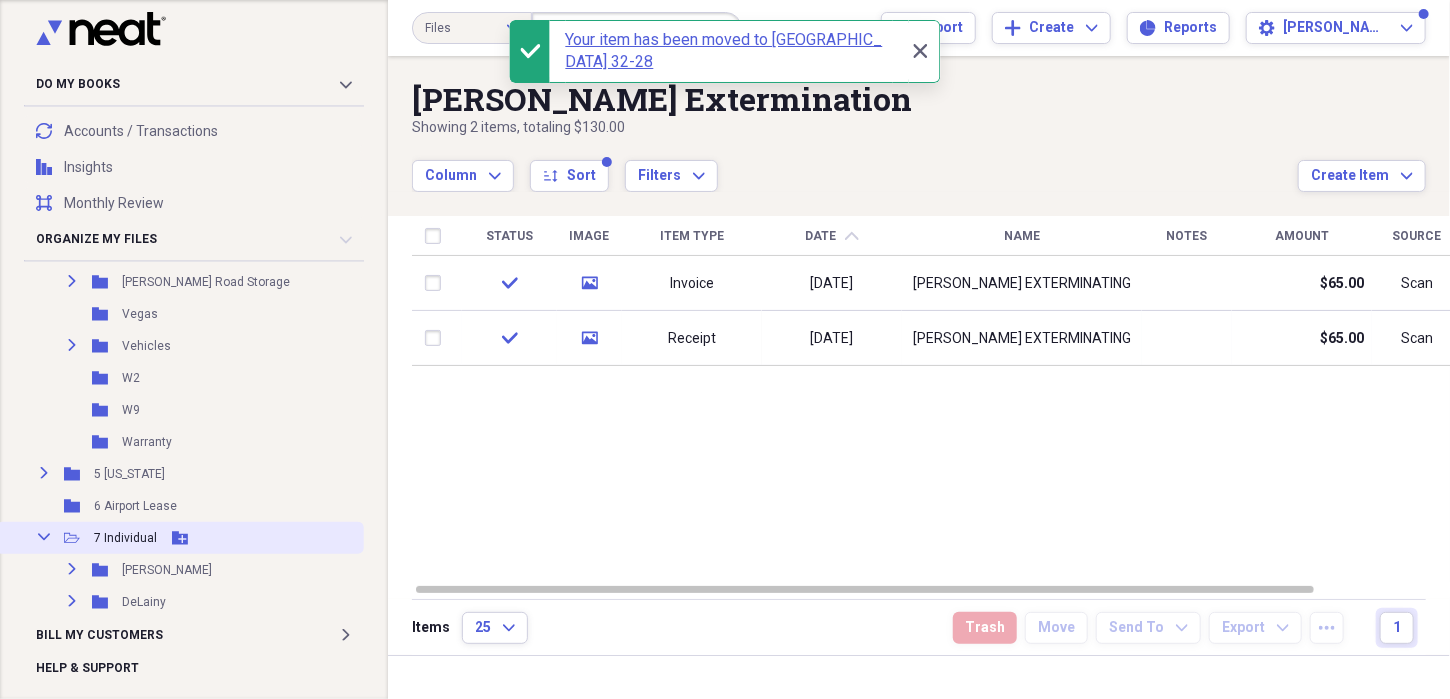 click on "7 Individual" at bounding box center [125, 538] 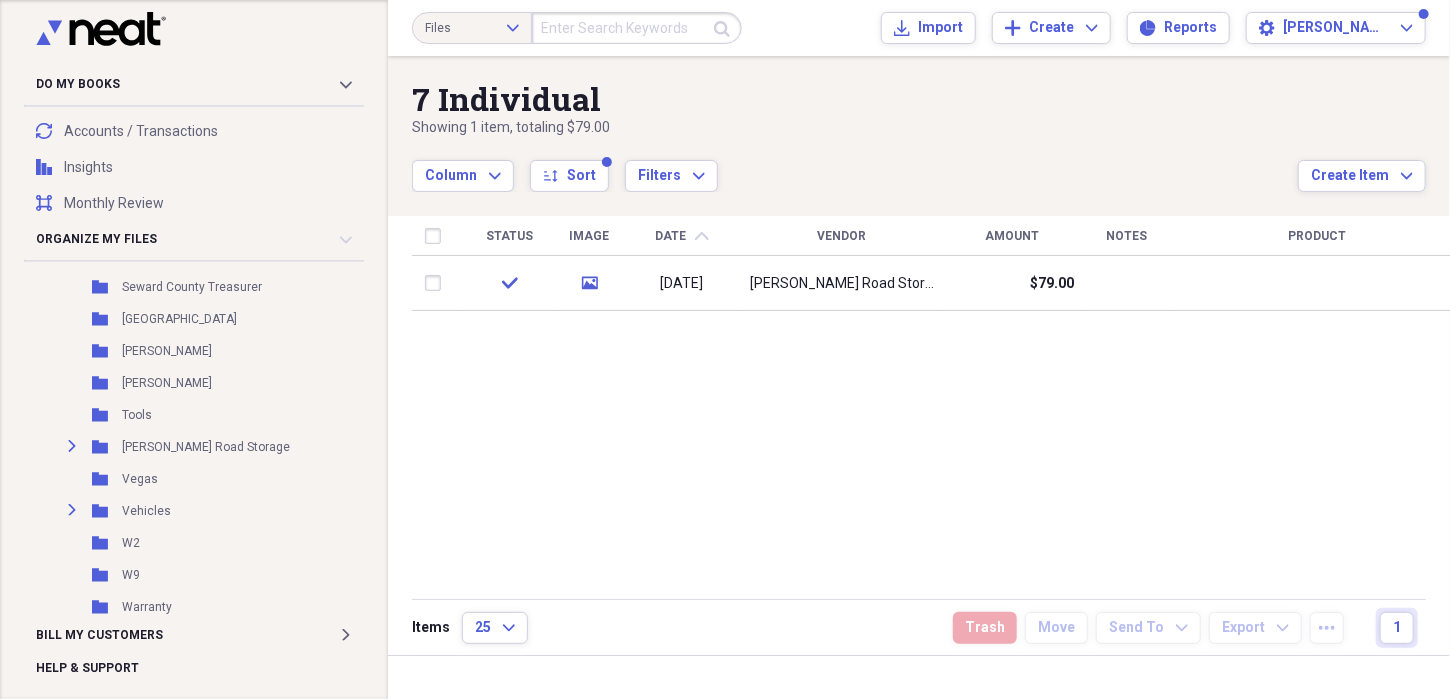 scroll, scrollTop: 1372, scrollLeft: 0, axis: vertical 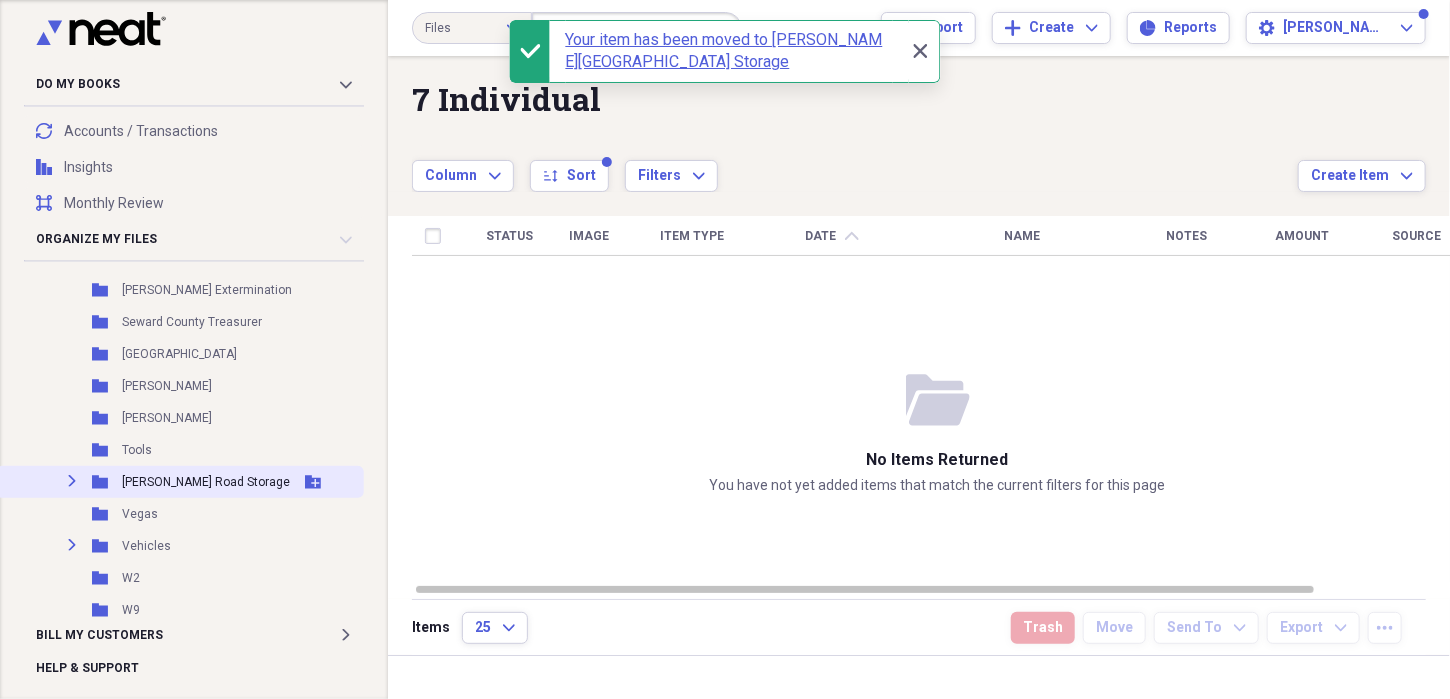 click on "Expand" 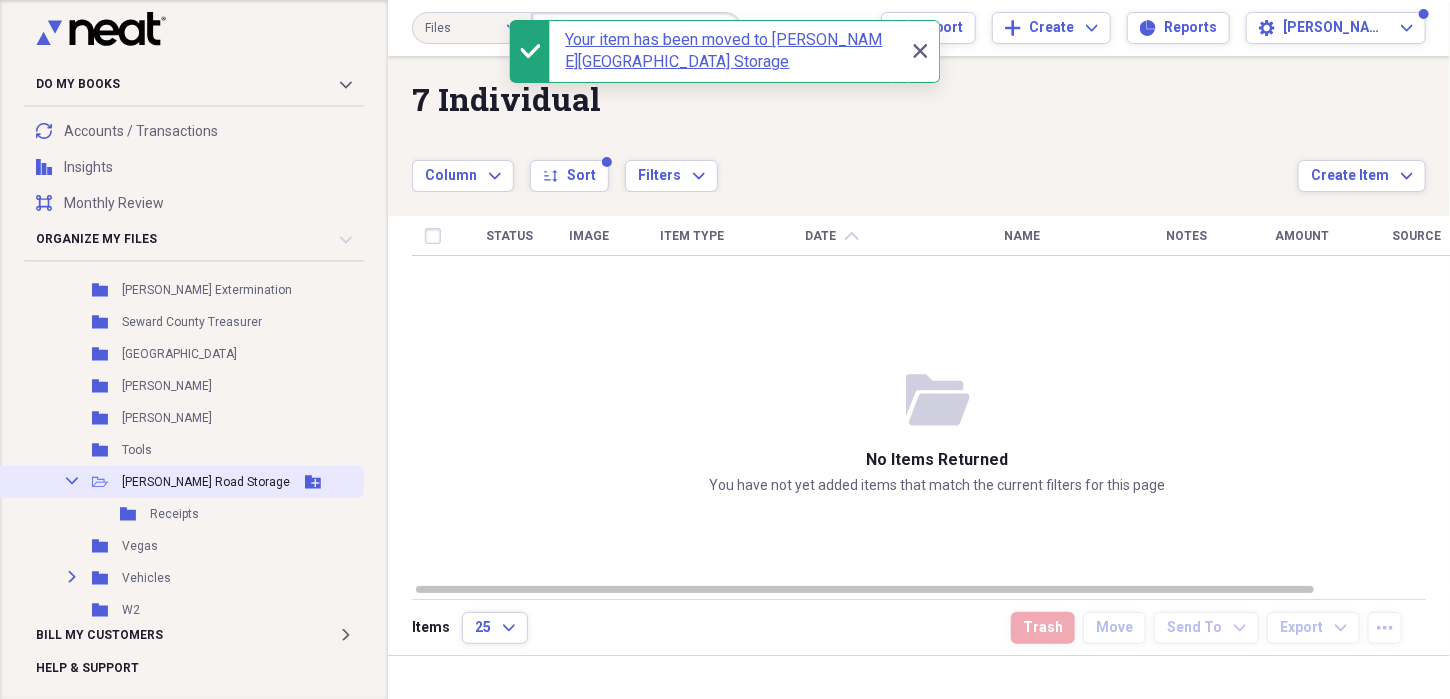 click on "[PERSON_NAME] Road Storage" at bounding box center (206, 482) 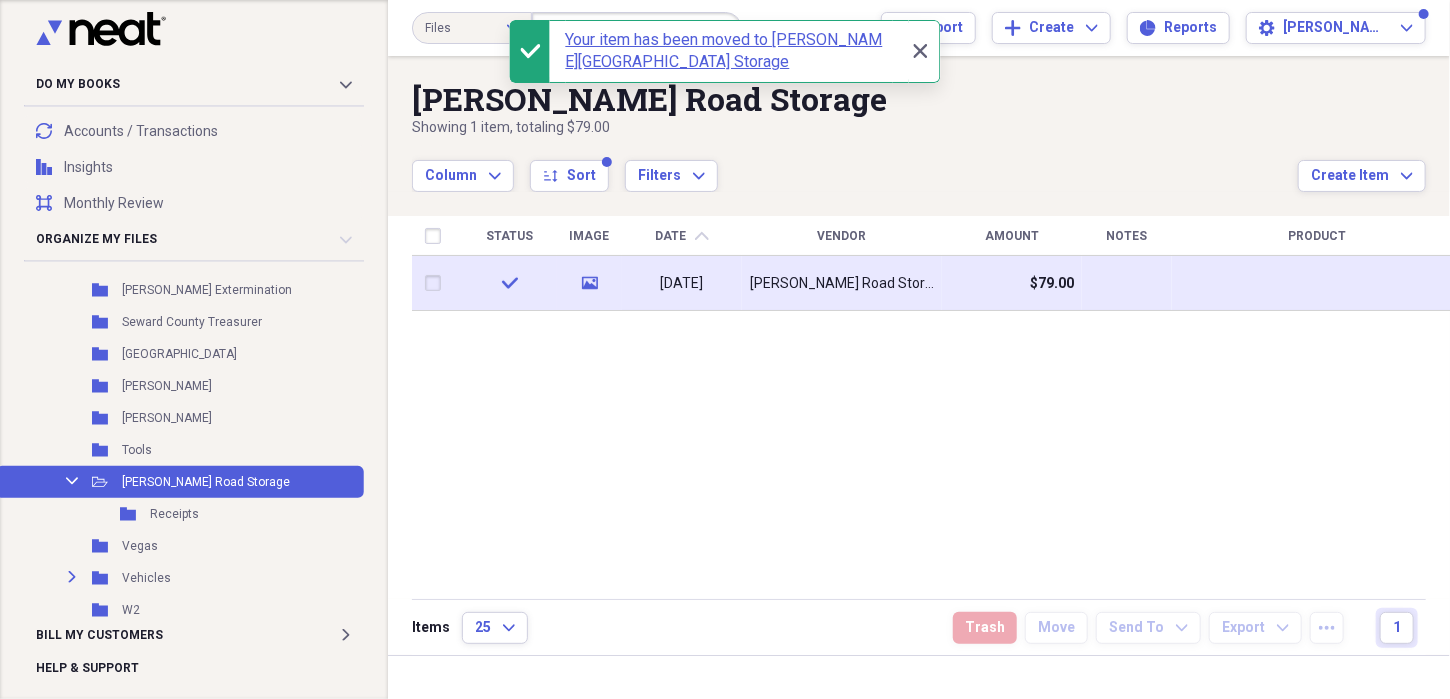 click on "[DATE]" at bounding box center (682, 283) 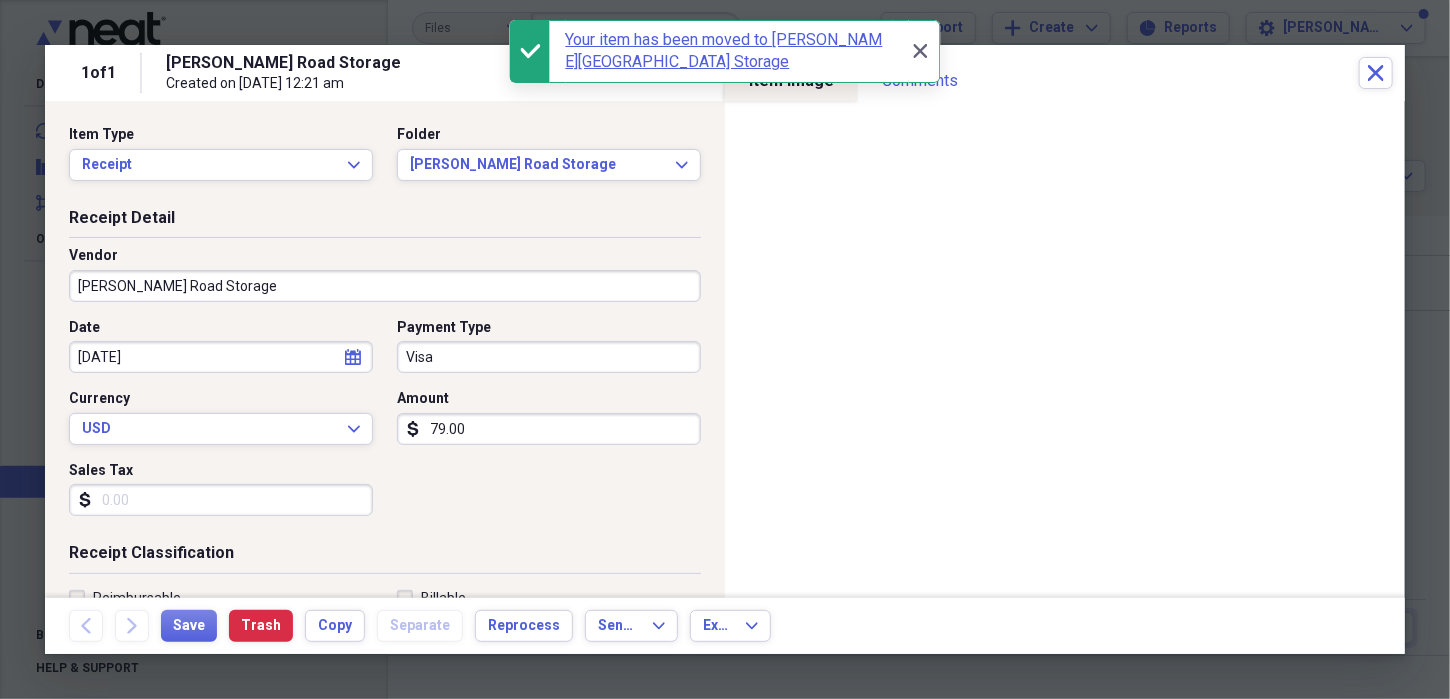 drag, startPoint x: 688, startPoint y: 262, endPoint x: 219, endPoint y: 549, distance: 549.84546 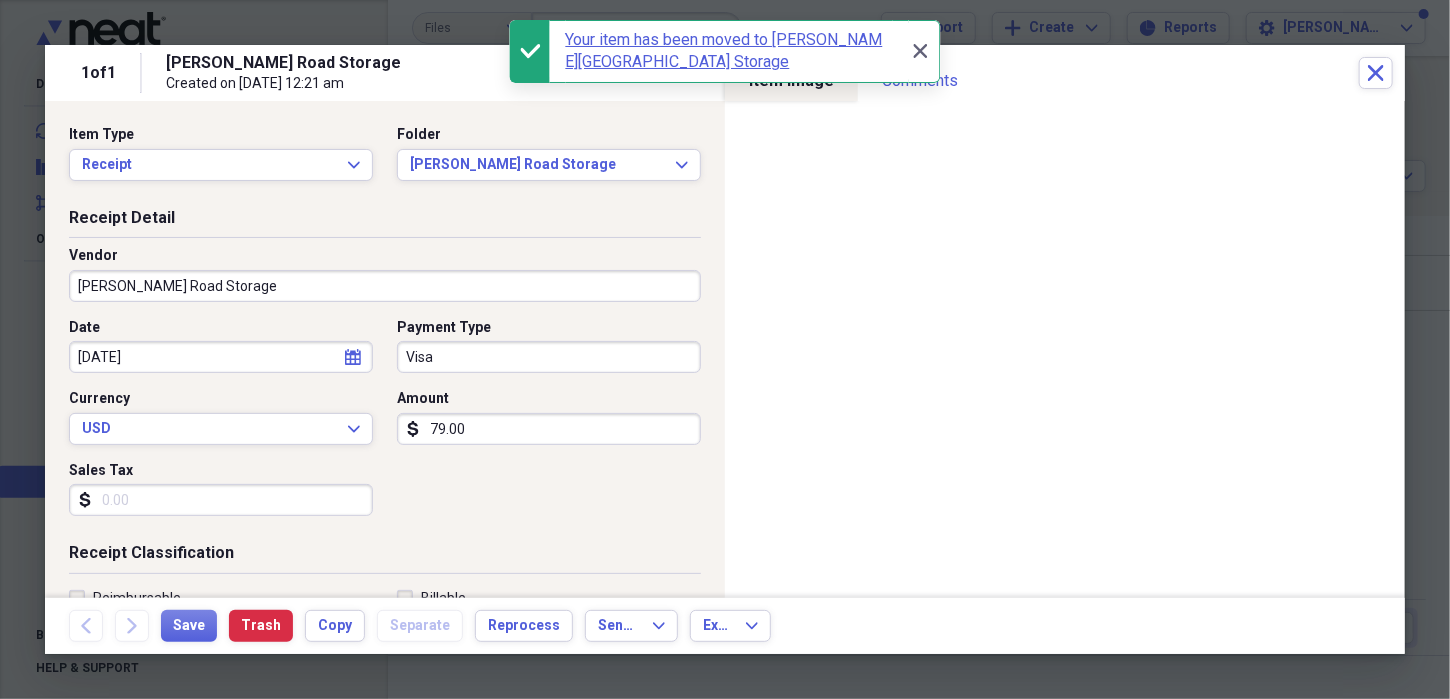 click on "Do My Books Collapse transactions Accounts / Transactions insights Insights reconciliation Monthly Review Organize My Files Collapse Unfiled Needs Review Unfiled All Files Unfiled Unfiled Unfiled Saved Reports Collapse My Cabinet Cabinet Add Folder Expand Folder 1. Property Taxes Add Folder Expand Folder 1.5 Property Insurance Add Folder Collapse Open Folder 2 Rentals Add Folder Expand Folder [STREET_ADDRESS][GEOGRAPHIC_DATA][US_STATE] Folder Expand Folder [STREET_ADDRESS] Add Folder Expand Folder 502 N Prospect Add Folder Expand Folder 504 N Purdue Add Folder Folder [DOMAIN_NAME] Add Folder Expand Folder Lease Agreements Add Folder Expand Folder [PERSON_NAME] Add Folder Collapse Open Folder 3 Vehicle Tags Add Folder Expand Folder Tags Add Folder Collapse Open Folder 4 [PERSON_NAME] Folder Collapse Open Folder 1322 N [PERSON_NAME] Add Folder Expand Folder Contractors Add Folder Folder Pool Add Folder Expand Folder Utilities Add Folder Folder [PERSON_NAME] Auto Exchange Add Folder Folder Bank Of Beaver Add Folder Folder Browns Shoe Fit Add Folder Folder" at bounding box center [725, 349] 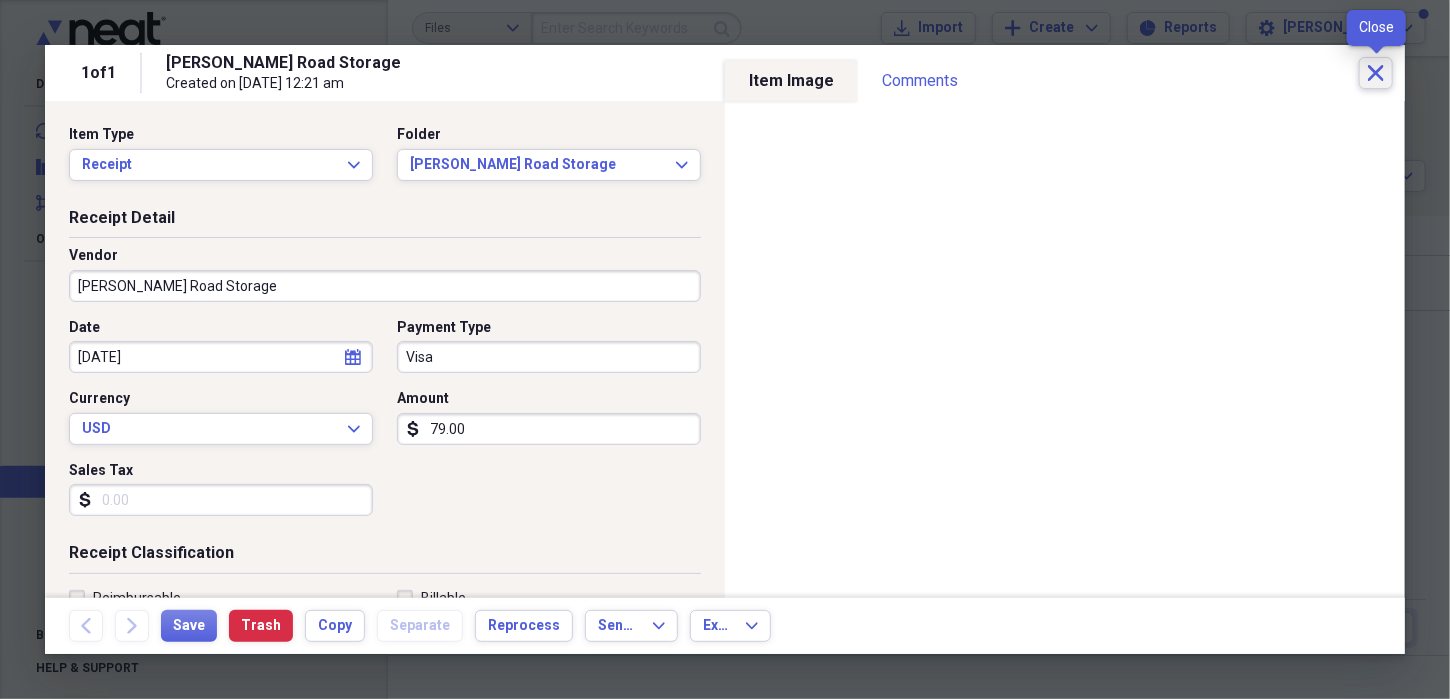 click 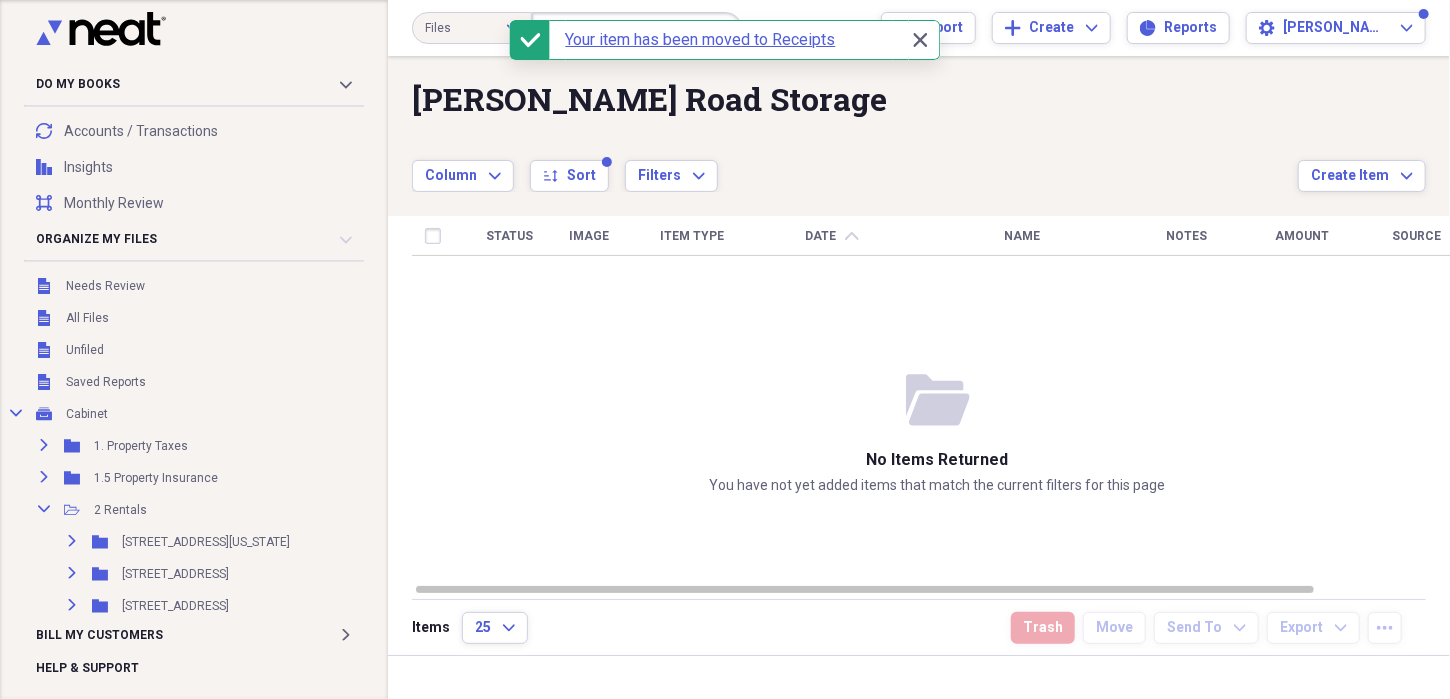 scroll, scrollTop: 0, scrollLeft: 0, axis: both 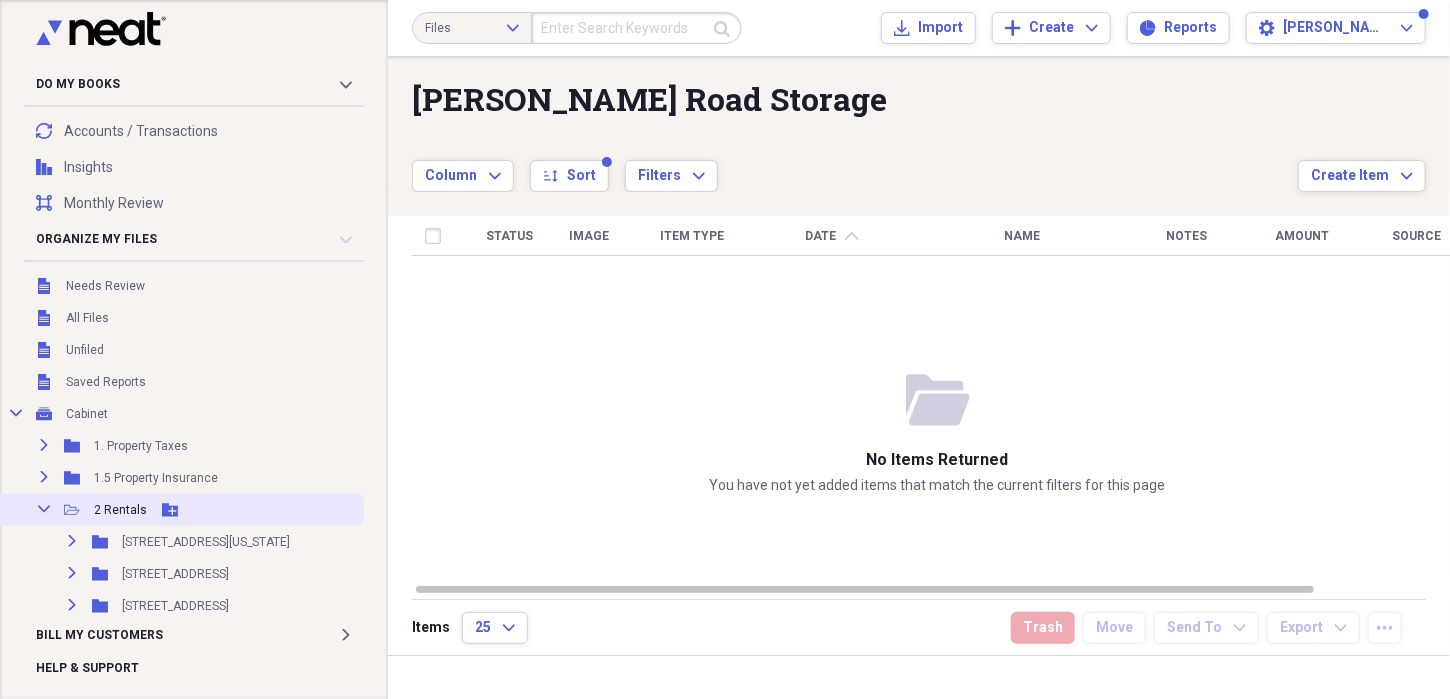 click on "Collapse" 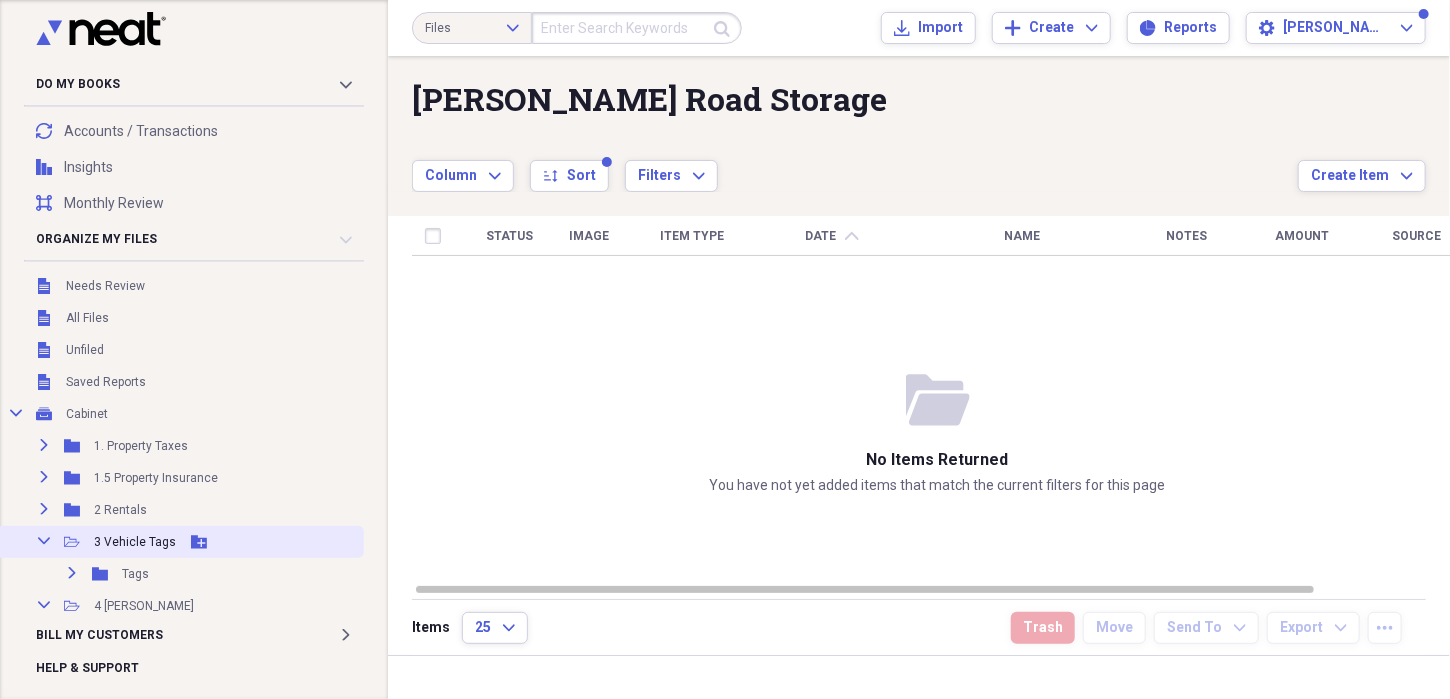 click on "Collapse" 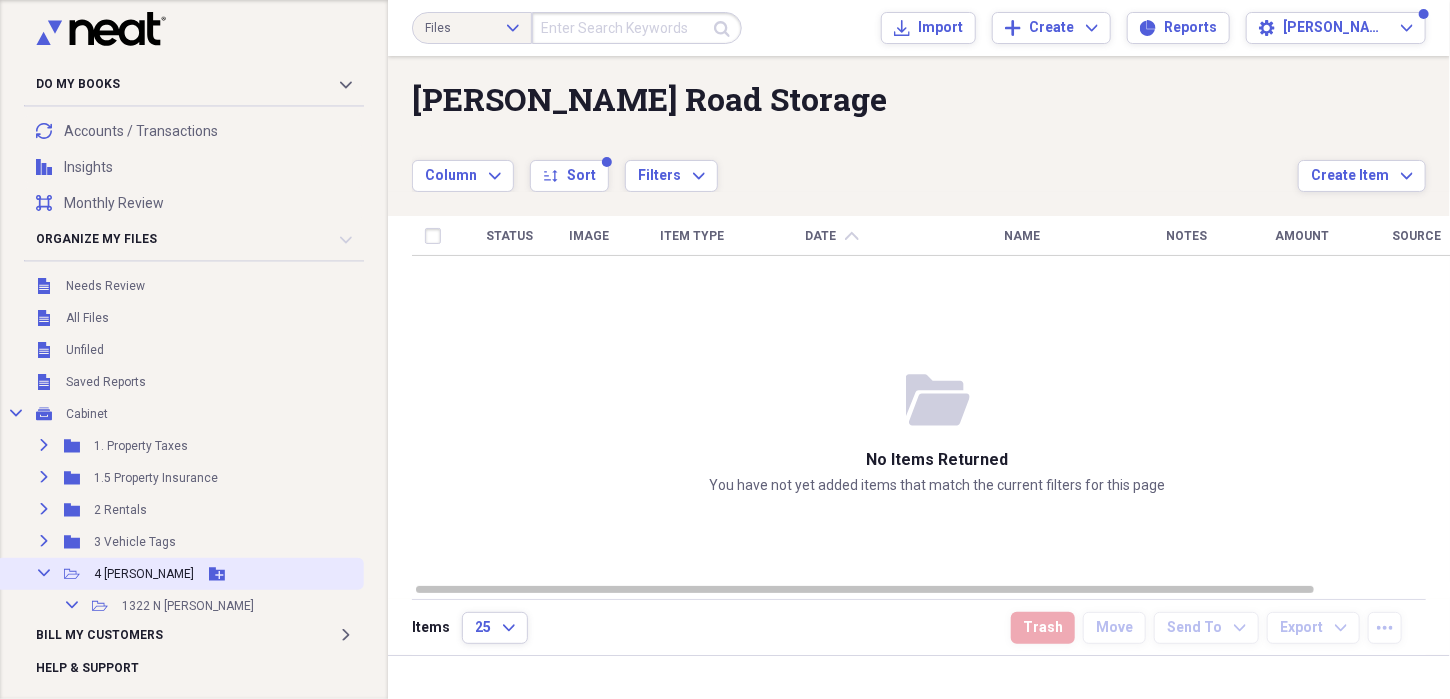 click 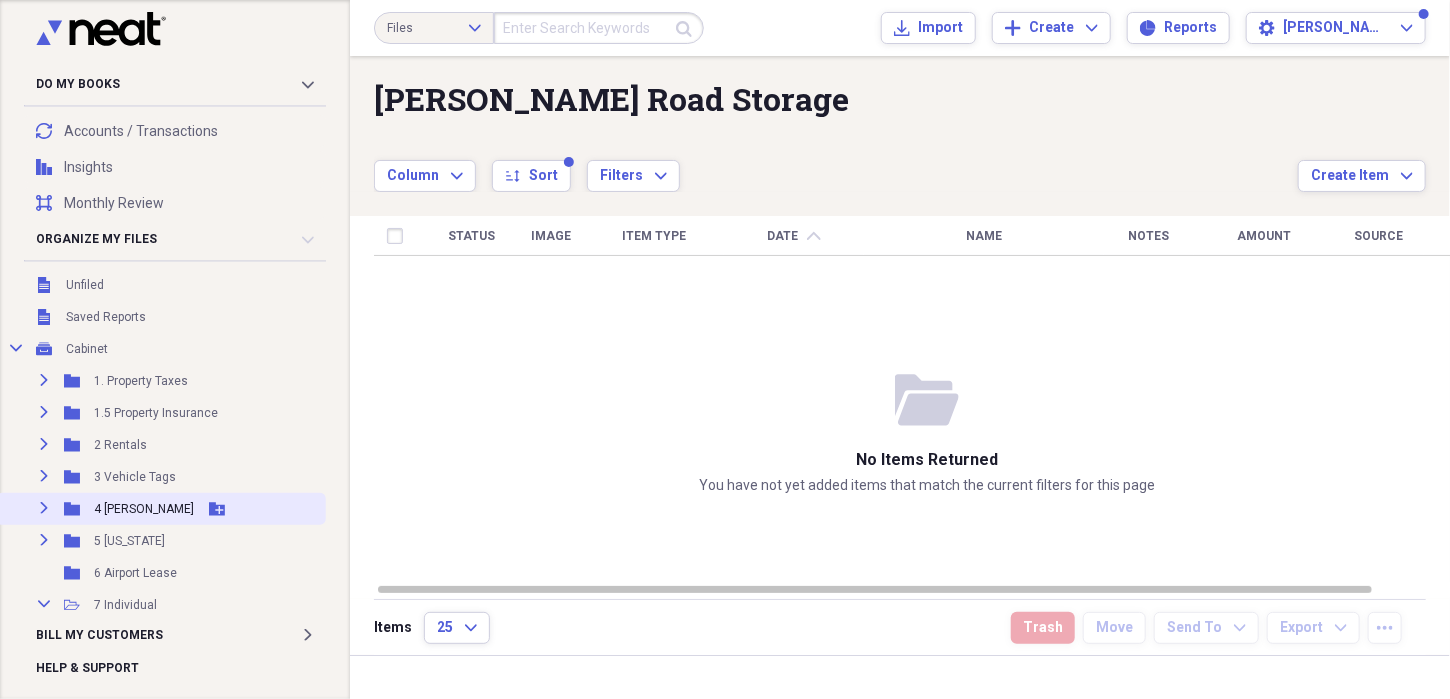scroll, scrollTop: 100, scrollLeft: 0, axis: vertical 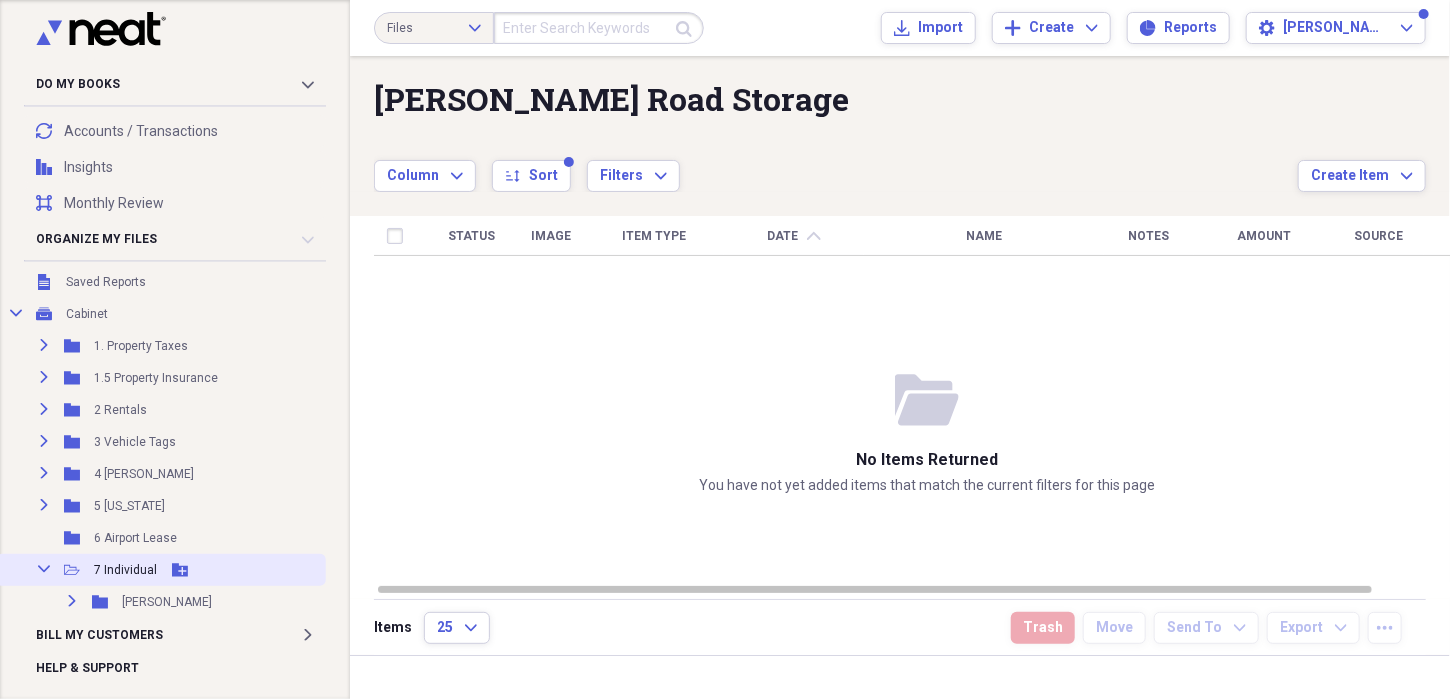 click on "Collapse" 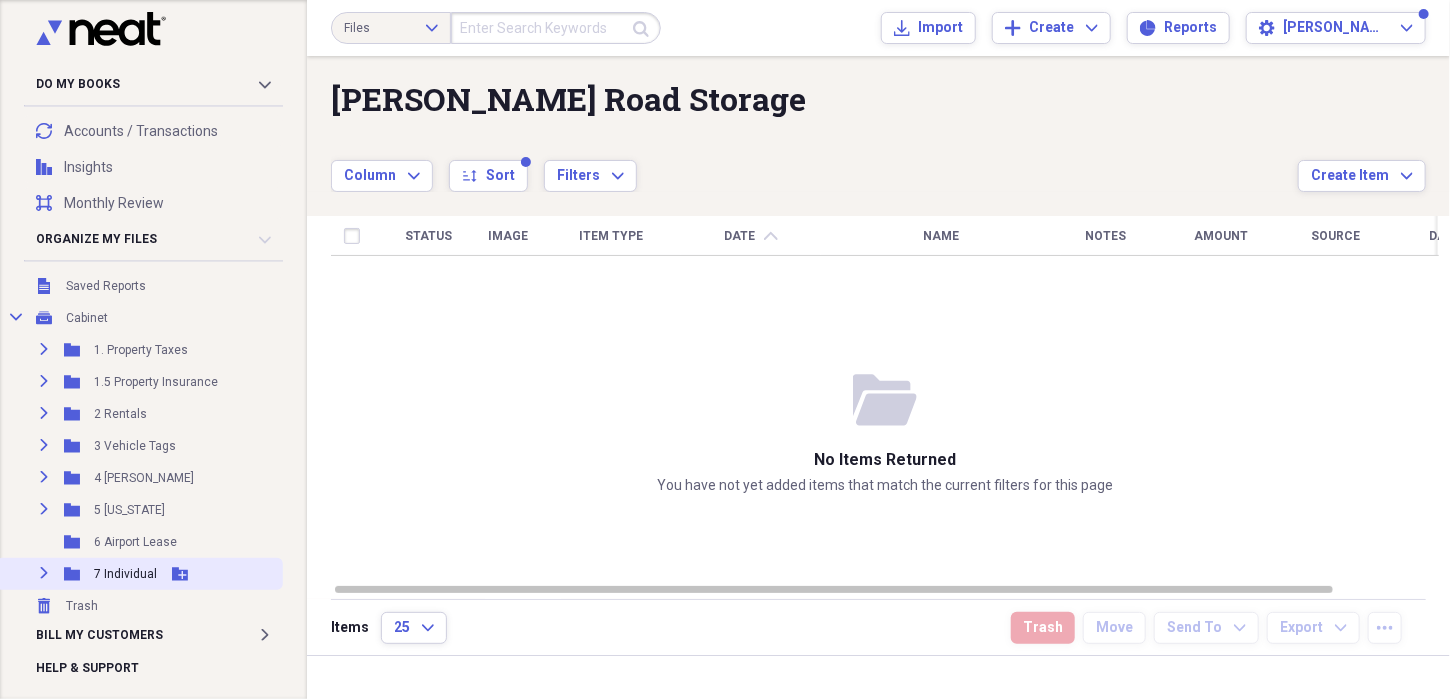 click on "7 Individual" at bounding box center (125, 574) 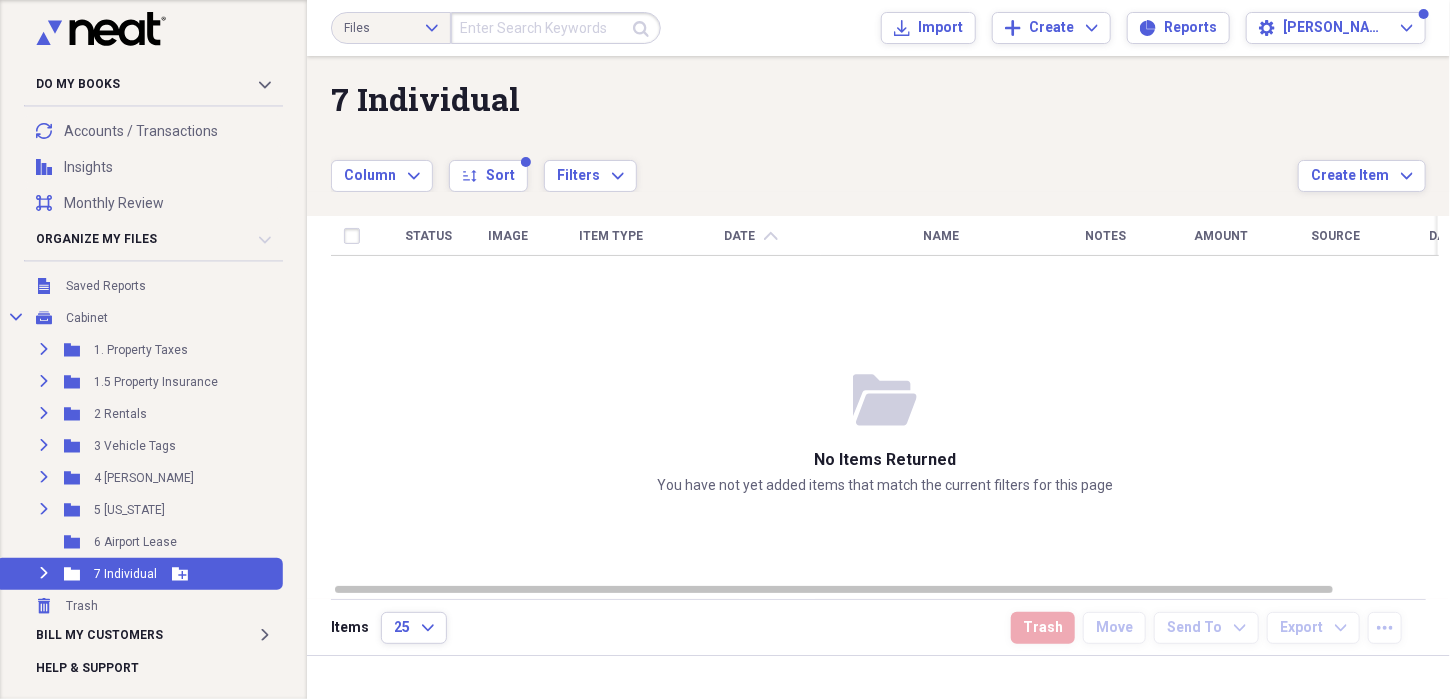 click on "Expand" at bounding box center (44, 573) 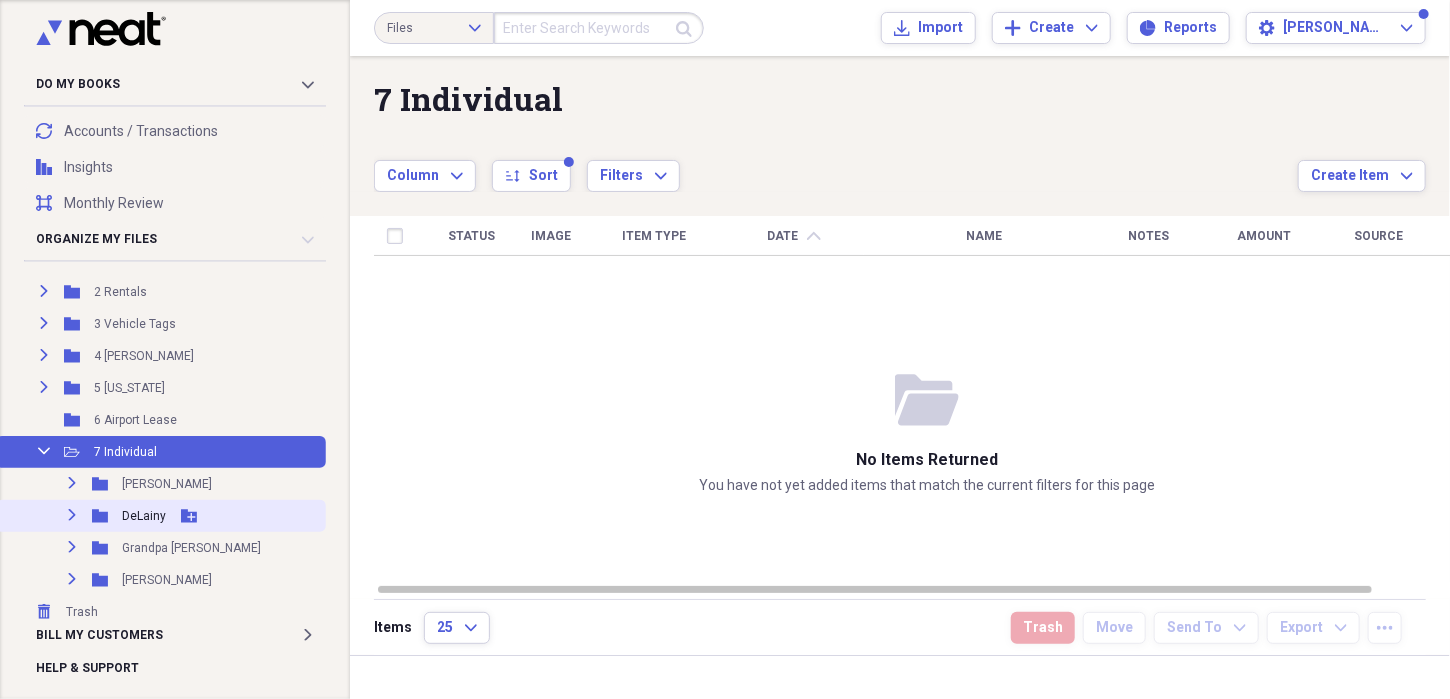 scroll, scrollTop: 224, scrollLeft: 0, axis: vertical 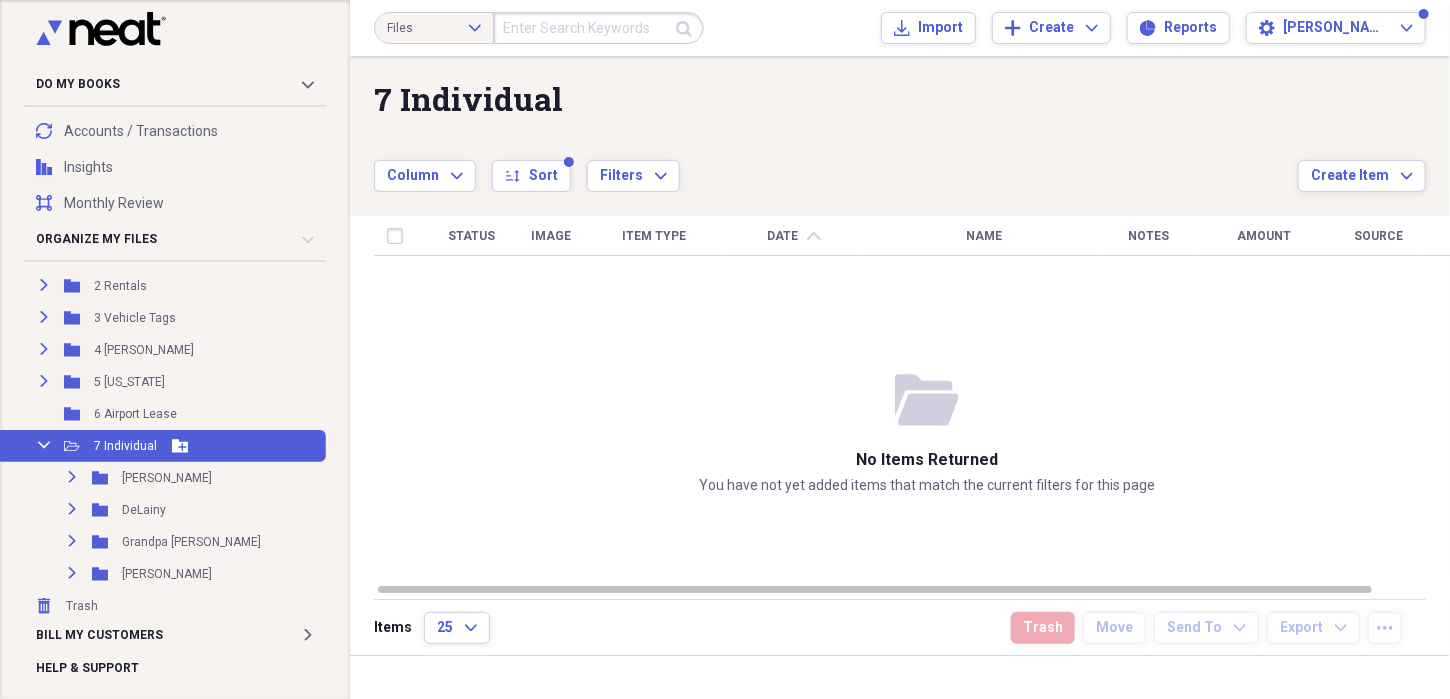 click on "Collapse" at bounding box center (44, 445) 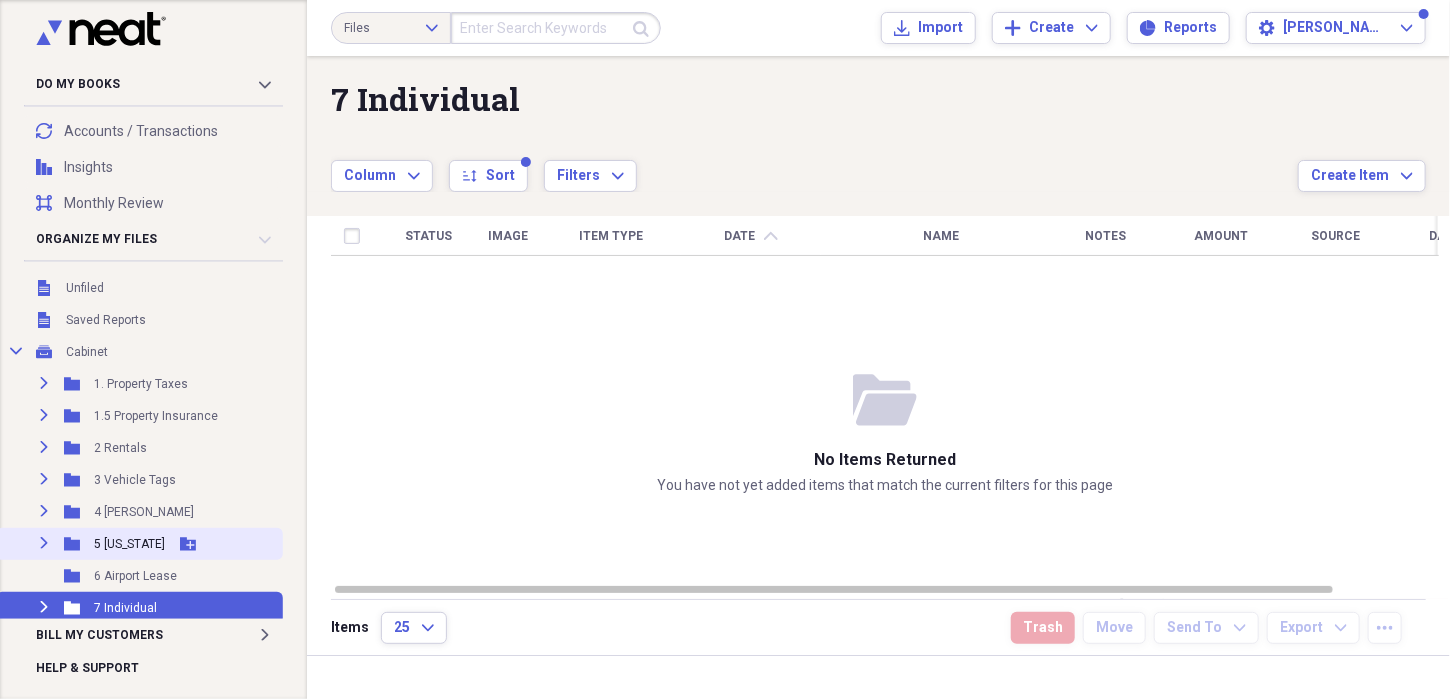 scroll, scrollTop: 96, scrollLeft: 0, axis: vertical 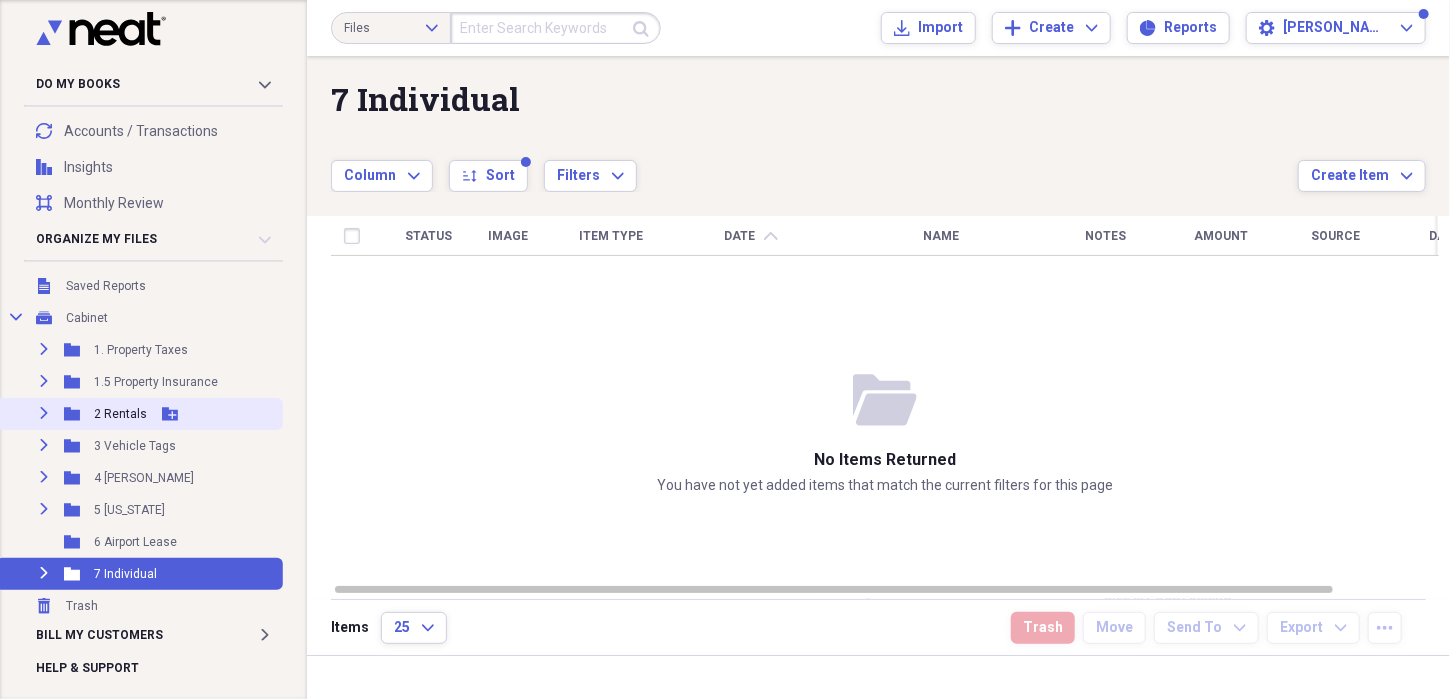click 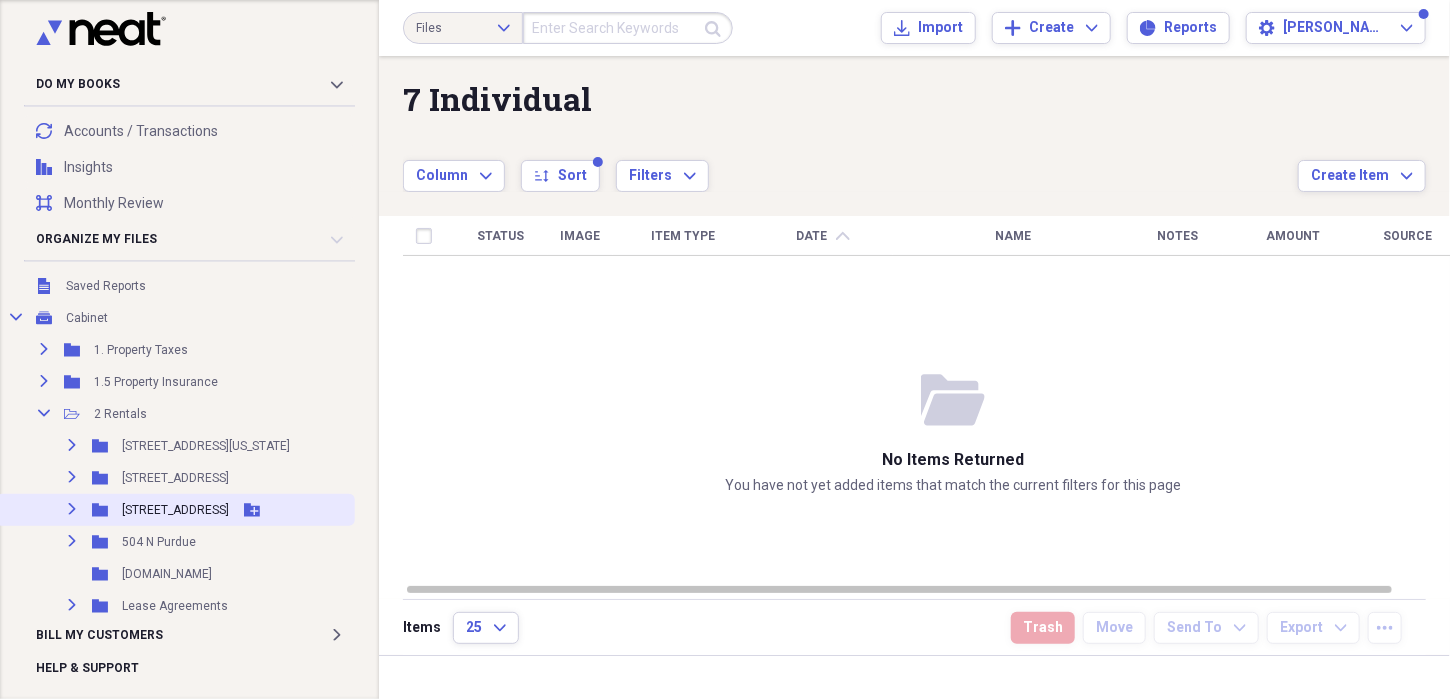 click on "Expand" 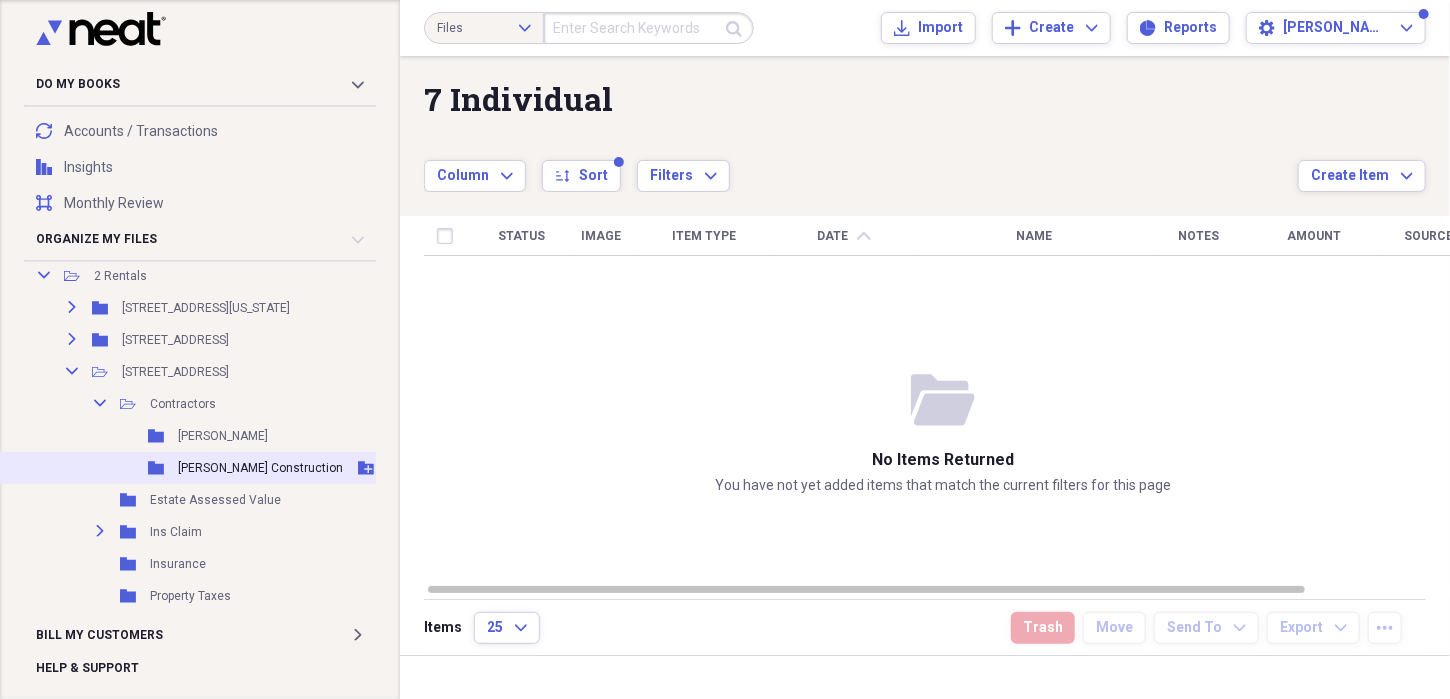 scroll, scrollTop: 296, scrollLeft: 0, axis: vertical 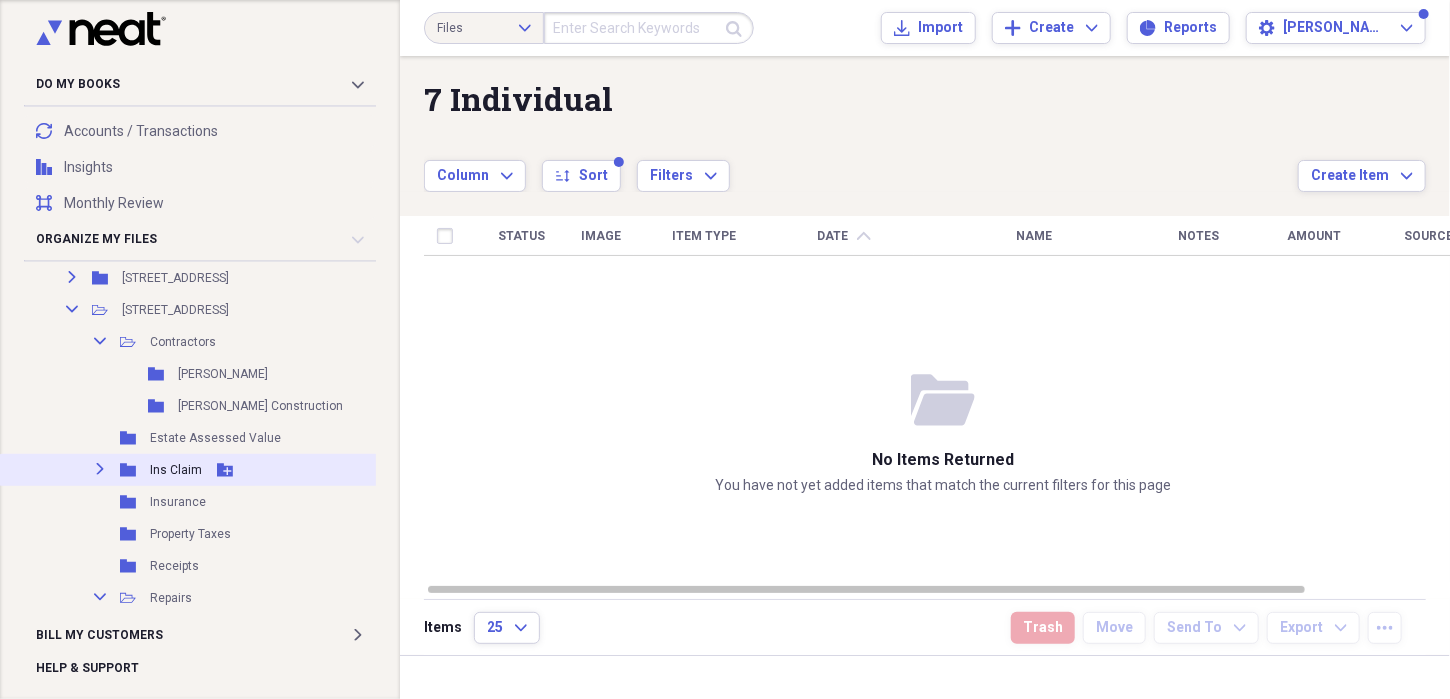 click on "Expand" 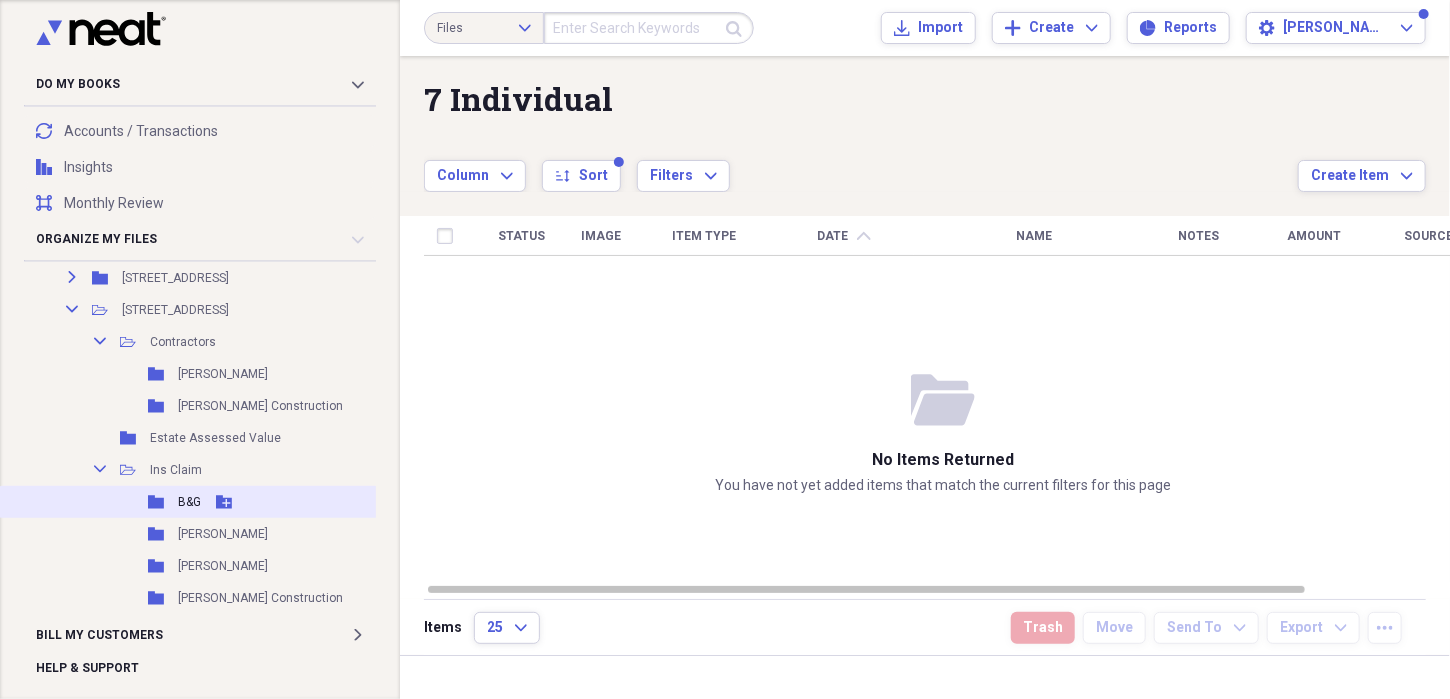 click on "Folder B&G Add Folder" at bounding box center (202, 502) 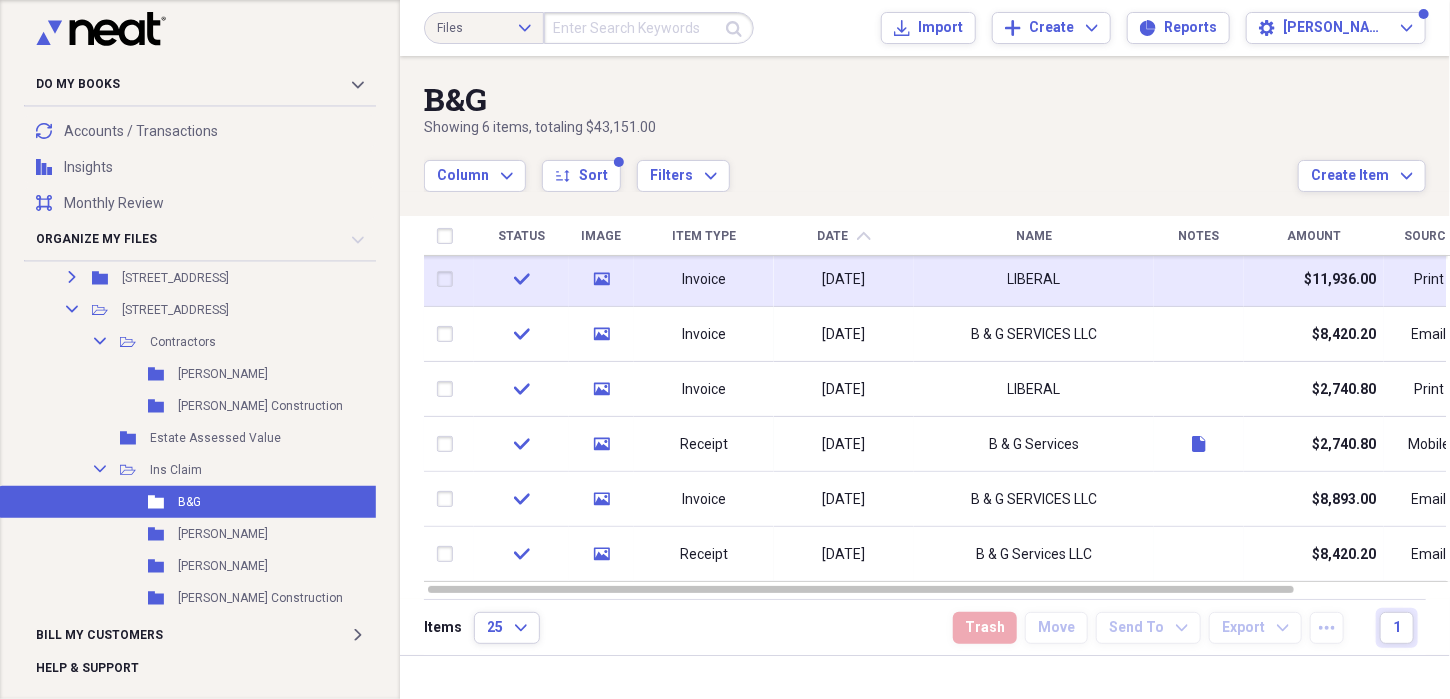 click on "LIBERAL" at bounding box center [1034, 279] 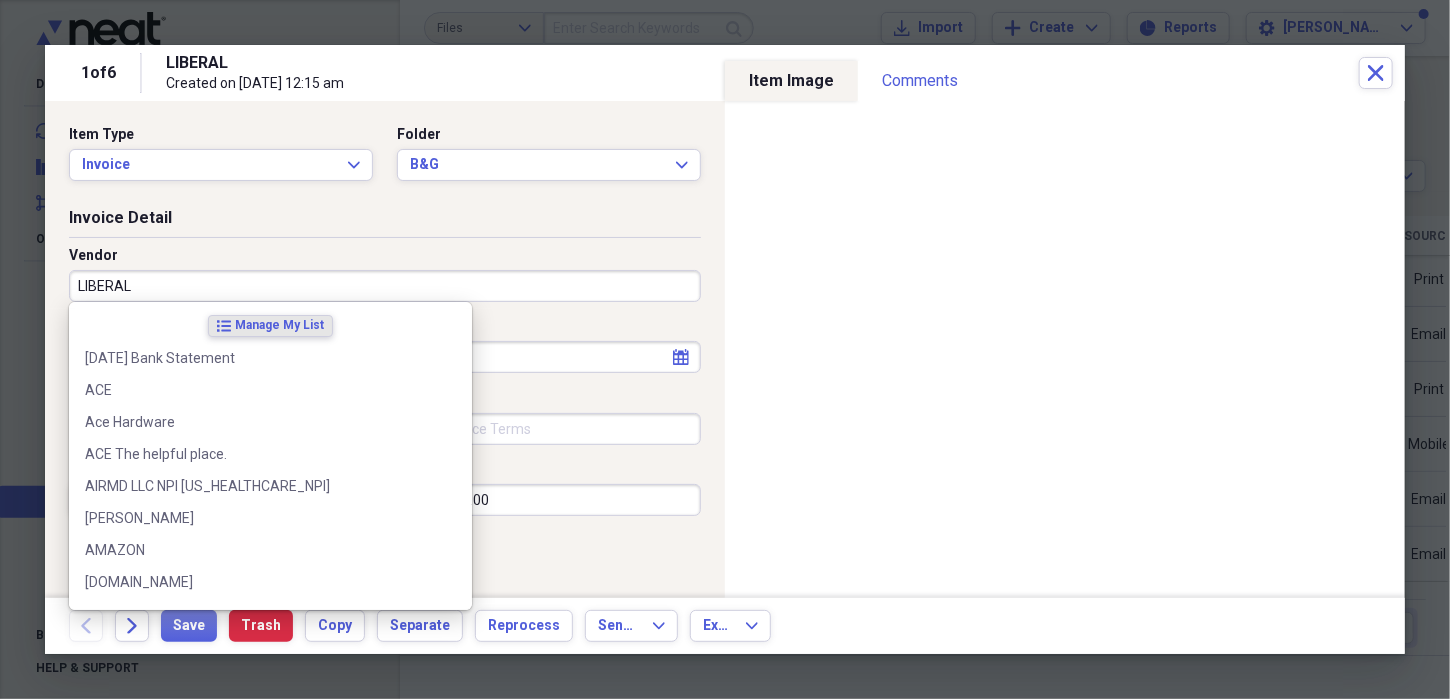 type on "BLIBERAL" 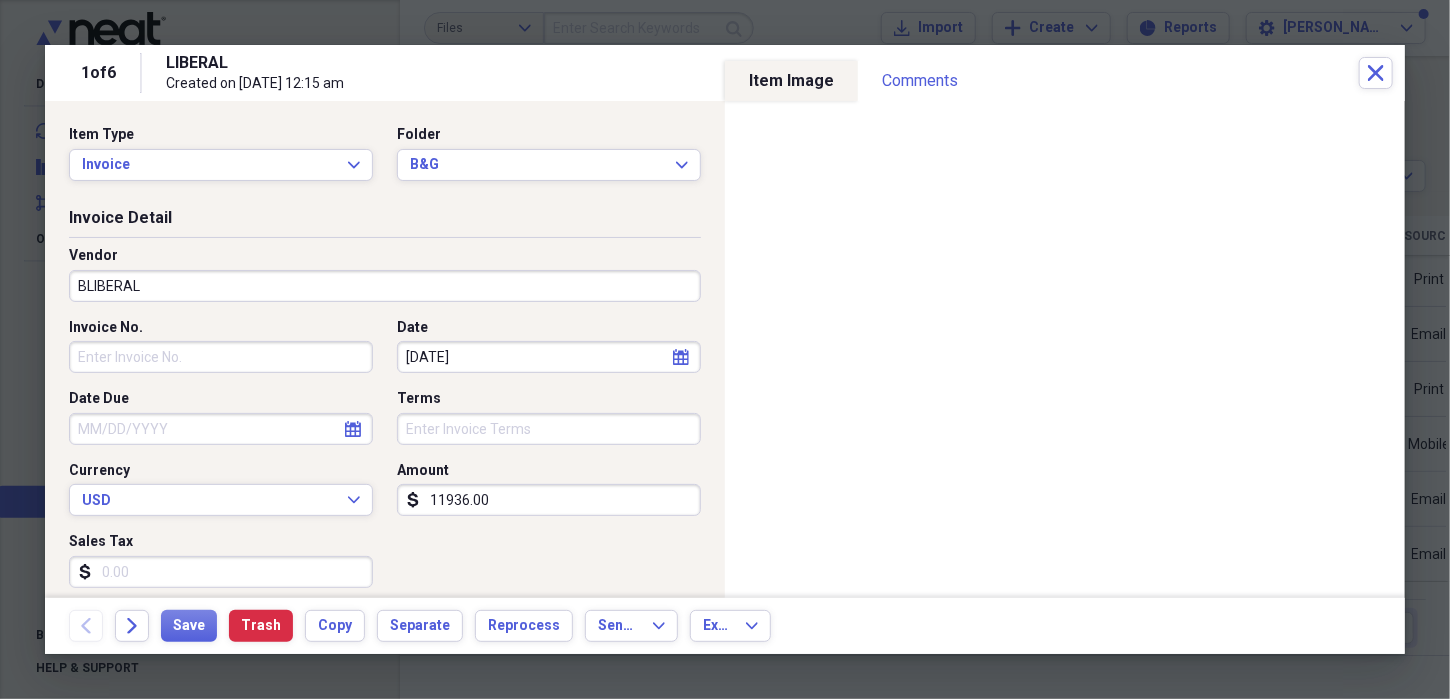 click on "BLIBERAL" at bounding box center (385, 286) 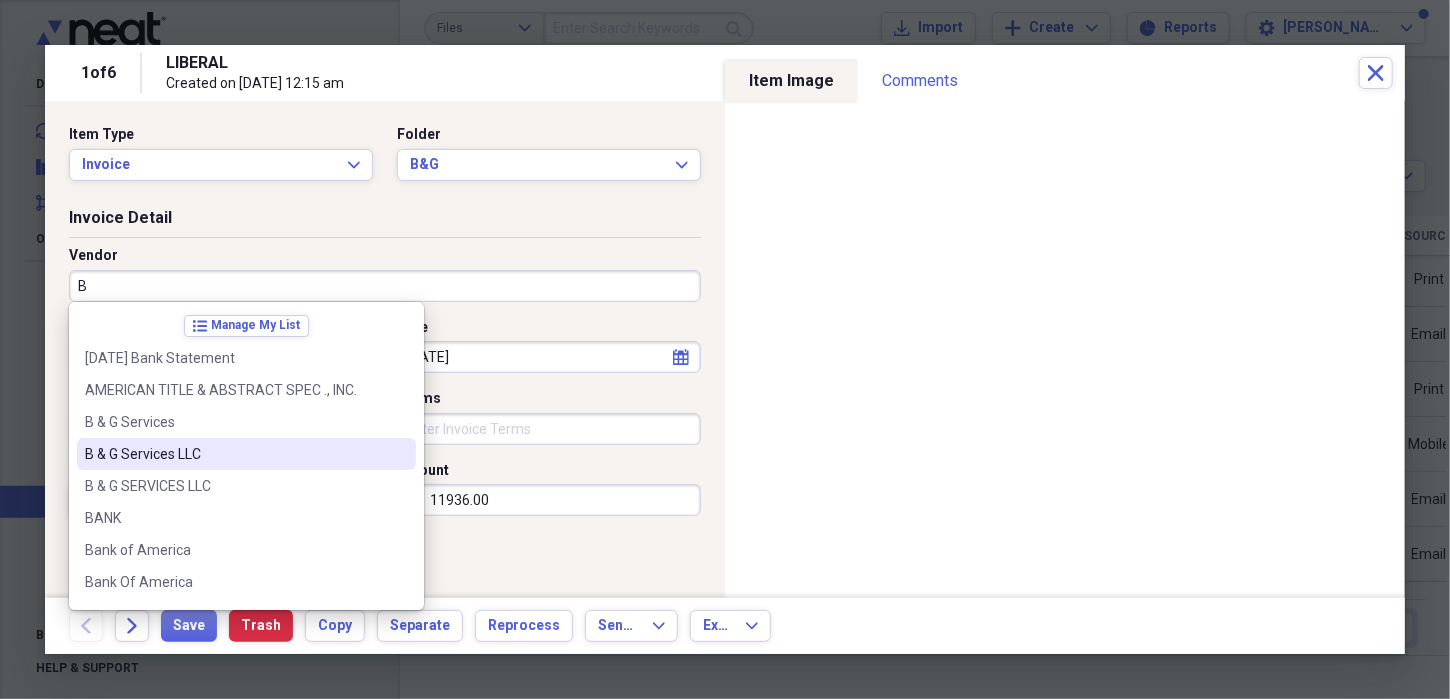 click on "B & G Services LLC" at bounding box center [234, 454] 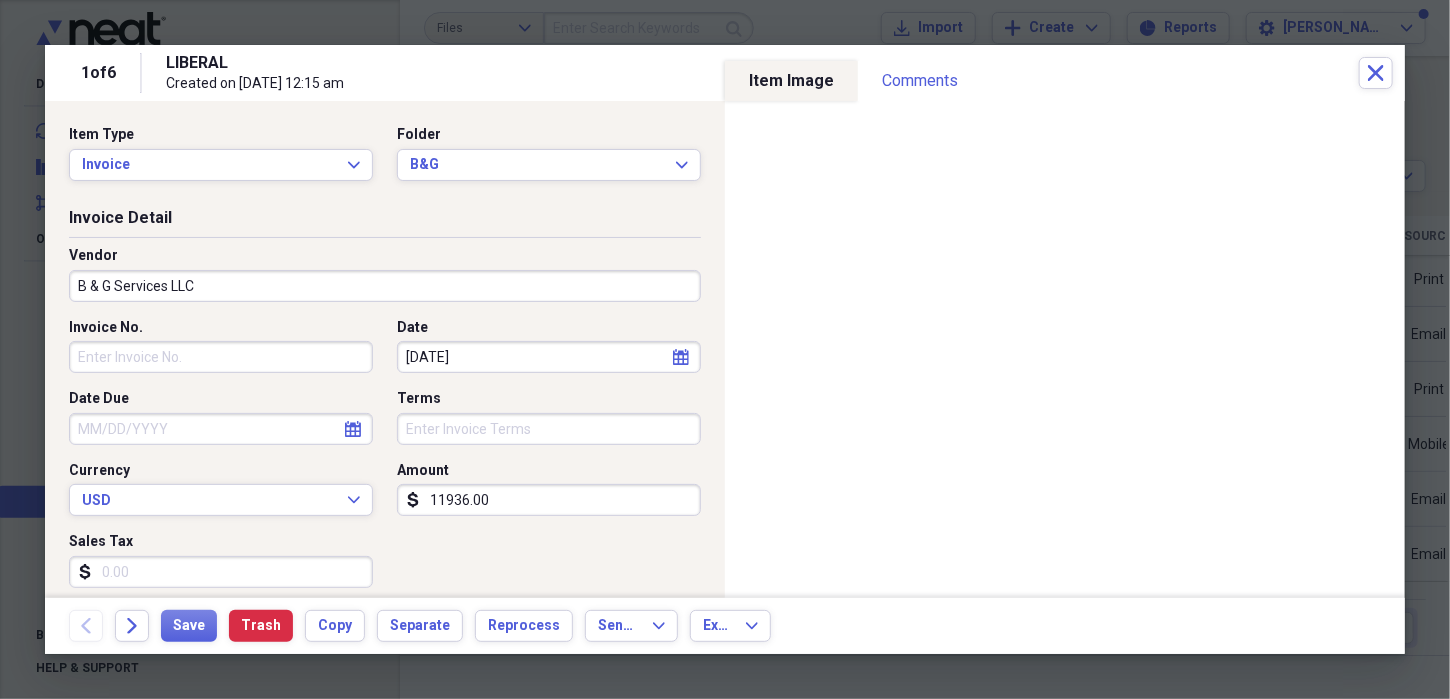 type on "Rental Claim" 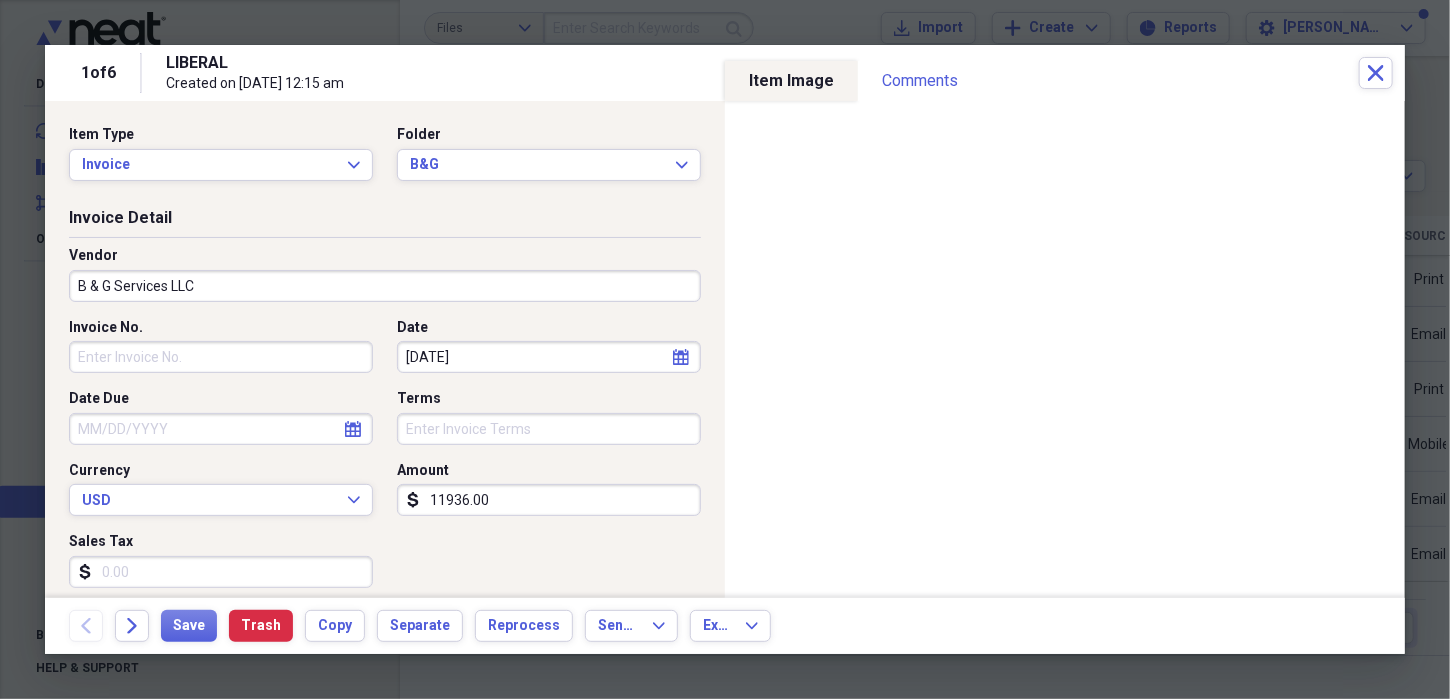 click on "Invoice No." at bounding box center (221, 357) 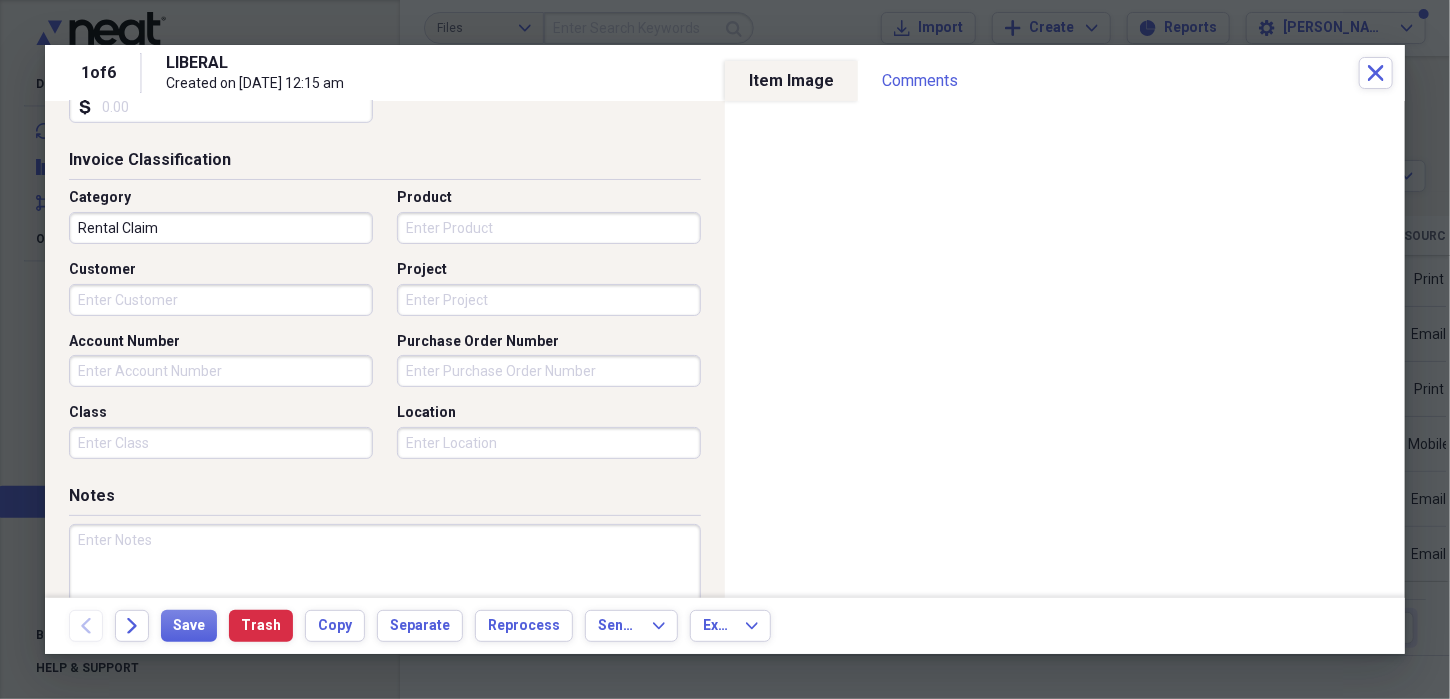 scroll, scrollTop: 500, scrollLeft: 0, axis: vertical 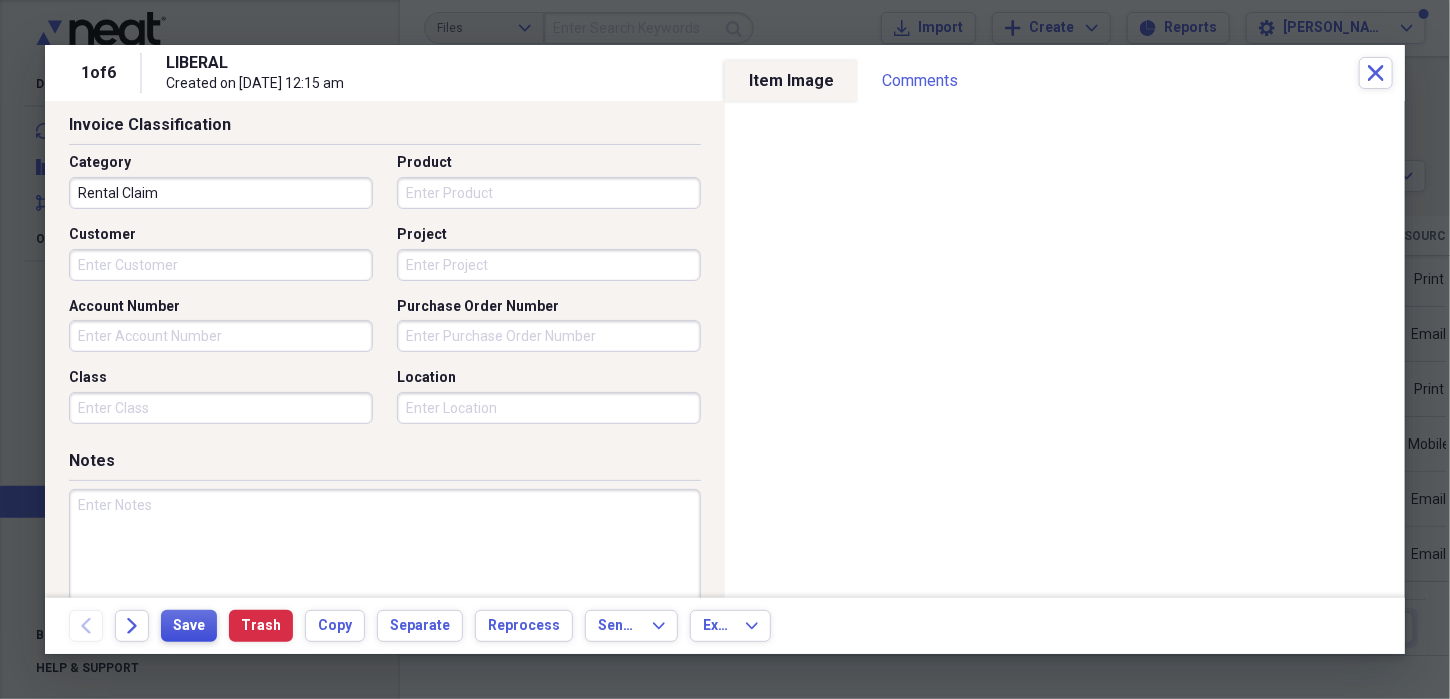 type on "2724" 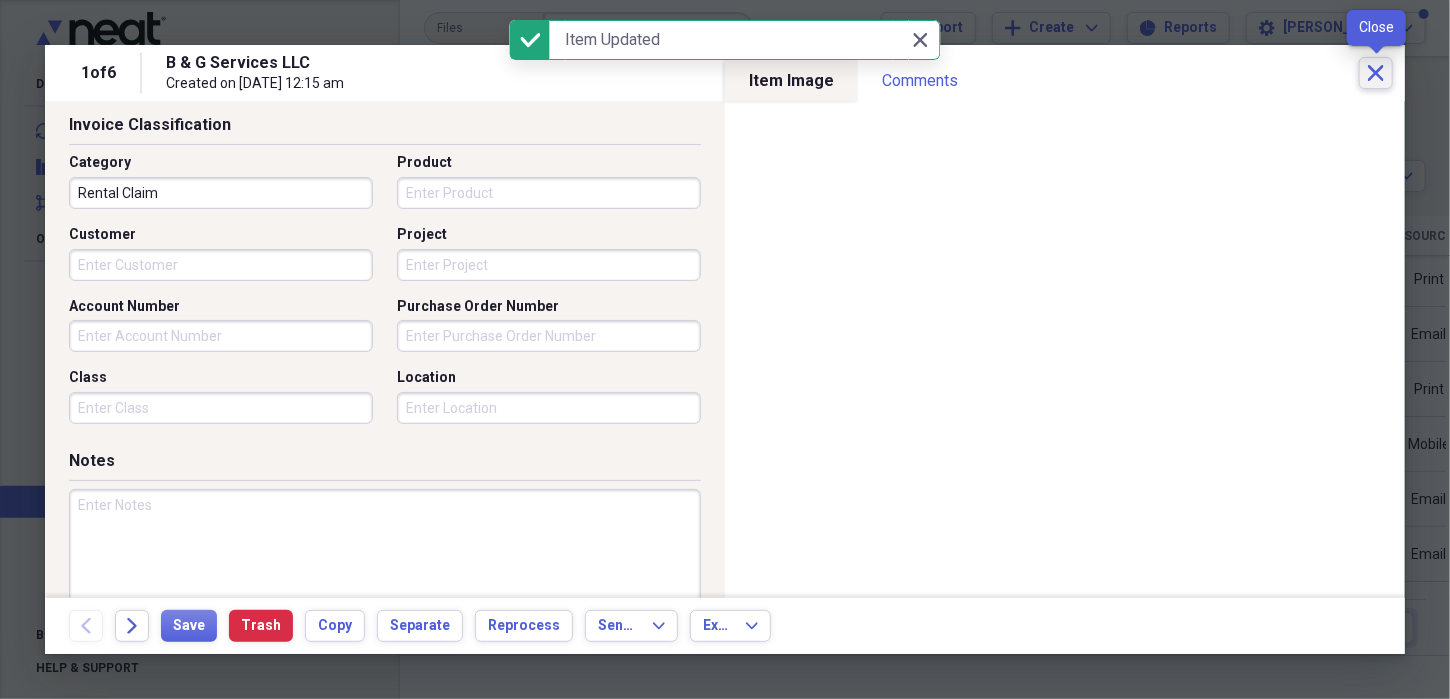 click on "Close" 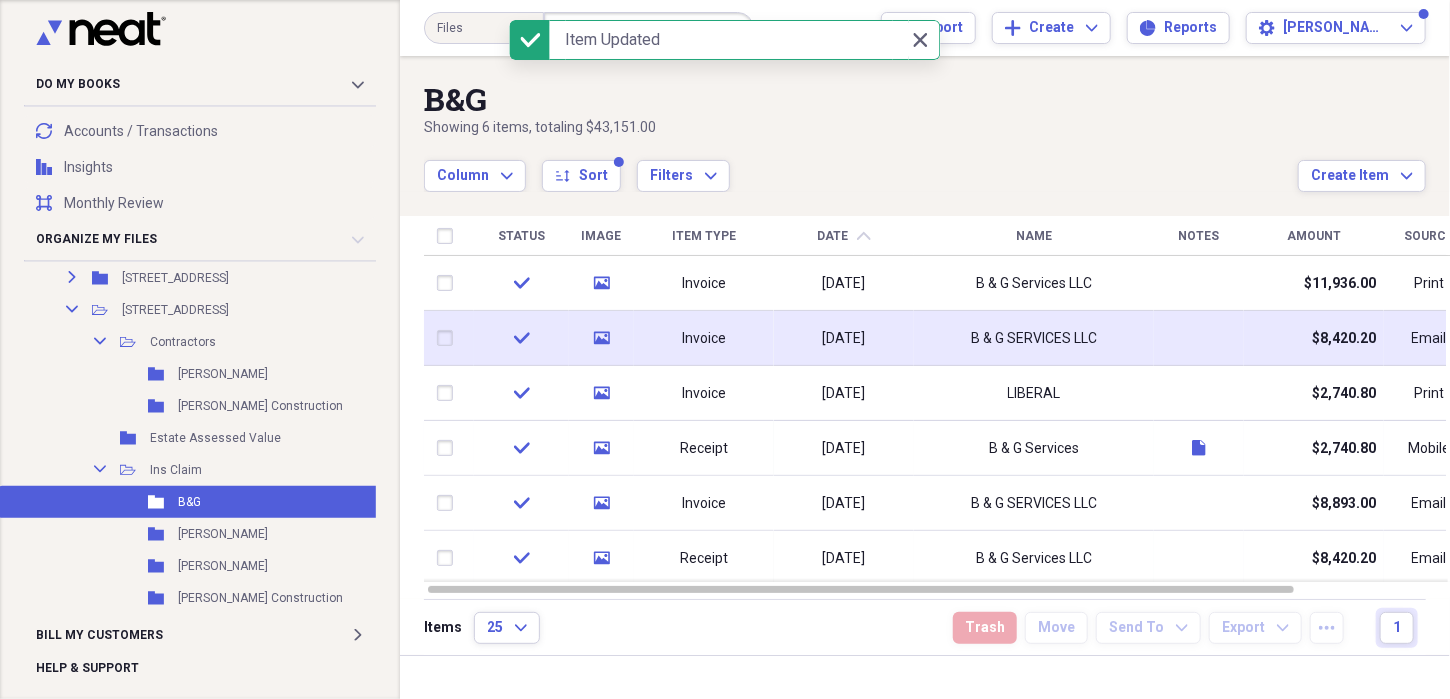click on "Invoice" at bounding box center [704, 339] 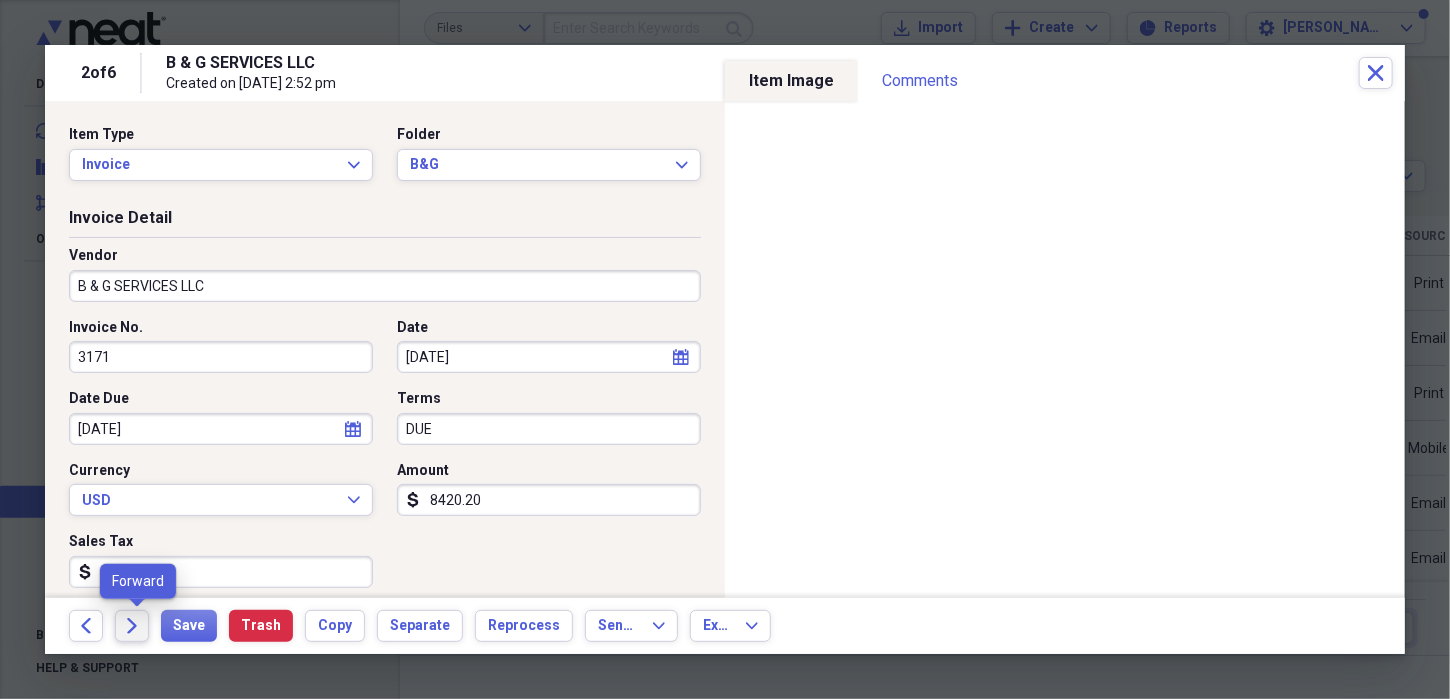 click on "Forward" 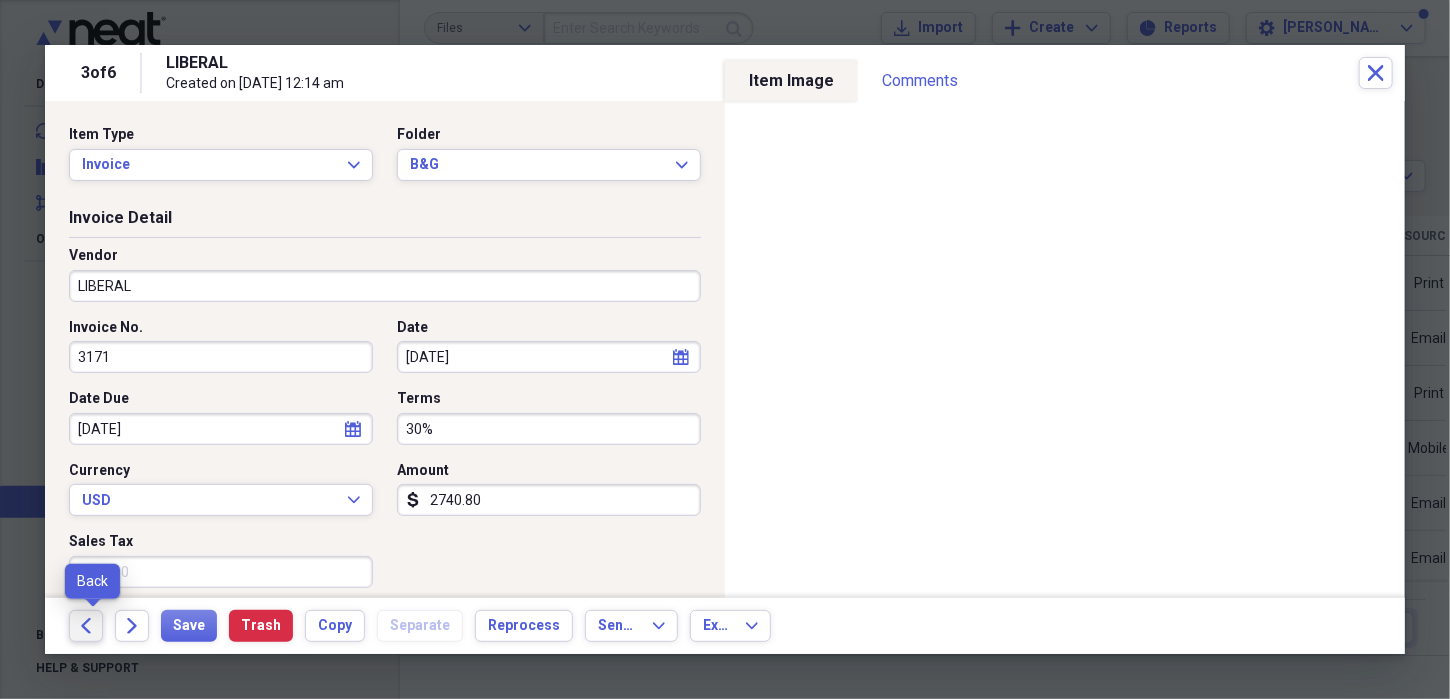 click on "Back" 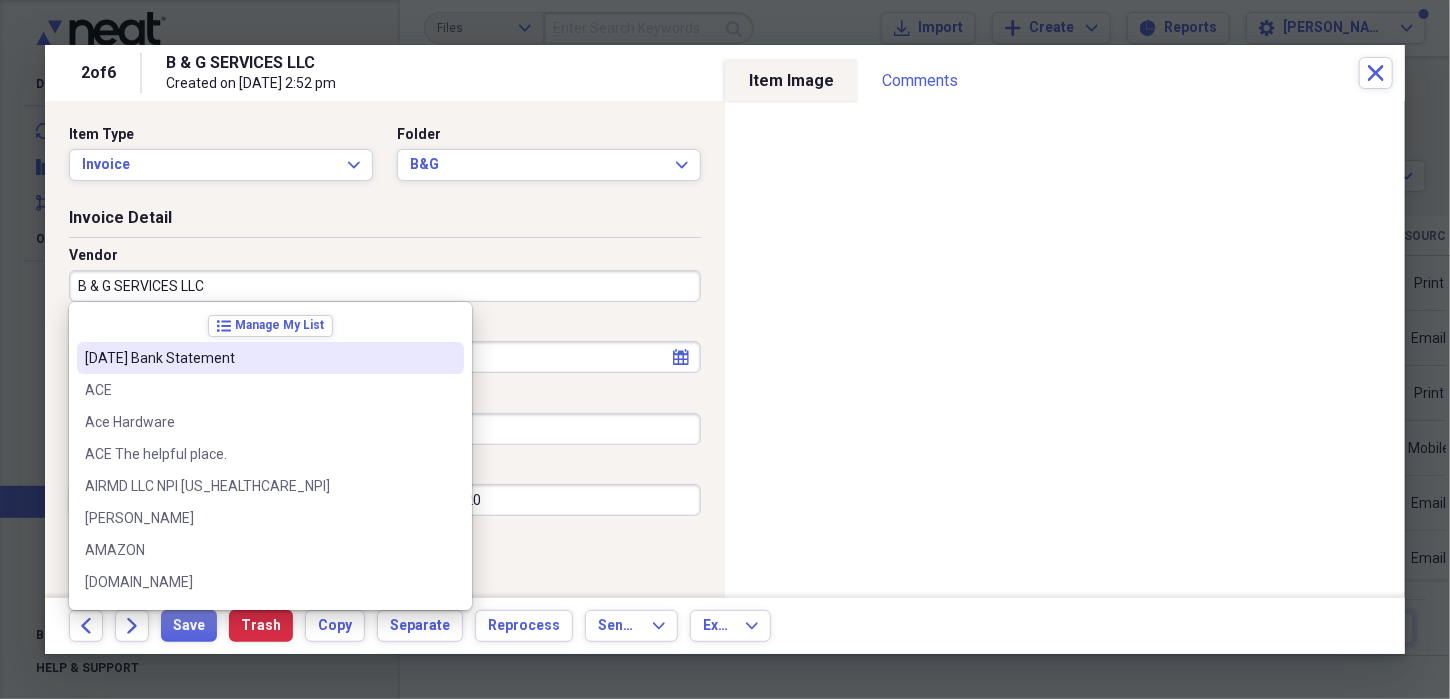 click on "Invoice Detail" at bounding box center [385, 222] 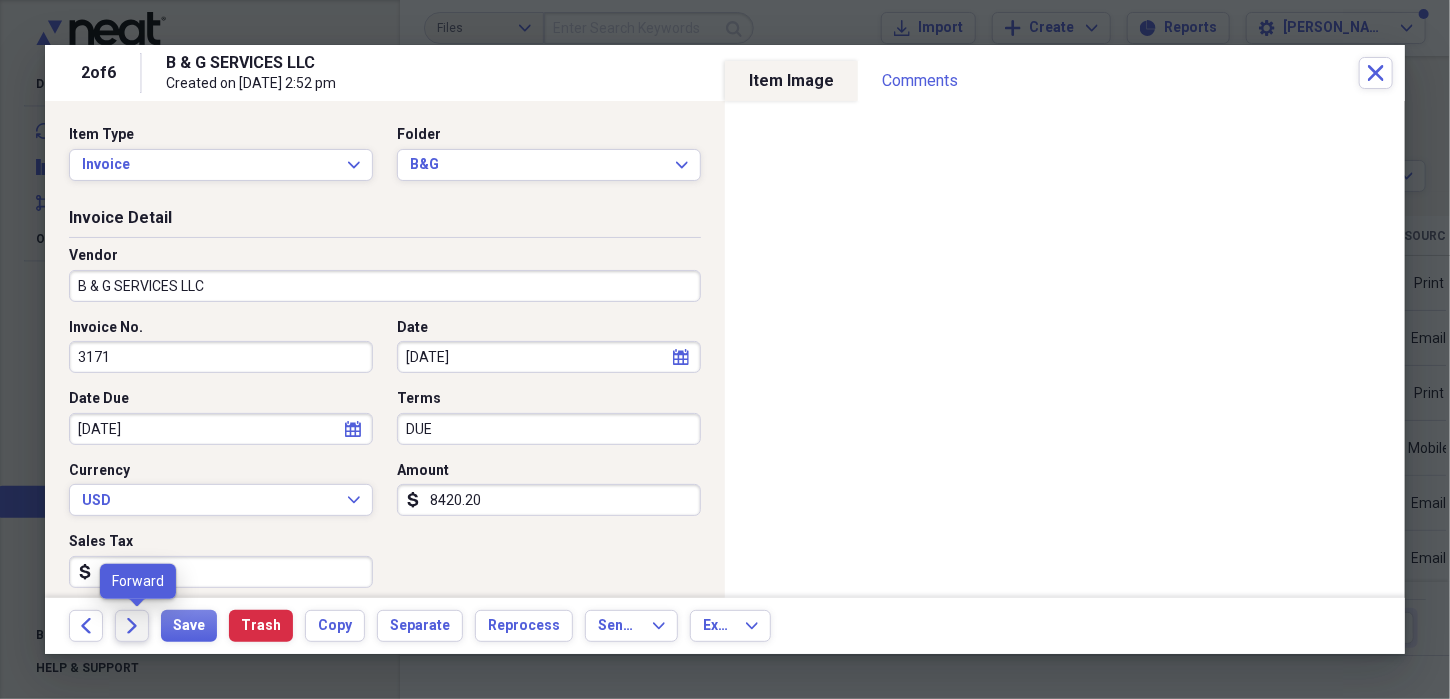 click on "Forward" 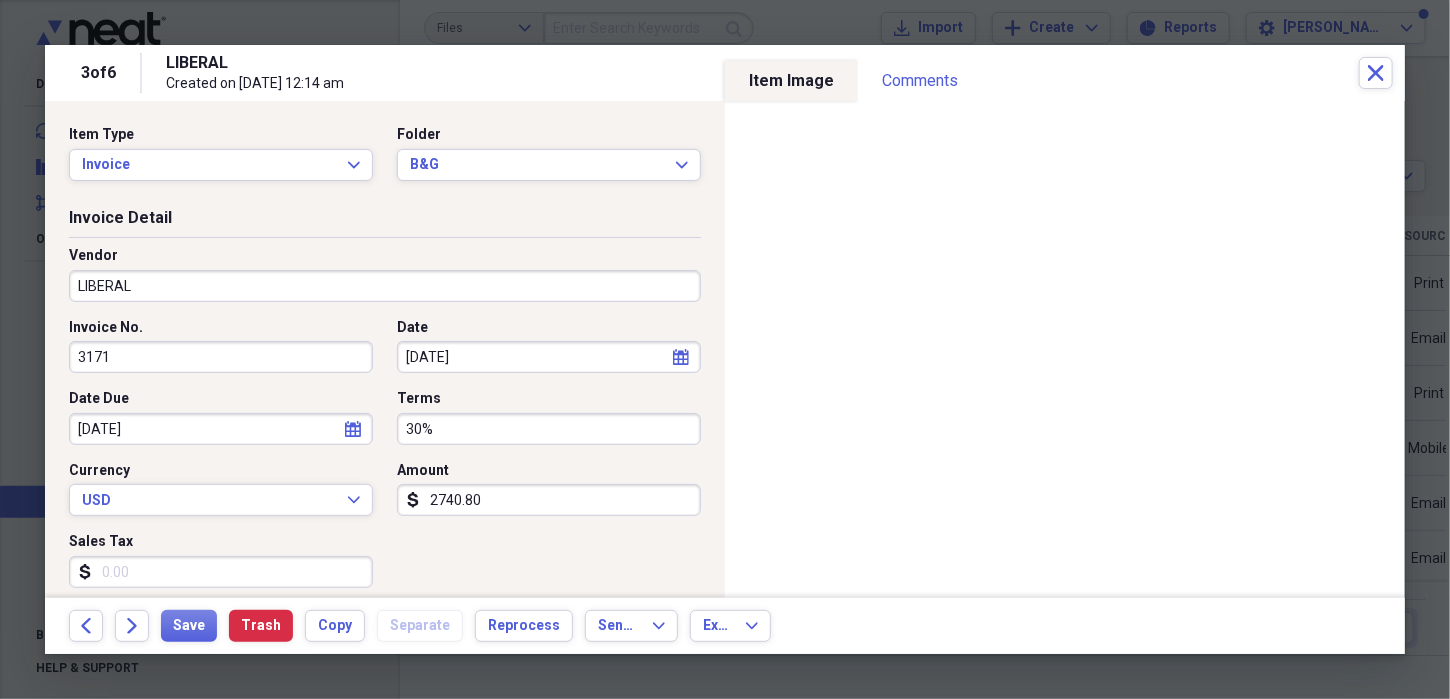 click on "LIBERAL" at bounding box center [385, 286] 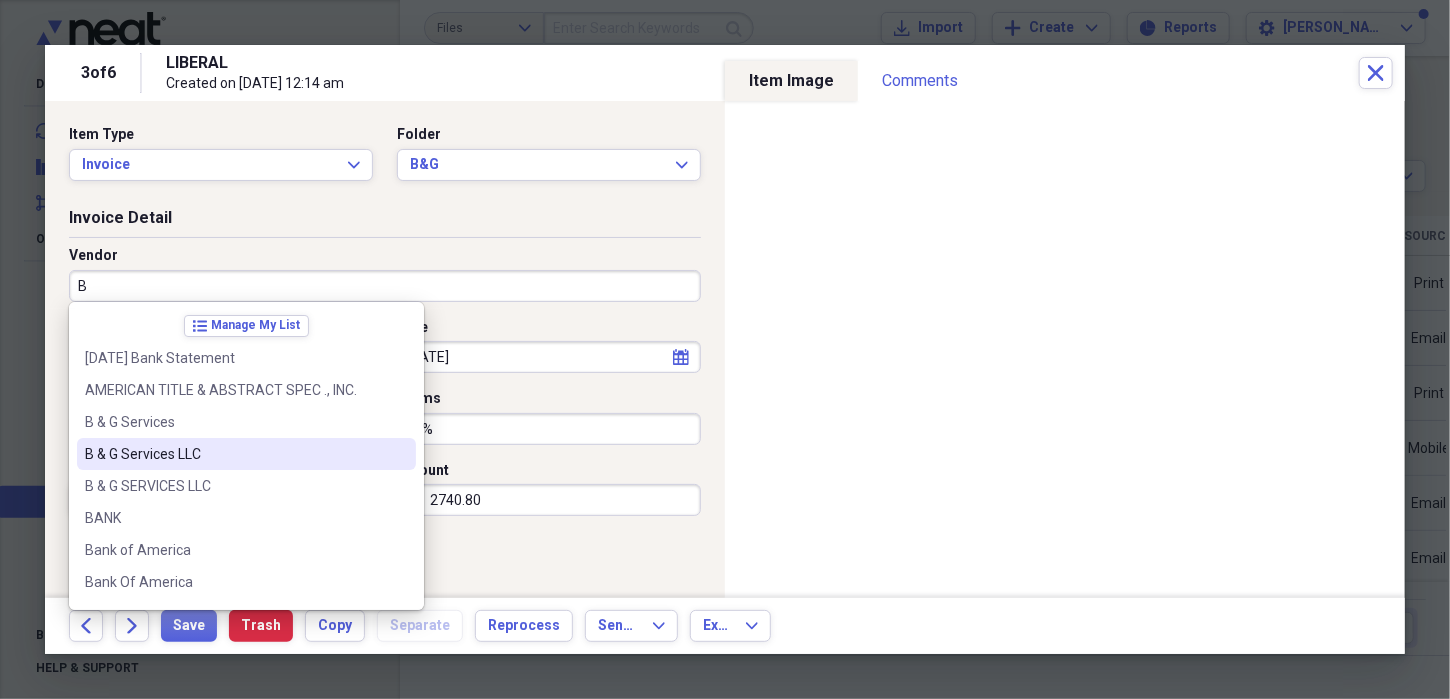 click on "B & G Services LLC" at bounding box center (234, 454) 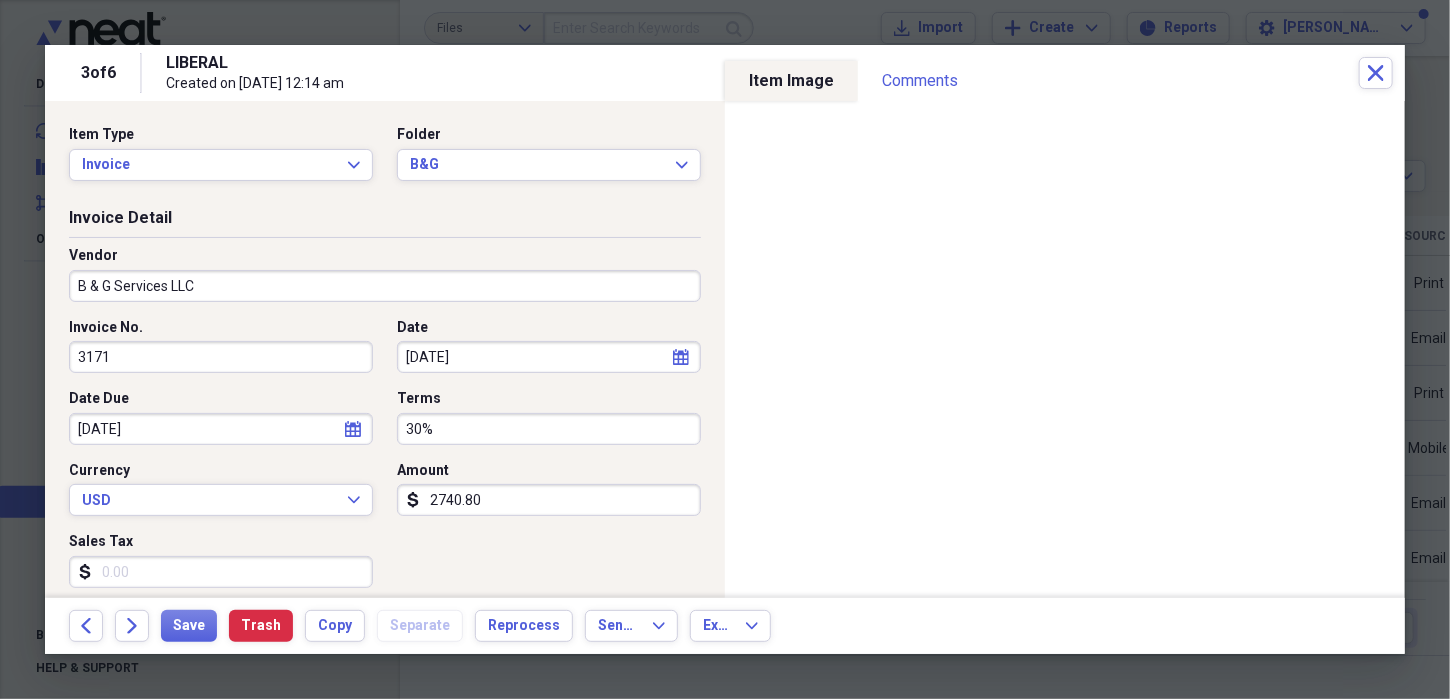 type on "Rental Claim" 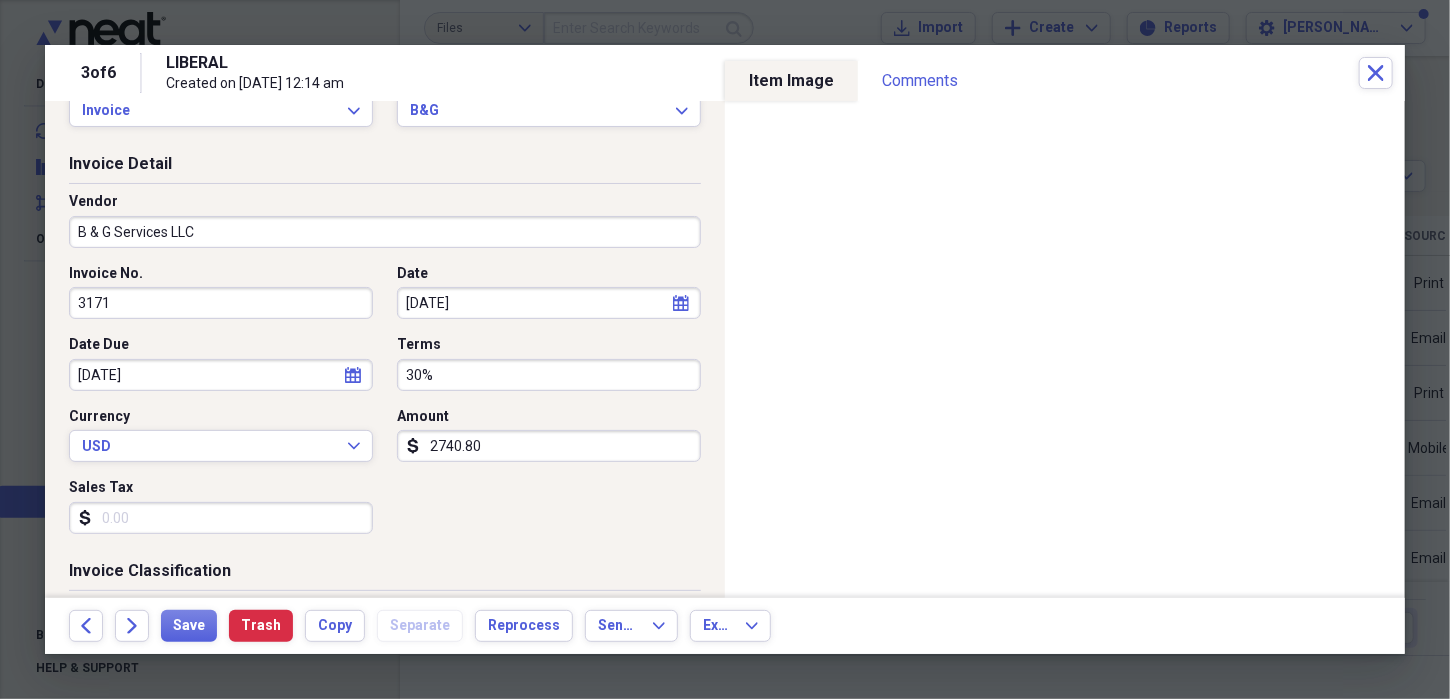 scroll, scrollTop: 100, scrollLeft: 0, axis: vertical 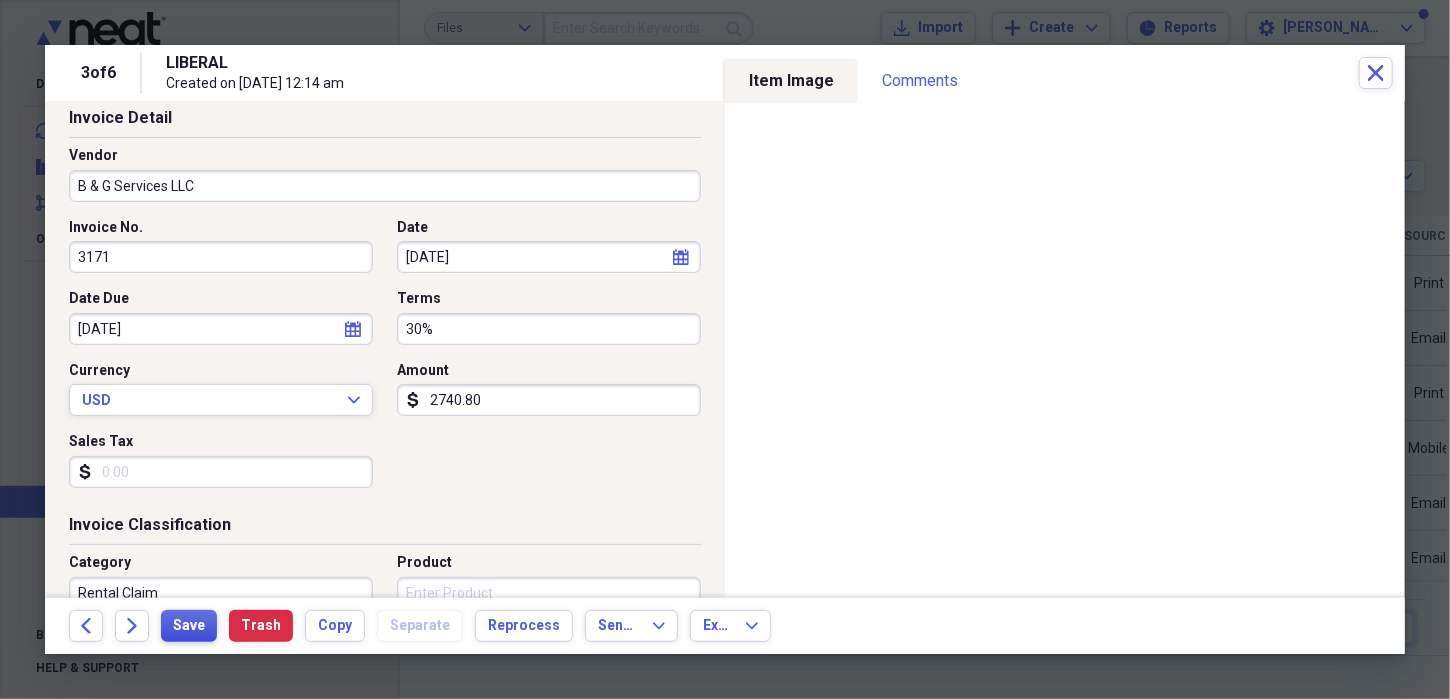 click on "Save" at bounding box center (189, 626) 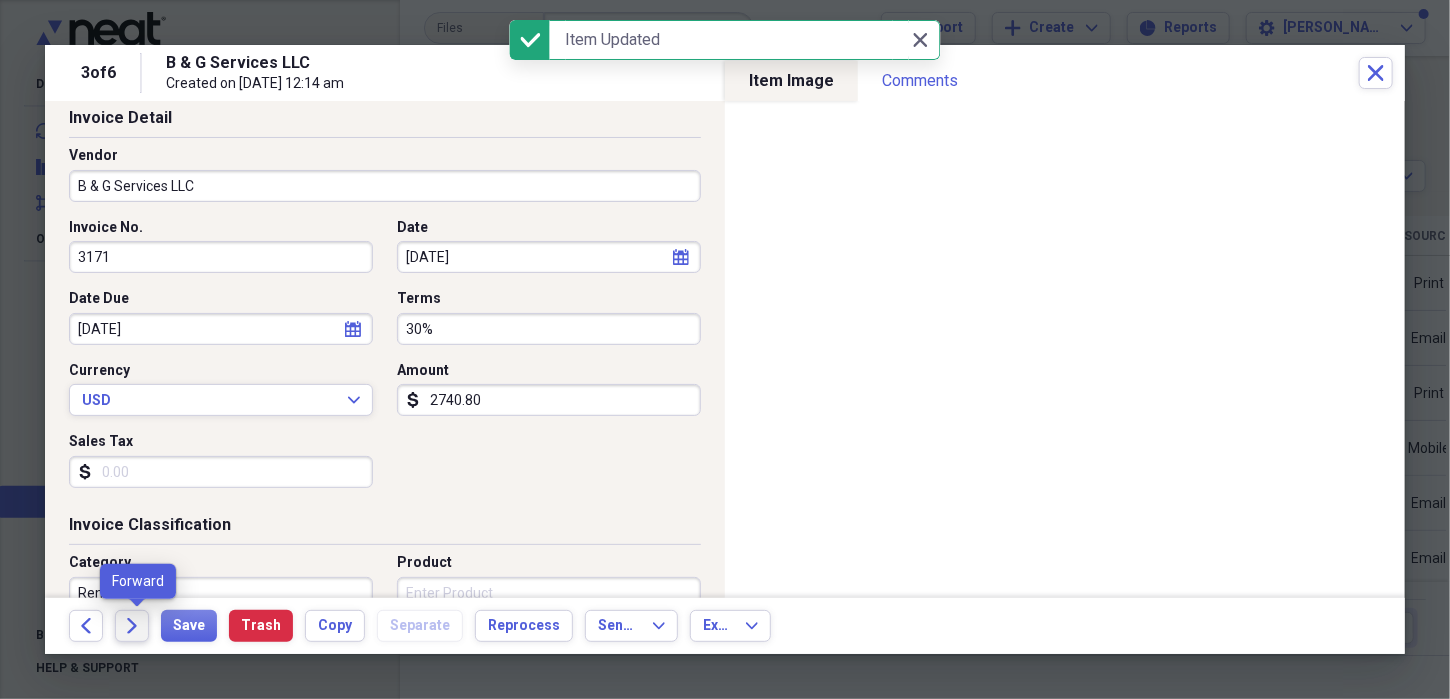 click 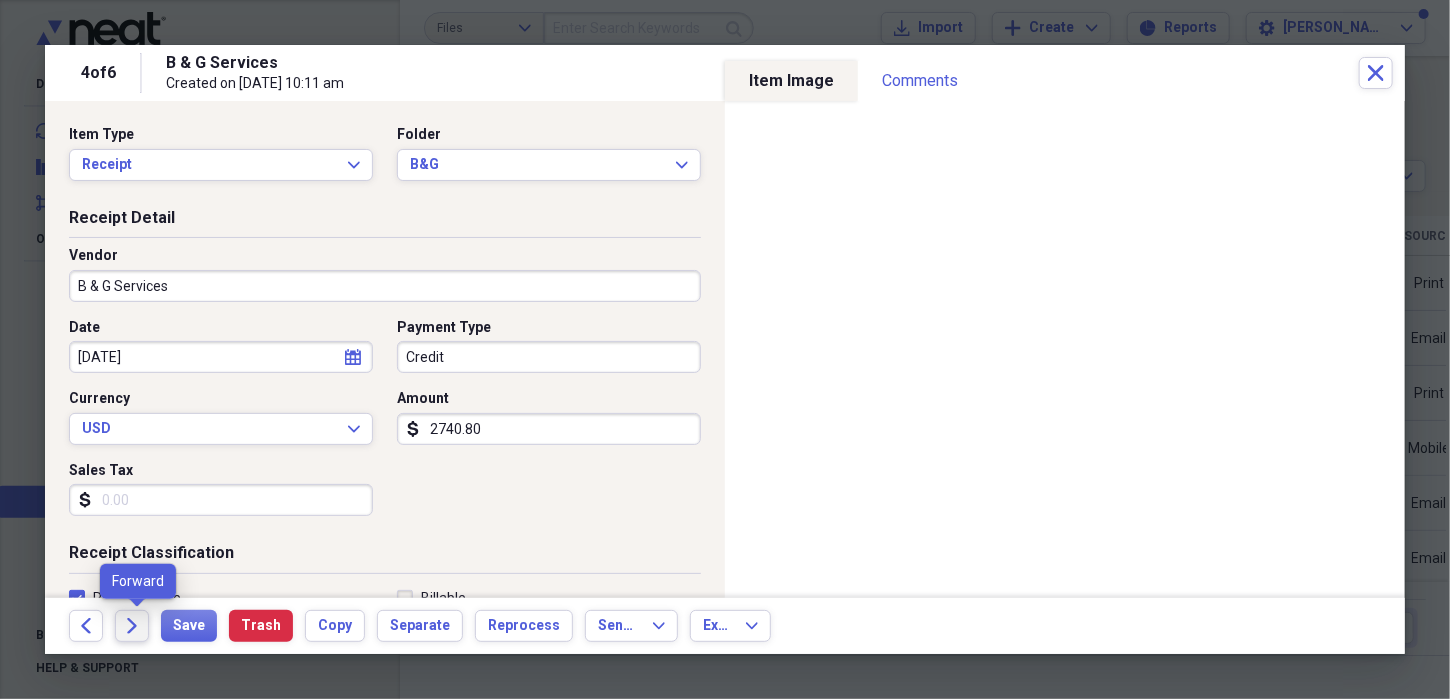 click on "Forward" 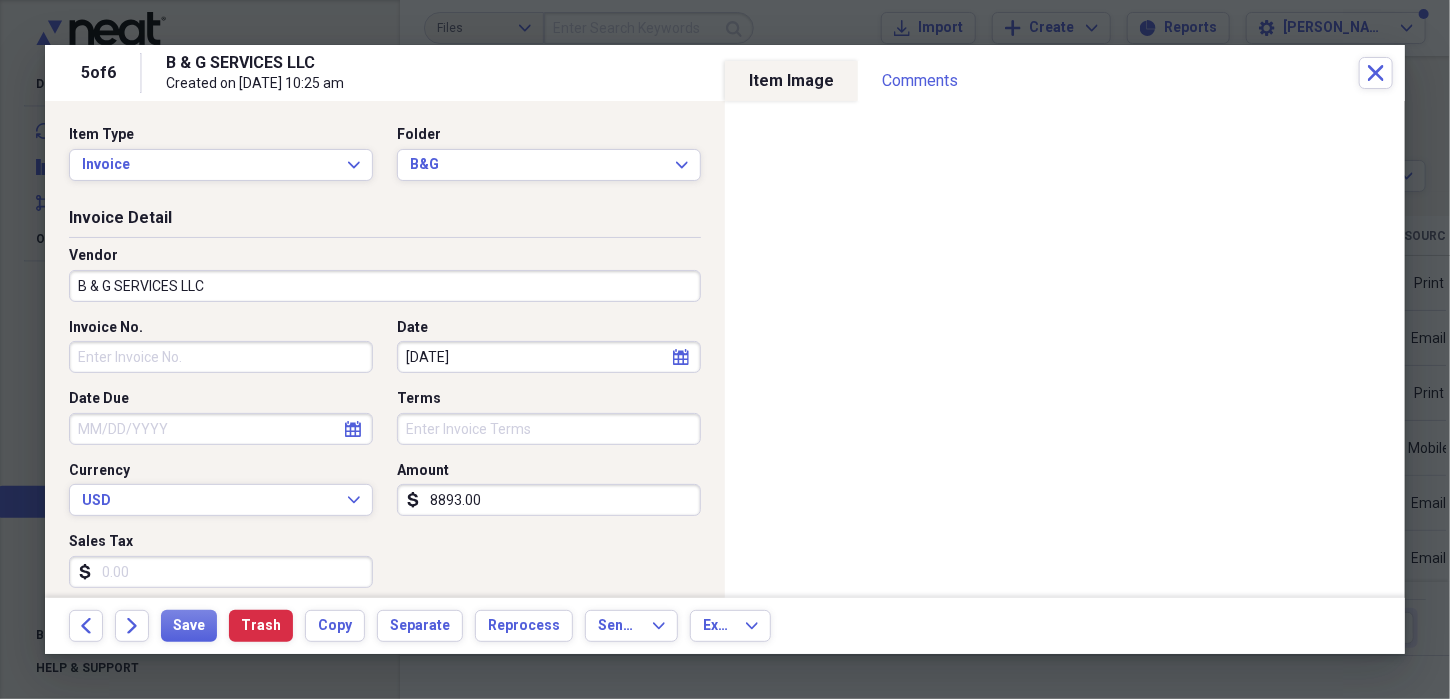 click on "Invoice No." at bounding box center [221, 357] 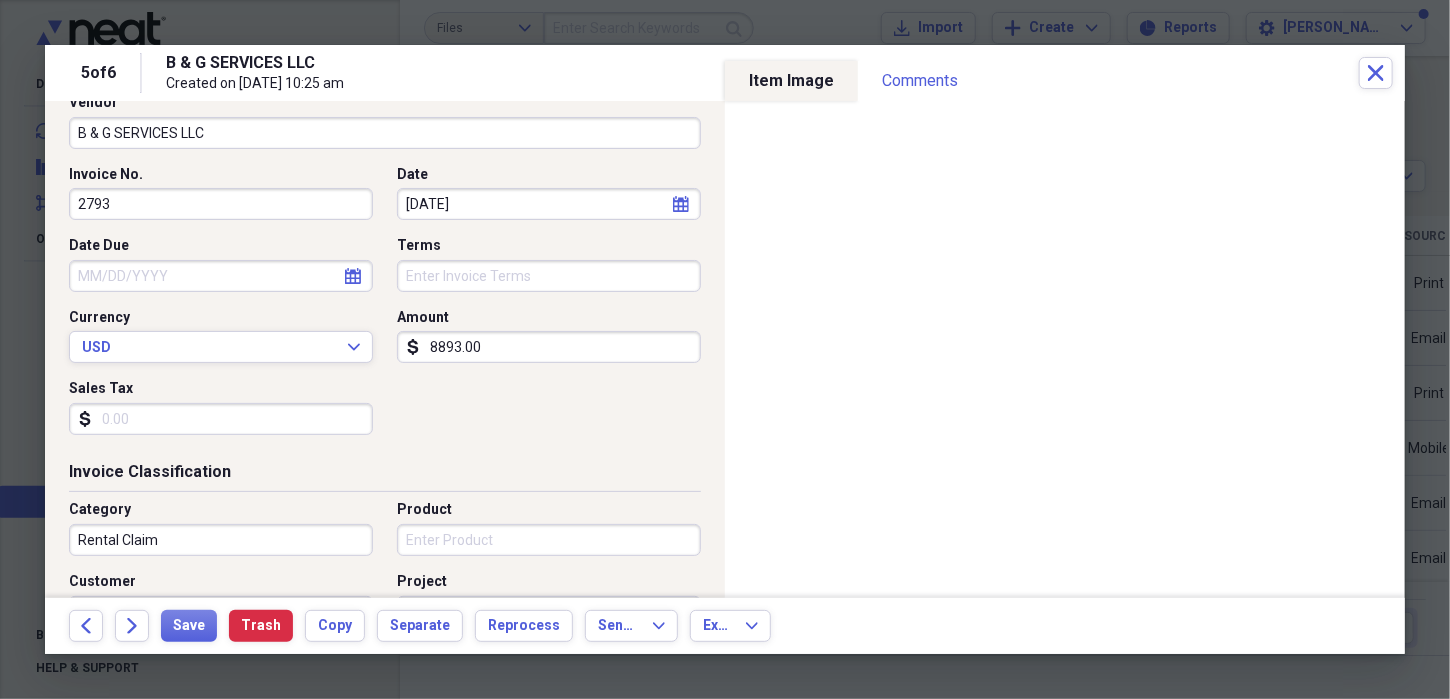 scroll, scrollTop: 200, scrollLeft: 0, axis: vertical 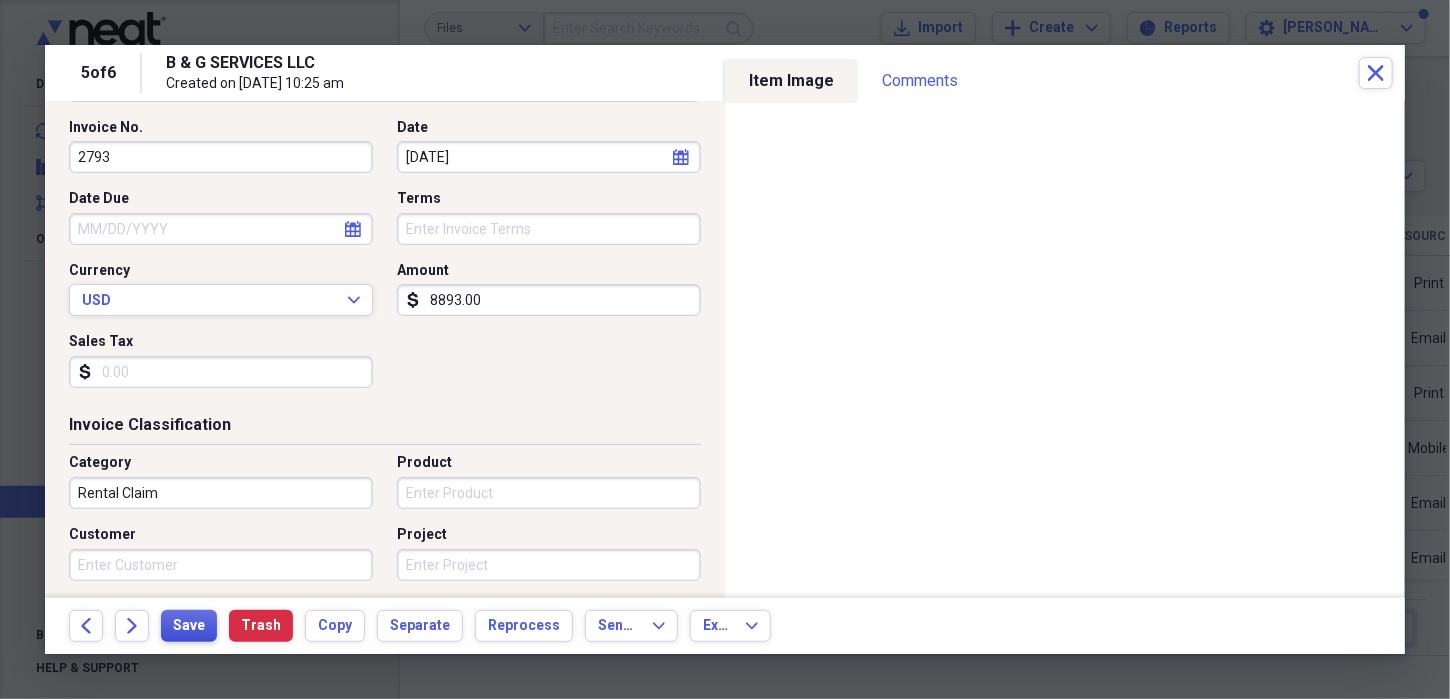 type on "2793" 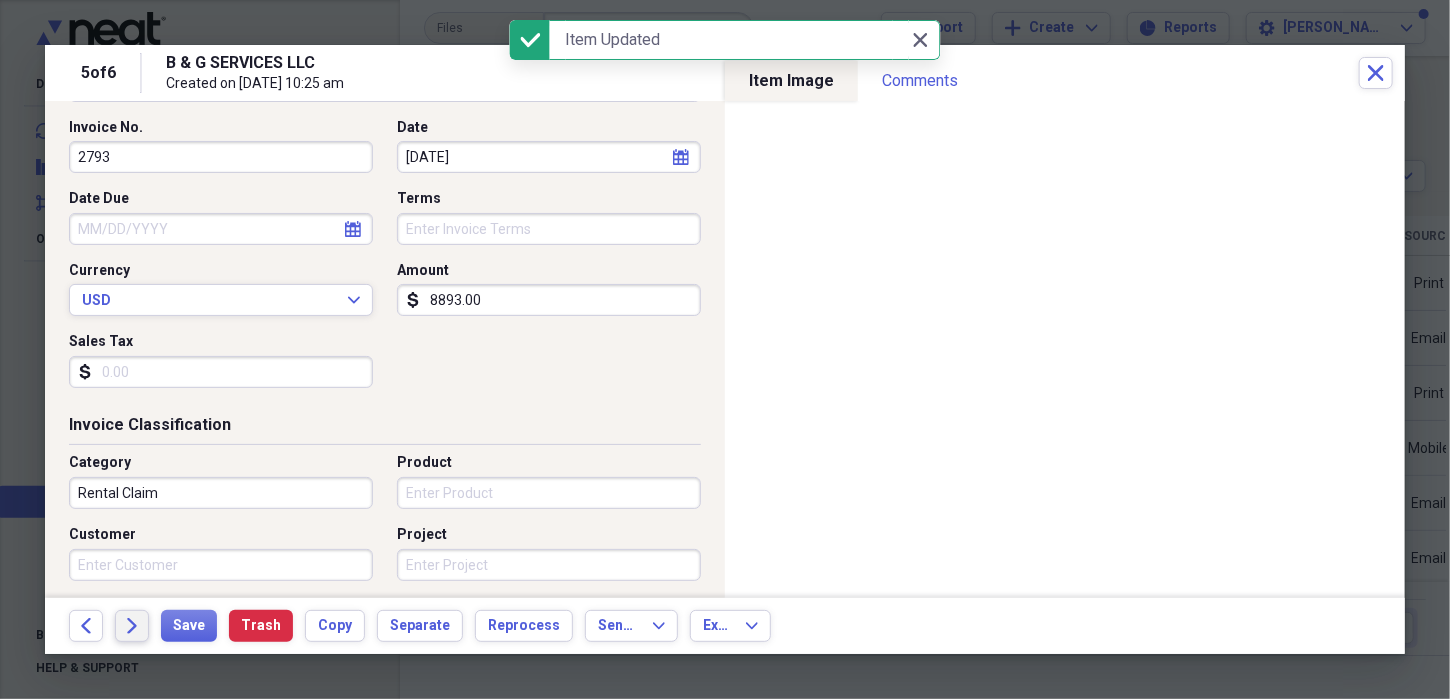 click on "Forward" 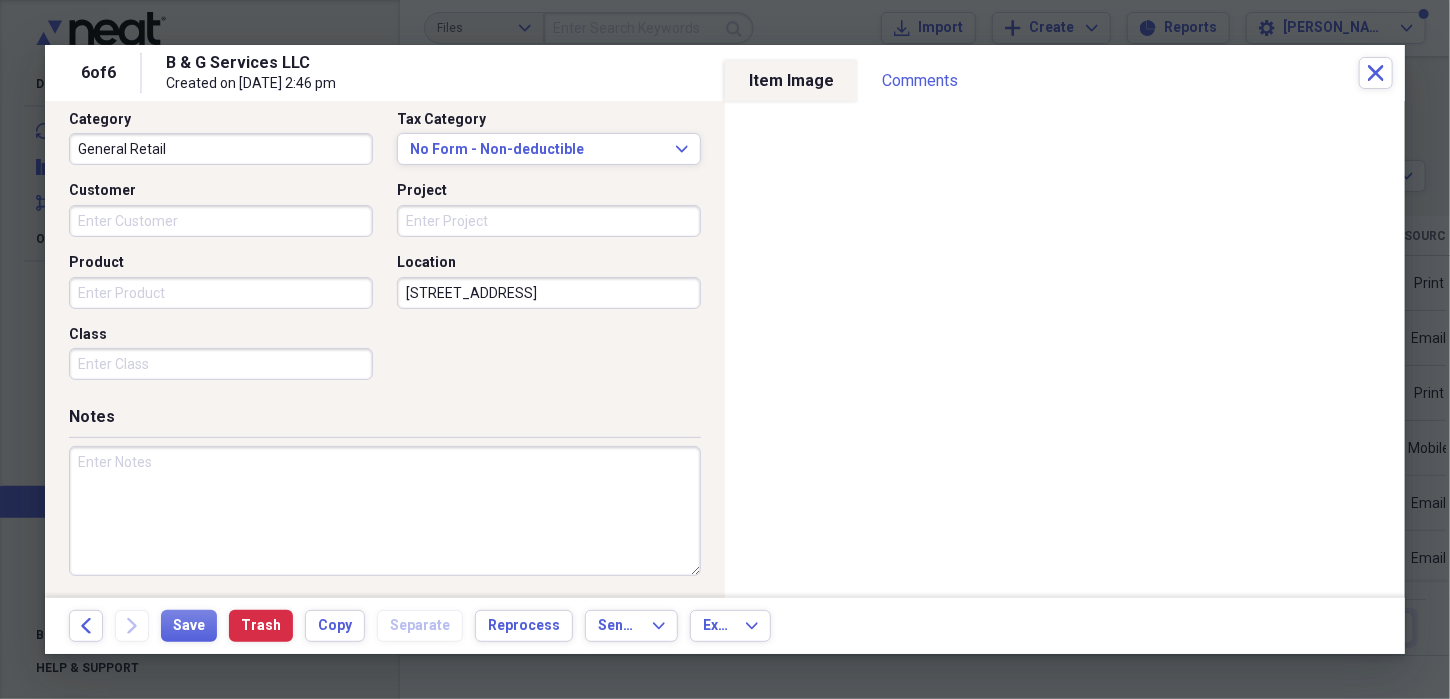 scroll, scrollTop: 522, scrollLeft: 0, axis: vertical 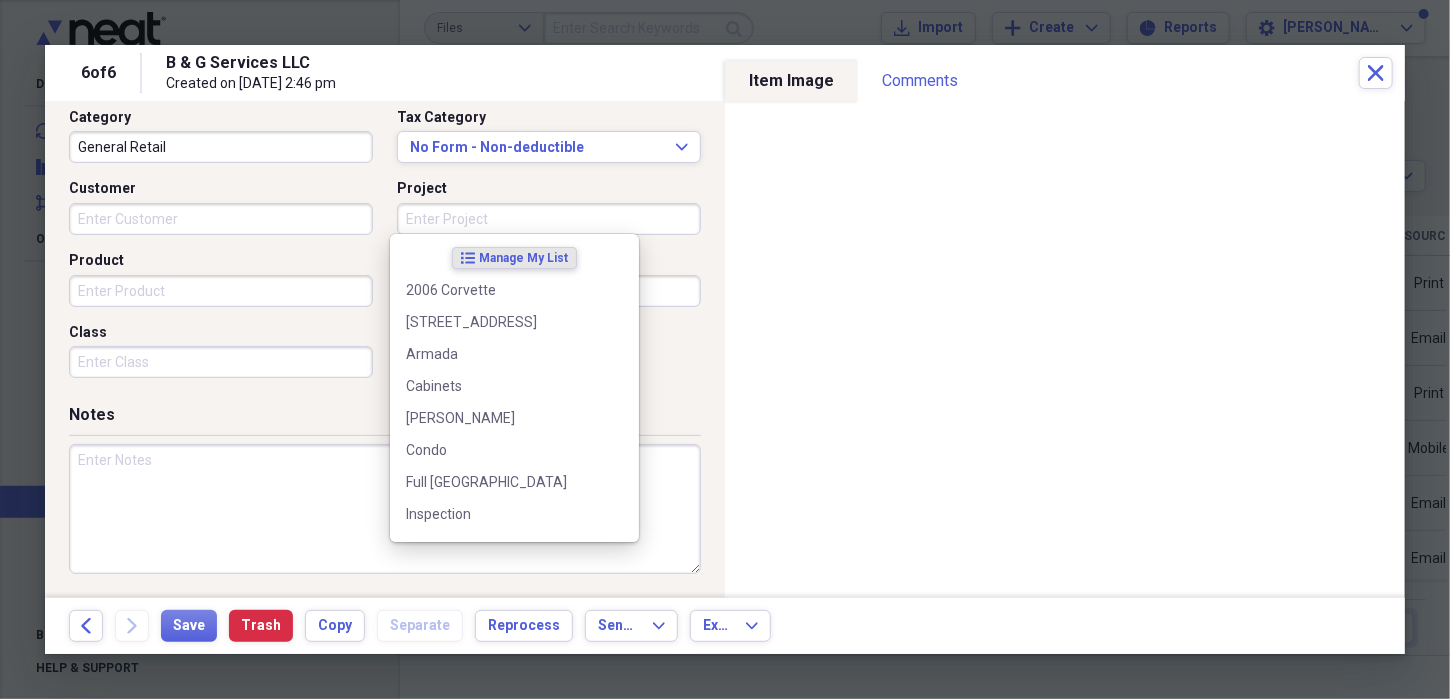 click on "Project" at bounding box center [549, 219] 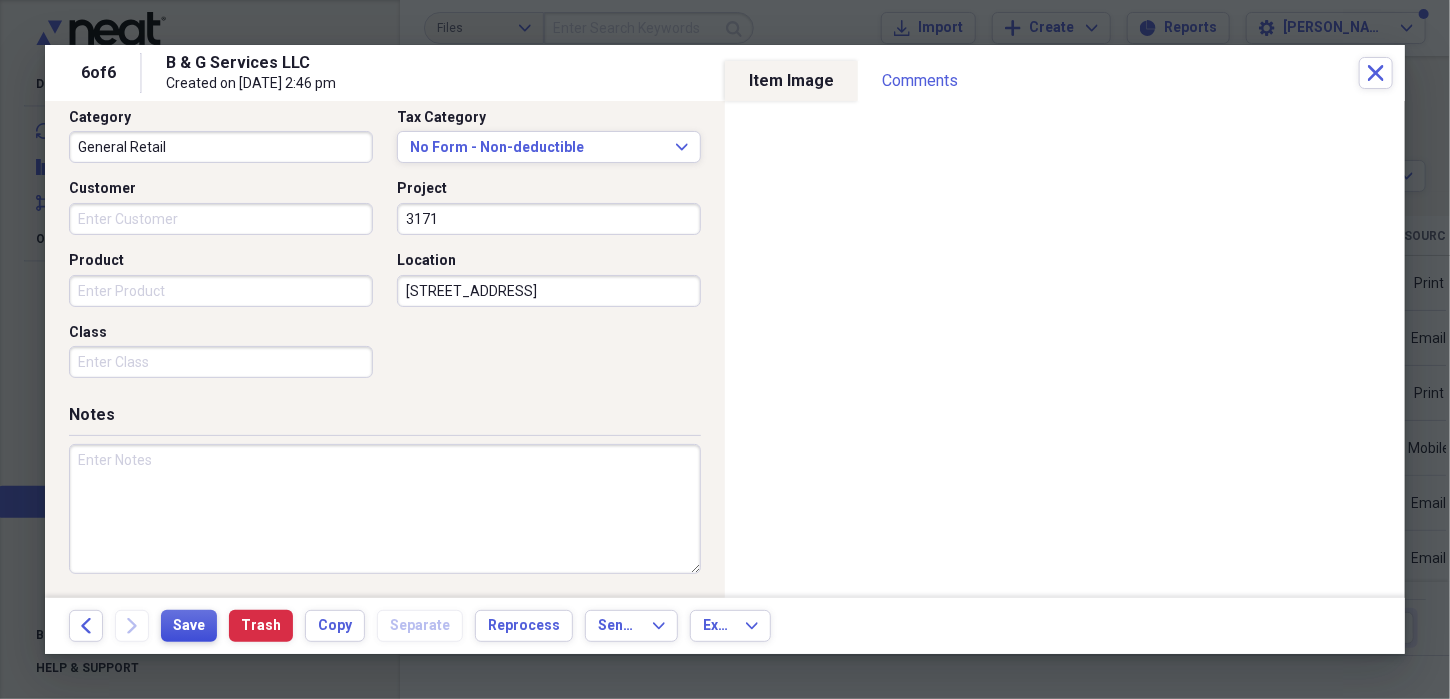 type on "3171" 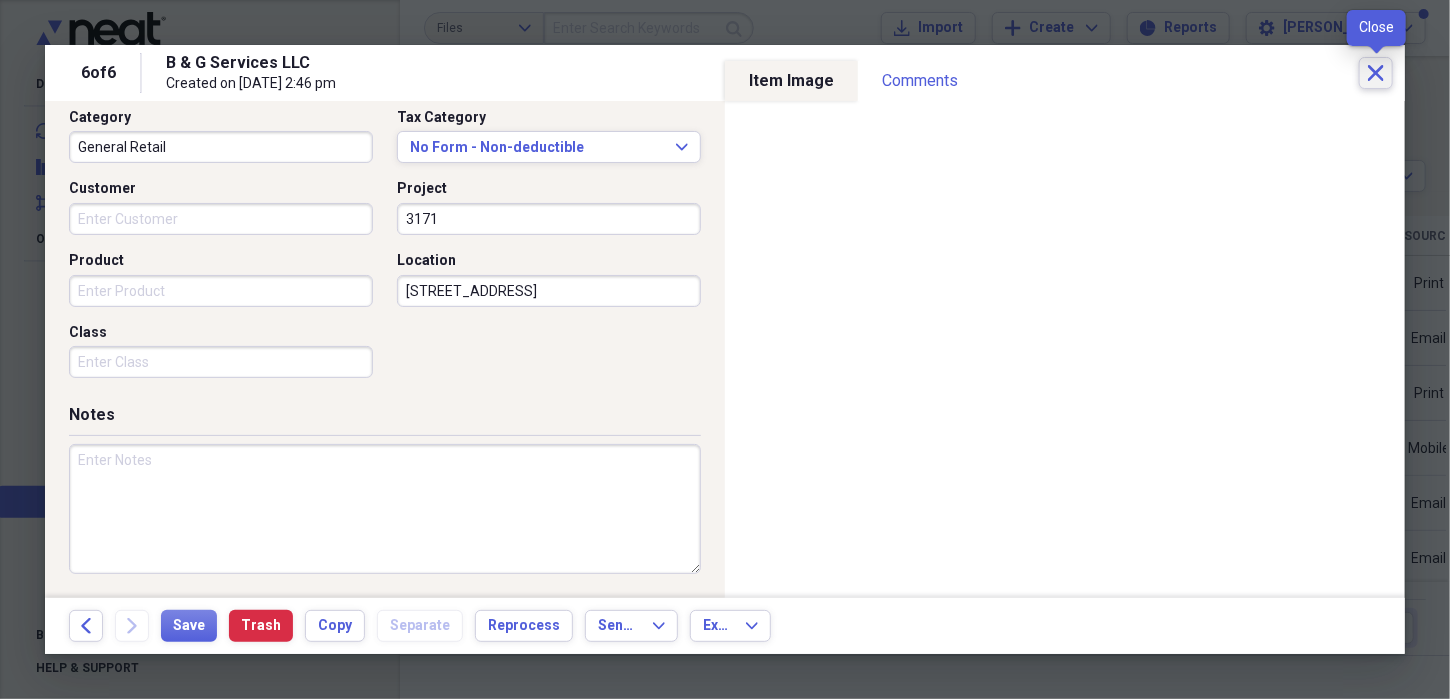 click on "Close" 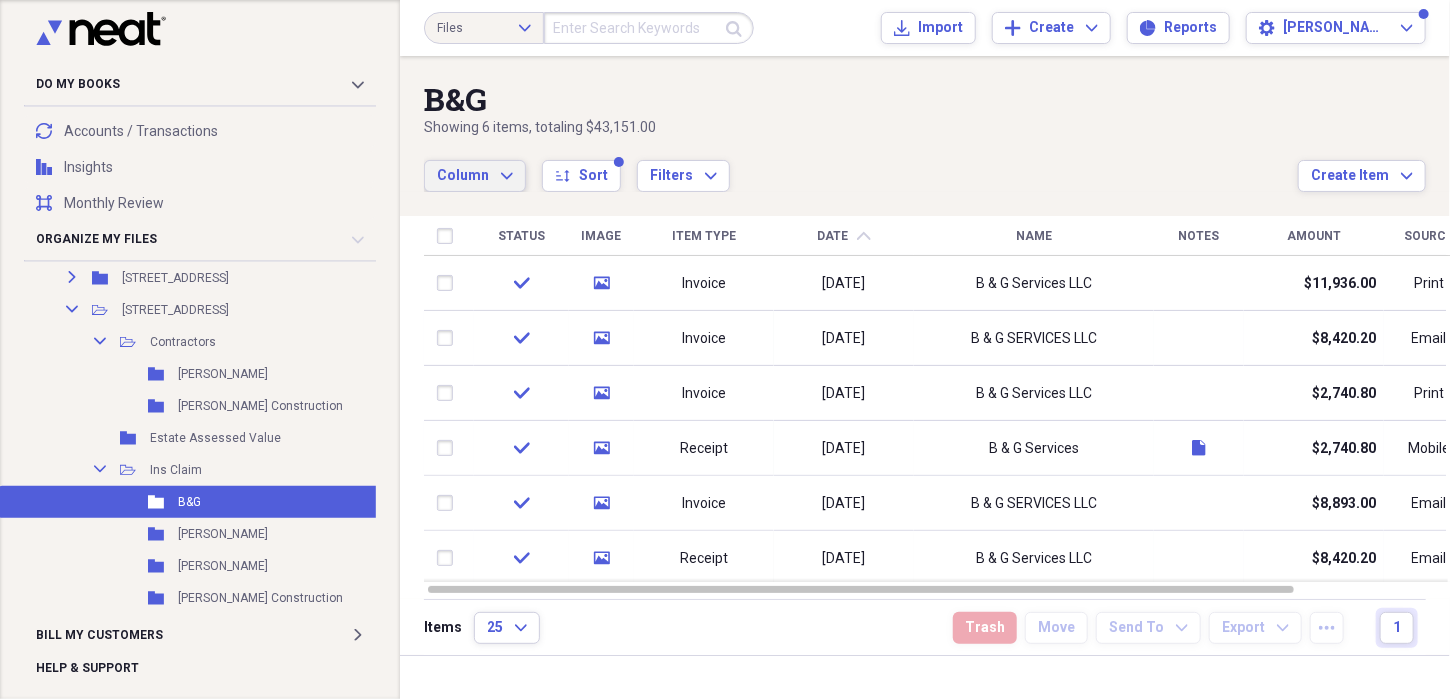click on "Column Expand" at bounding box center [475, 176] 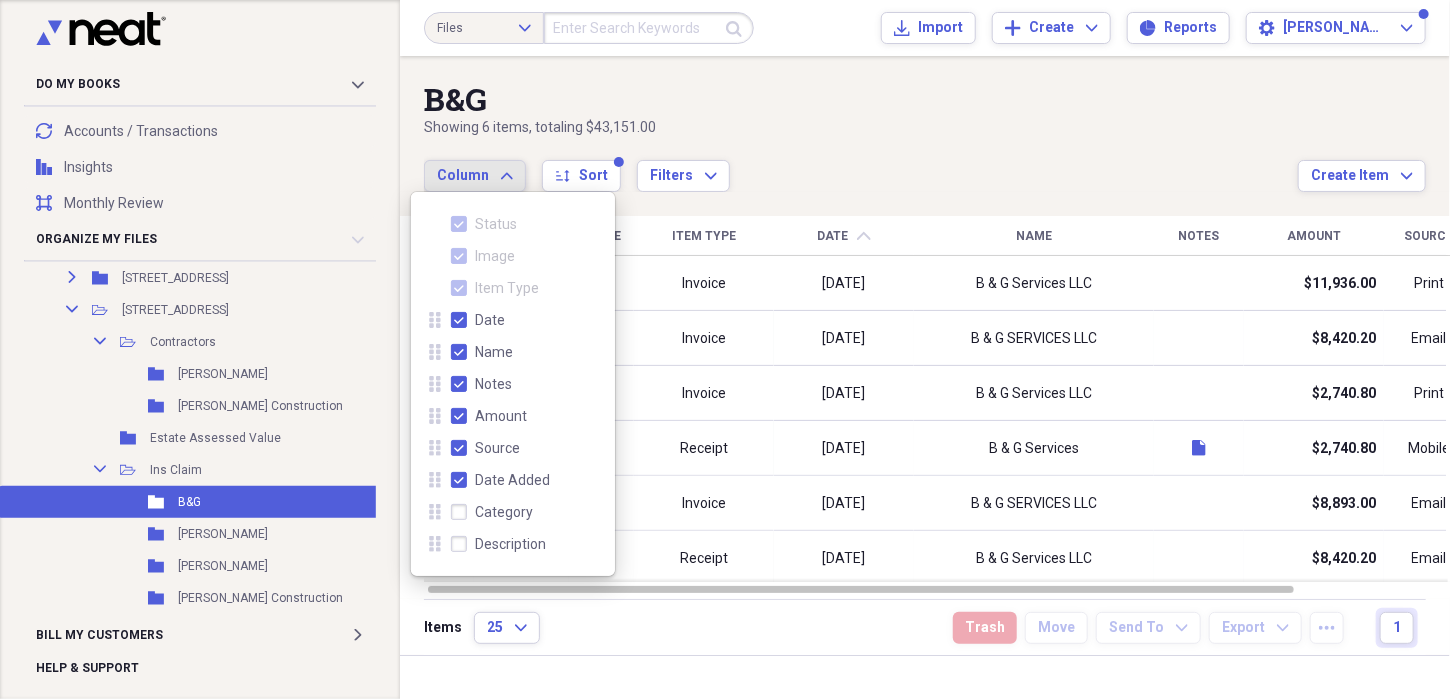 click on "Showing 6 items , totaling $43,151.00" at bounding box center (861, 128) 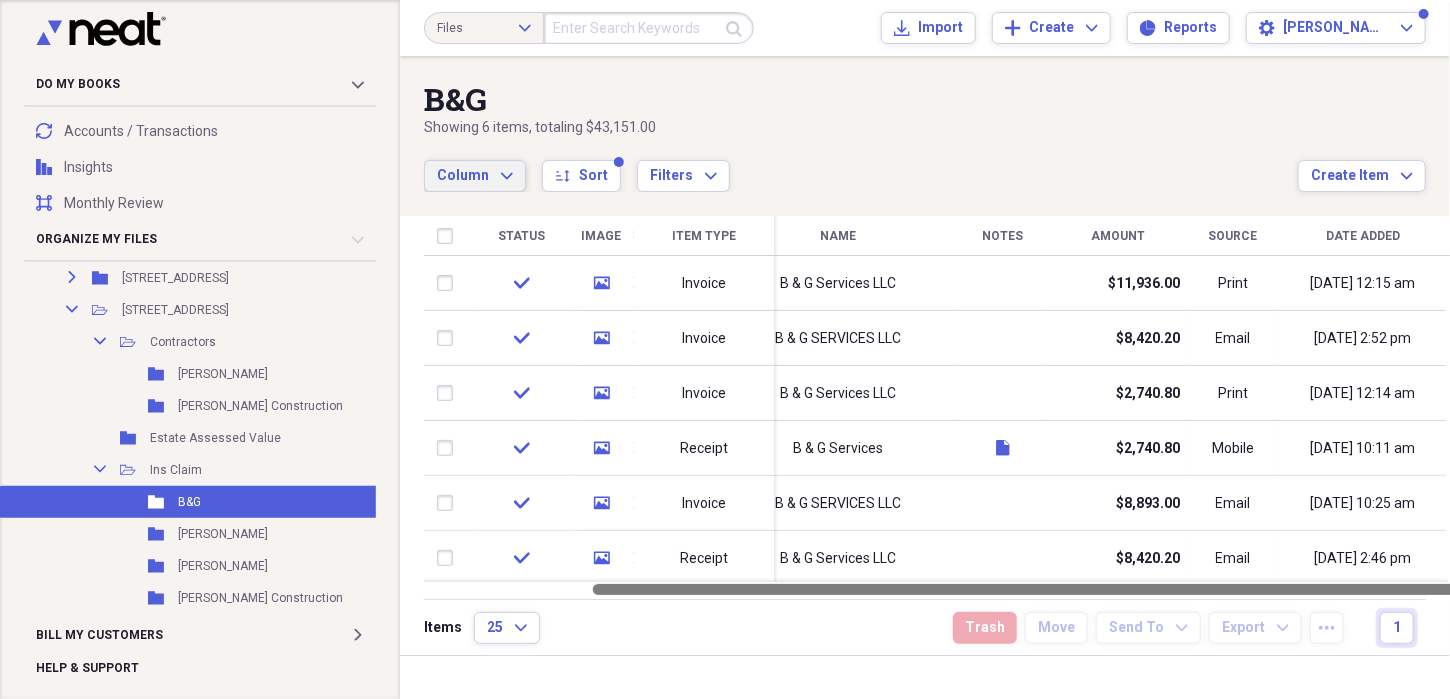 drag, startPoint x: 1076, startPoint y: 583, endPoint x: 1361, endPoint y: 579, distance: 285.02808 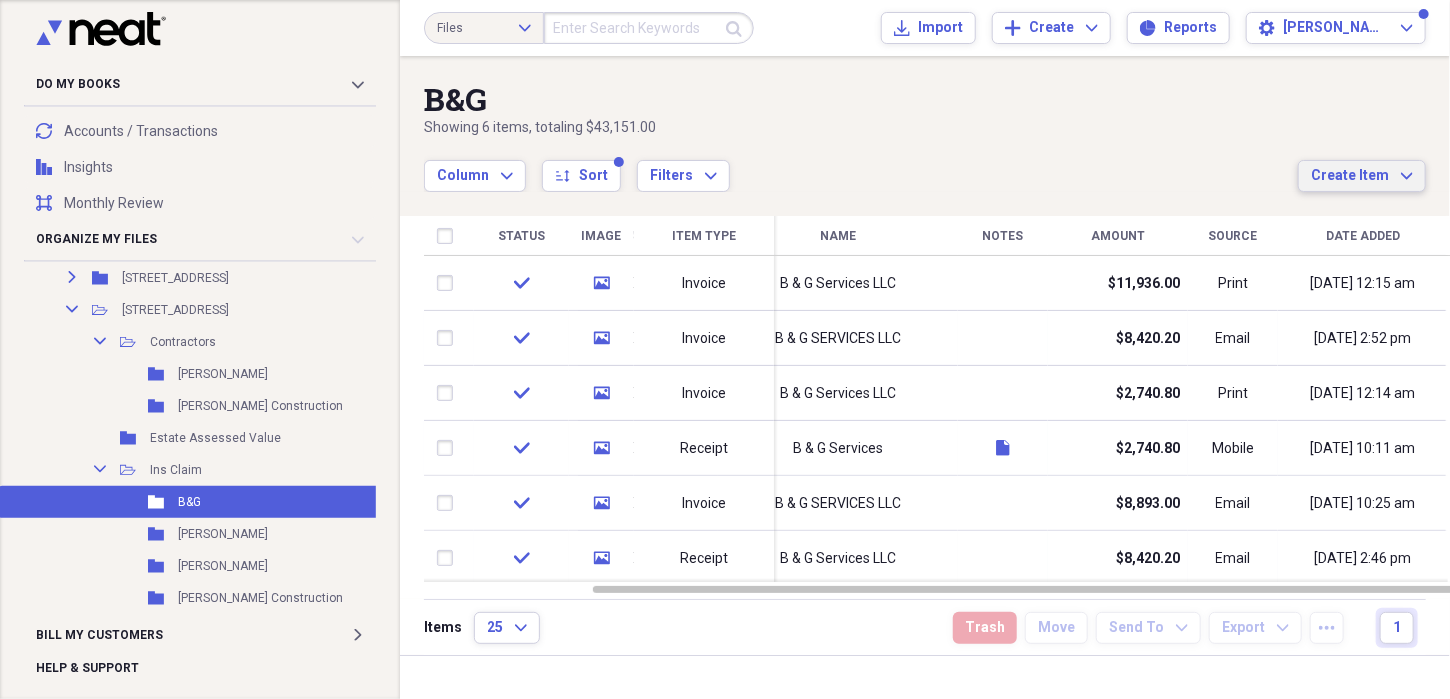 click on "Expand" 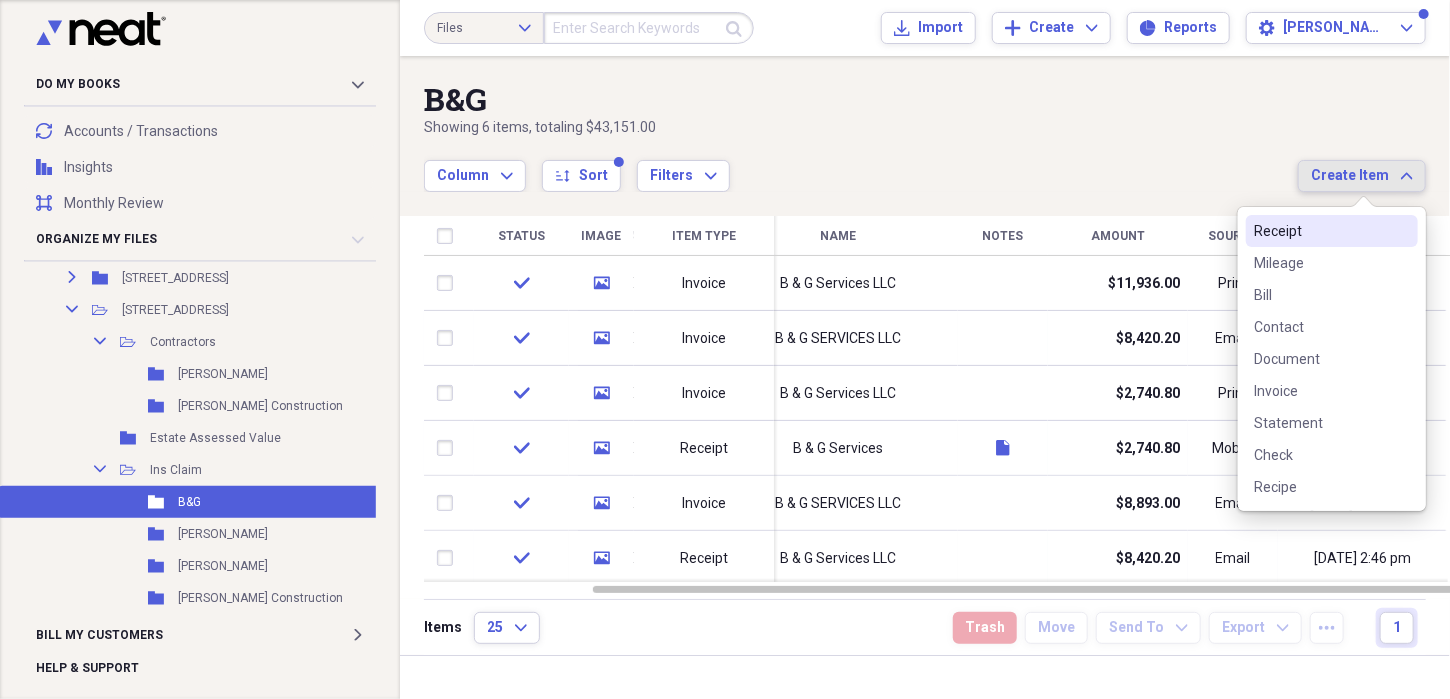 click on "B&G" at bounding box center (861, 99) 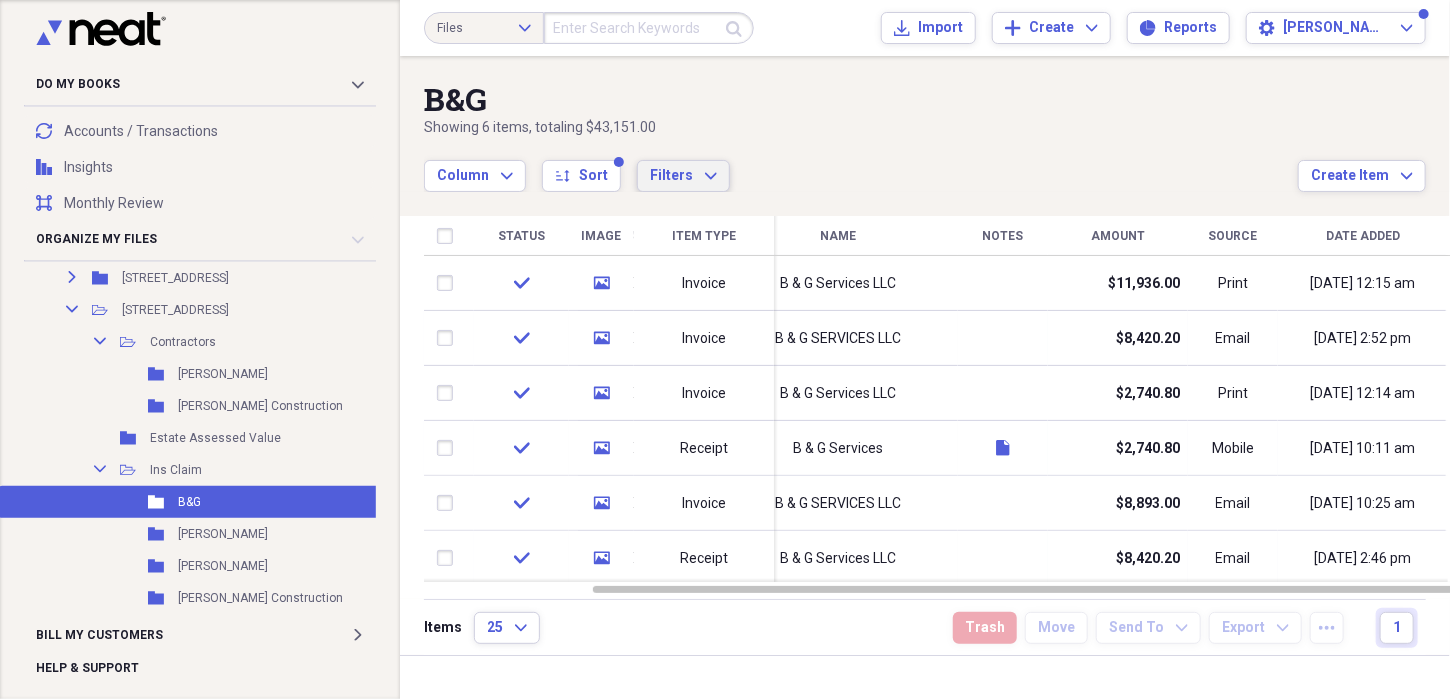 click on "Expand" 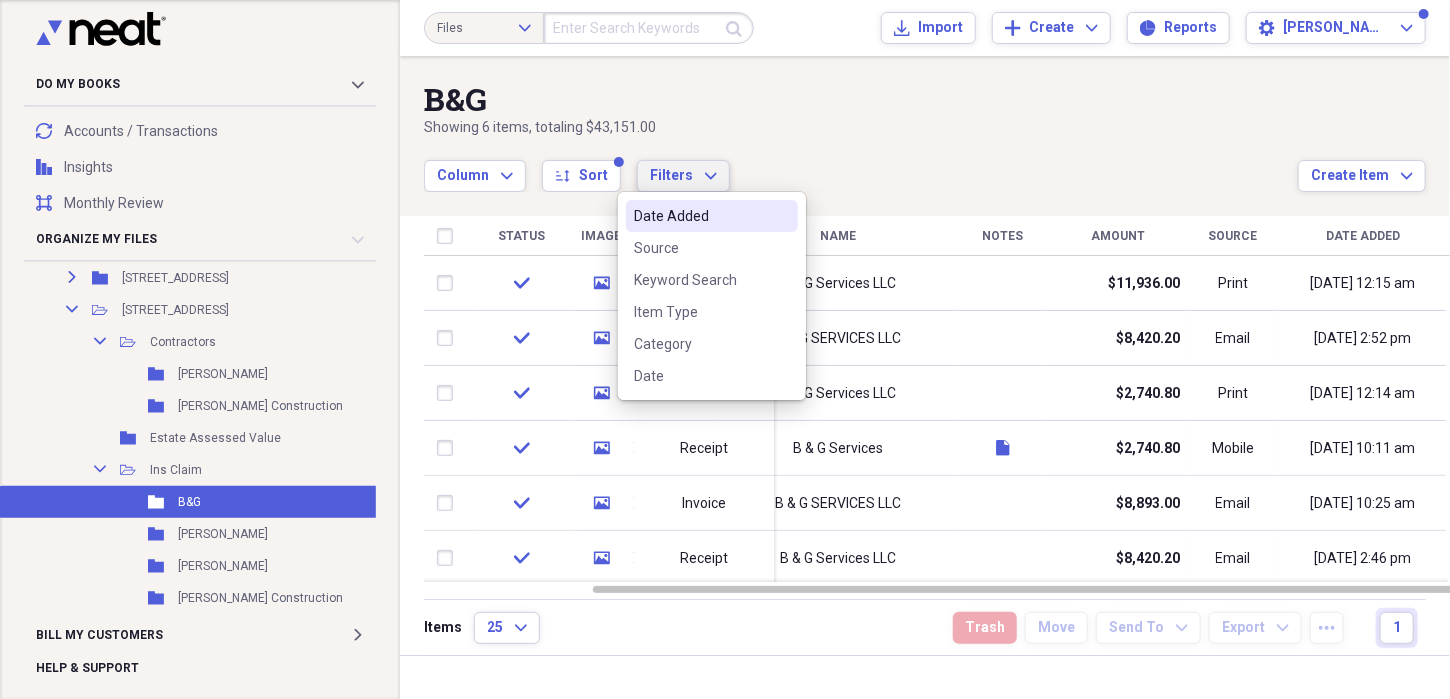 click on "Column Expand sort Sort Filters  Expand" at bounding box center (861, 165) 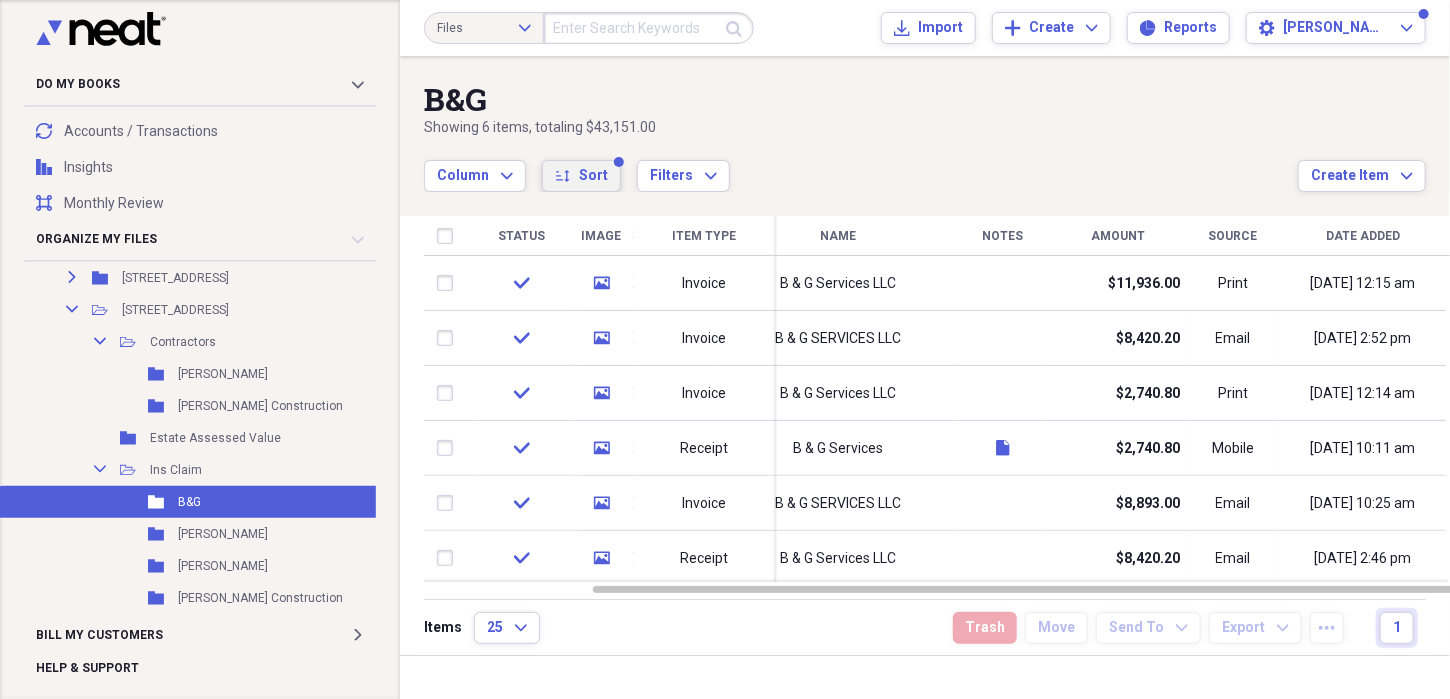 click on "Sort" at bounding box center [593, 176] 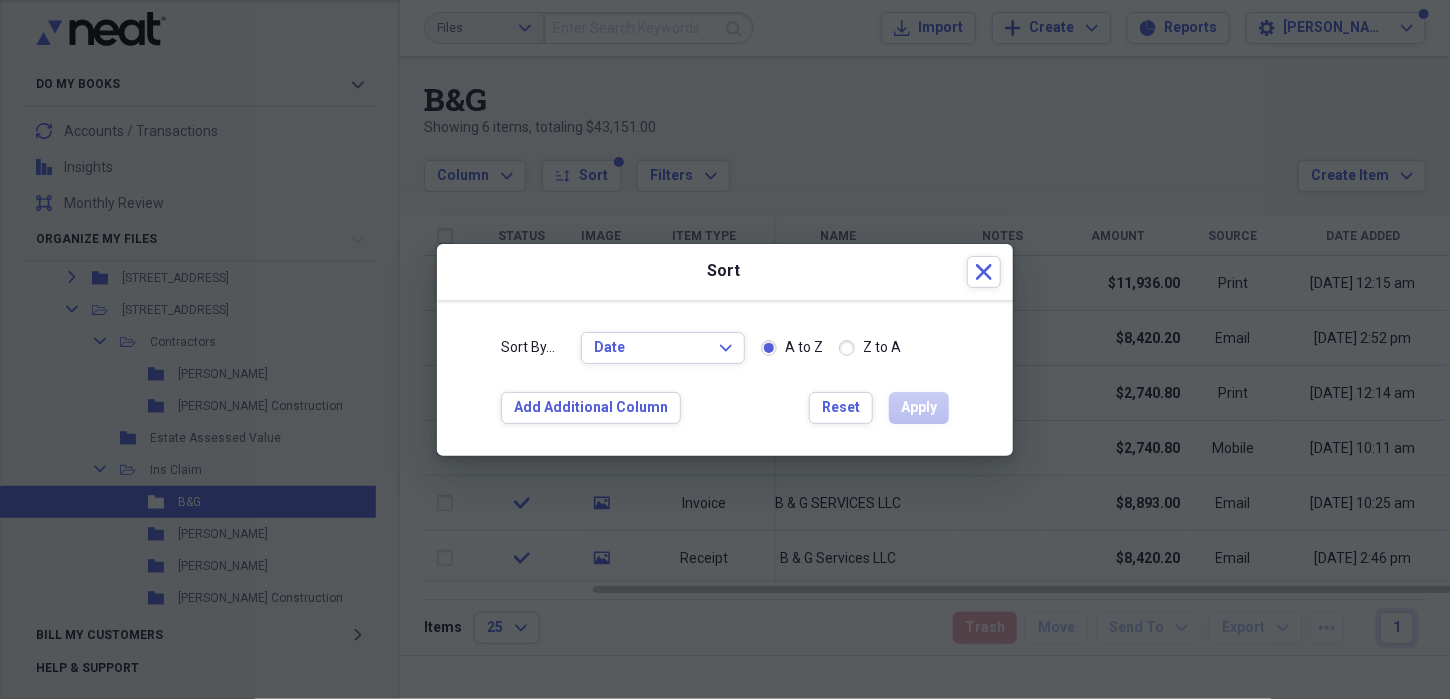 click at bounding box center [725, 349] 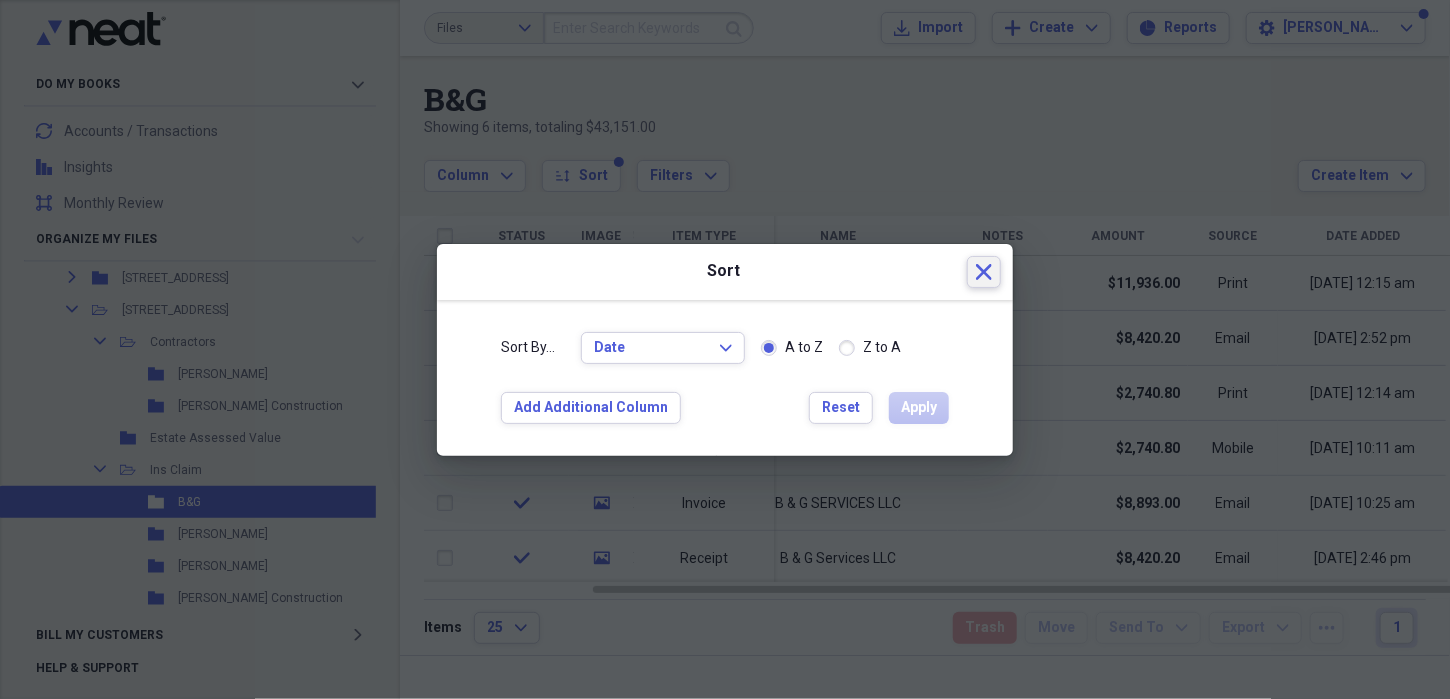 click on "Close" 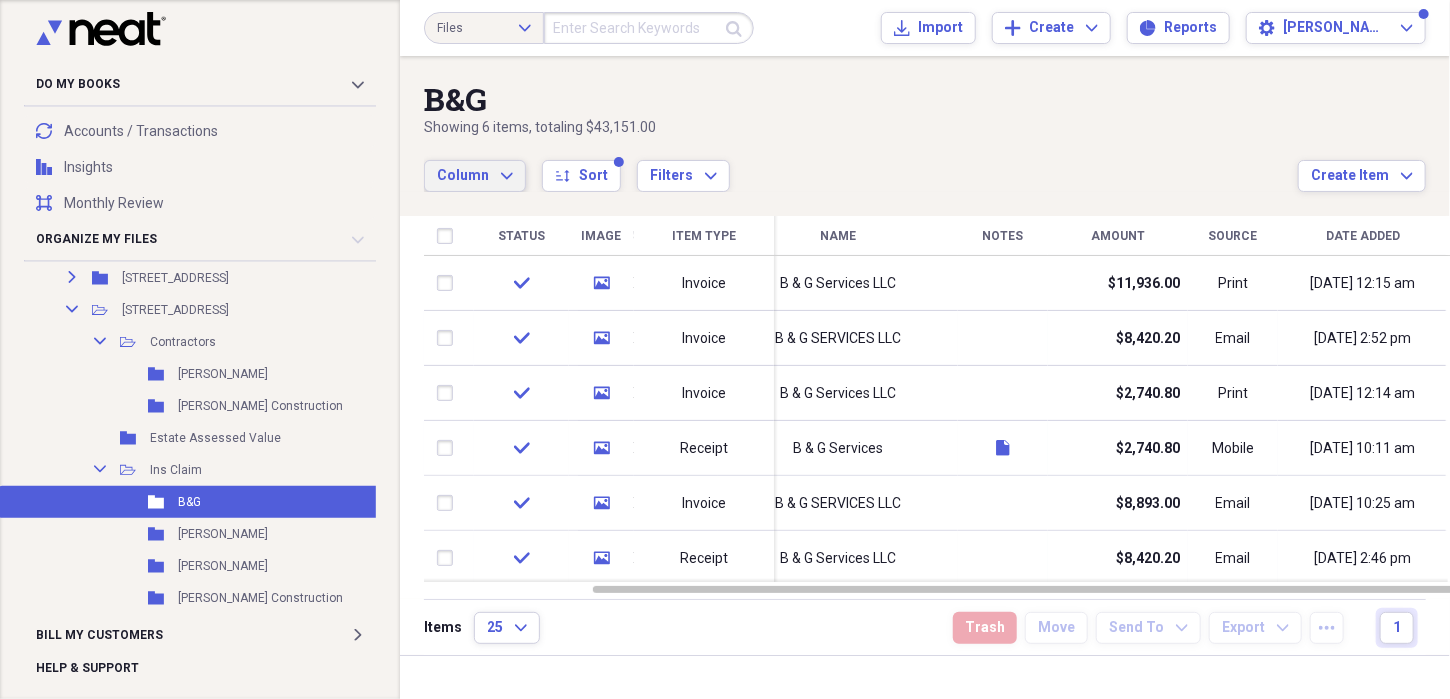 click on "Expand" 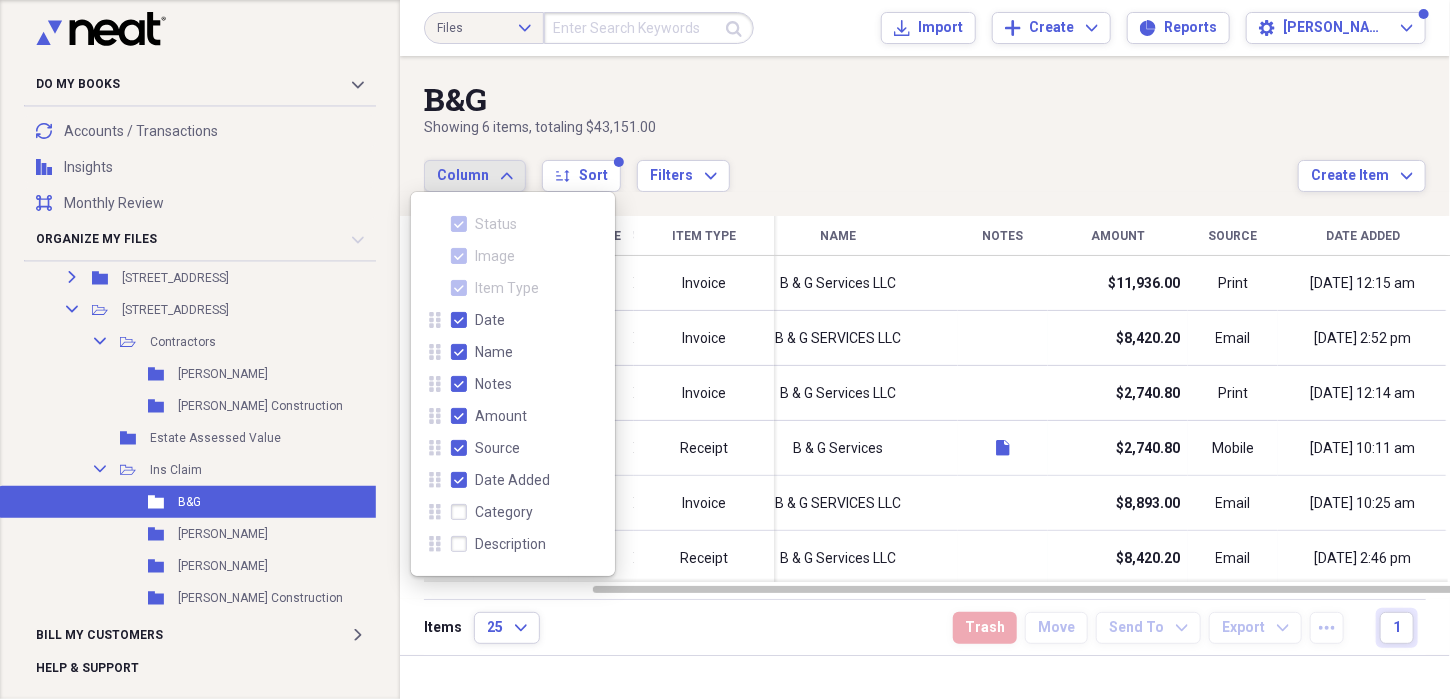 click on "Column Expand sort Sort Filters  Expand" at bounding box center [861, 165] 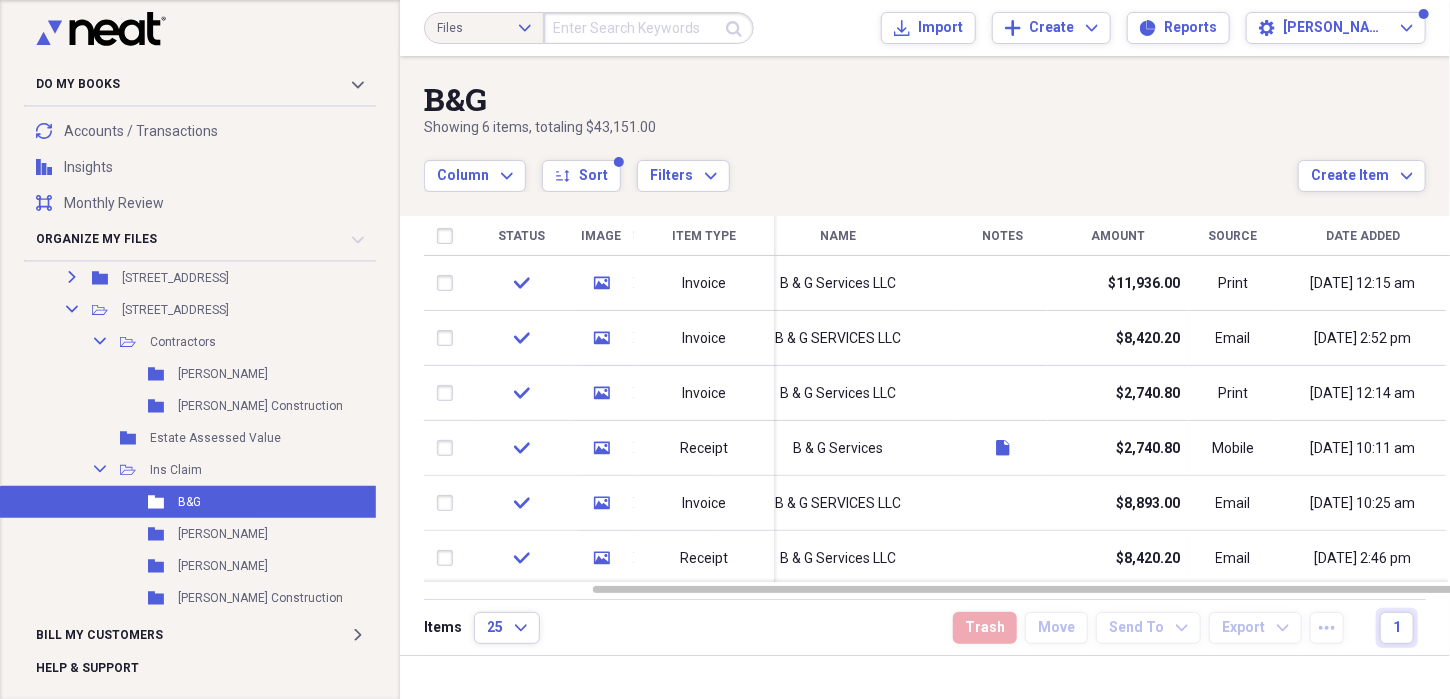 click on "Column Expand sort Sort Filters  Expand" at bounding box center (861, 165) 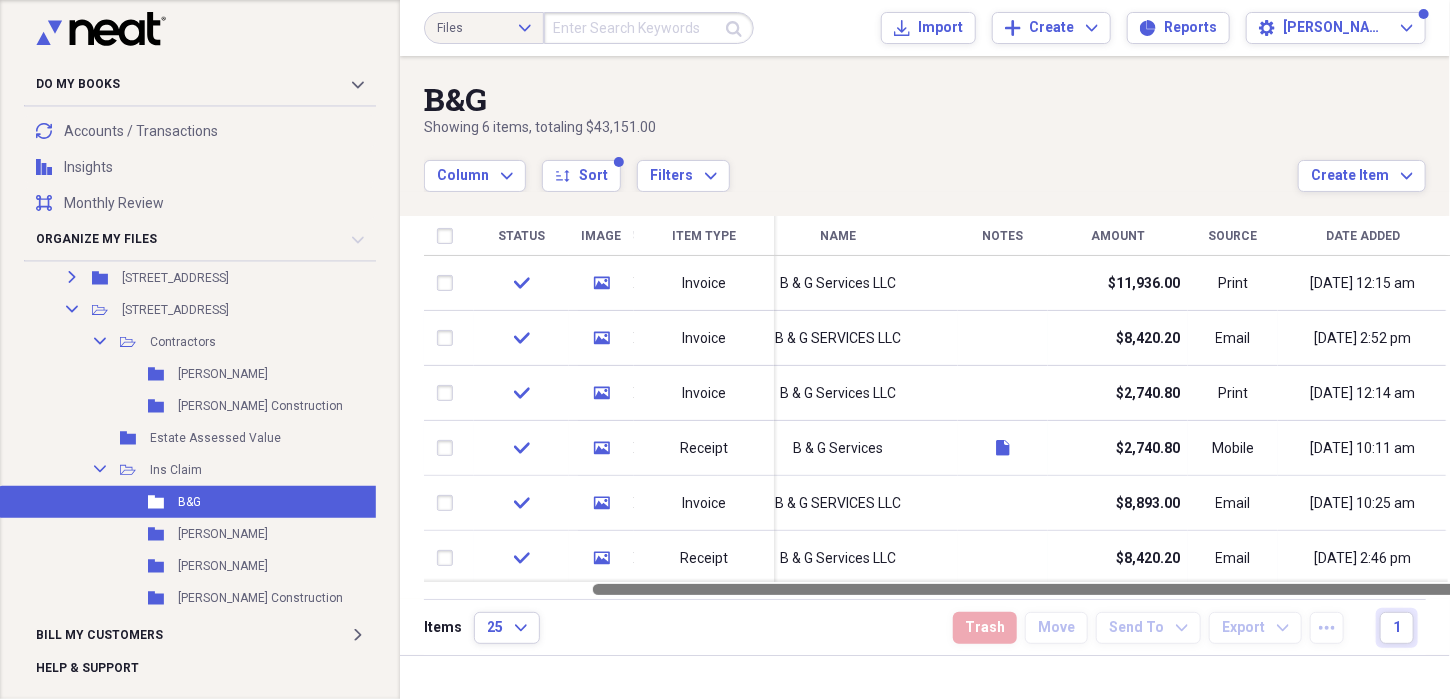 drag, startPoint x: 715, startPoint y: 588, endPoint x: 956, endPoint y: 626, distance: 243.97746 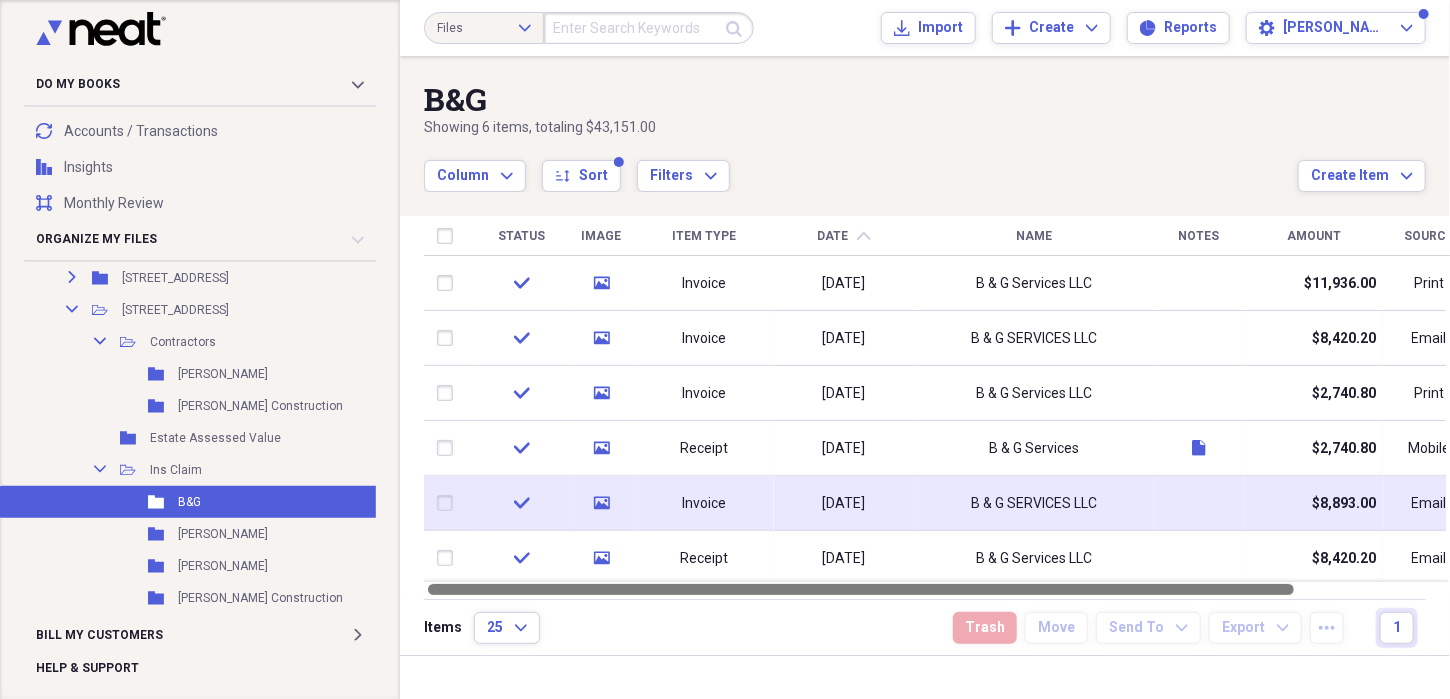 drag, startPoint x: 956, startPoint y: 587, endPoint x: 502, endPoint y: 527, distance: 457.9476 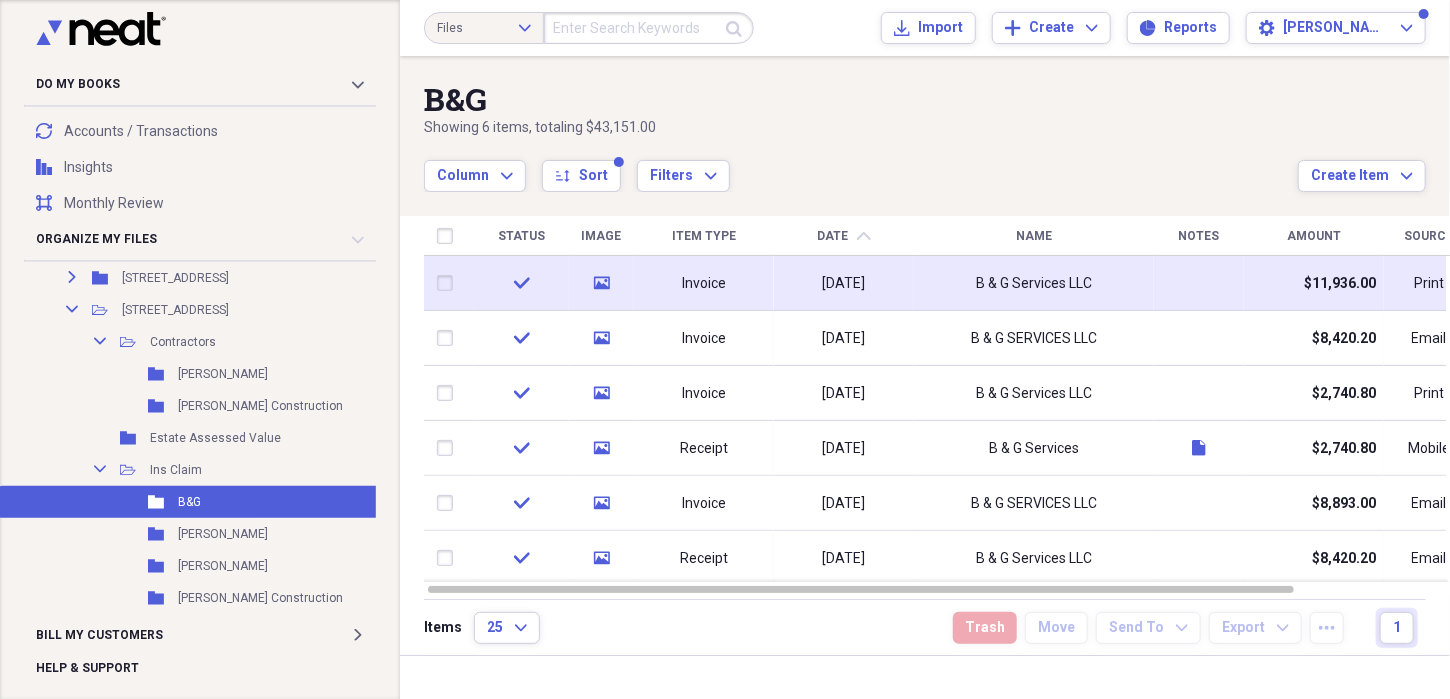 click at bounding box center [1199, 283] 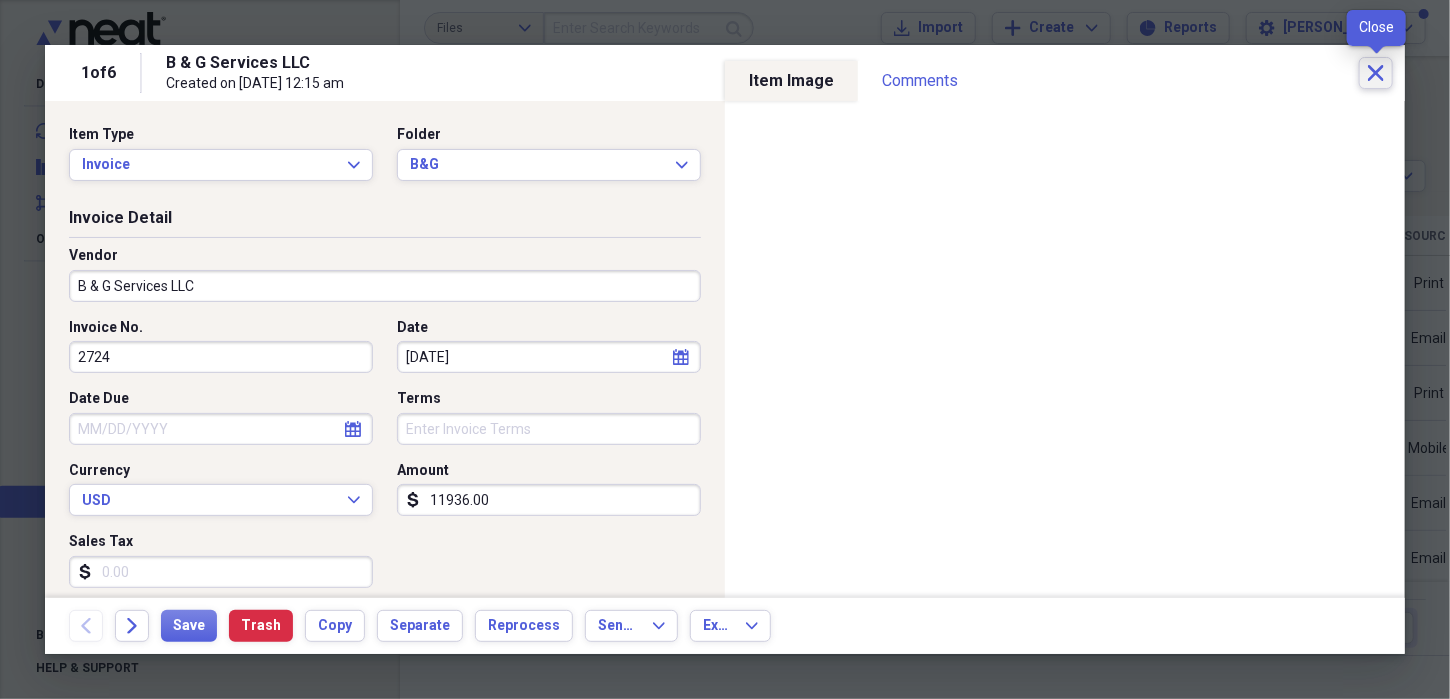 click on "Close" at bounding box center (1376, 73) 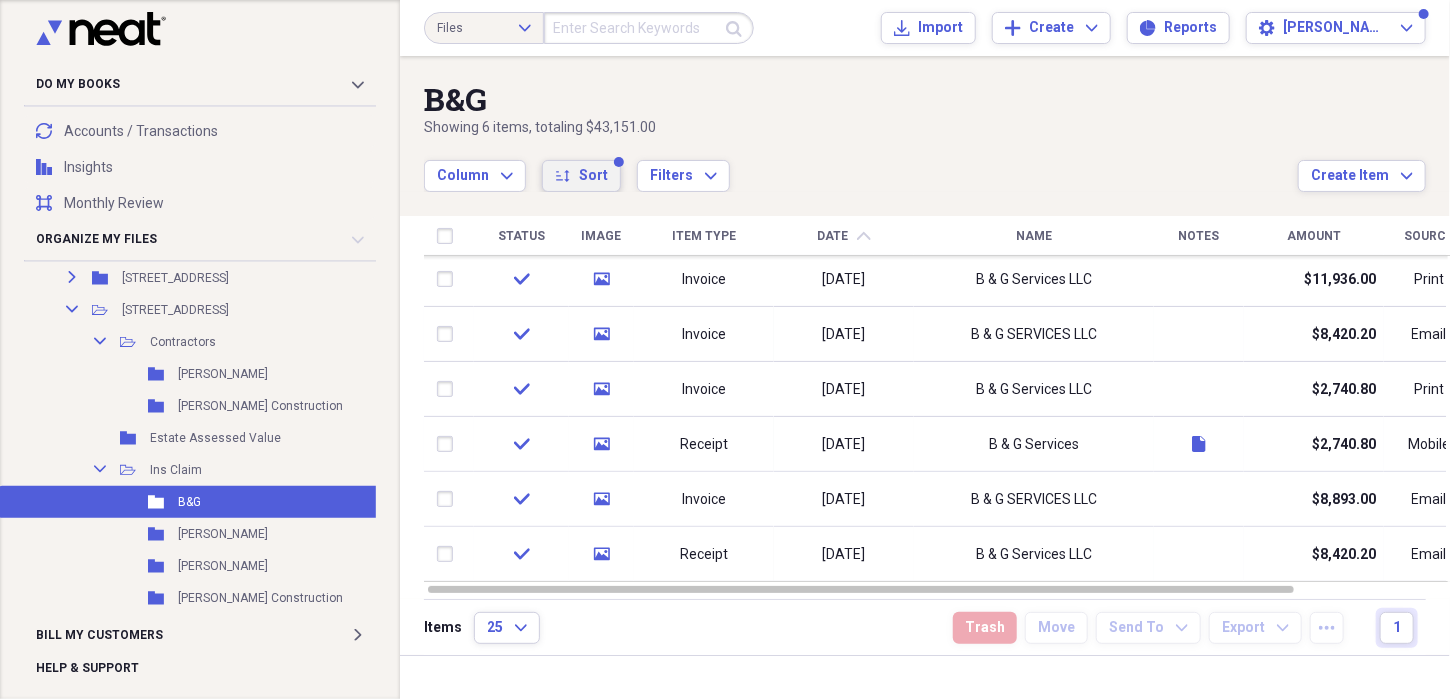 click on "Sort" at bounding box center (593, 176) 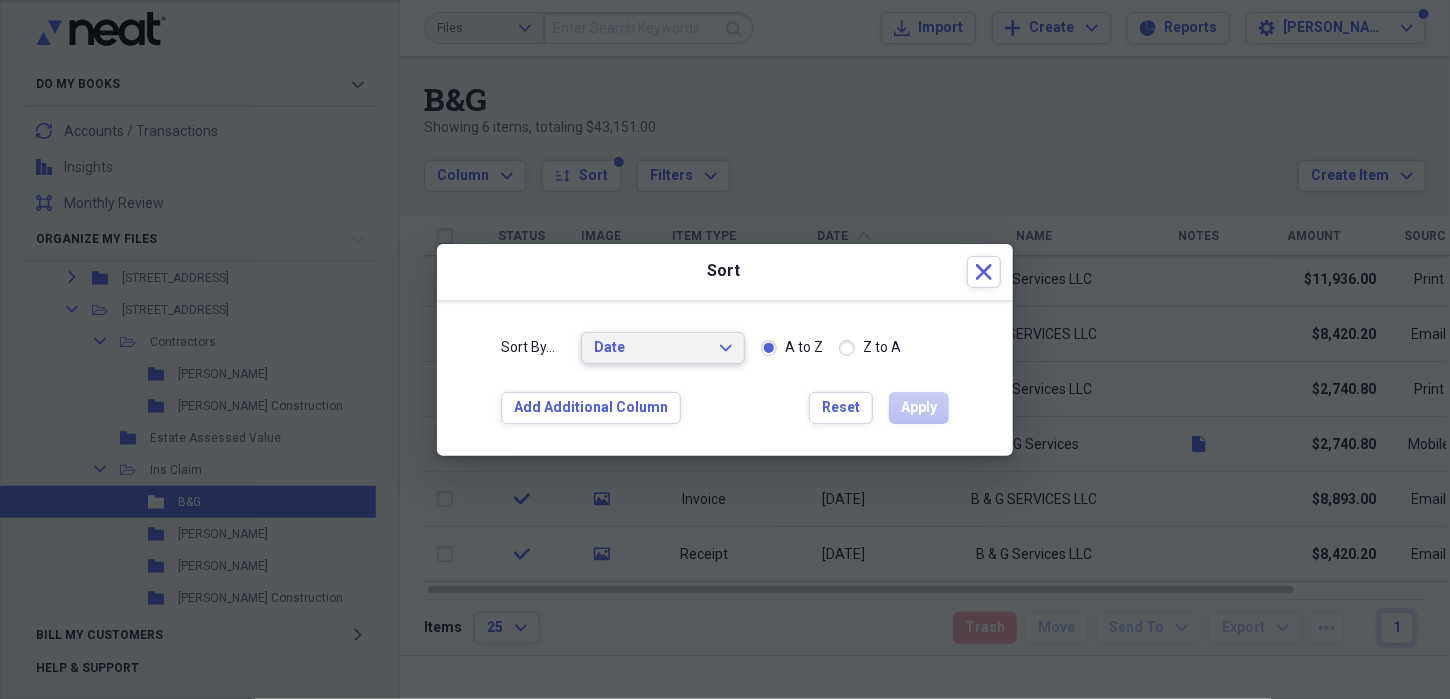 click on "Expand" 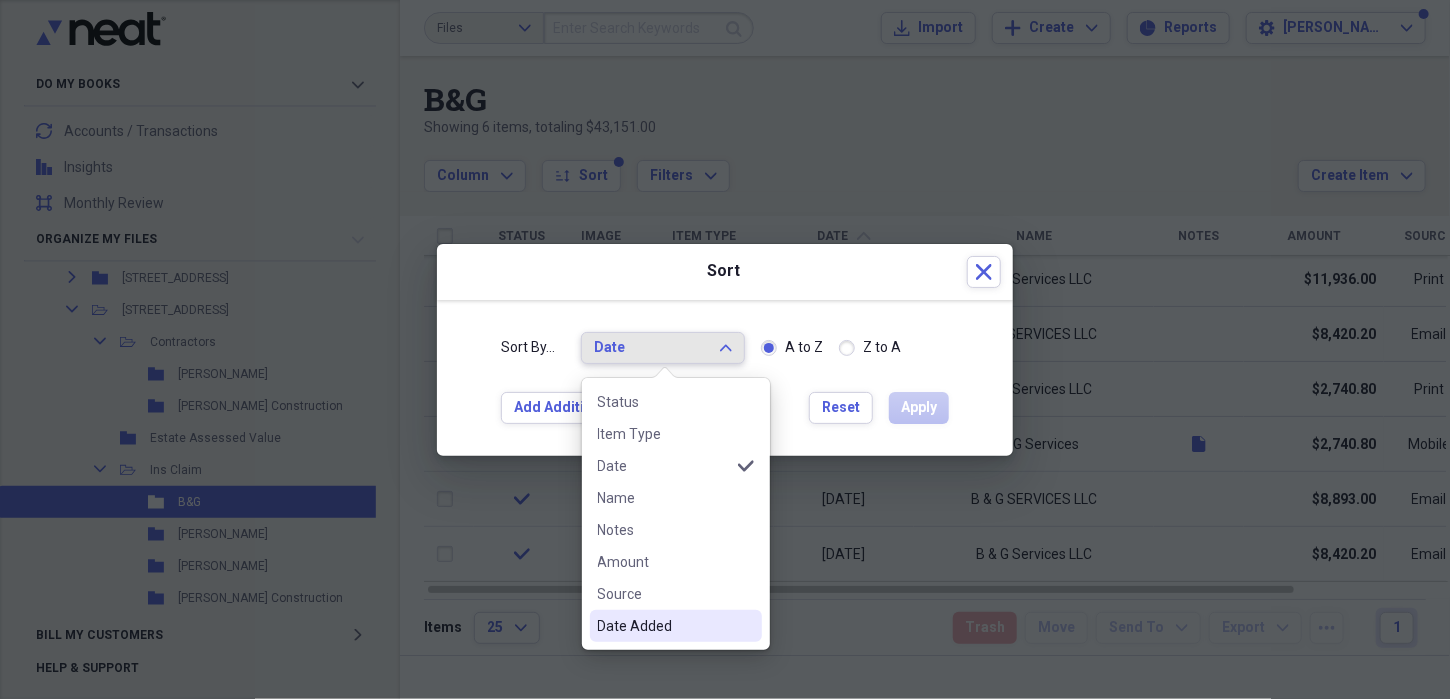 click on "Date Added" at bounding box center [664, 626] 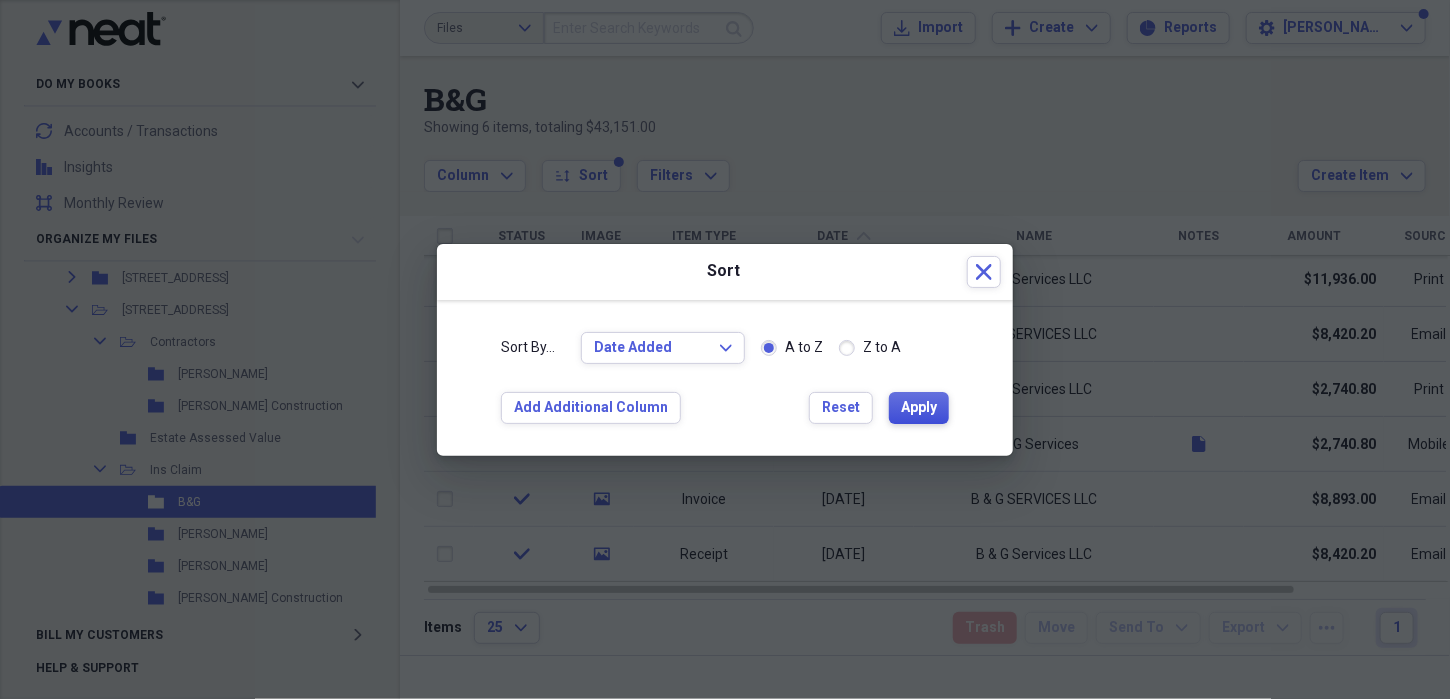 click on "Apply" at bounding box center [919, 408] 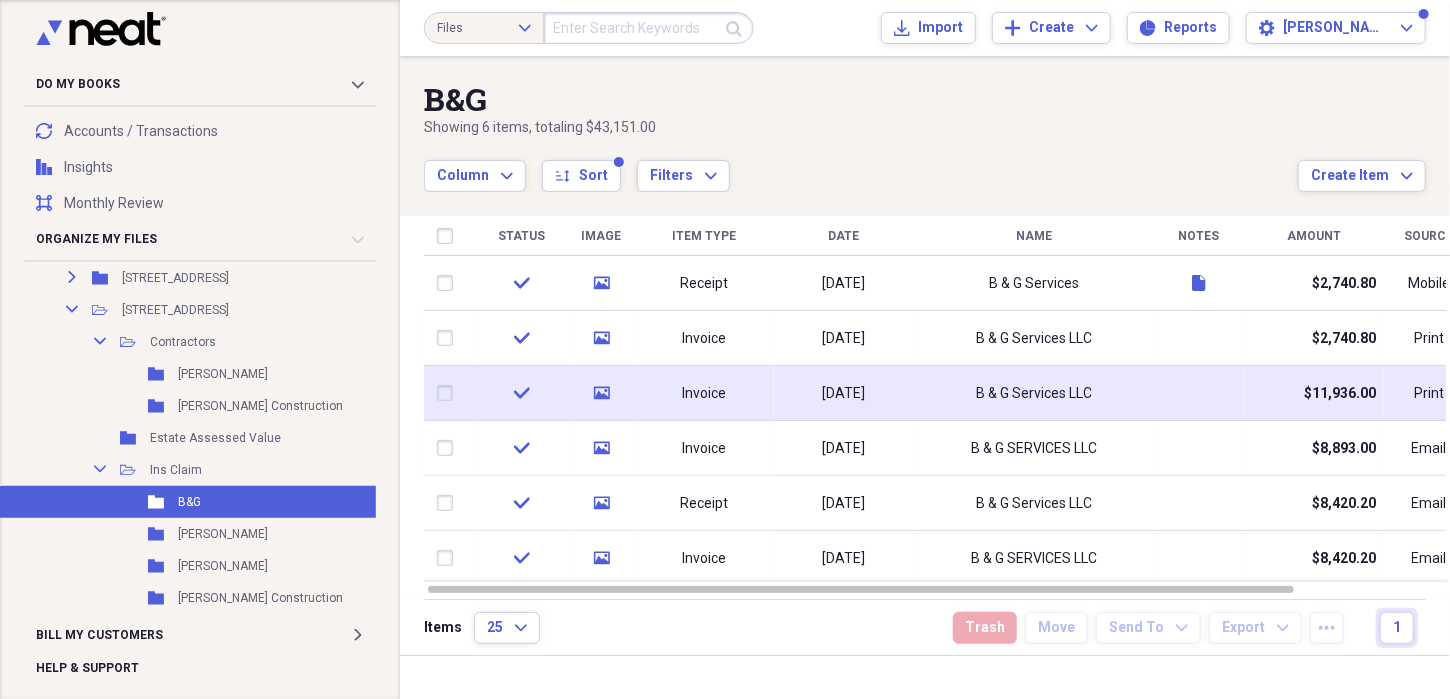 click on "B & G Services LLC" at bounding box center (1034, 393) 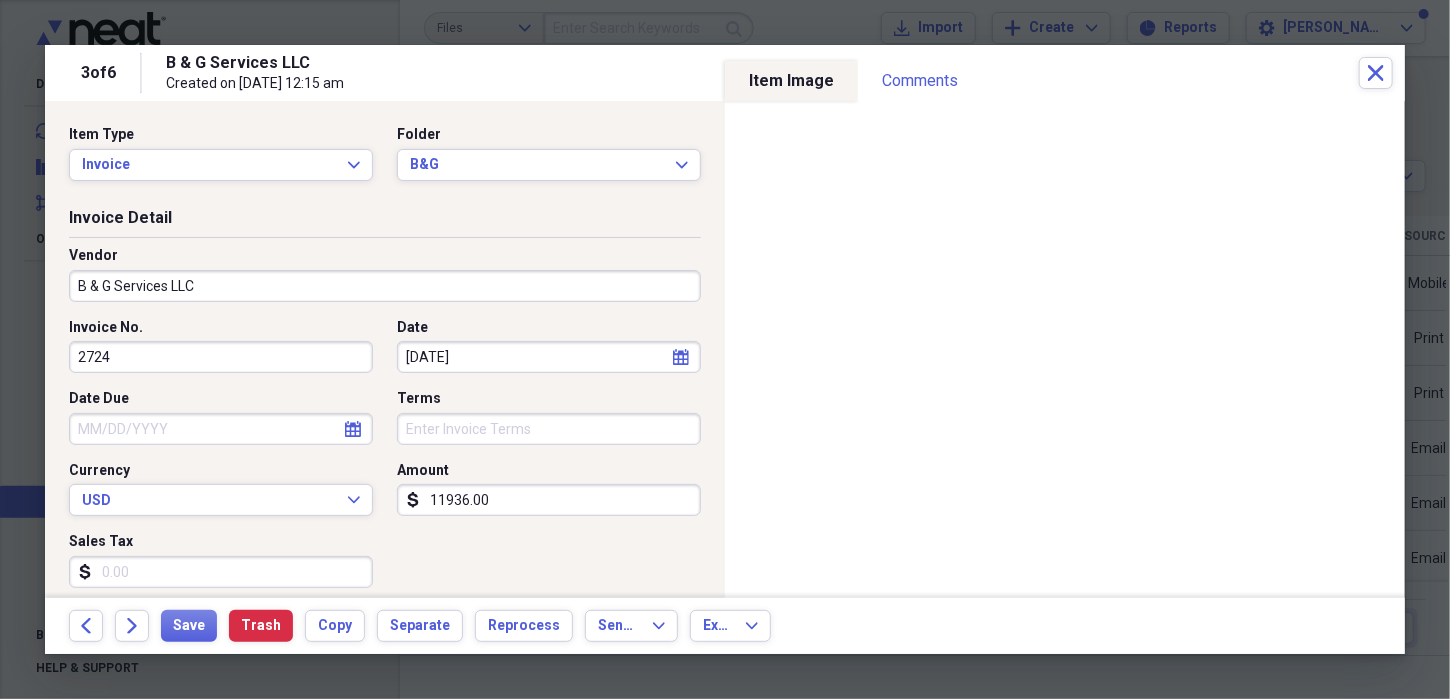 click on "B & G Services LLC Created on [DATE] 12:15 am" at bounding box center (762, 73) 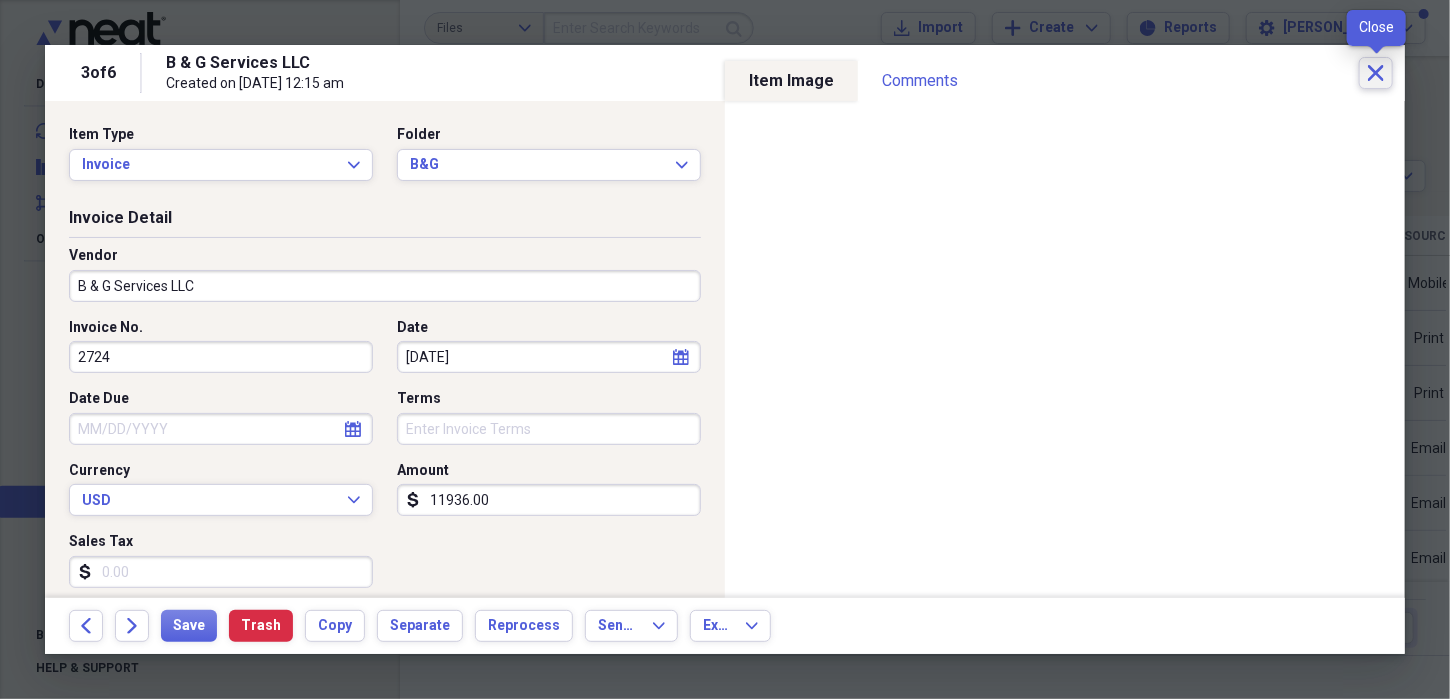 click on "Close" 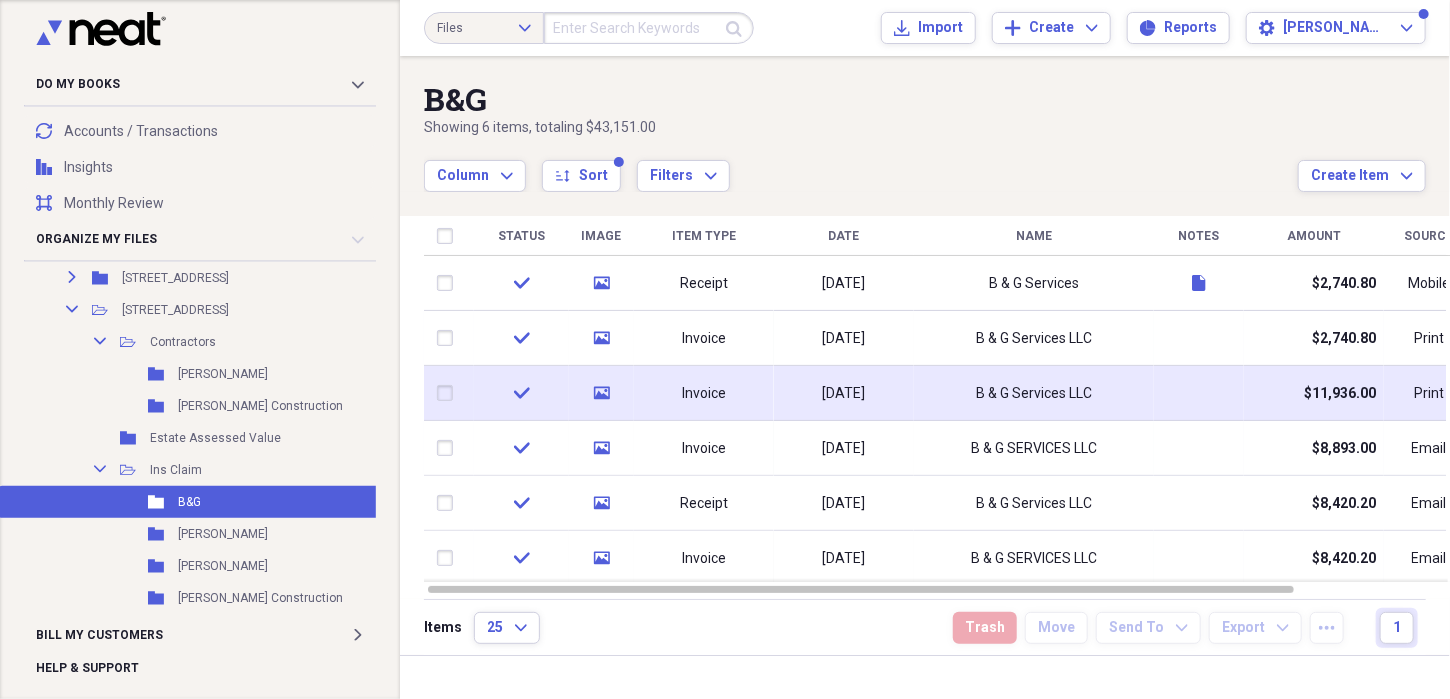 click on "B & G Services LLC" at bounding box center (1034, 393) 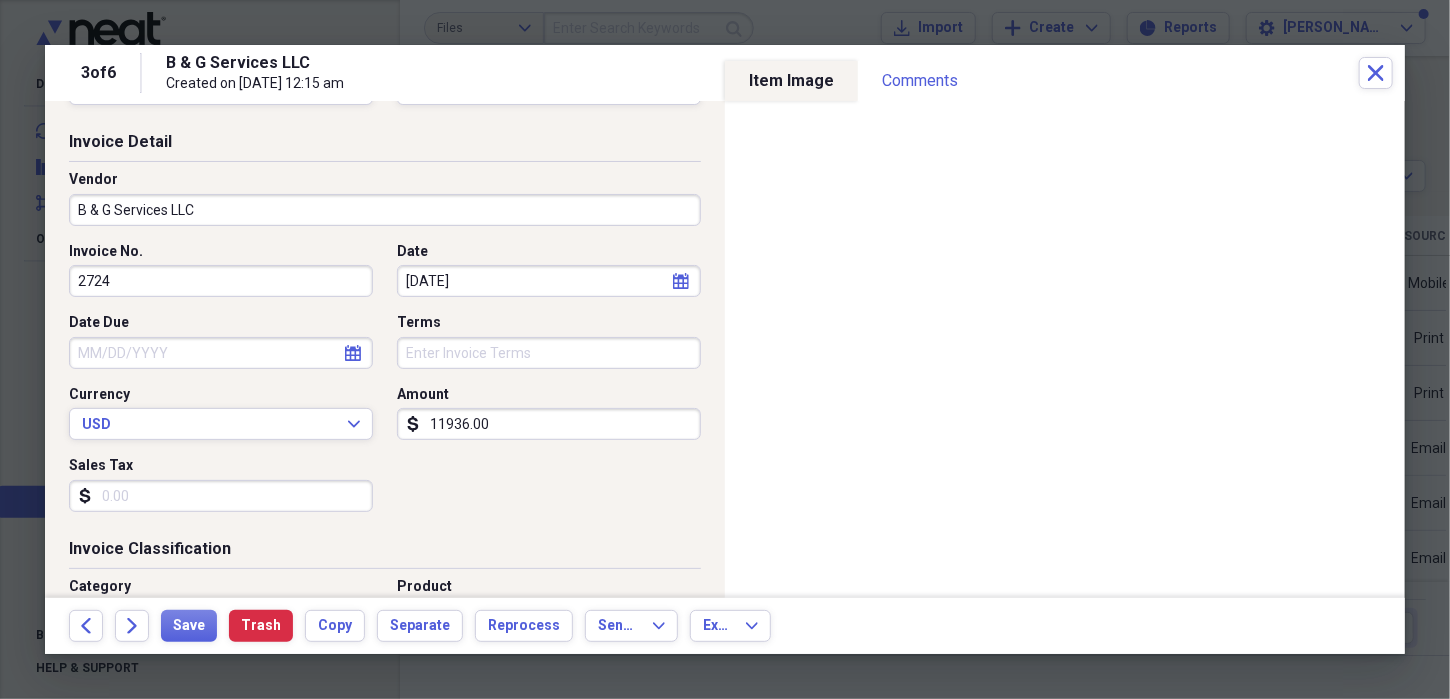 scroll, scrollTop: 200, scrollLeft: 0, axis: vertical 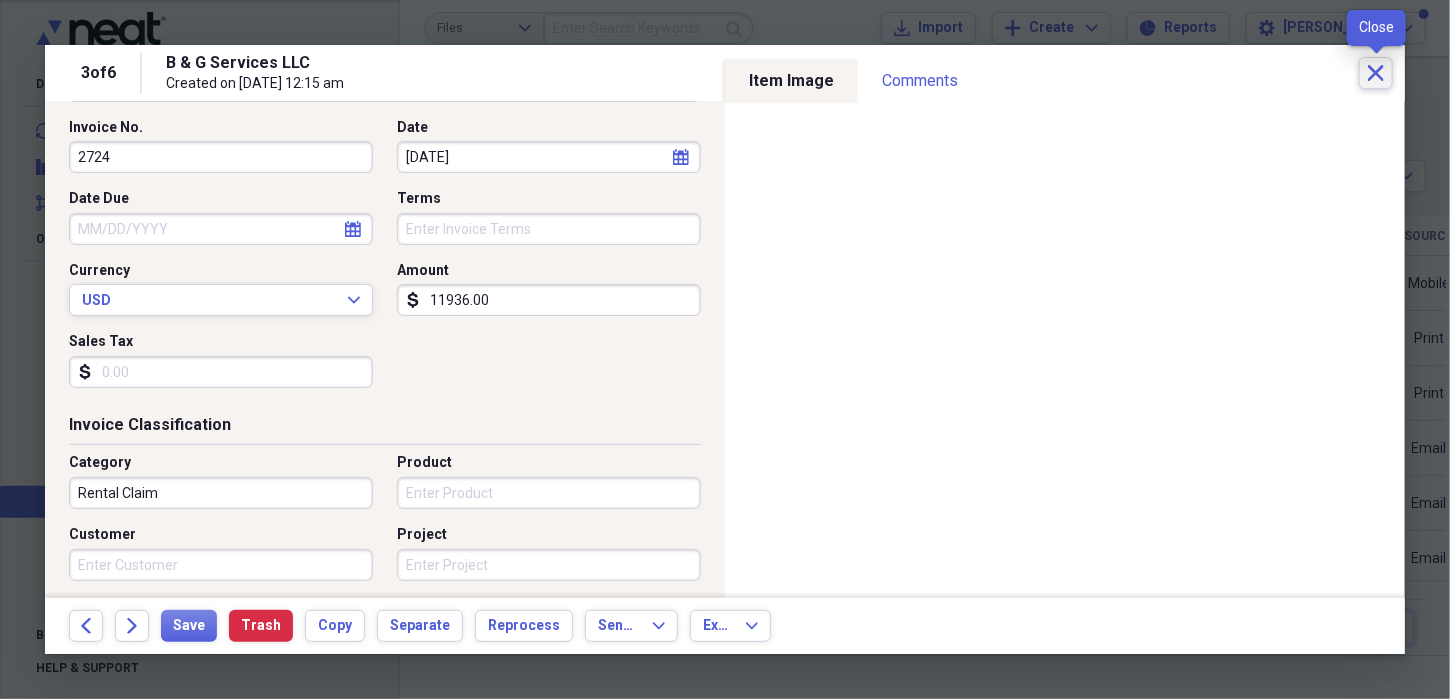 click on "Close" at bounding box center (1376, 73) 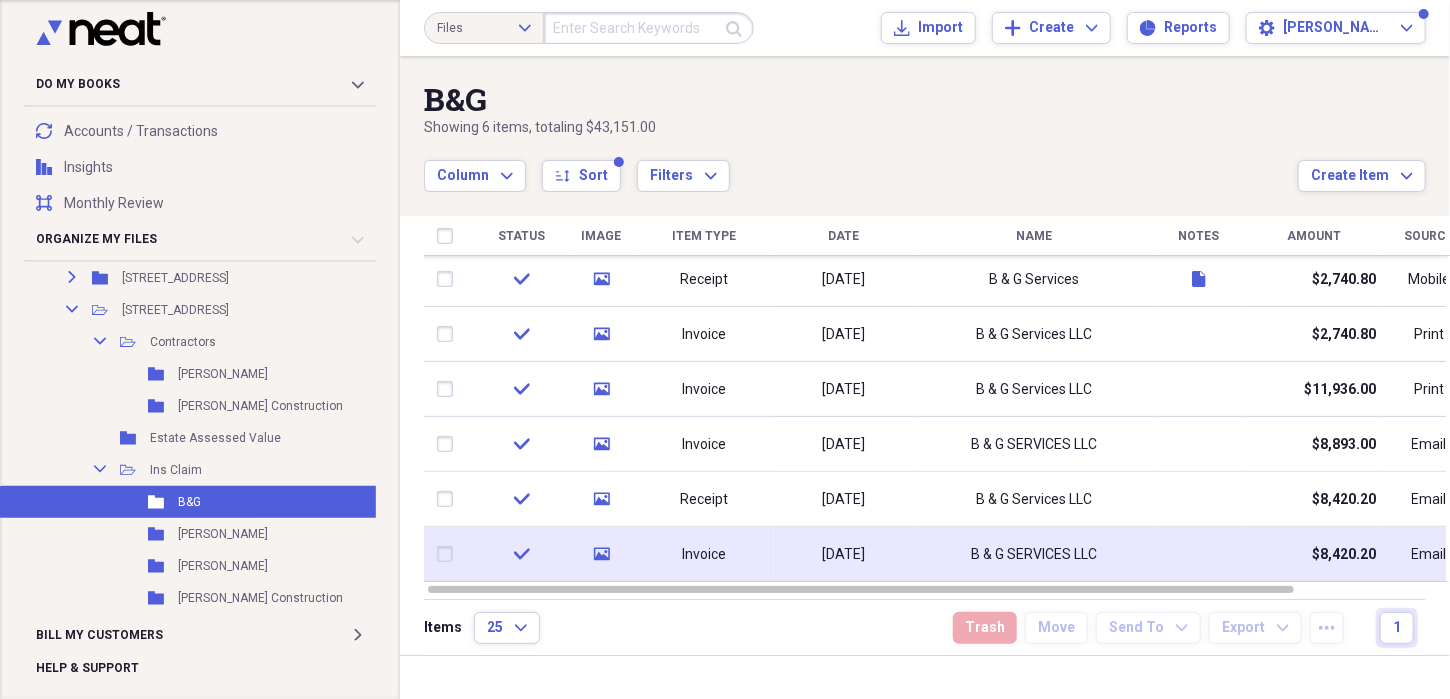 click on "B & G SERVICES LLC" at bounding box center (1034, 555) 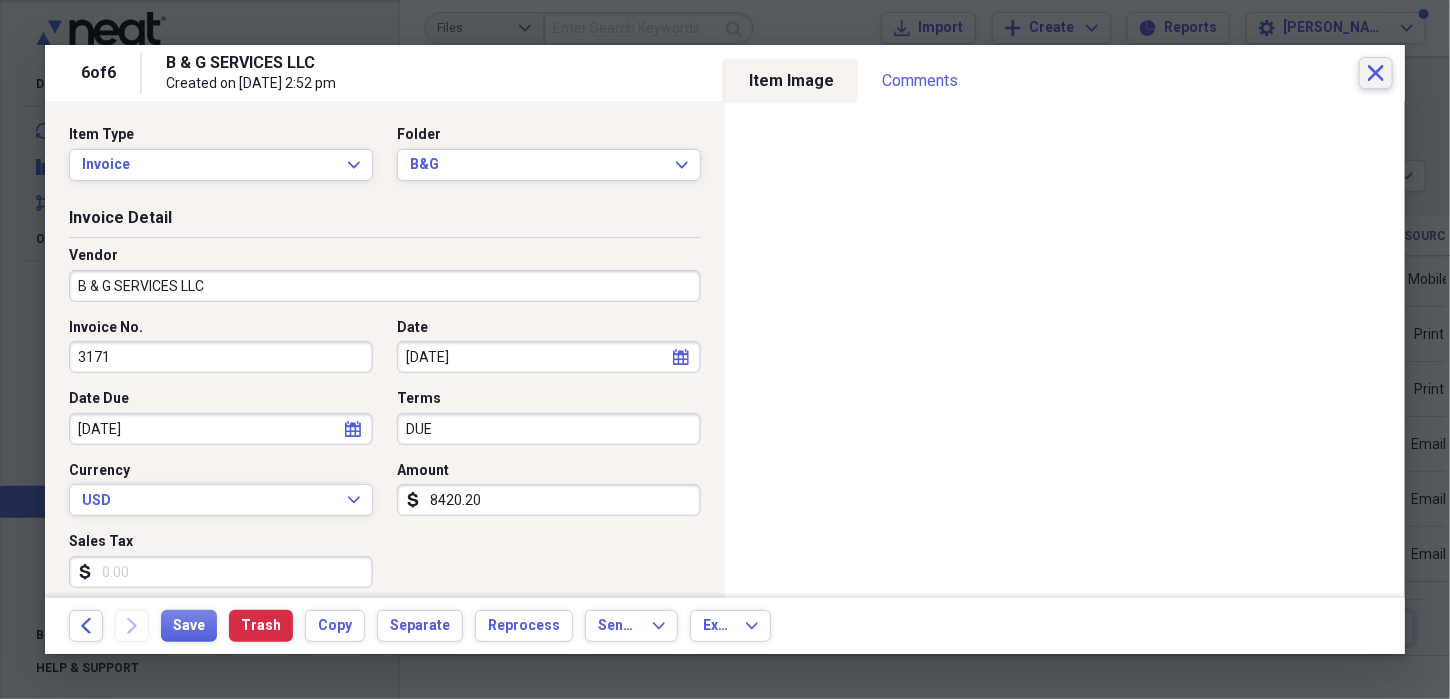 click on "Close" at bounding box center [1376, 73] 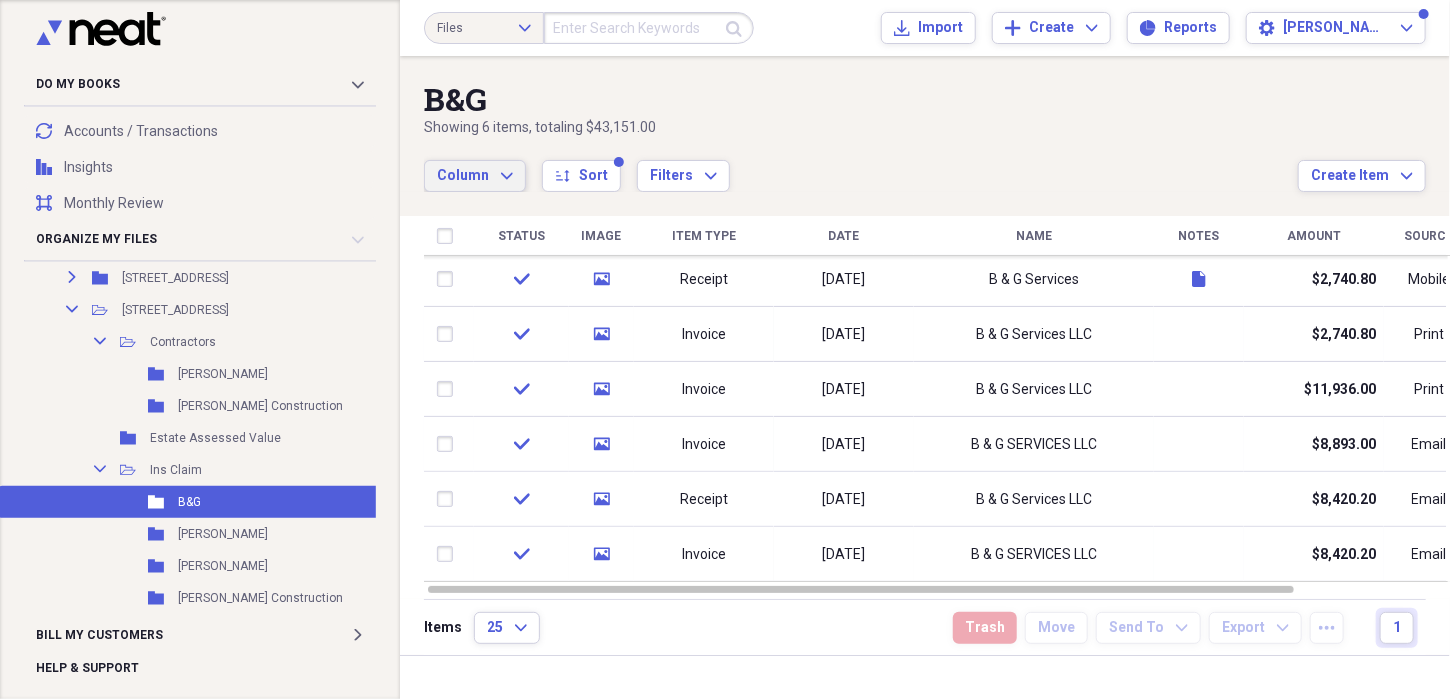 click on "Expand" 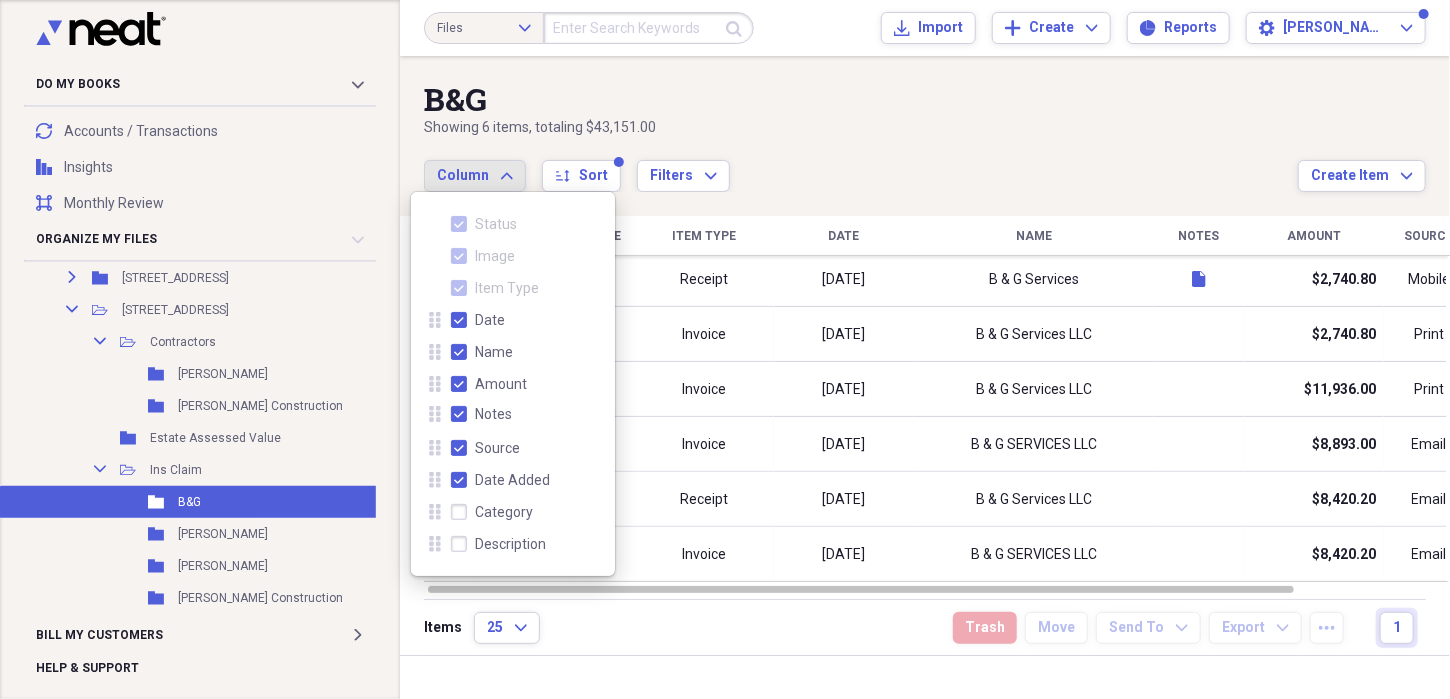 drag, startPoint x: 434, startPoint y: 384, endPoint x: 432, endPoint y: 415, distance: 31.06445 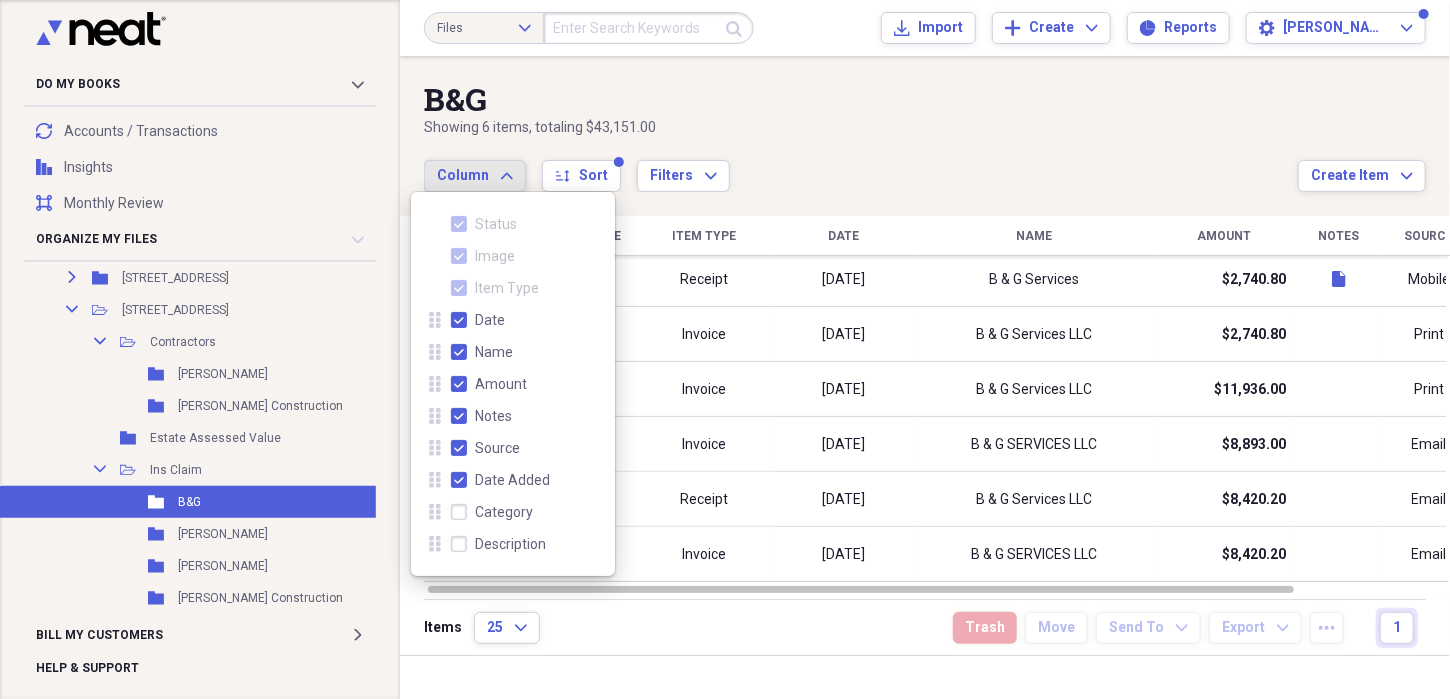 click on "Column Expand sort Sort Filters  Expand" at bounding box center (861, 165) 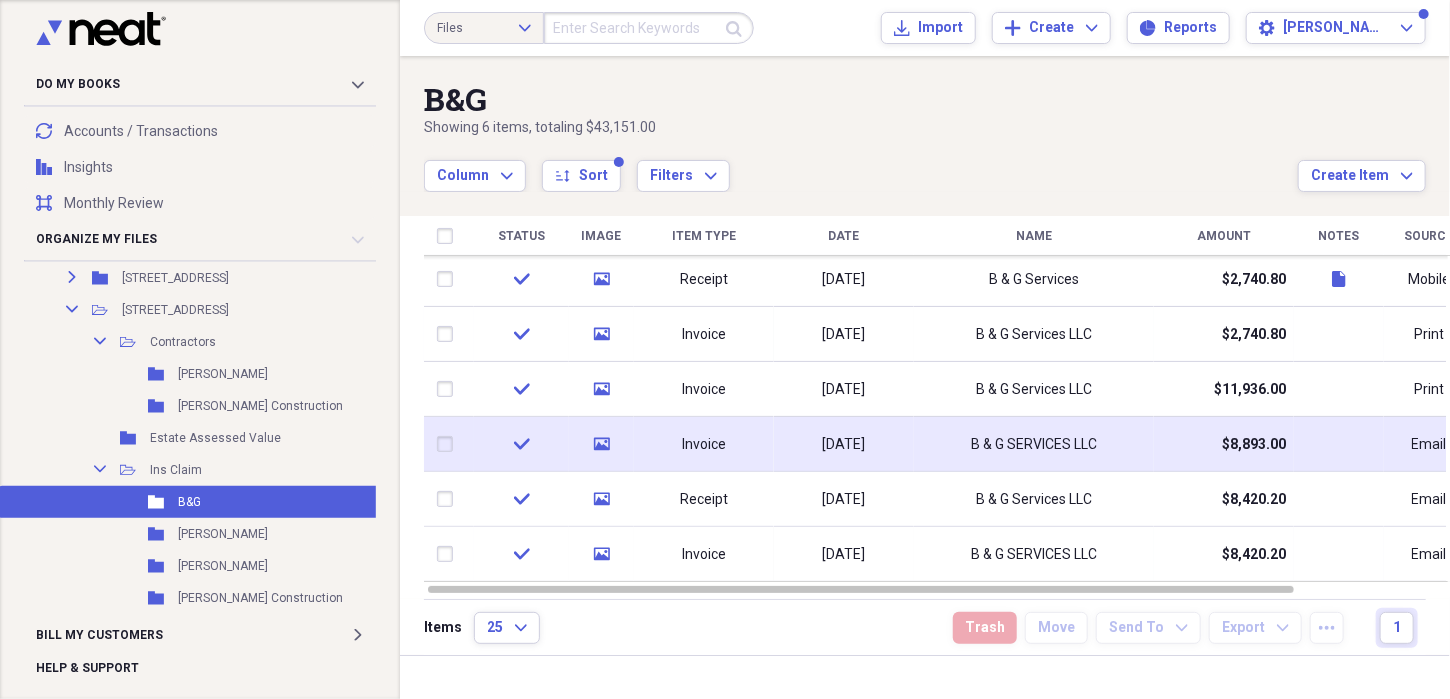 click on "$8,893.00" at bounding box center (1224, 444) 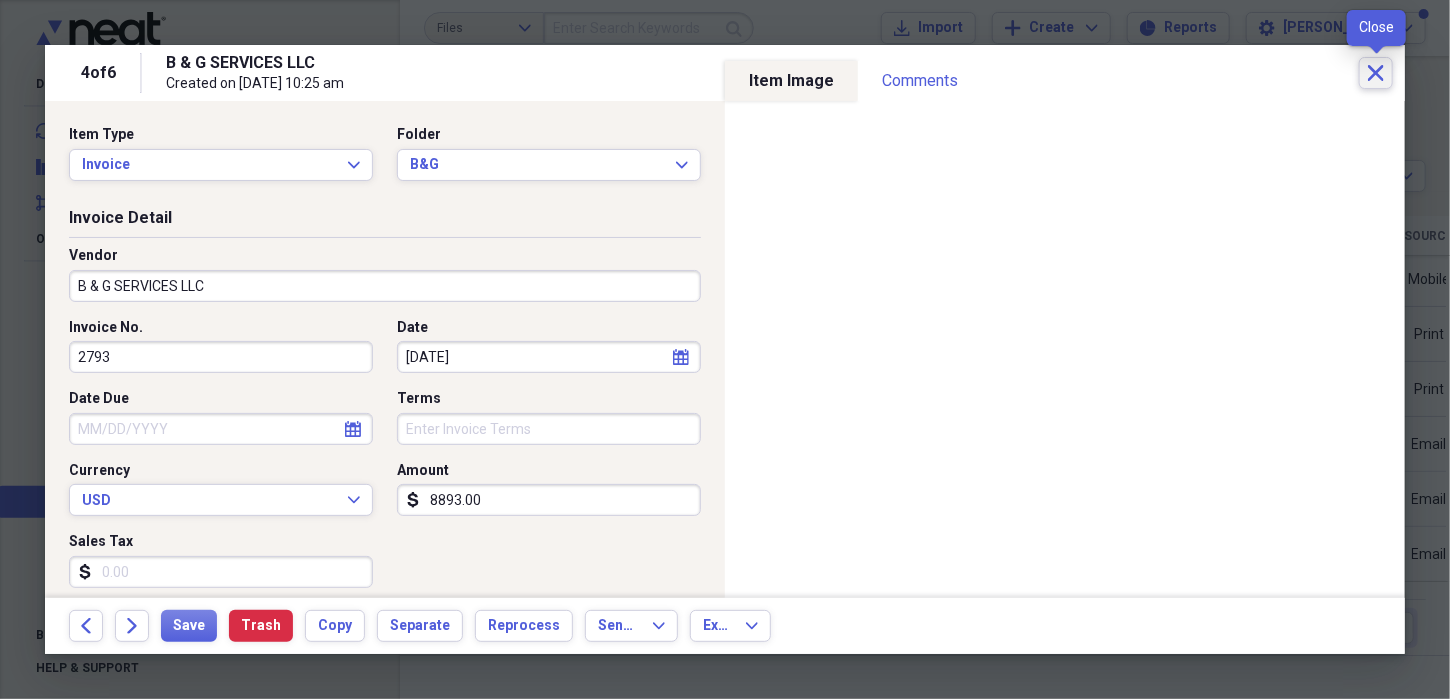 click 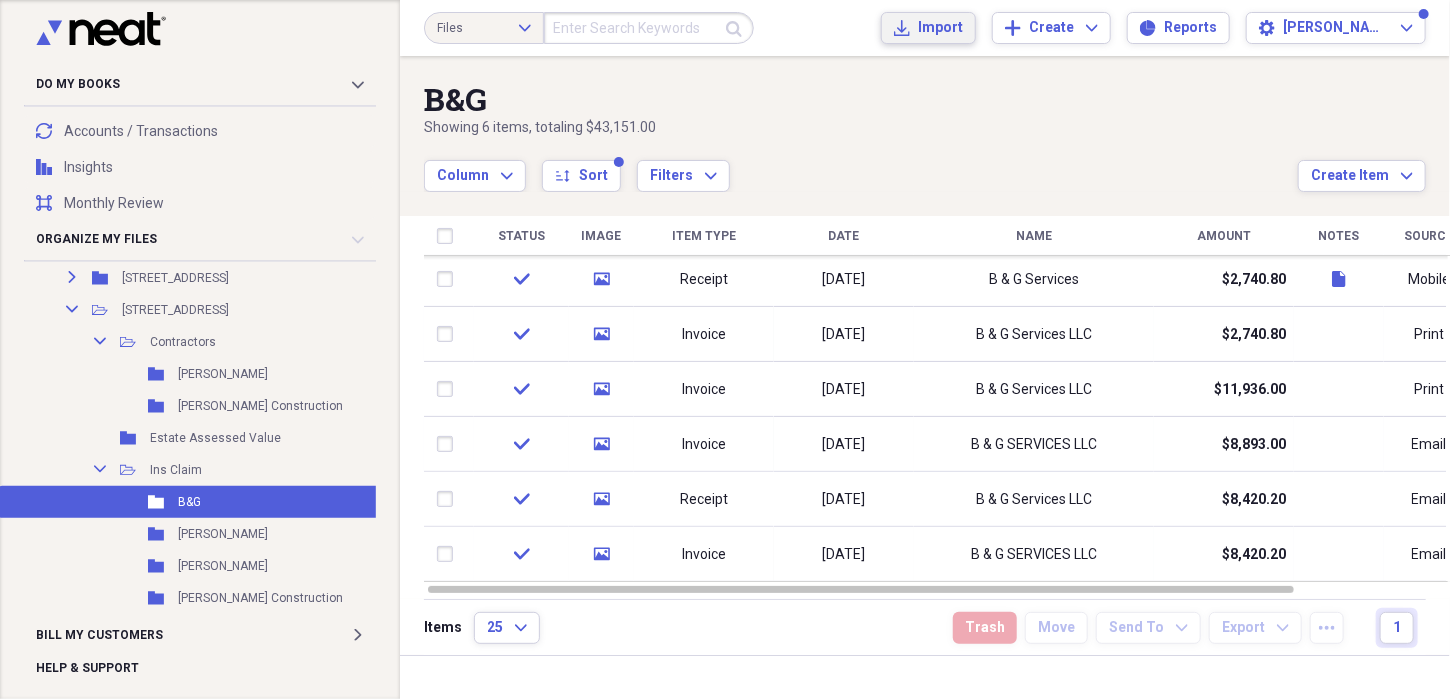 click on "Import" at bounding box center (940, 28) 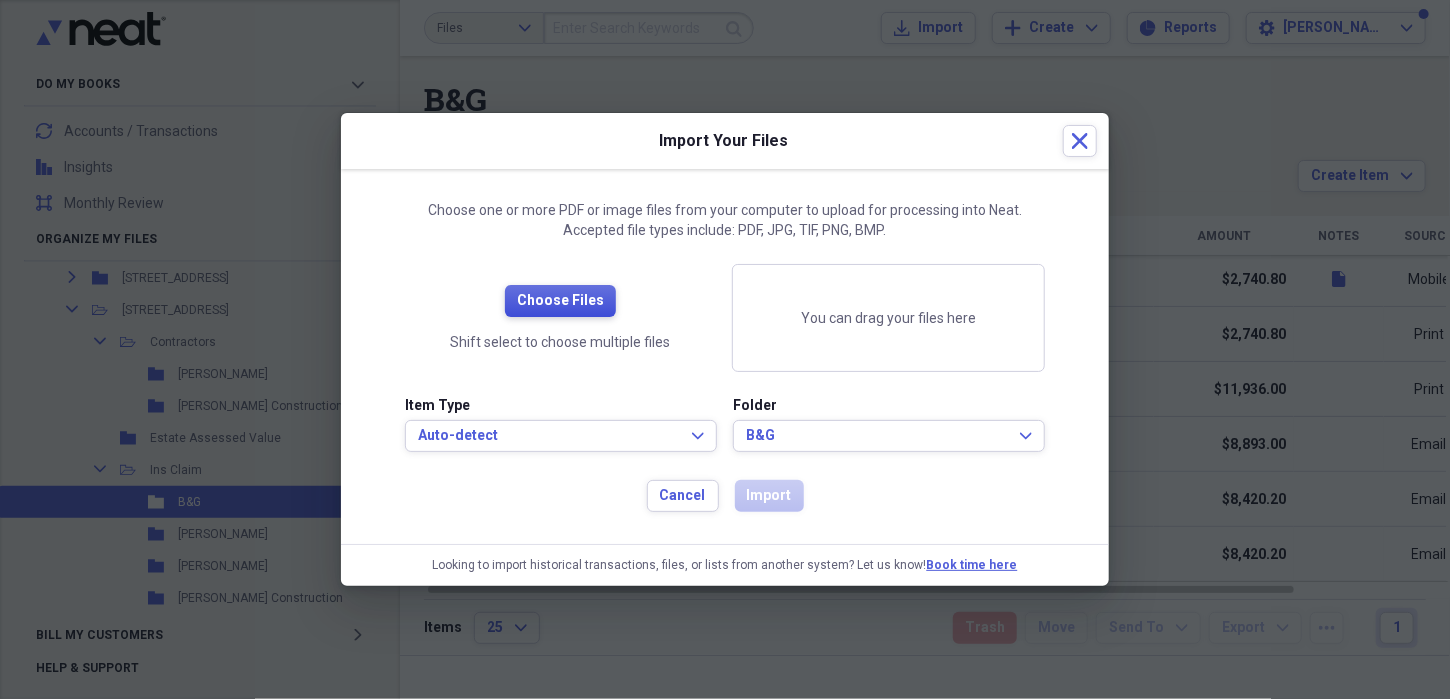 click on "Choose Files" at bounding box center [560, 301] 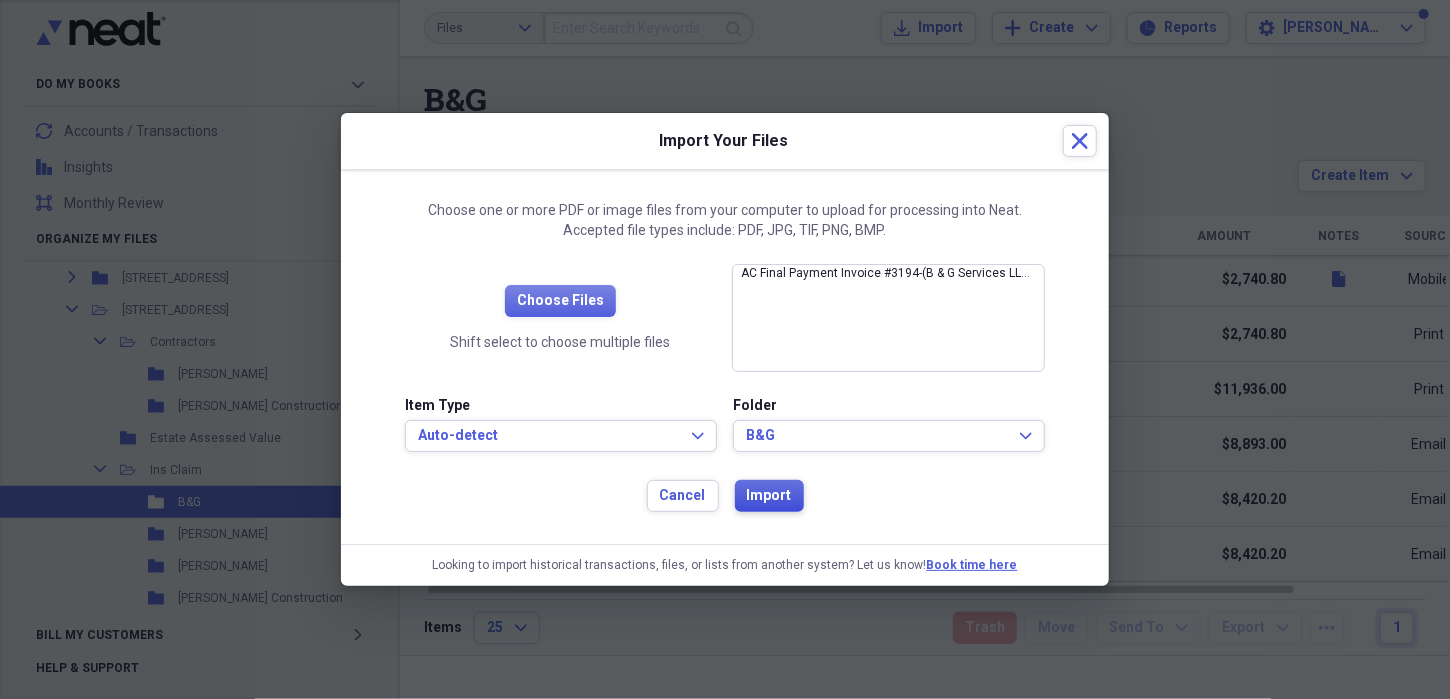 click on "Import" at bounding box center [769, 496] 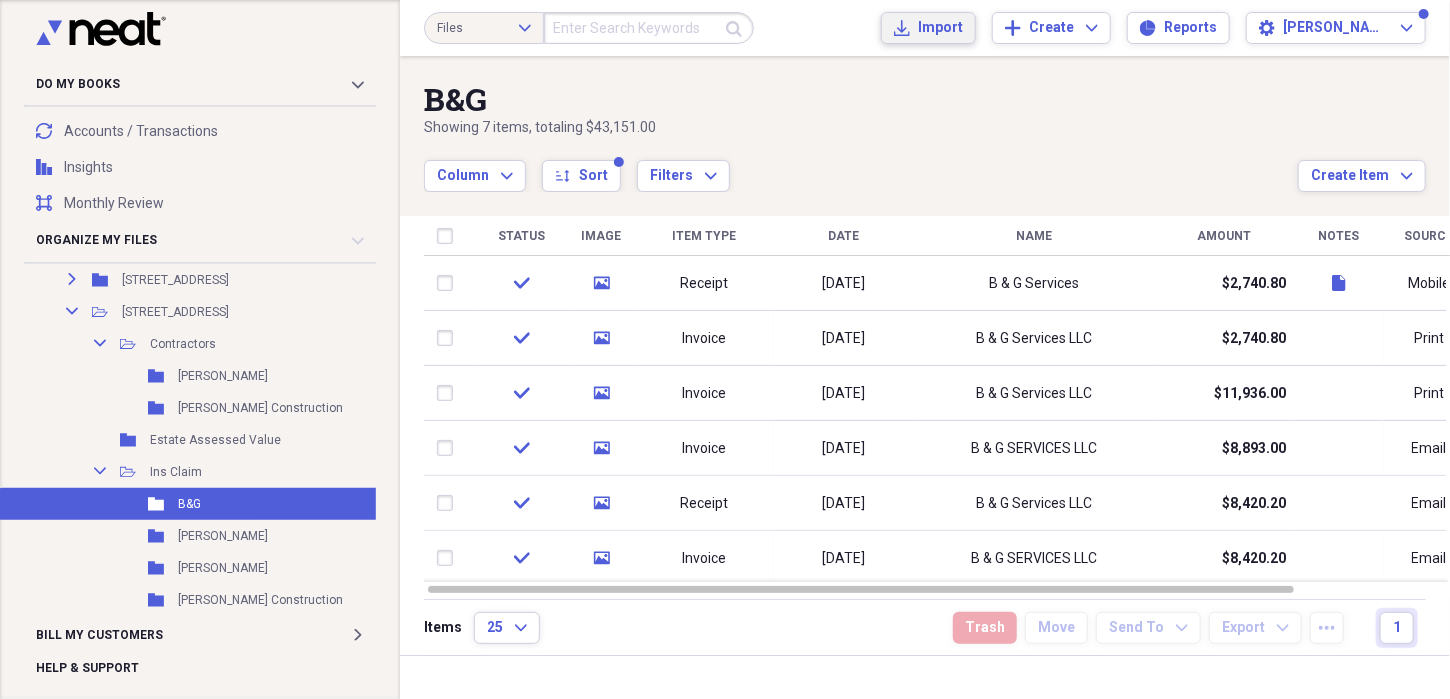 click on "Import" at bounding box center (940, 28) 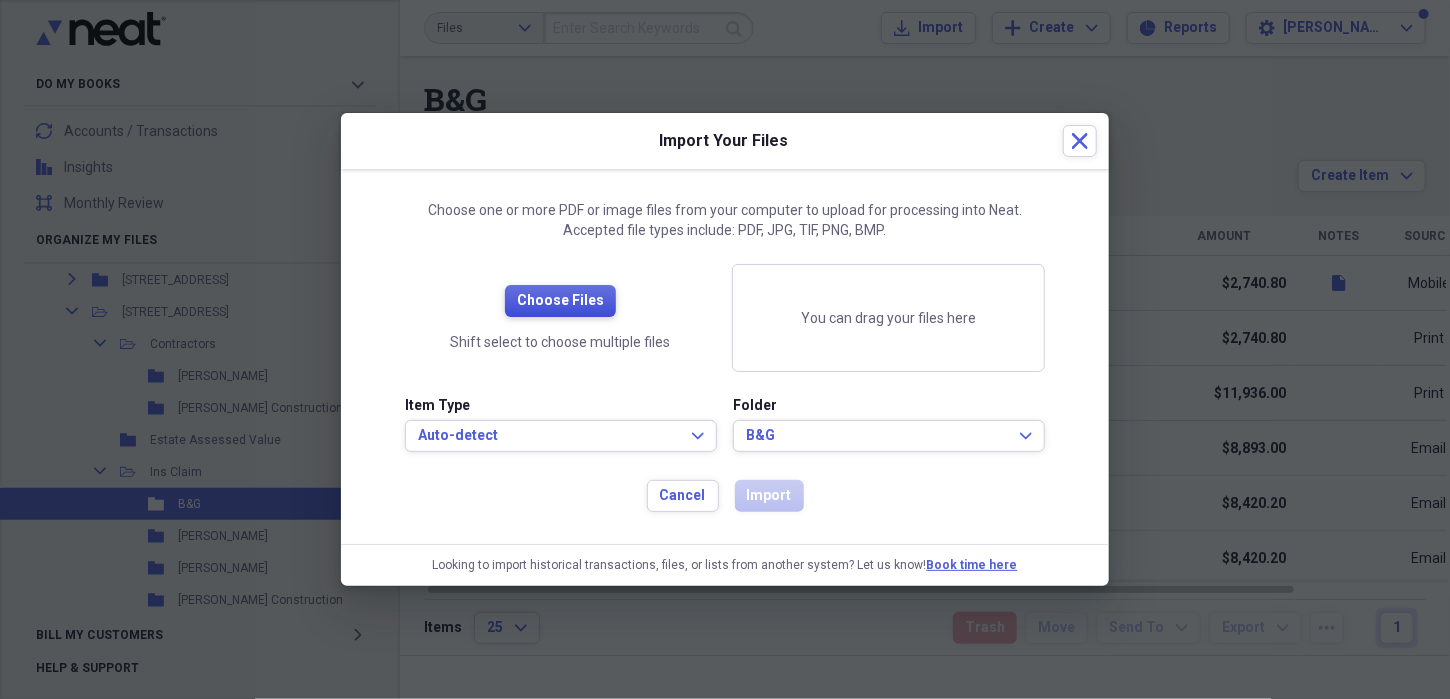 click on "Choose Files" at bounding box center [560, 301] 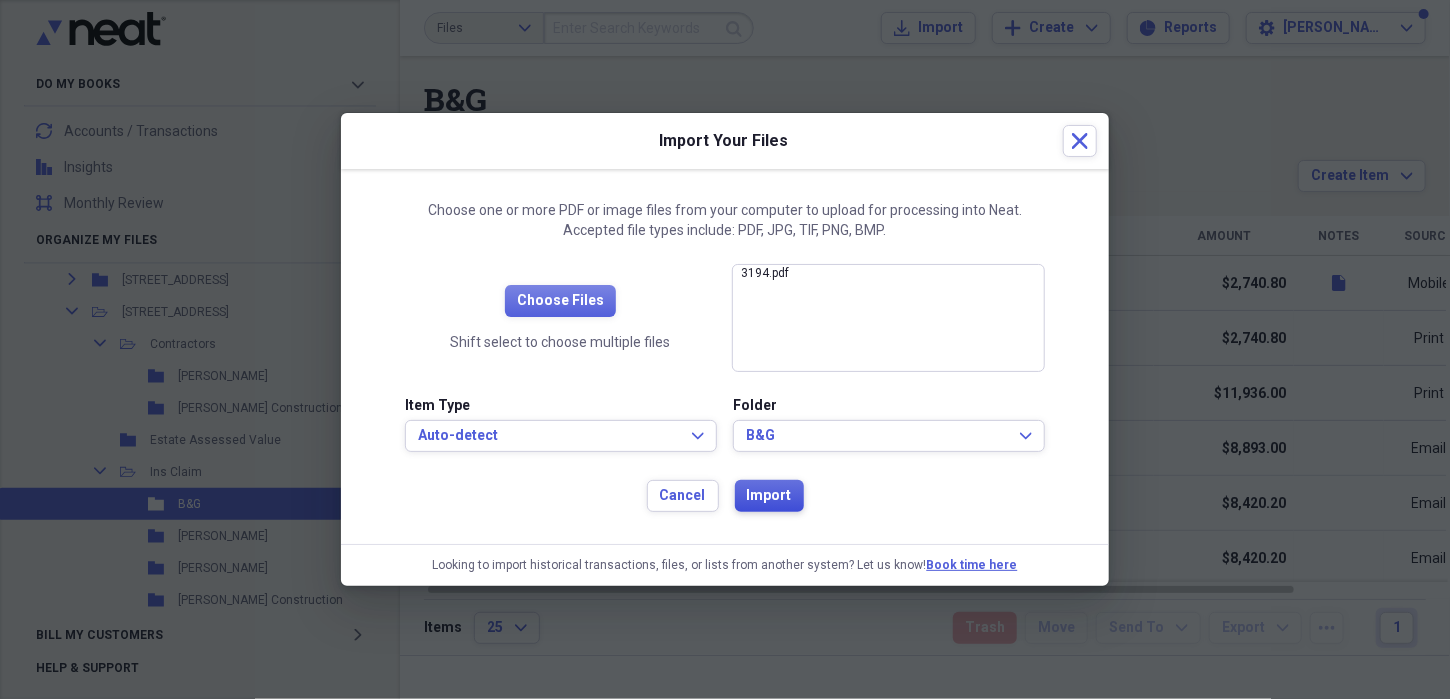 click on "Import" at bounding box center [769, 496] 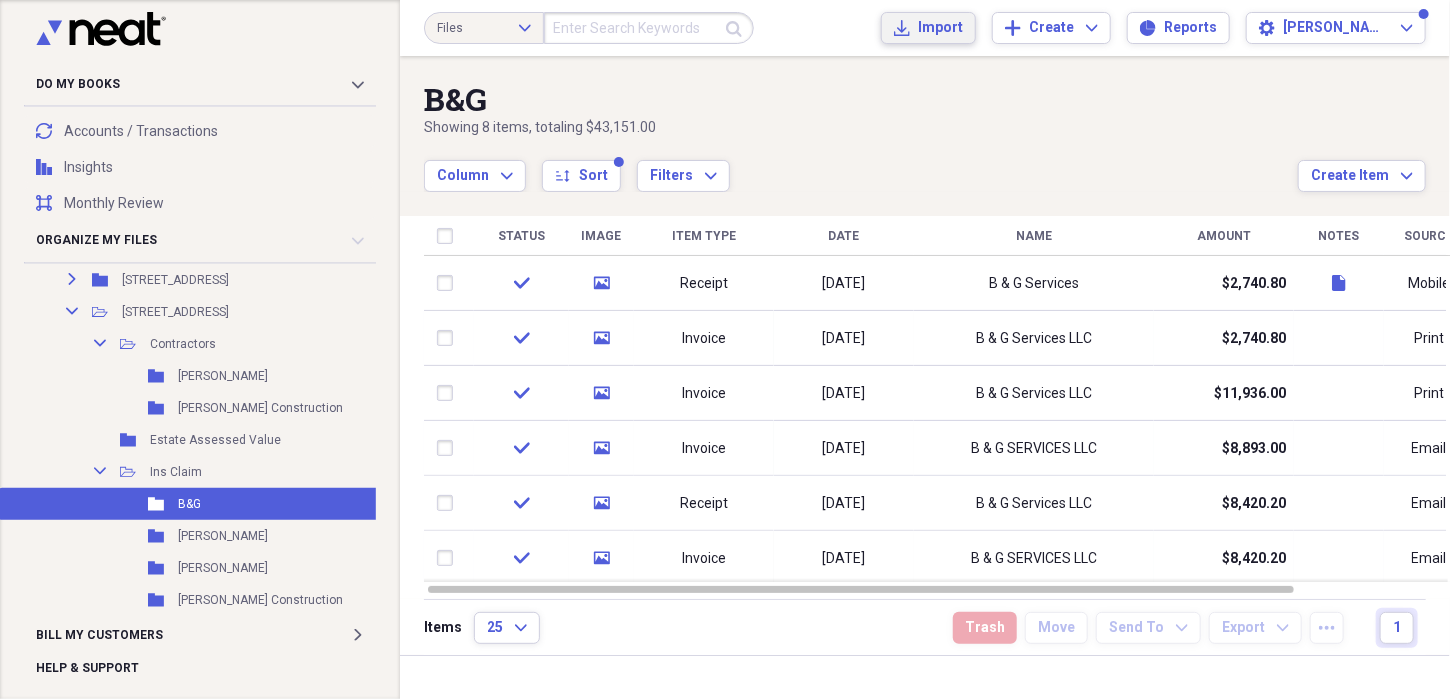 click on "Import" at bounding box center (940, 28) 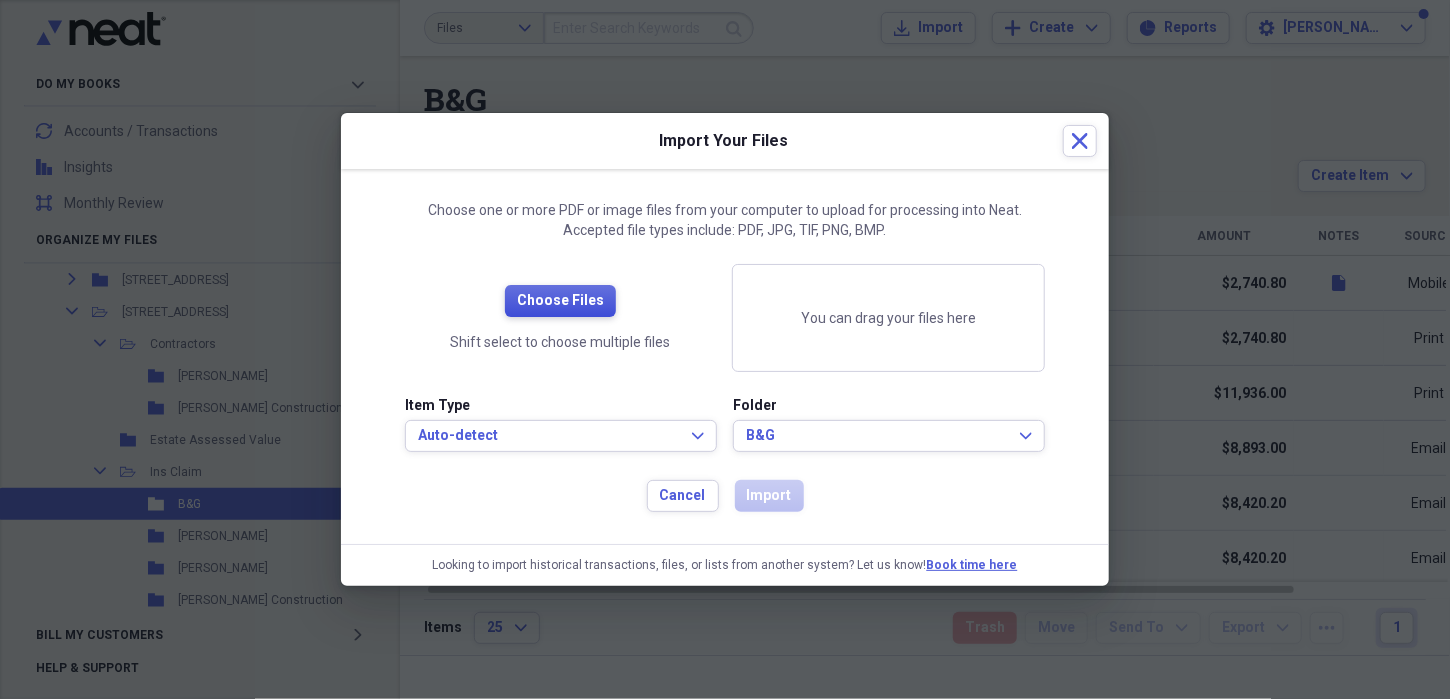 click on "Choose Files" at bounding box center (560, 301) 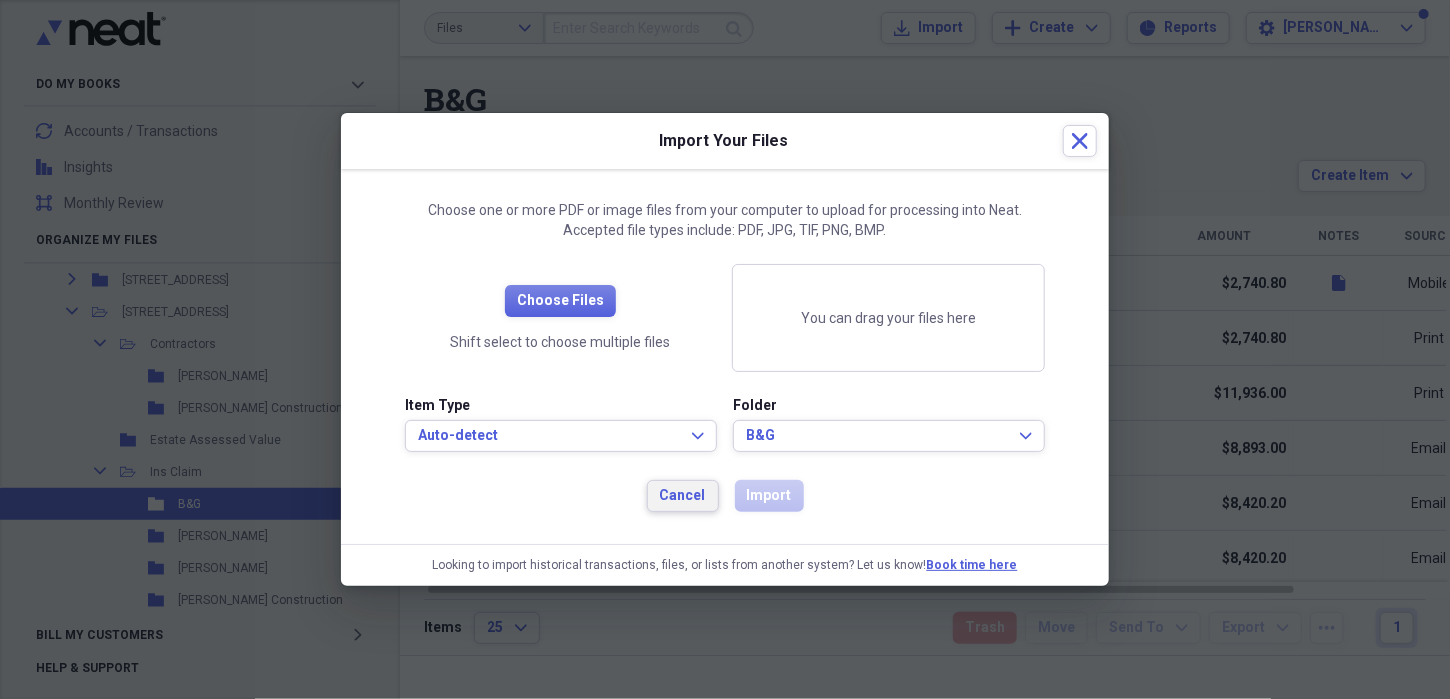 click on "Cancel" at bounding box center [683, 496] 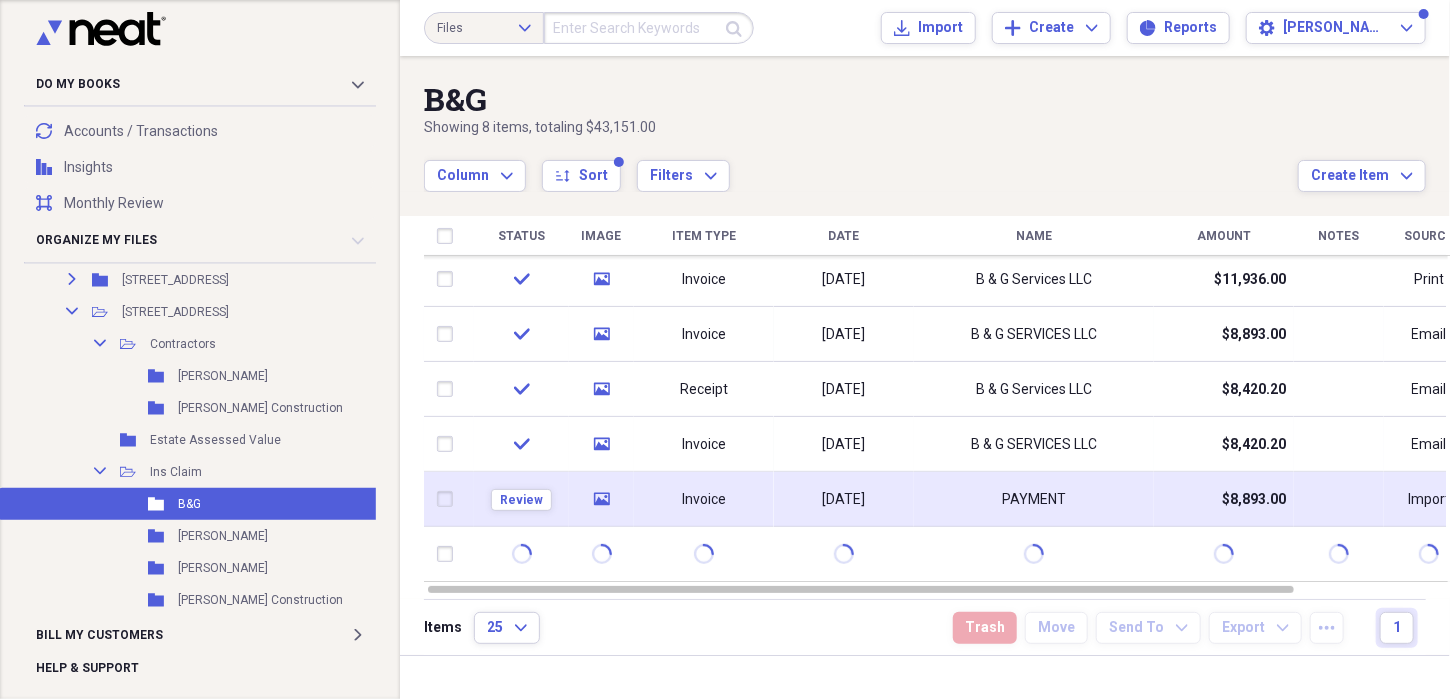 click on "Invoice" at bounding box center [704, 500] 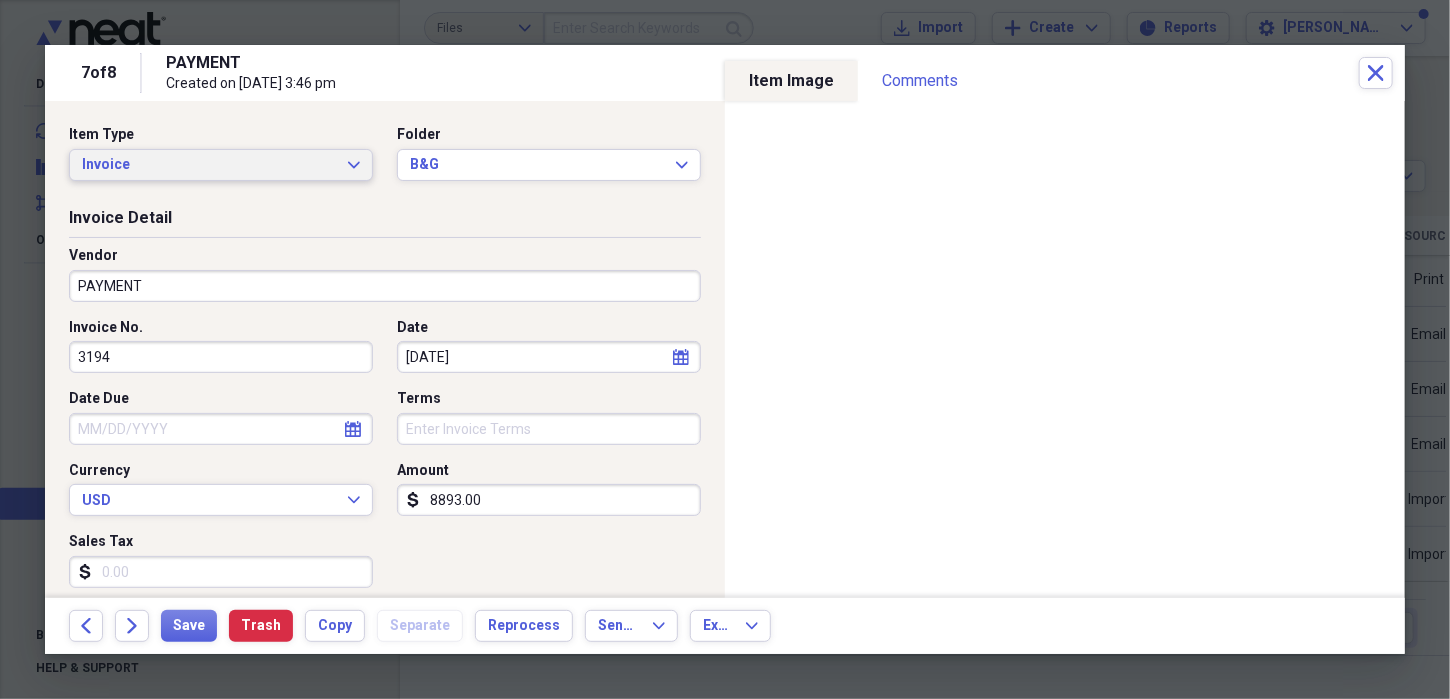 click on "Invoice Expand" at bounding box center [221, 165] 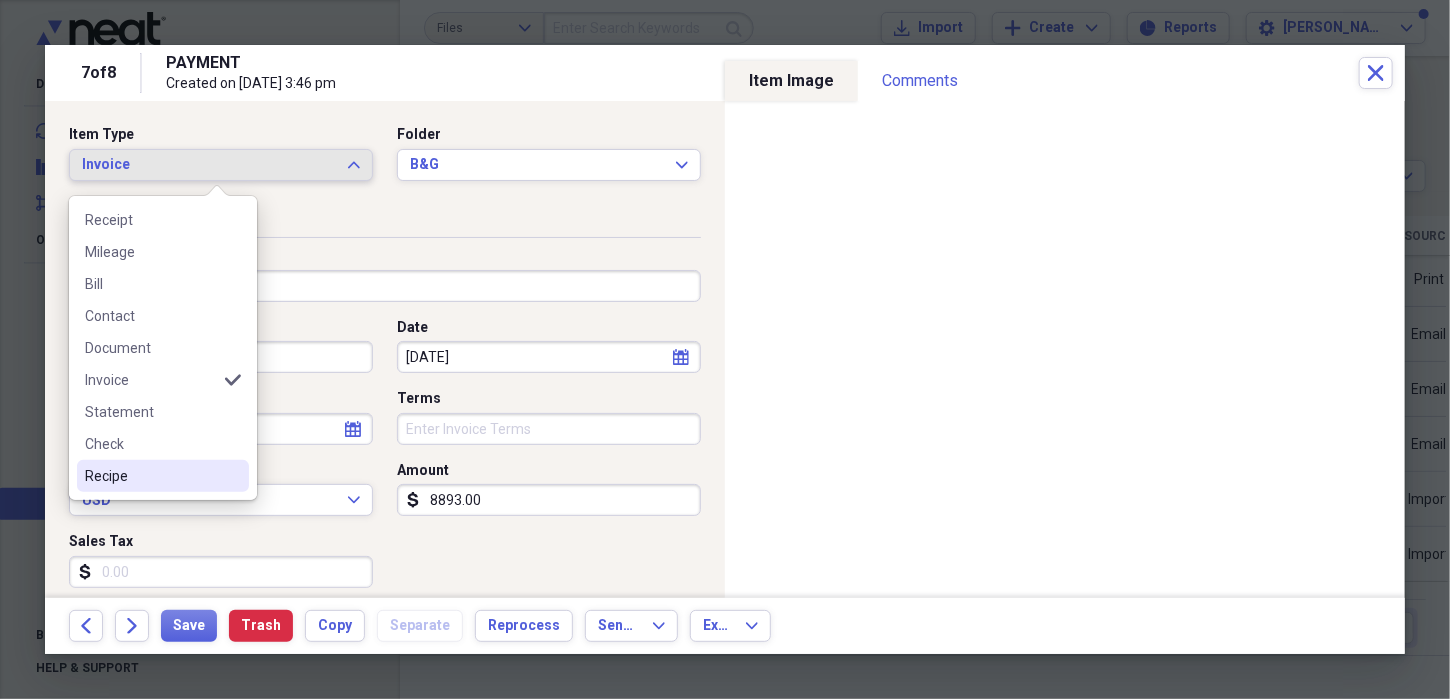 click on "Recipe" at bounding box center (151, 476) 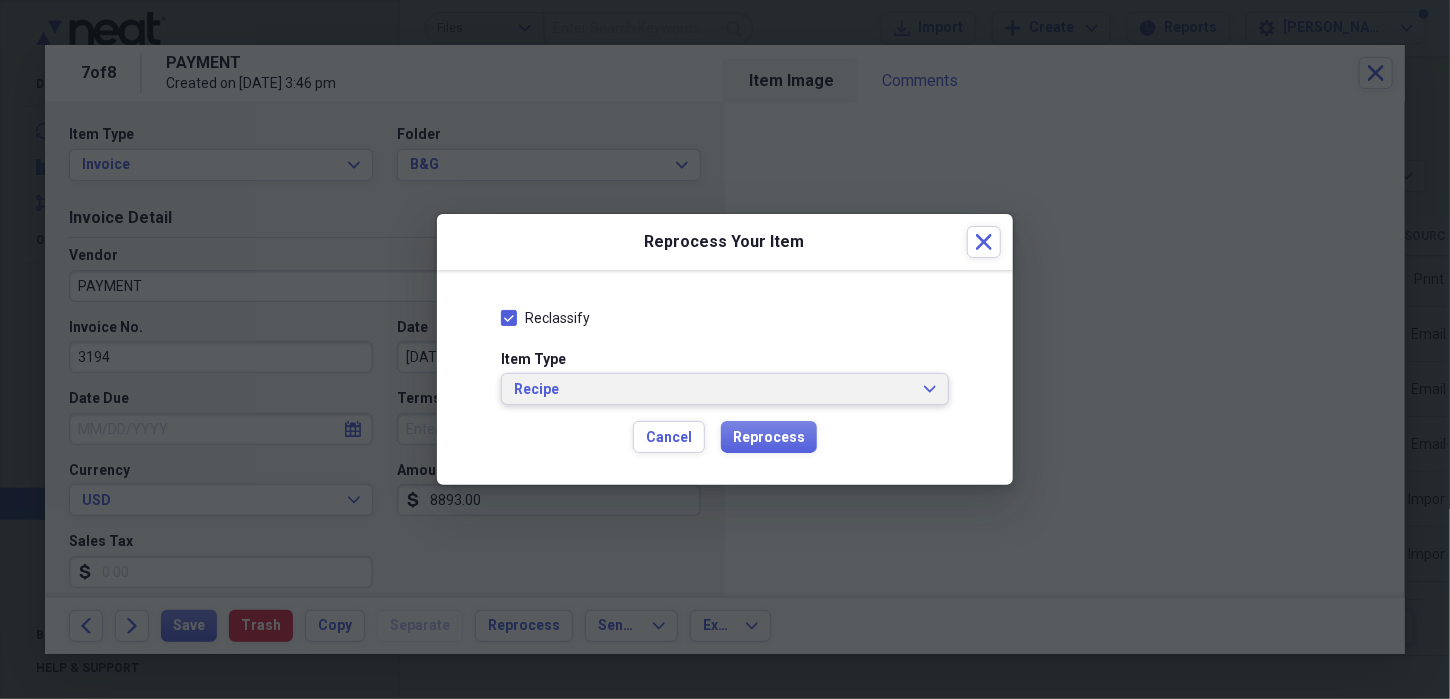 click on "Recipe" at bounding box center [713, 390] 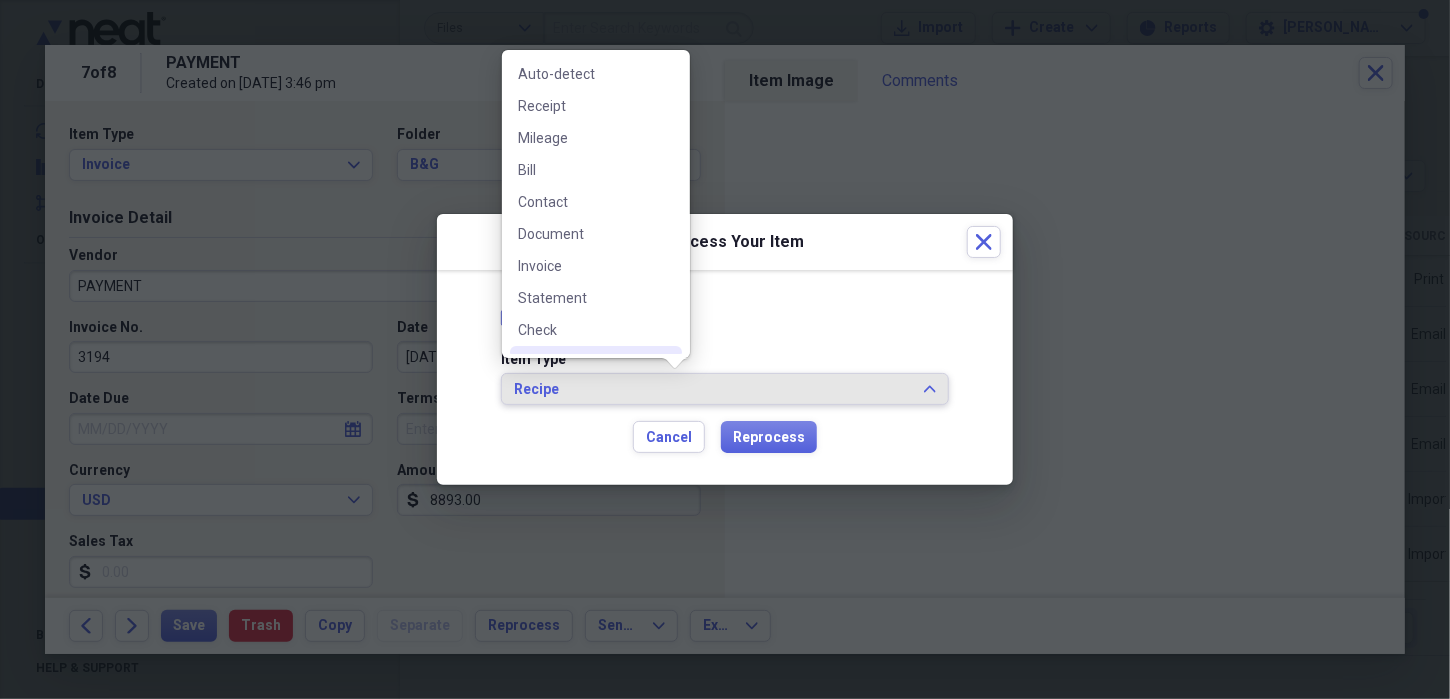 scroll, scrollTop: 28, scrollLeft: 0, axis: vertical 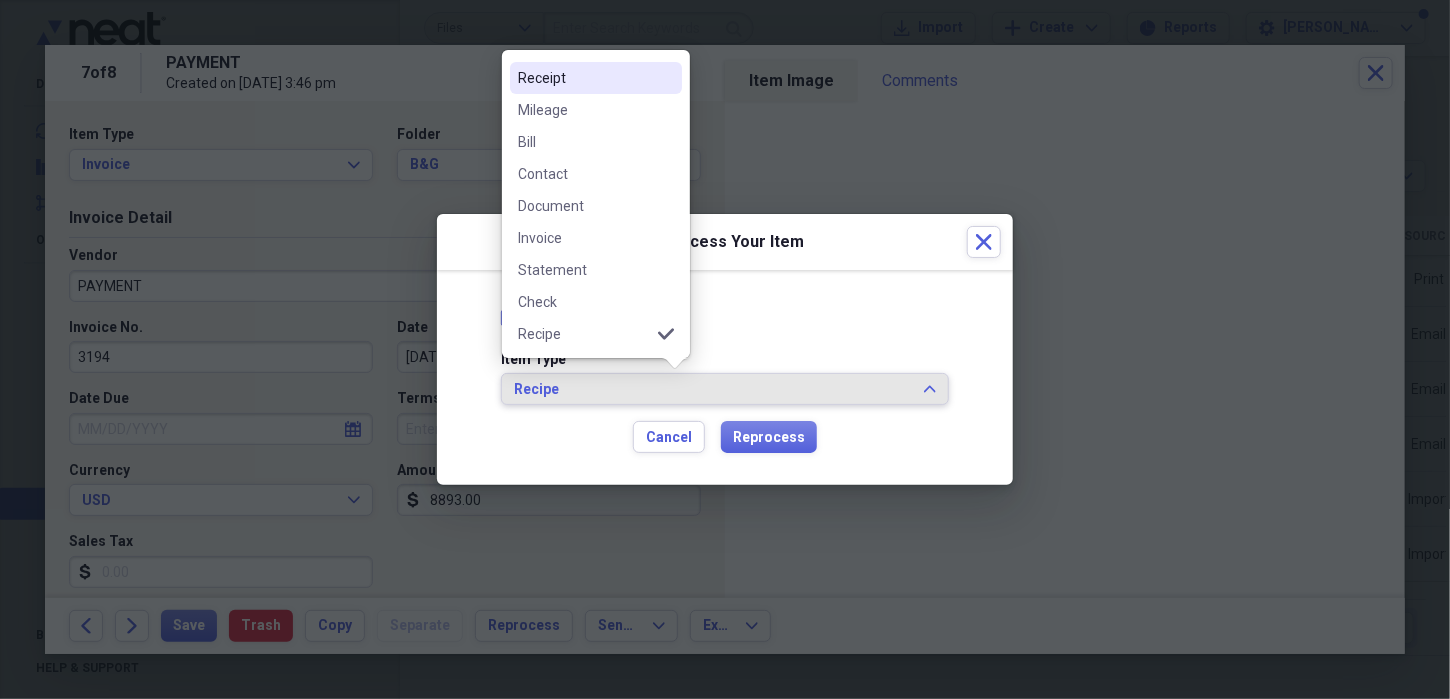 click on "Receipt" at bounding box center [596, 78] 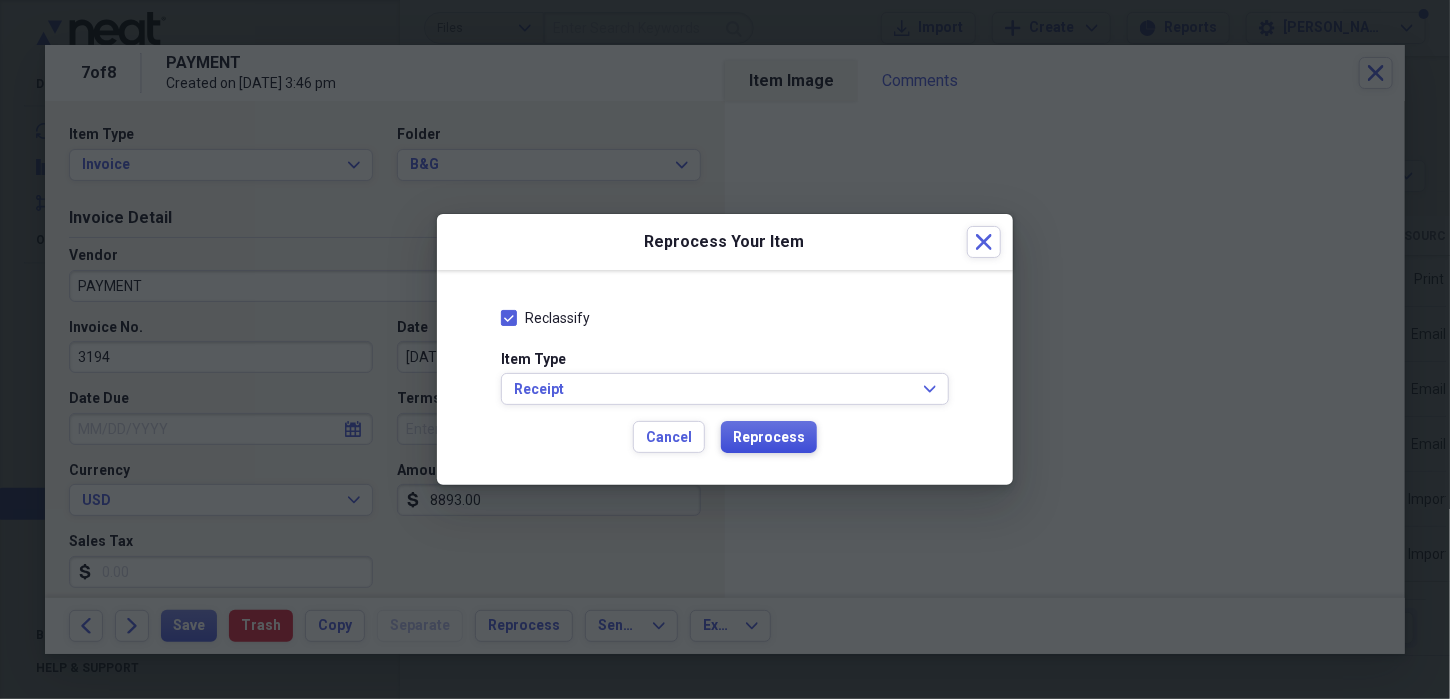 click on "Reprocess" at bounding box center [769, 438] 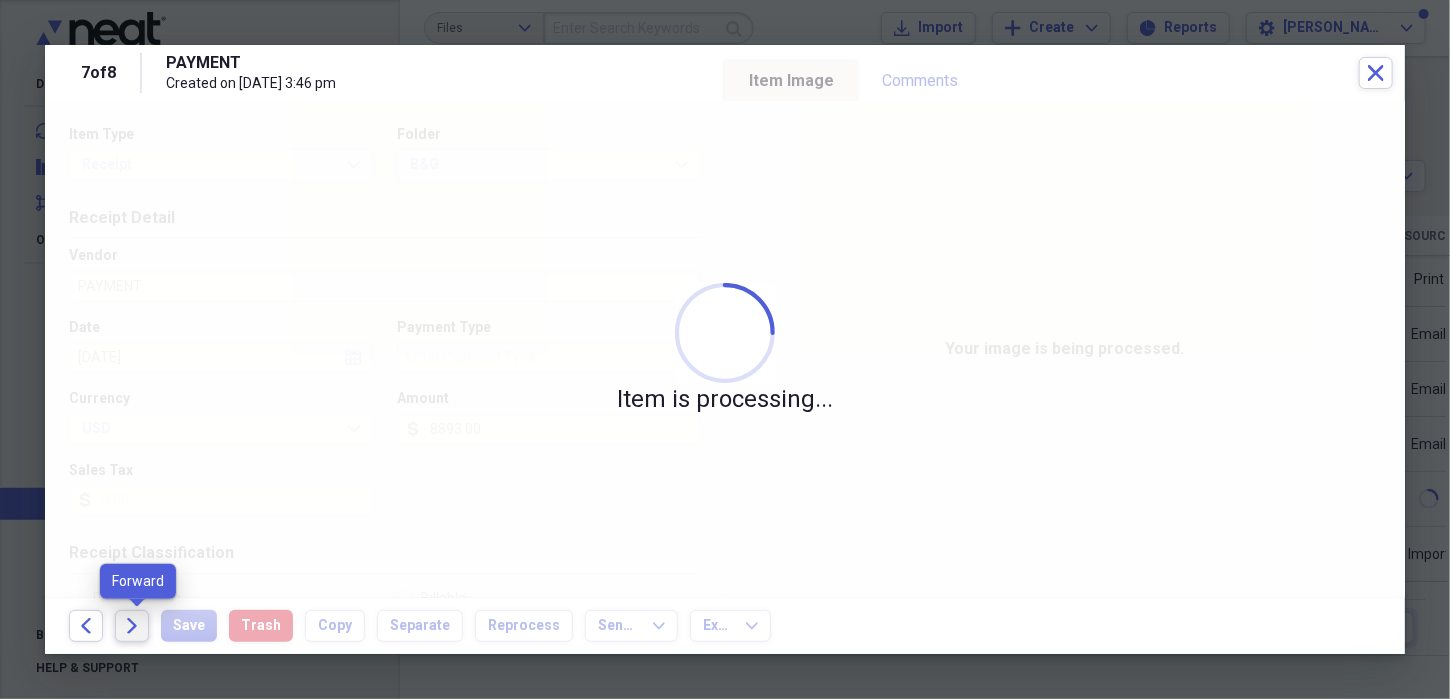 click on "Forward" 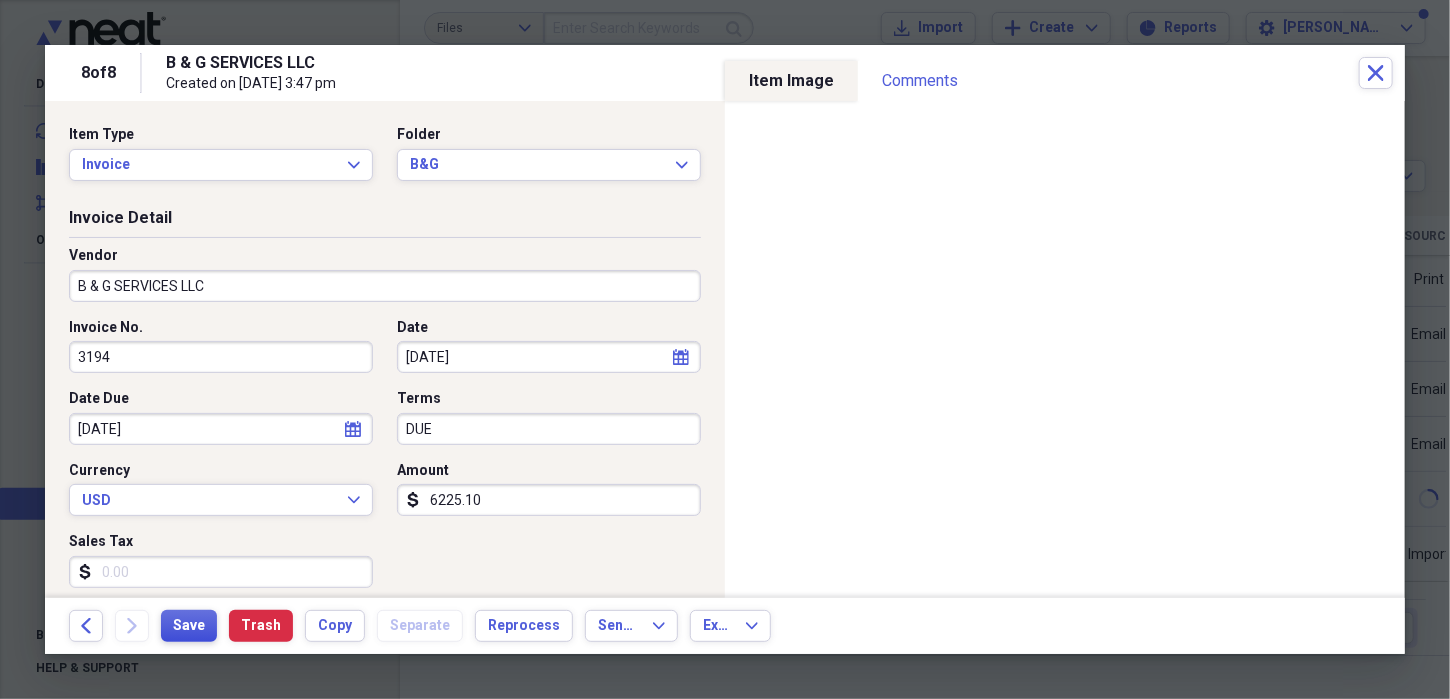 type on "6225.10" 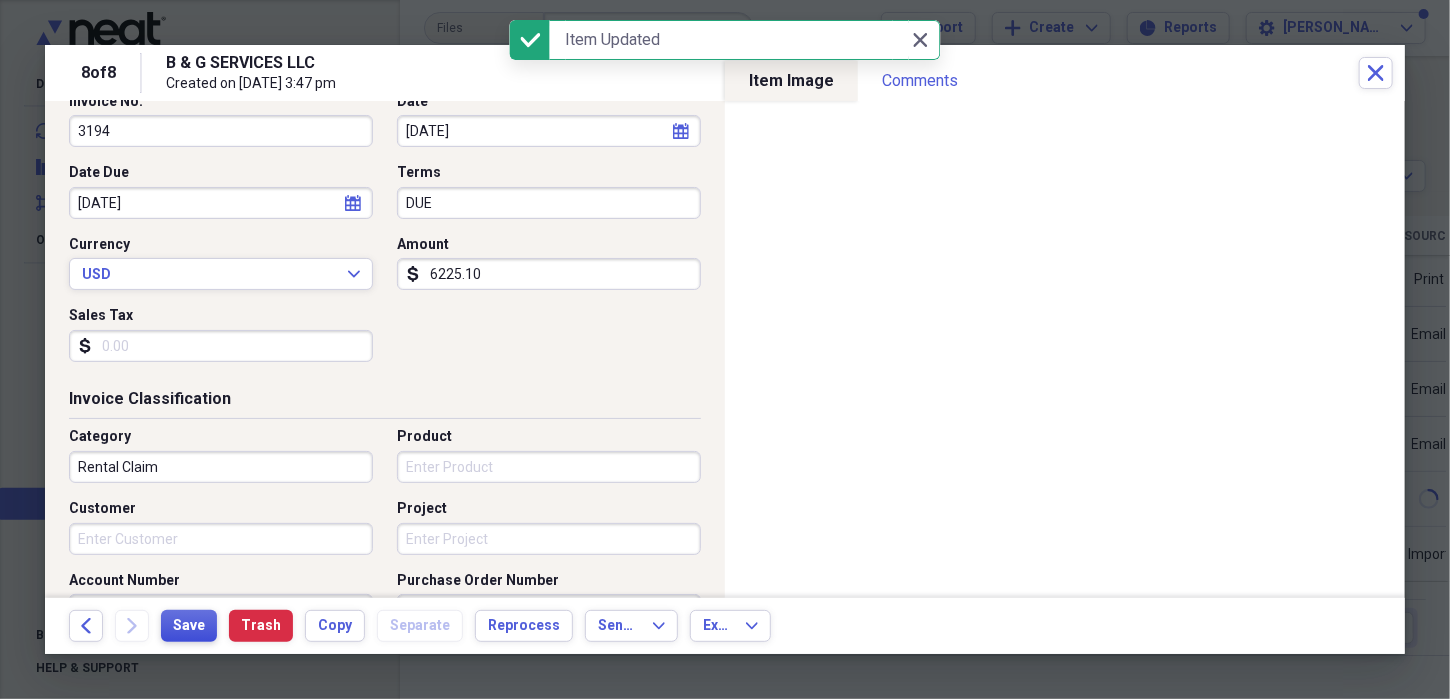 scroll, scrollTop: 300, scrollLeft: 0, axis: vertical 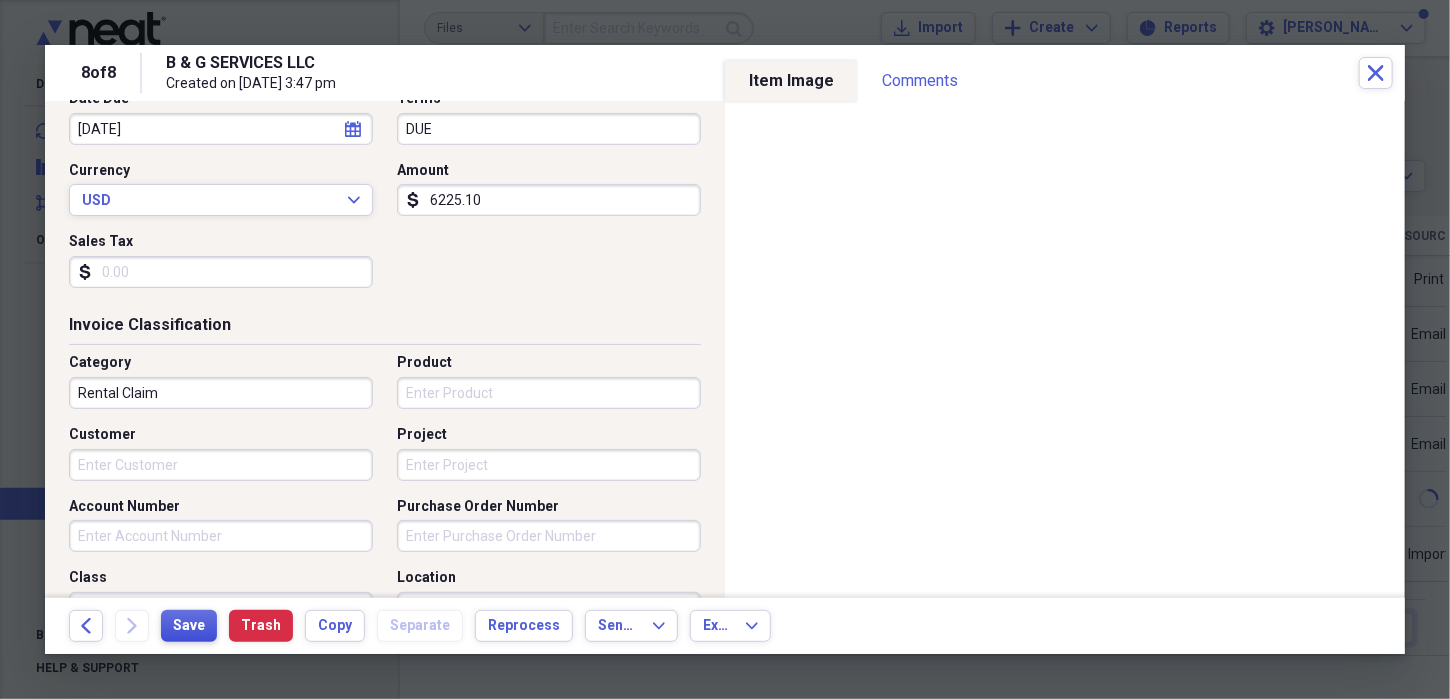 click on "Save" at bounding box center (189, 626) 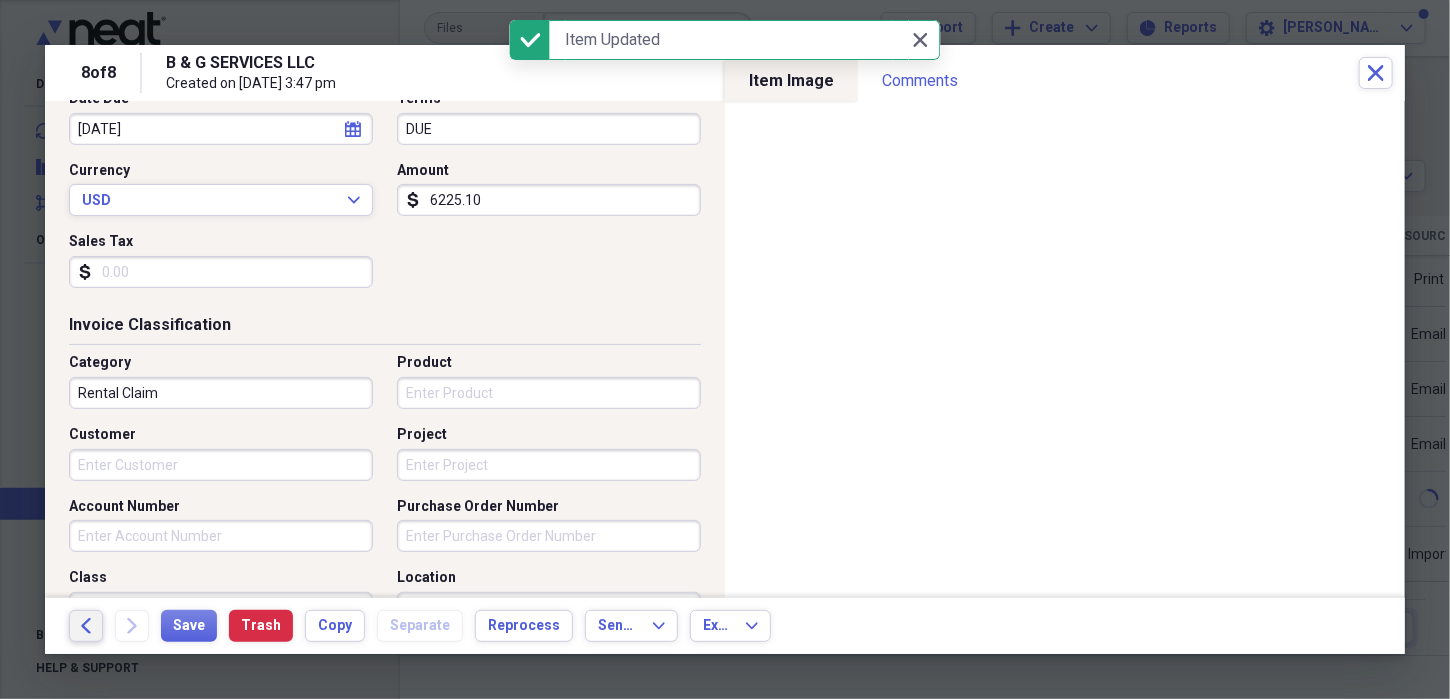 click on "Back" at bounding box center (86, 626) 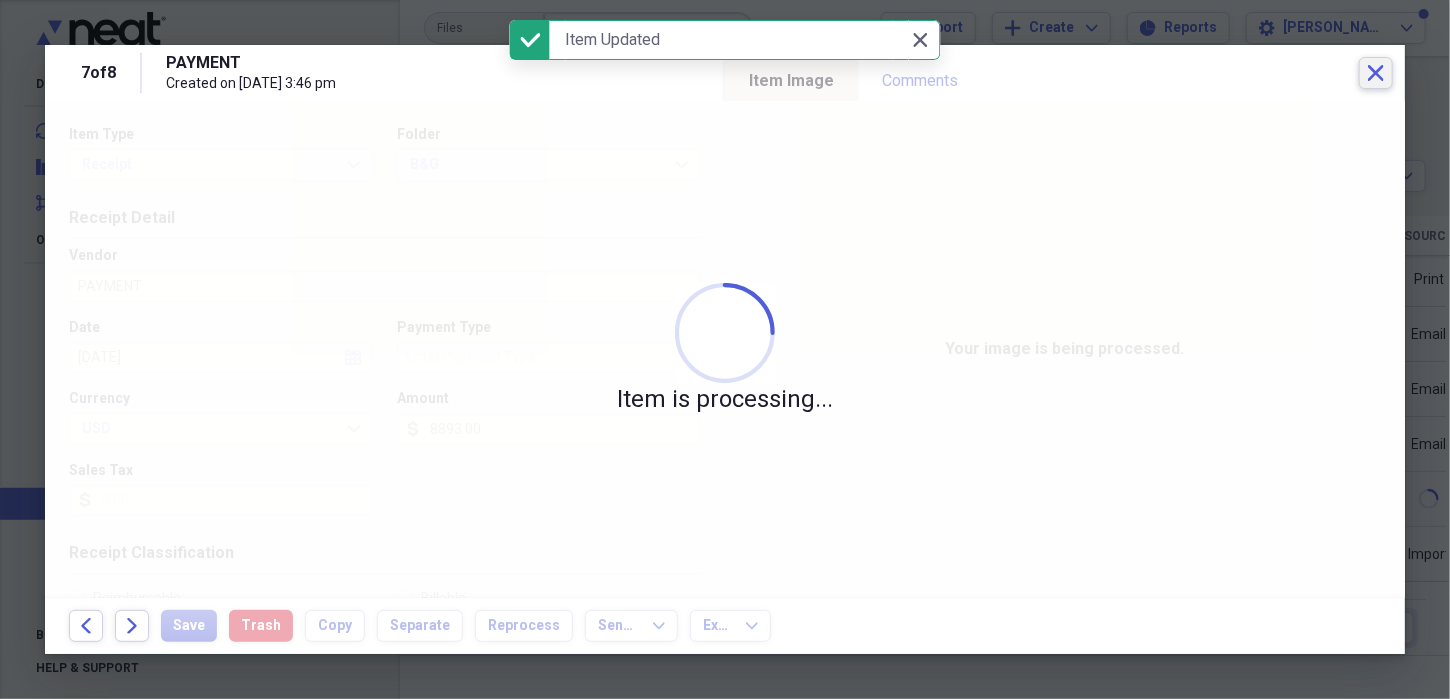click on "Close" at bounding box center (1376, 73) 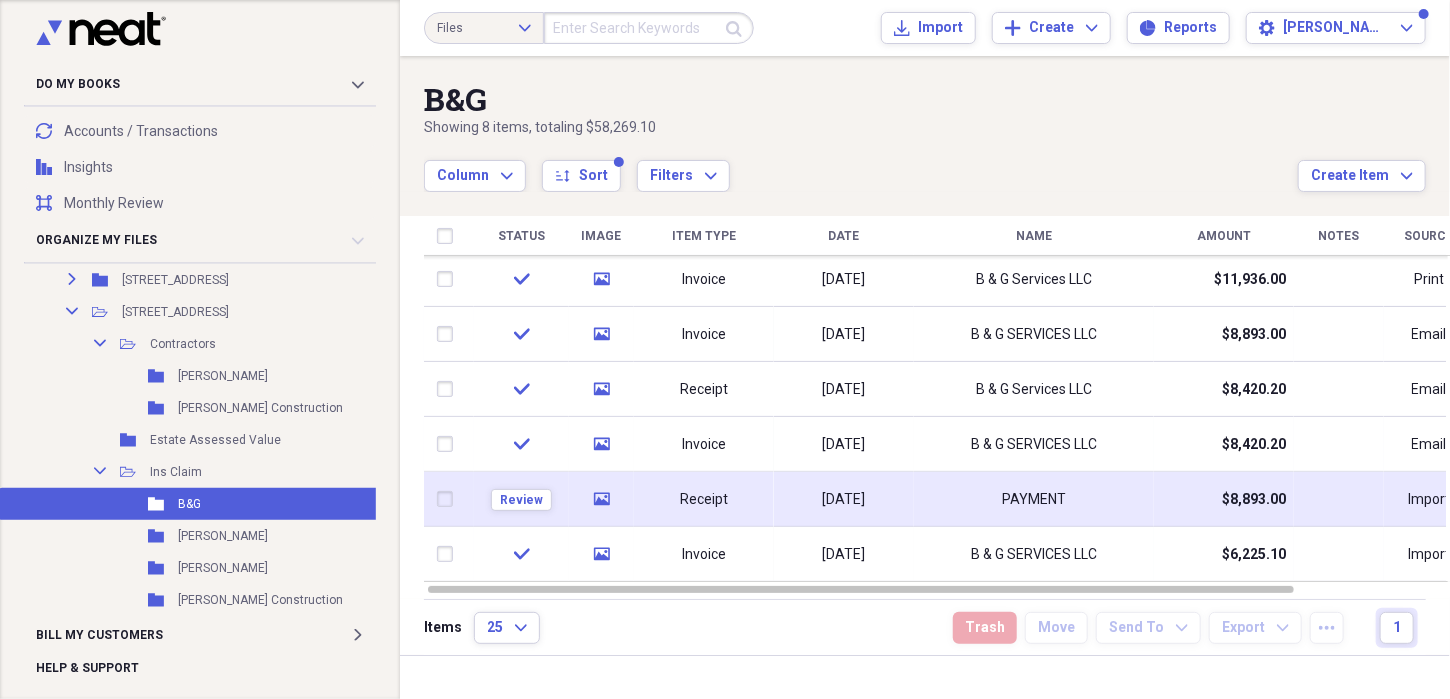 click on "PAYMENT" at bounding box center [1034, 499] 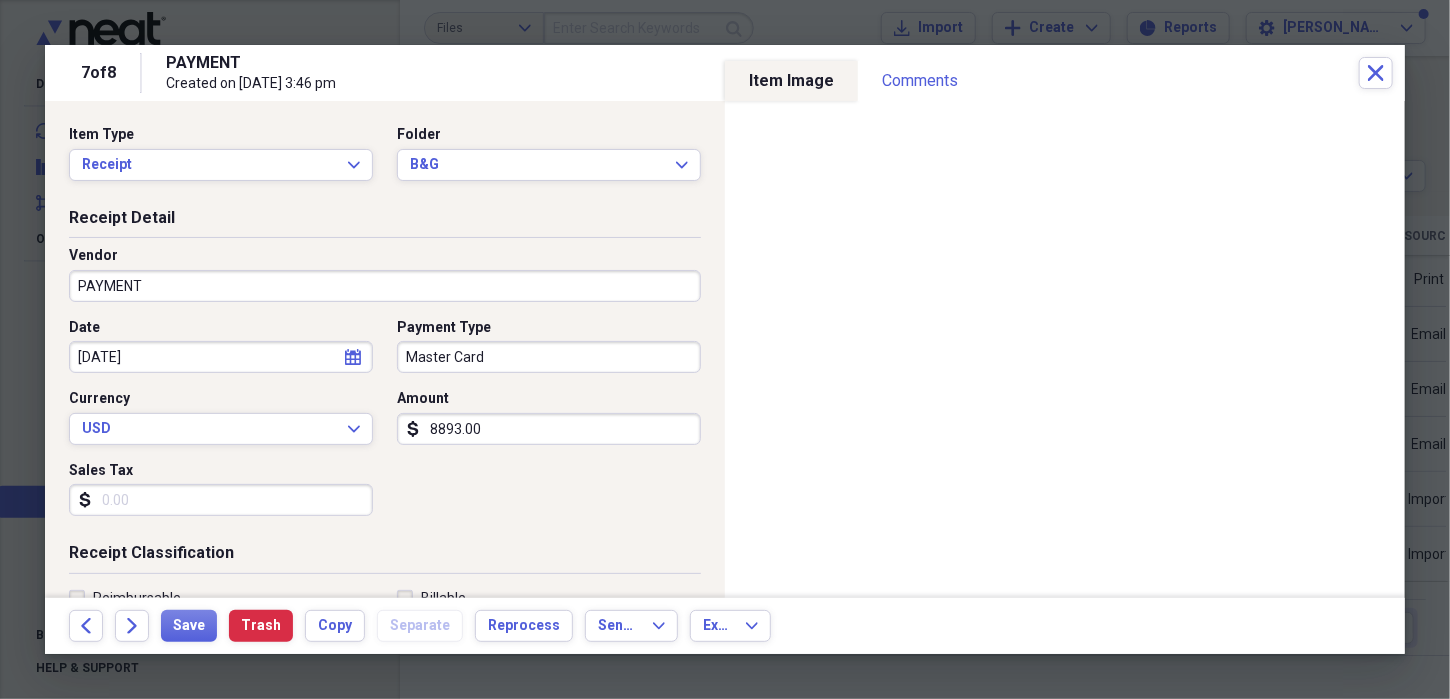 click on "8893.00" at bounding box center [549, 429] 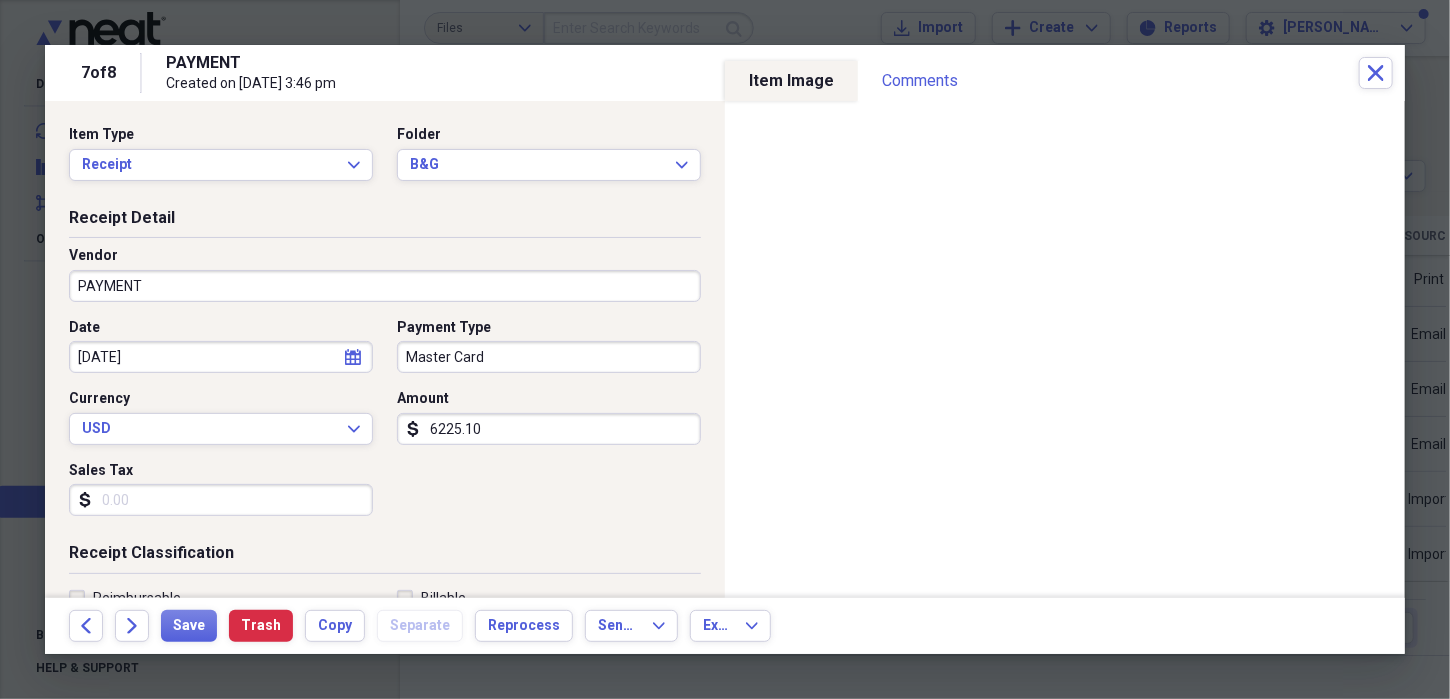 type on "6225.10" 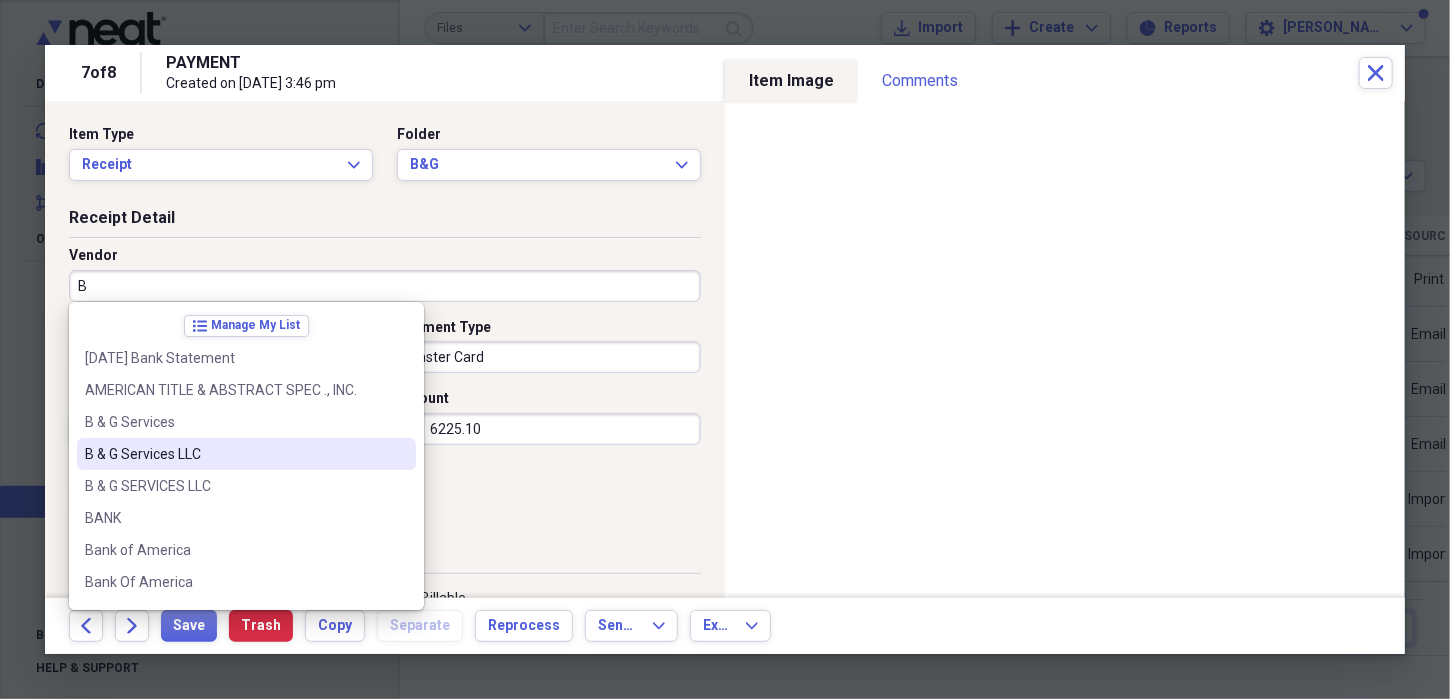 click on "B & G Services LLC" at bounding box center (246, 454) 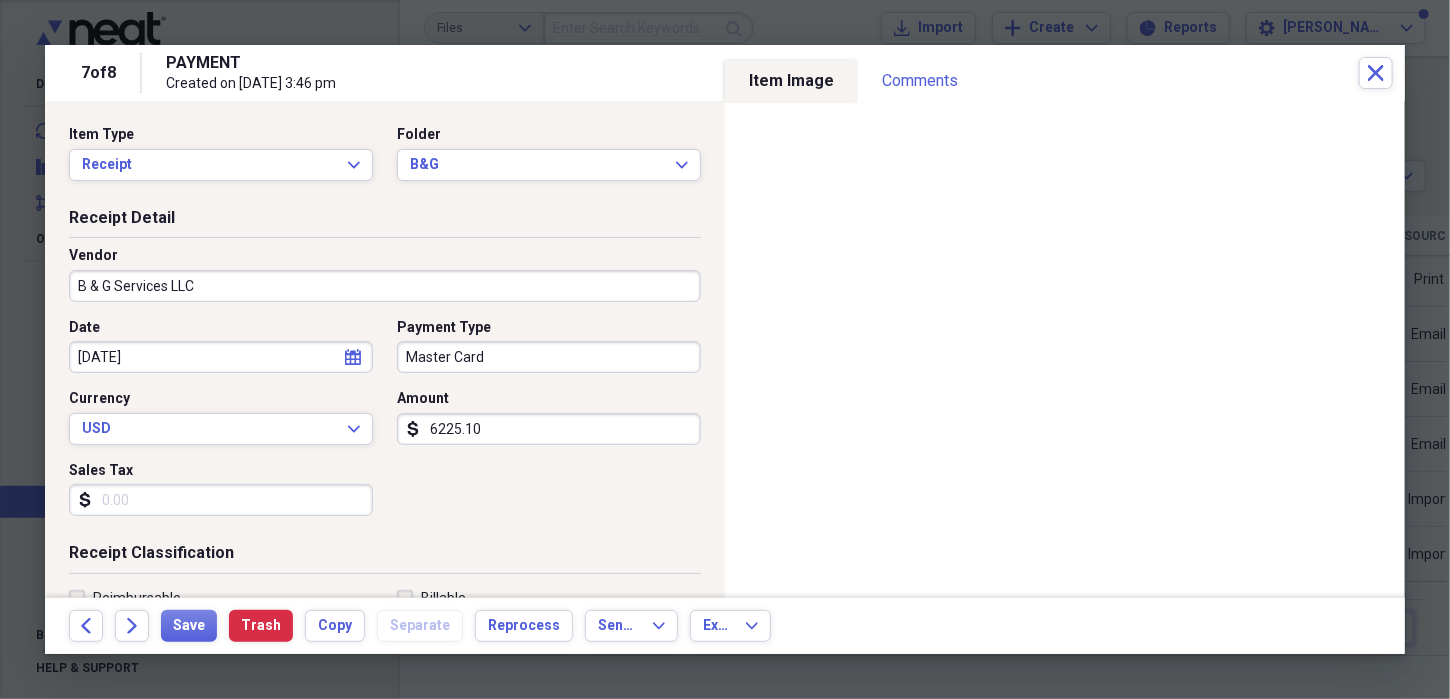 type on "Rental Claim" 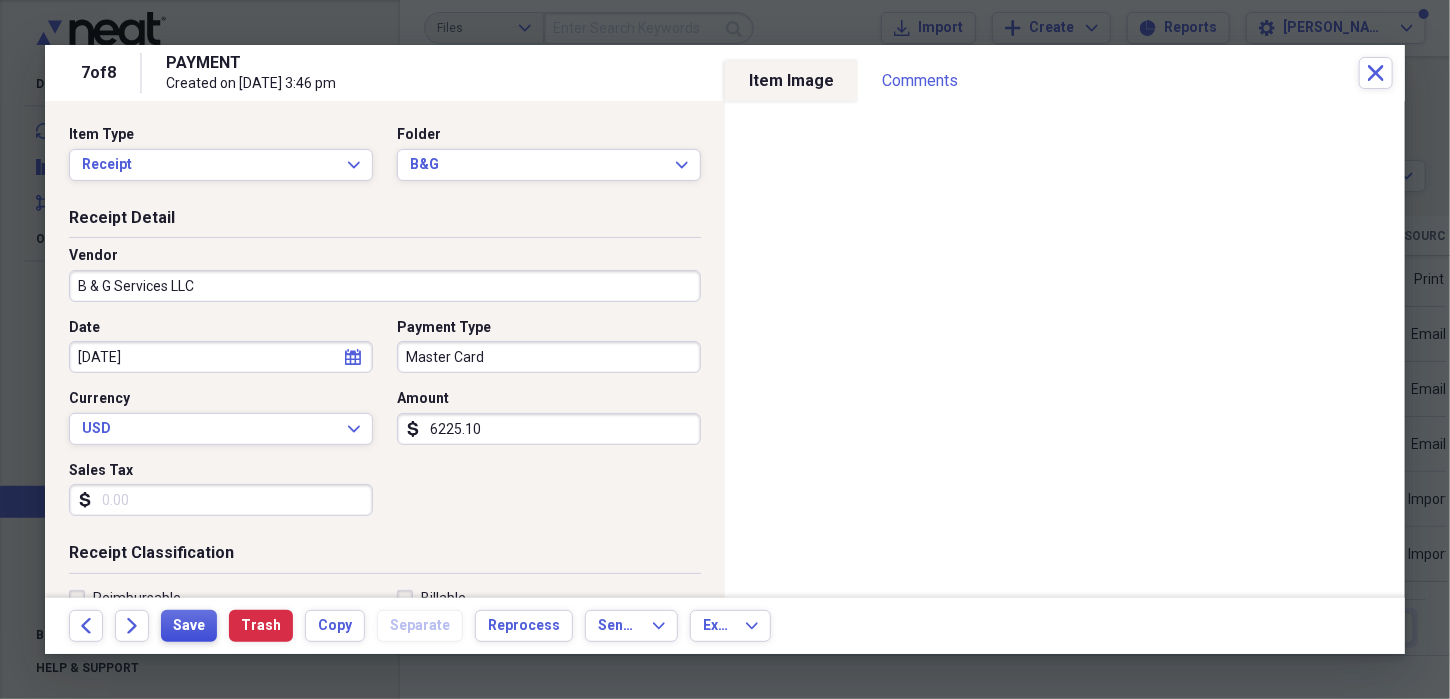 click on "Save" at bounding box center (189, 626) 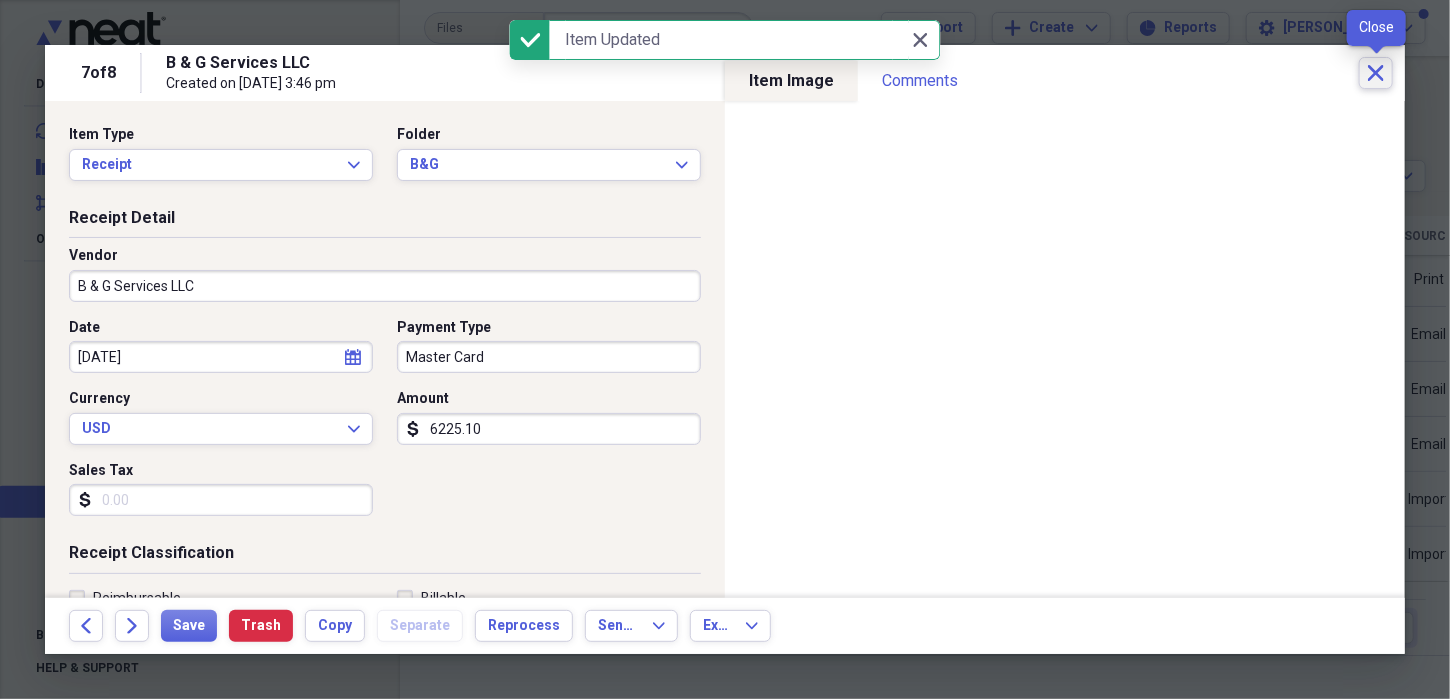 click on "Close" 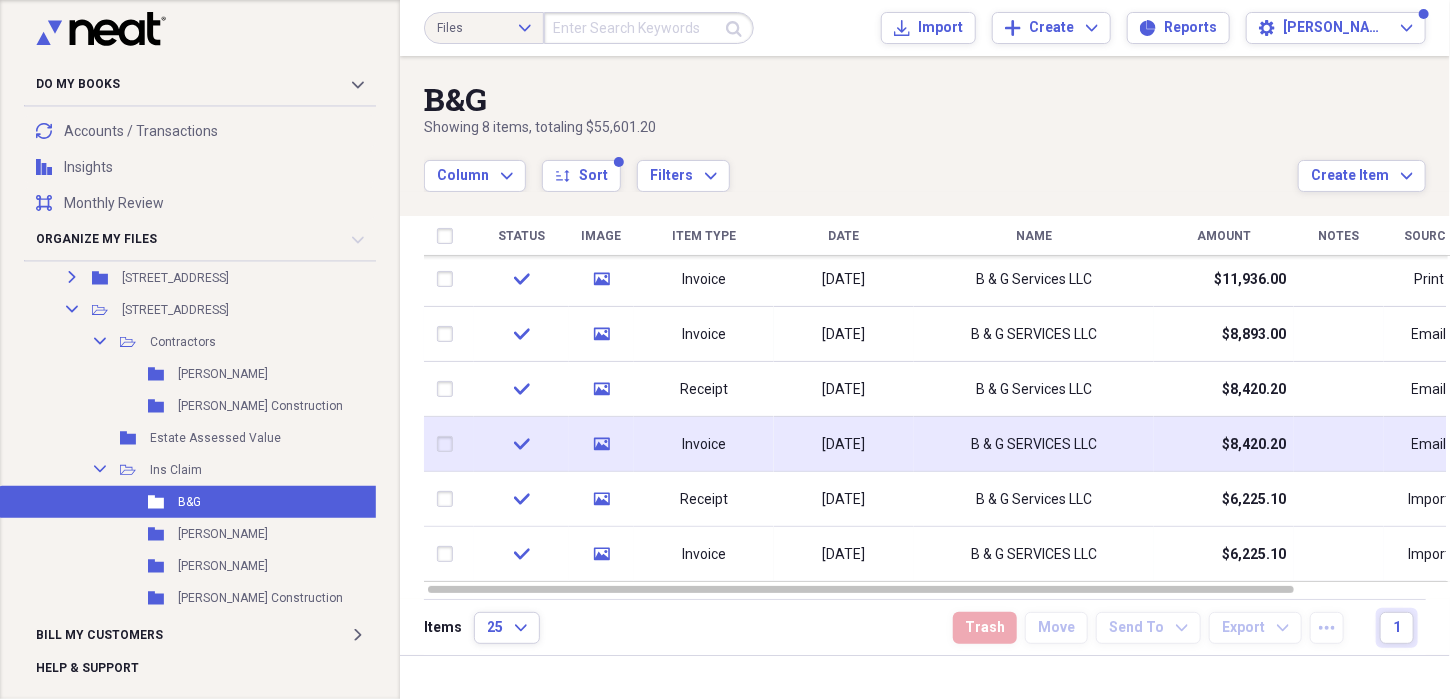 click on "Invoice" at bounding box center [704, 444] 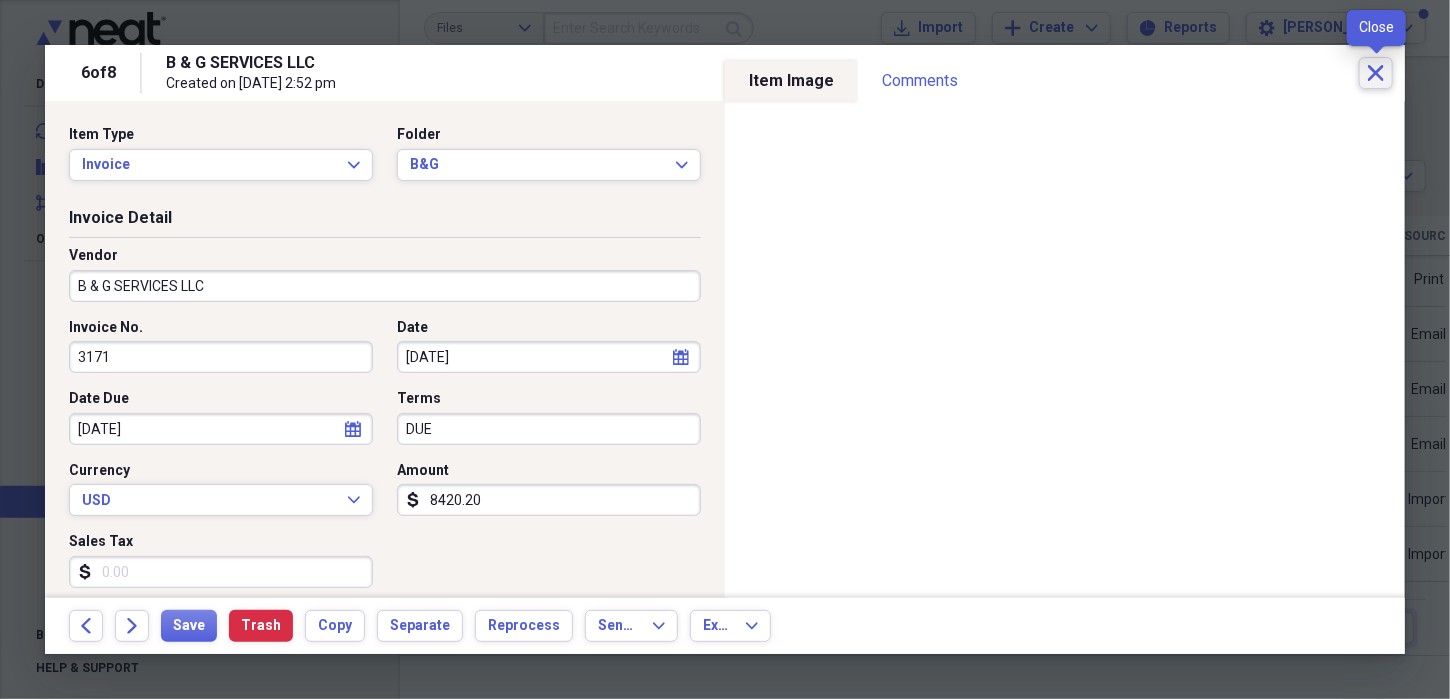 click on "Close" at bounding box center [1376, 73] 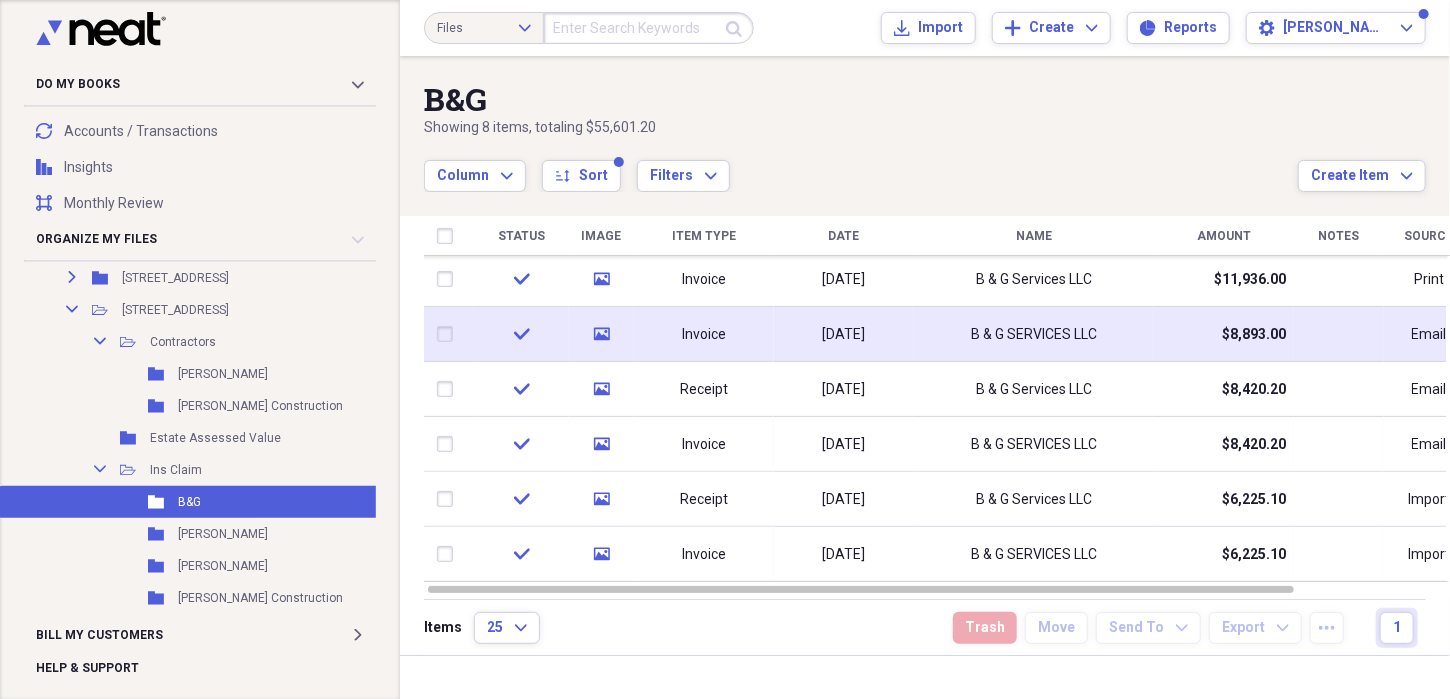 click on "B & G SERVICES LLC" at bounding box center (1034, 334) 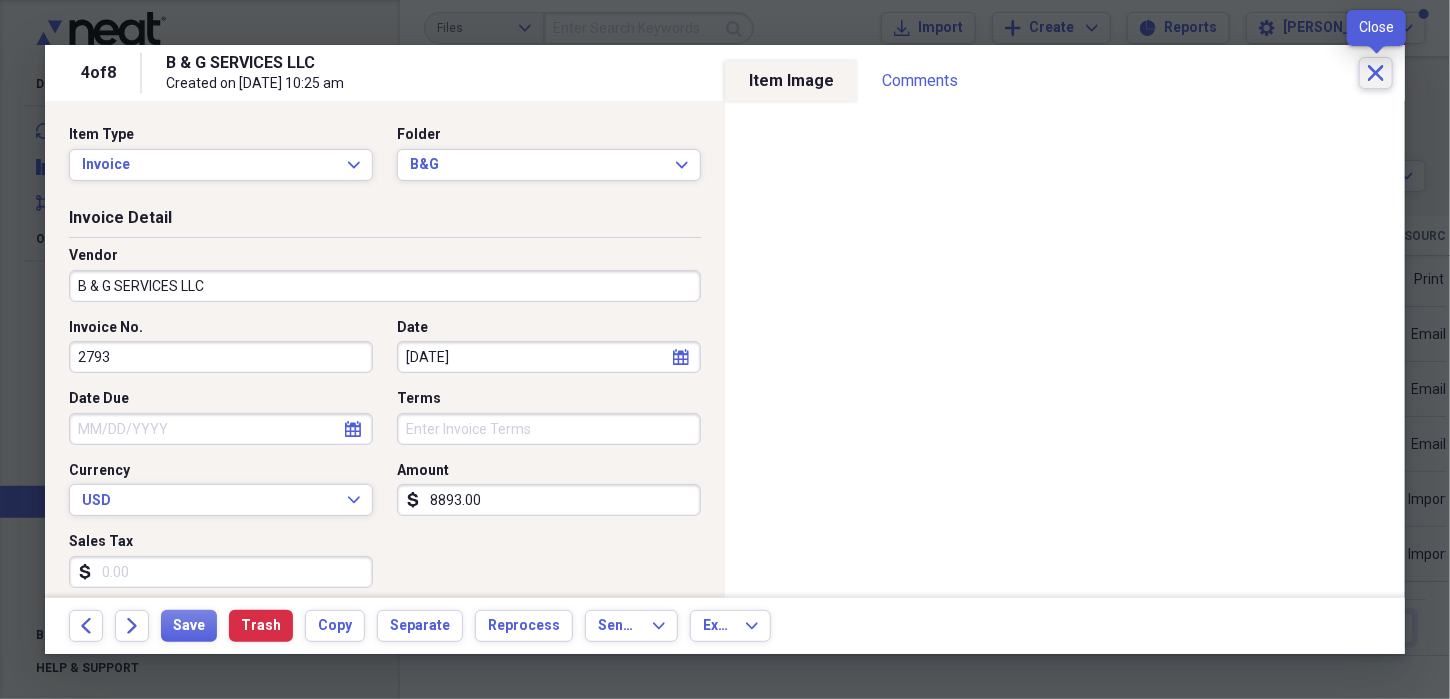 click on "Close" at bounding box center (1376, 73) 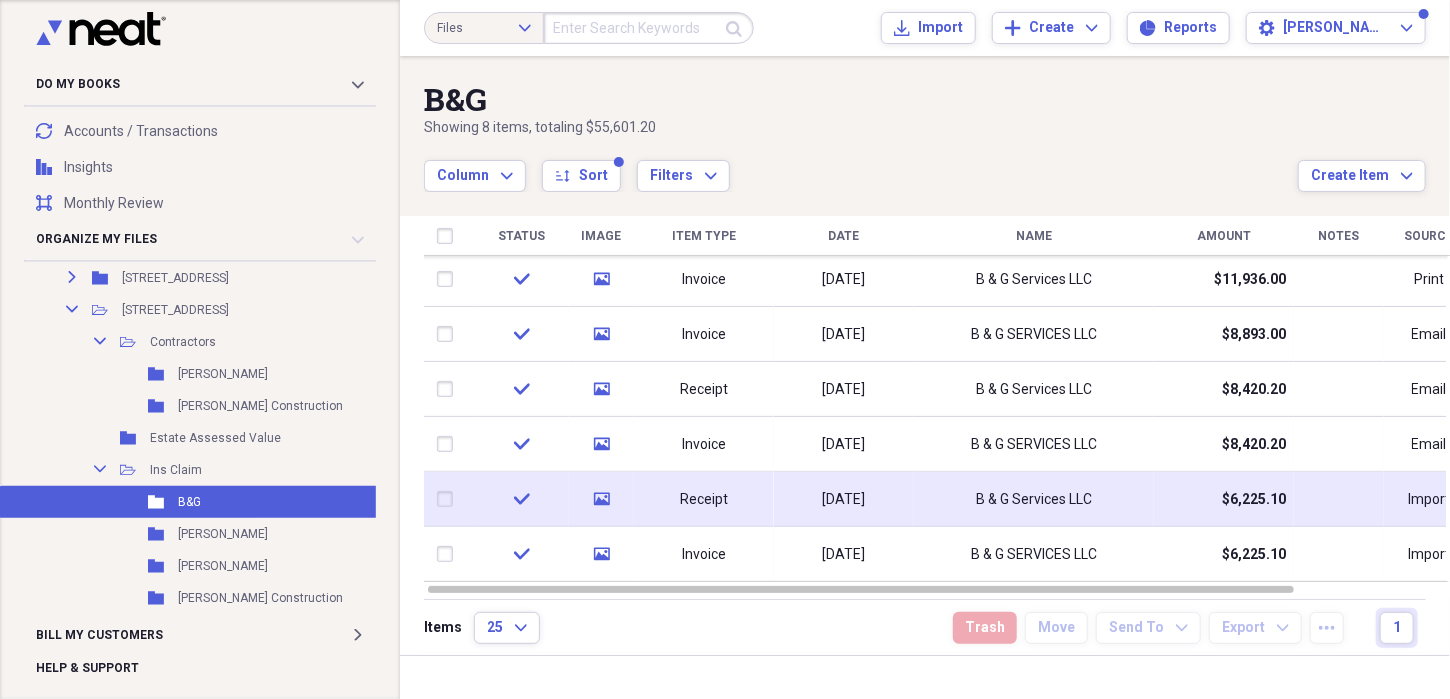 click on "Receipt" at bounding box center [704, 500] 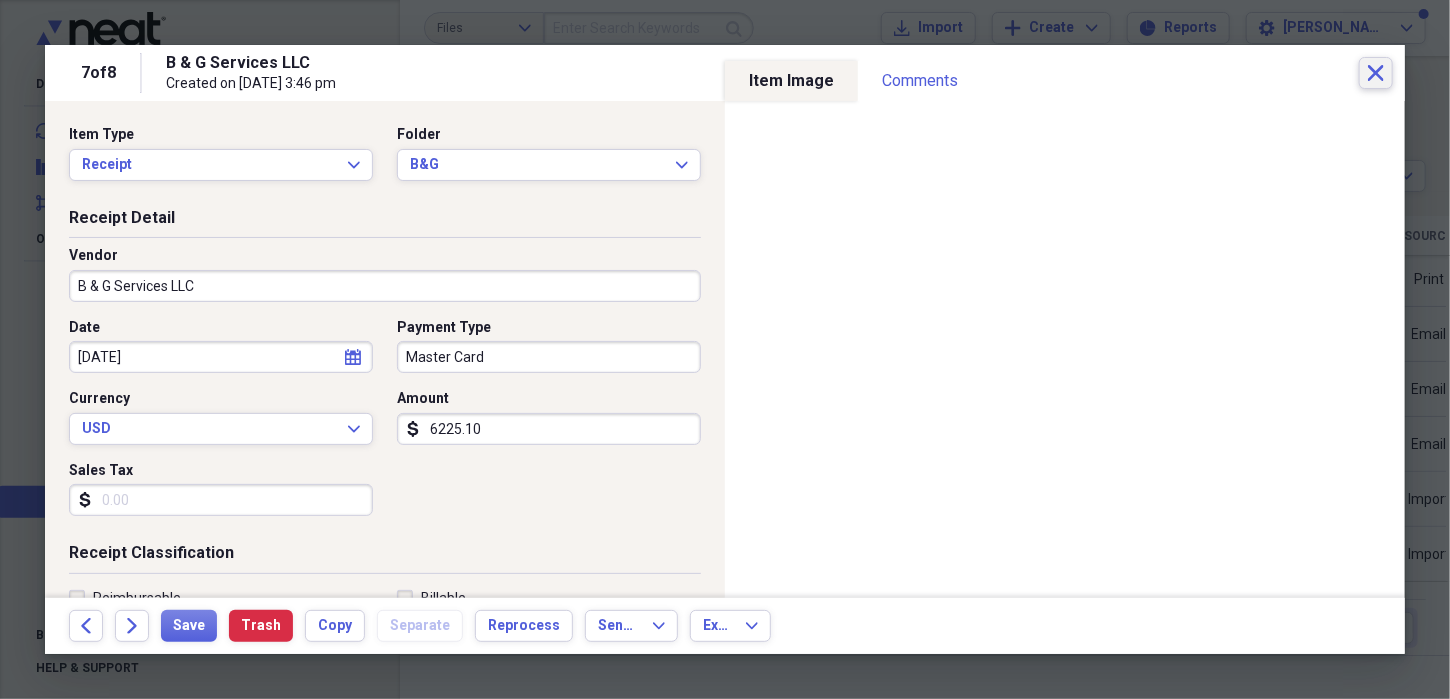 click on "Close" 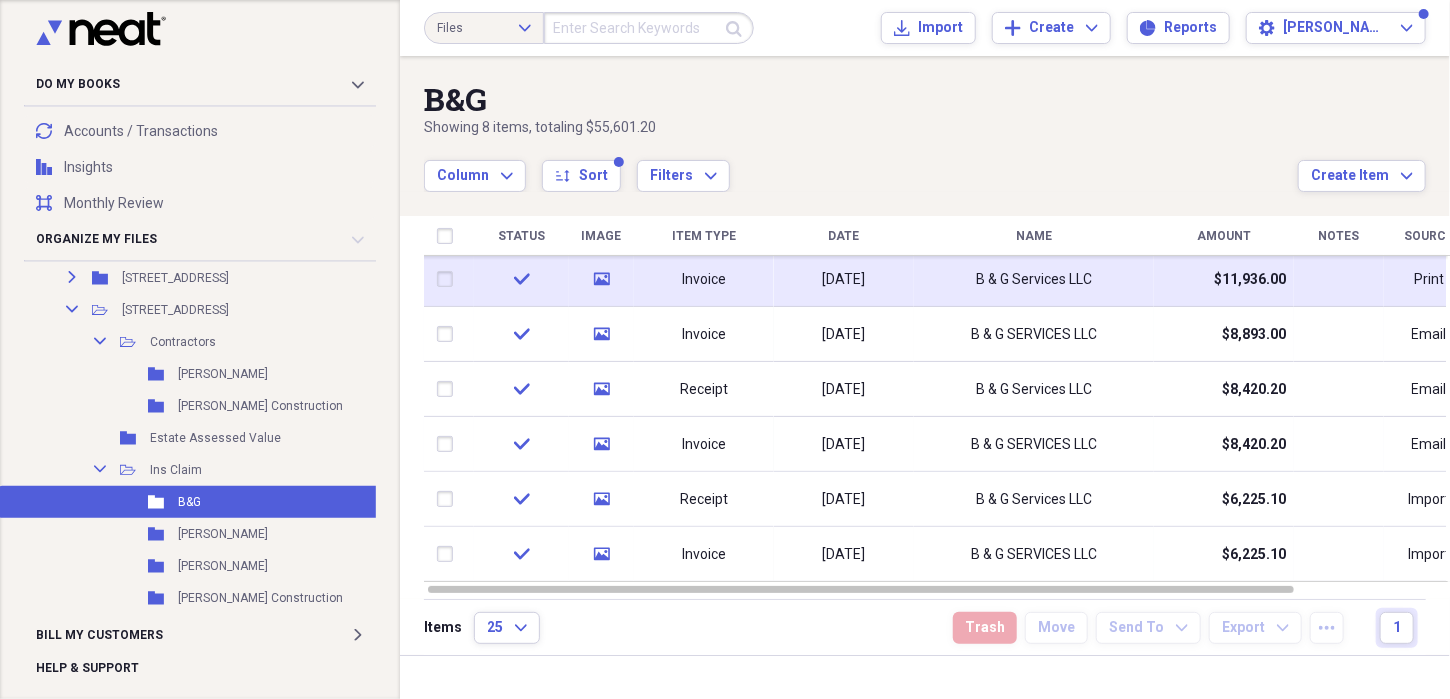 click on "B & G Services LLC" at bounding box center (1034, 280) 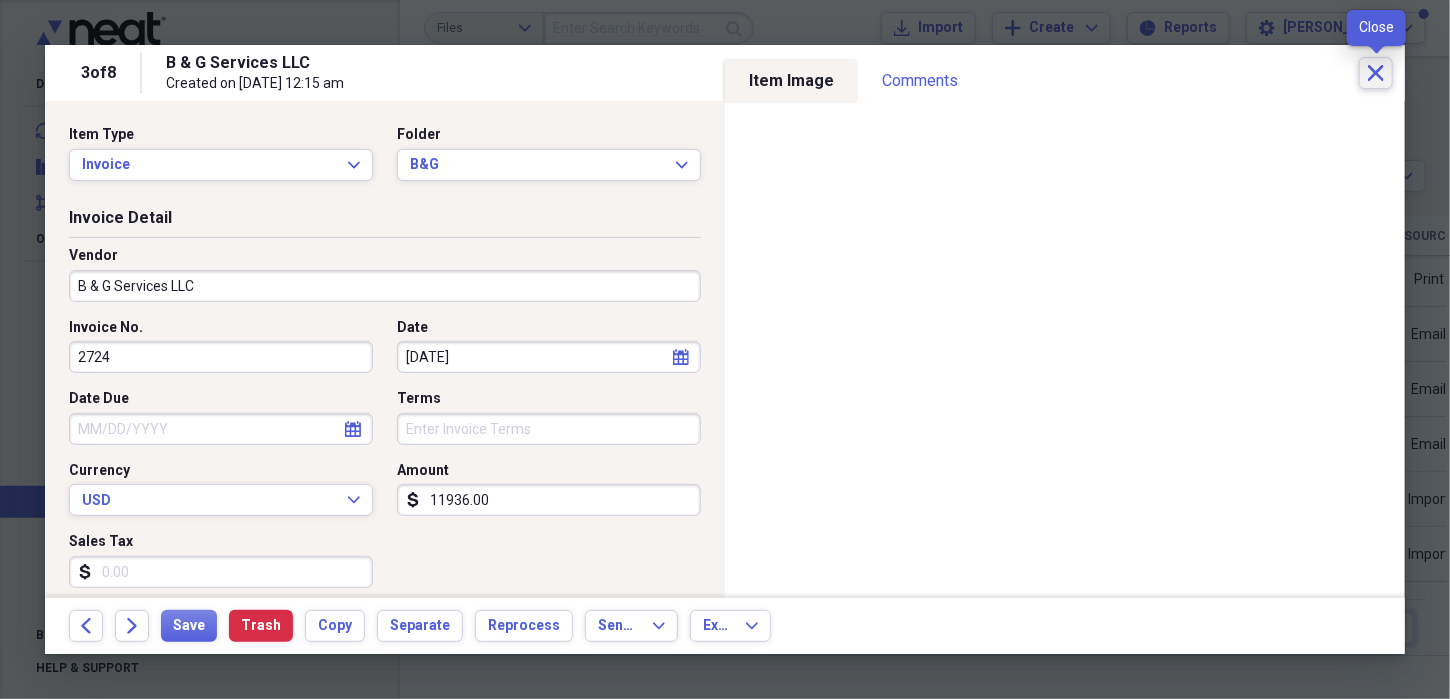 click on "Close" at bounding box center (1376, 73) 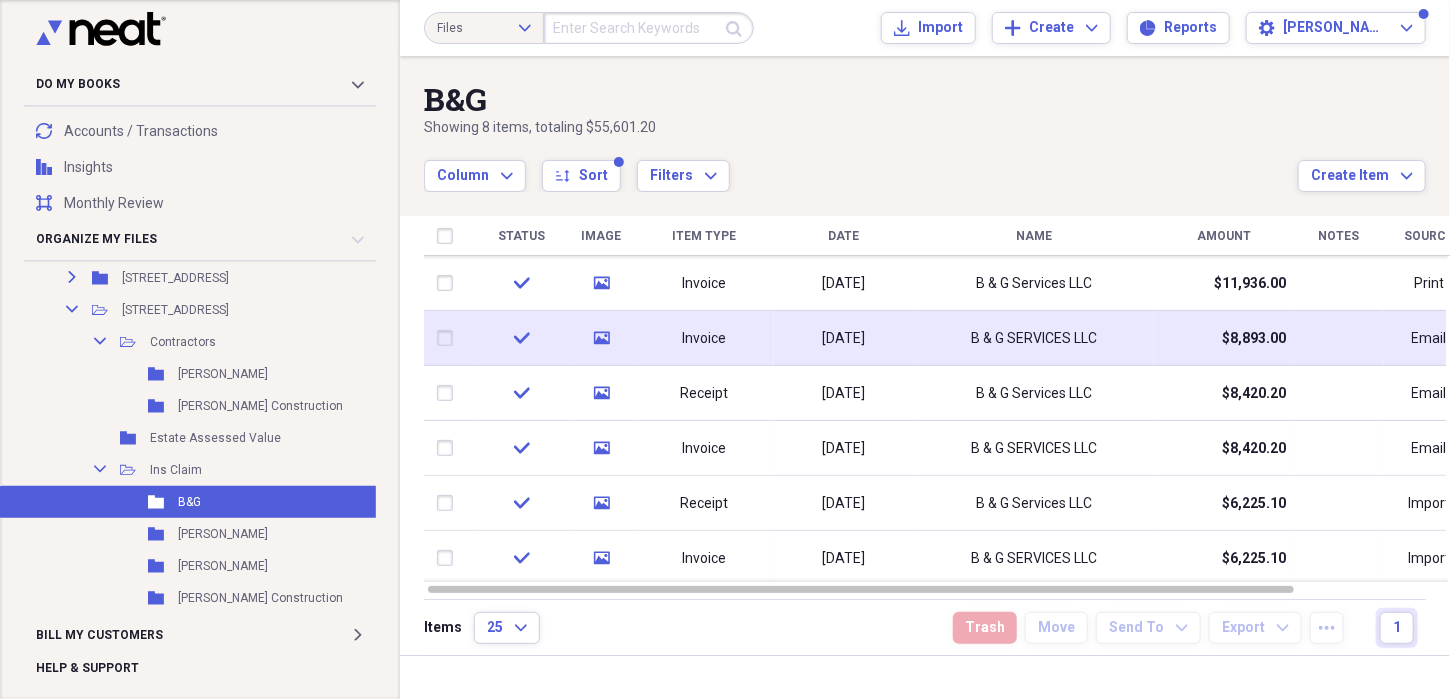 click on "[DATE]" at bounding box center [844, 338] 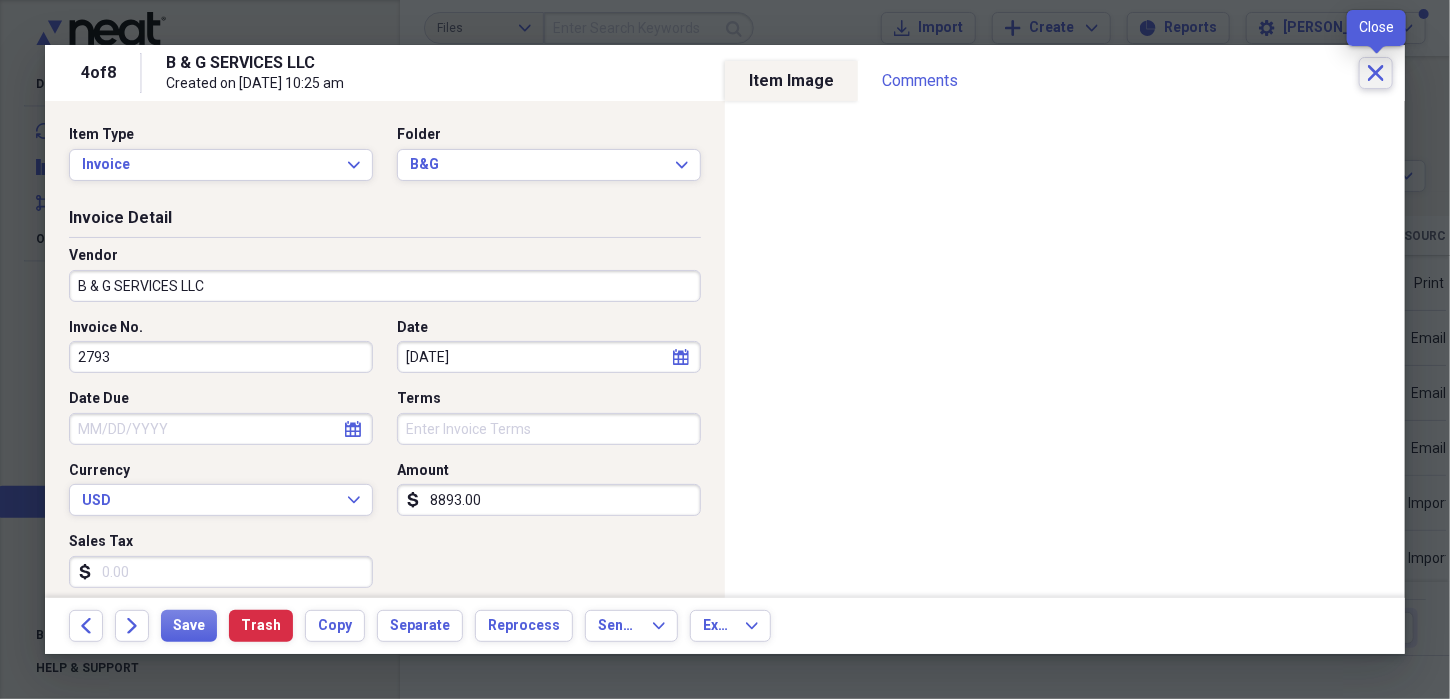 click 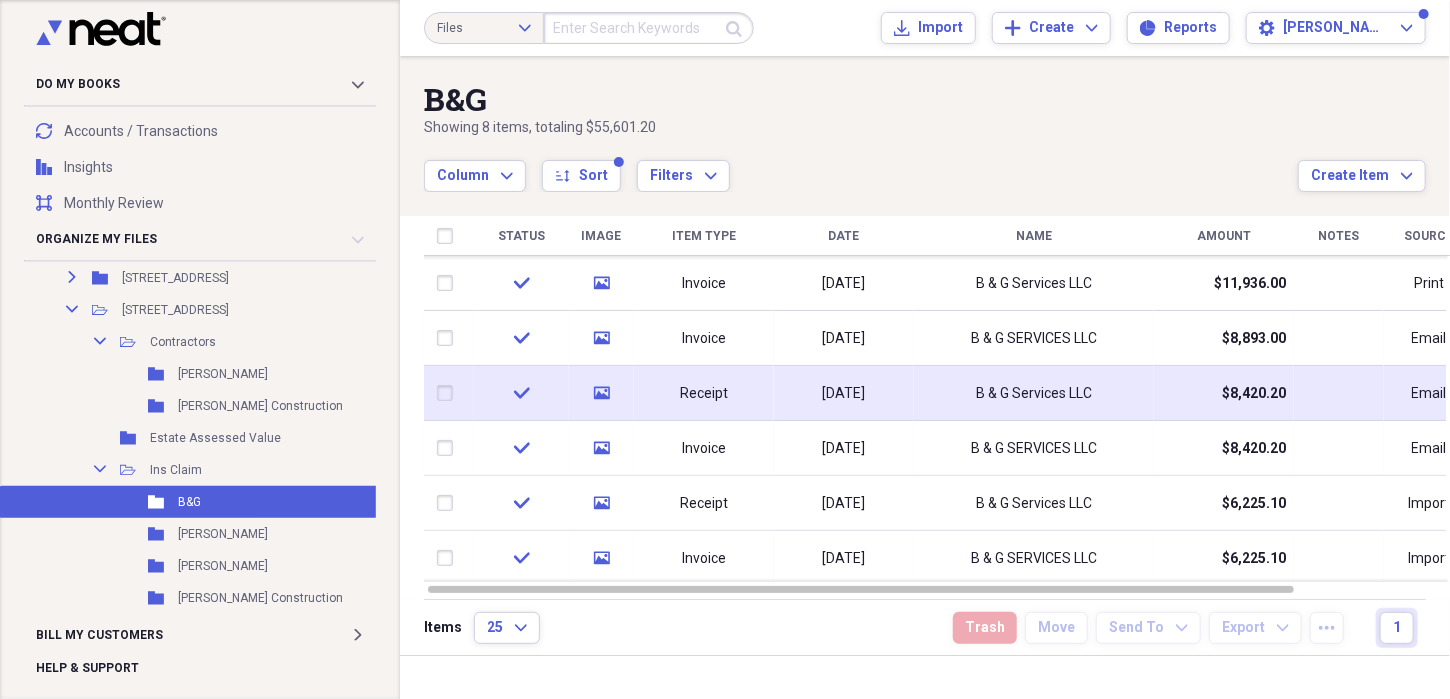 click on "B & G Services LLC" at bounding box center (1034, 393) 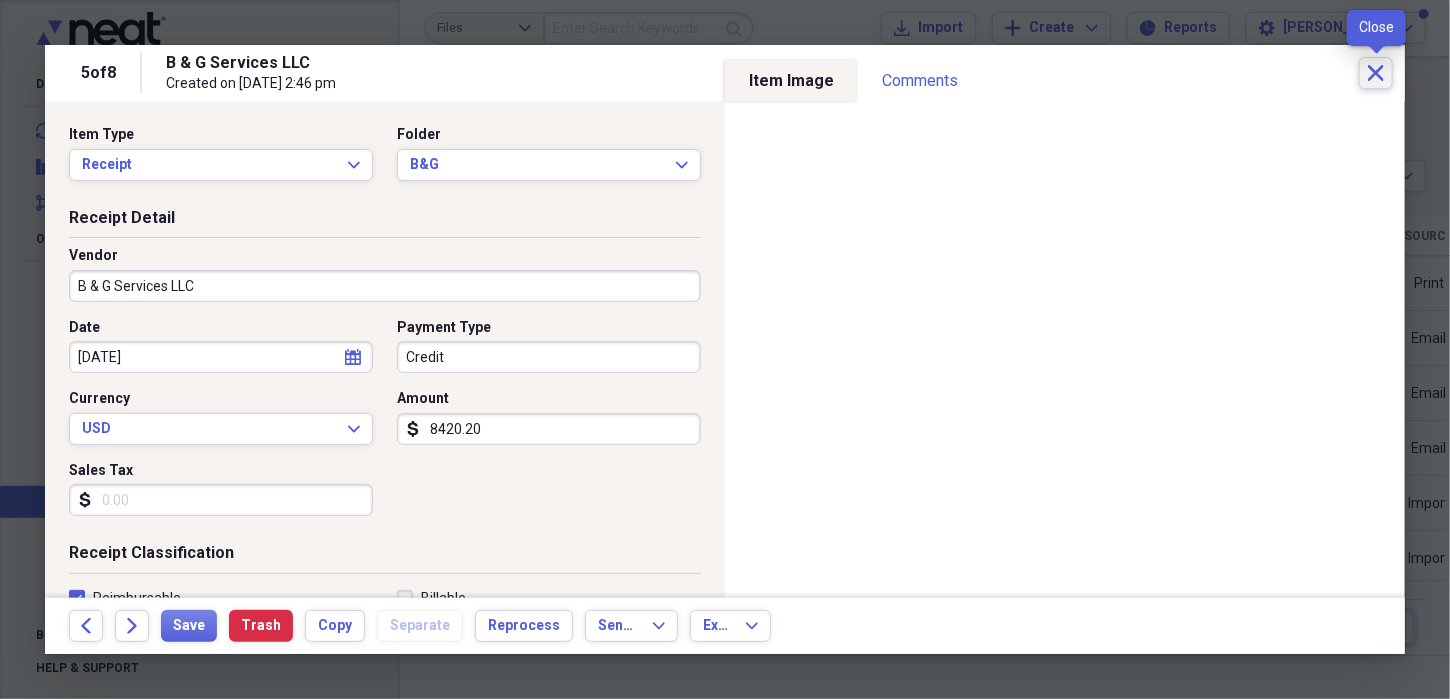 click 